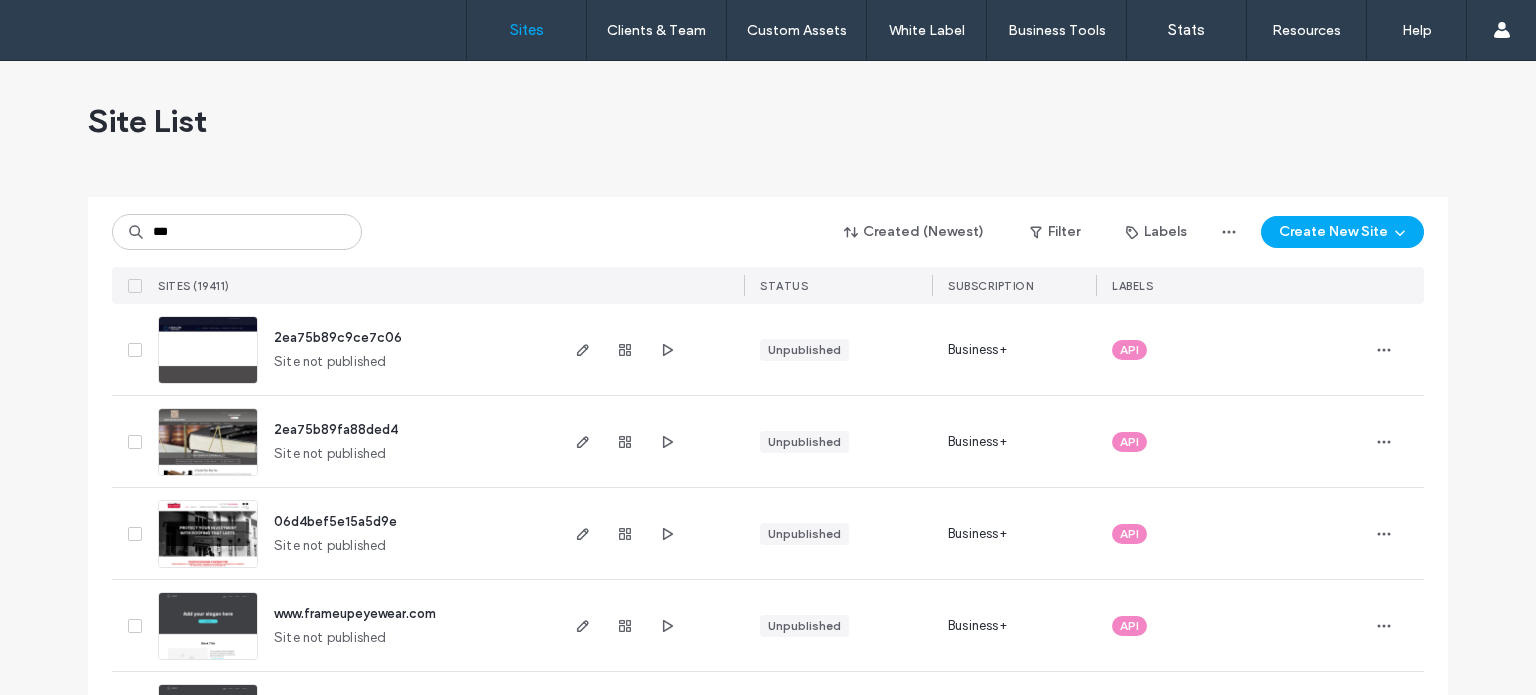 scroll, scrollTop: 0, scrollLeft: 0, axis: both 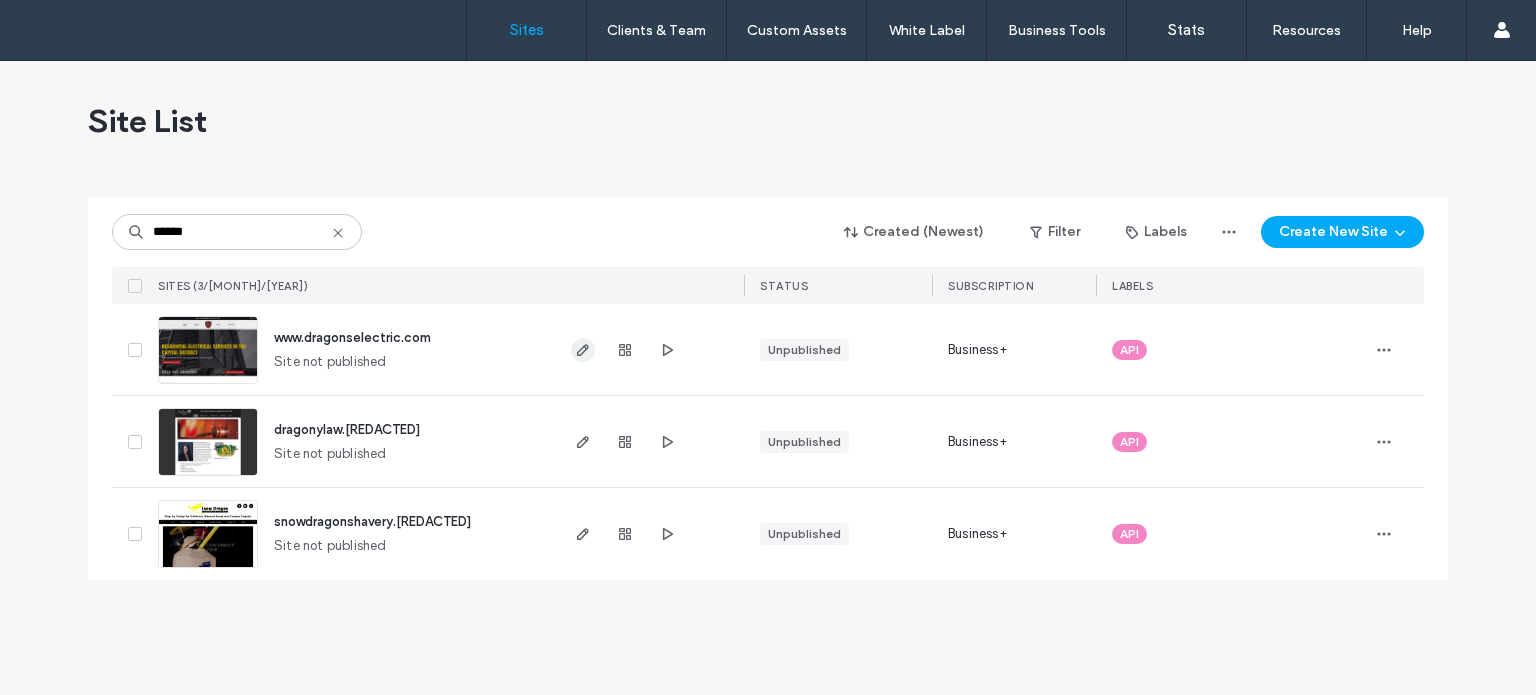 type on "******" 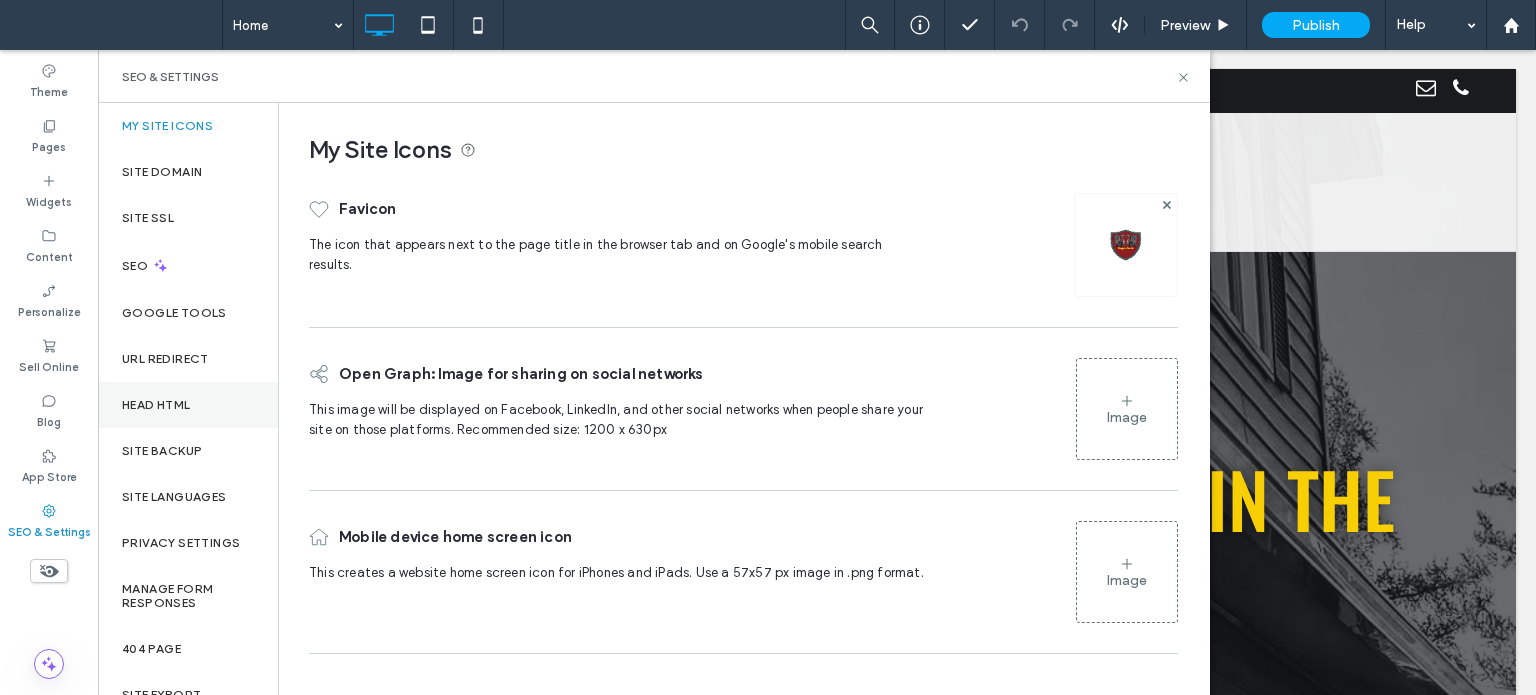 scroll, scrollTop: 0, scrollLeft: 0, axis: both 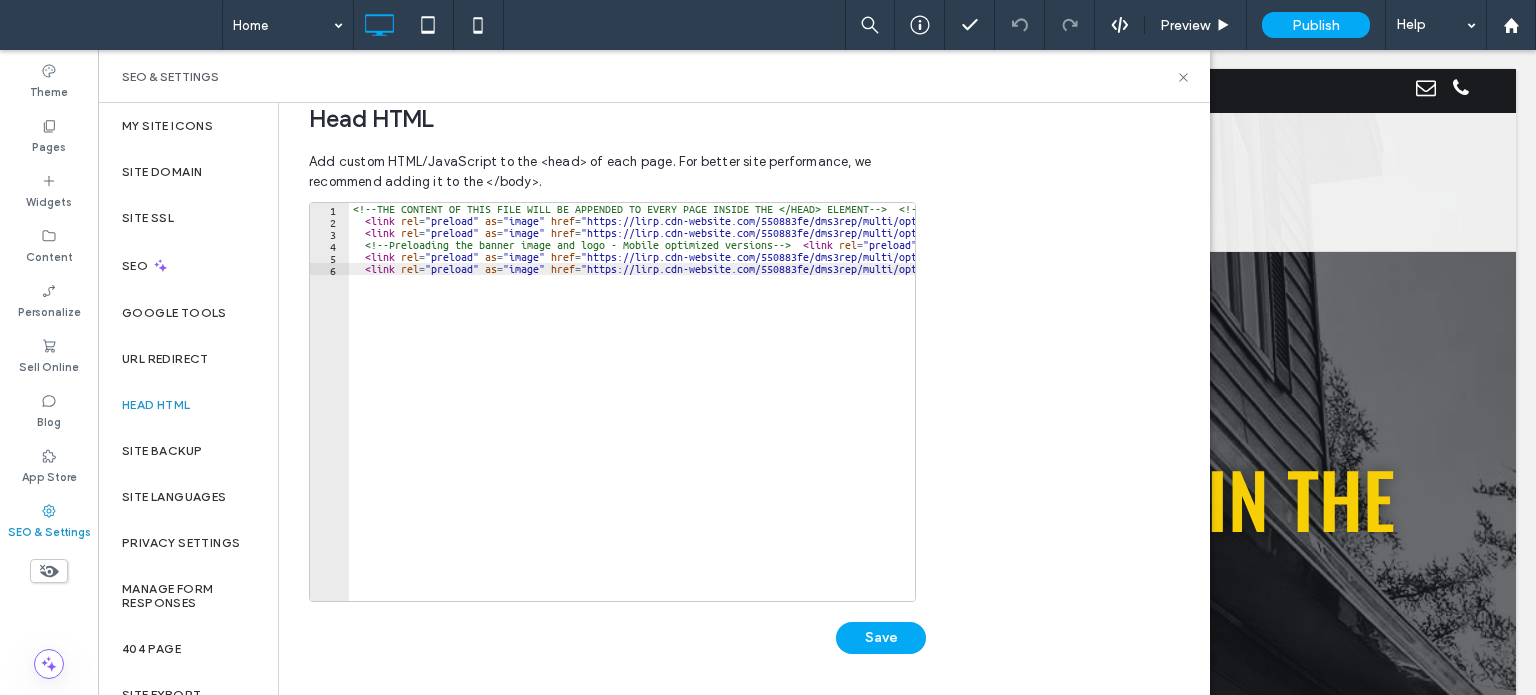 type on "**********" 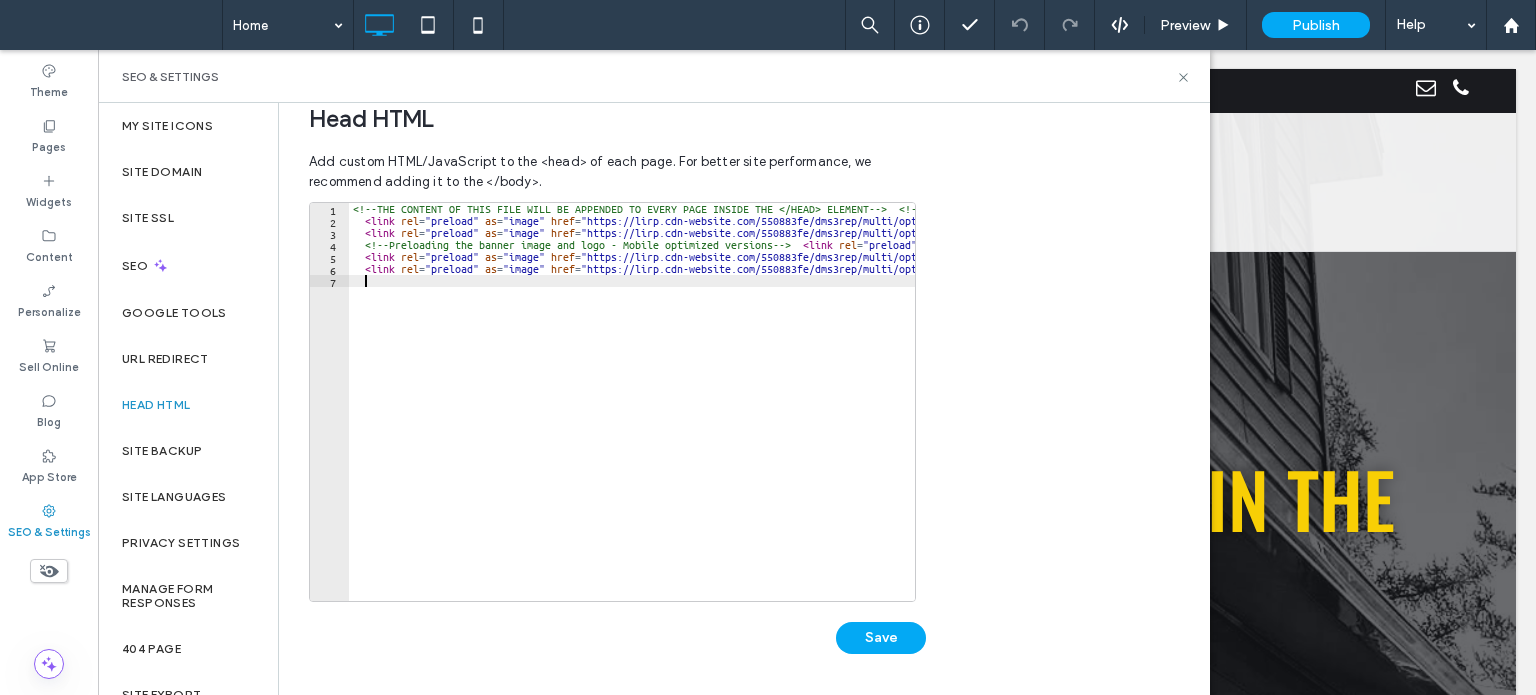 scroll, scrollTop: 0, scrollLeft: 0, axis: both 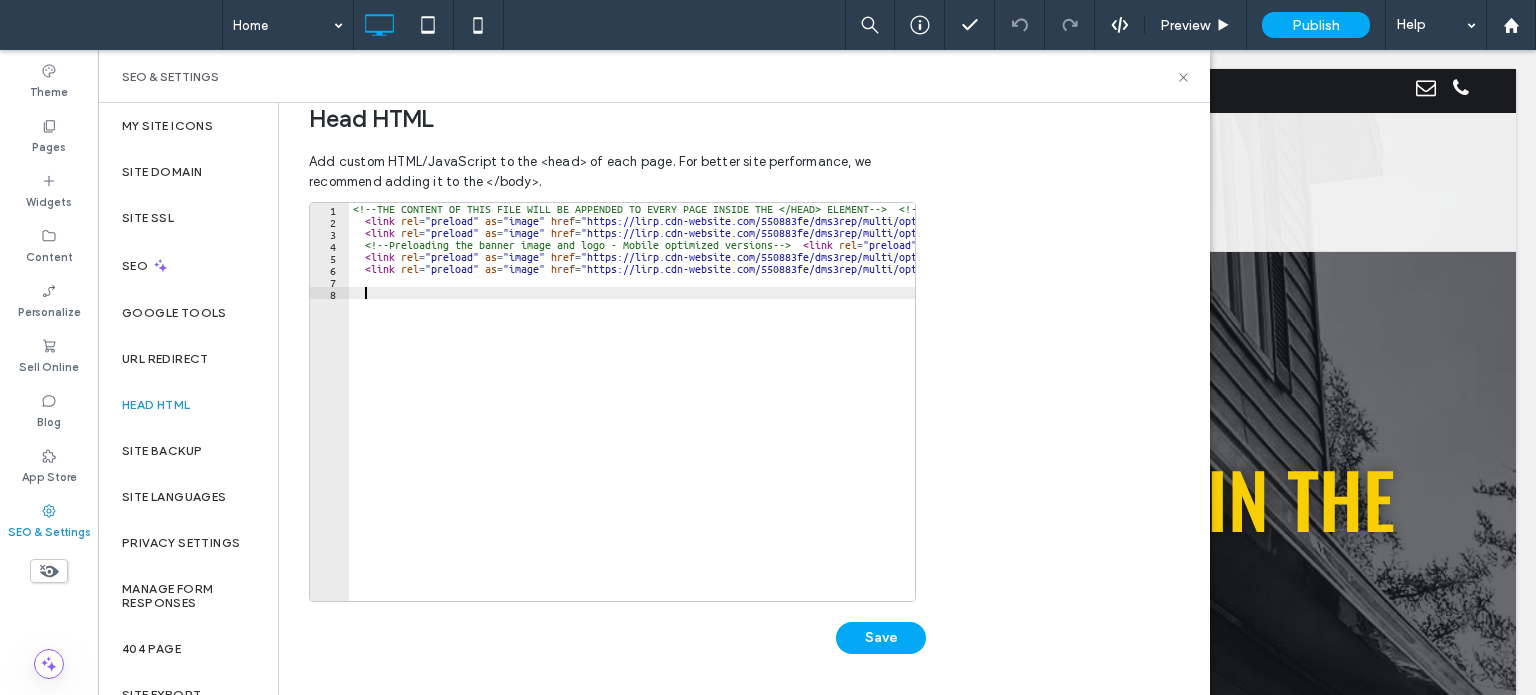 paste 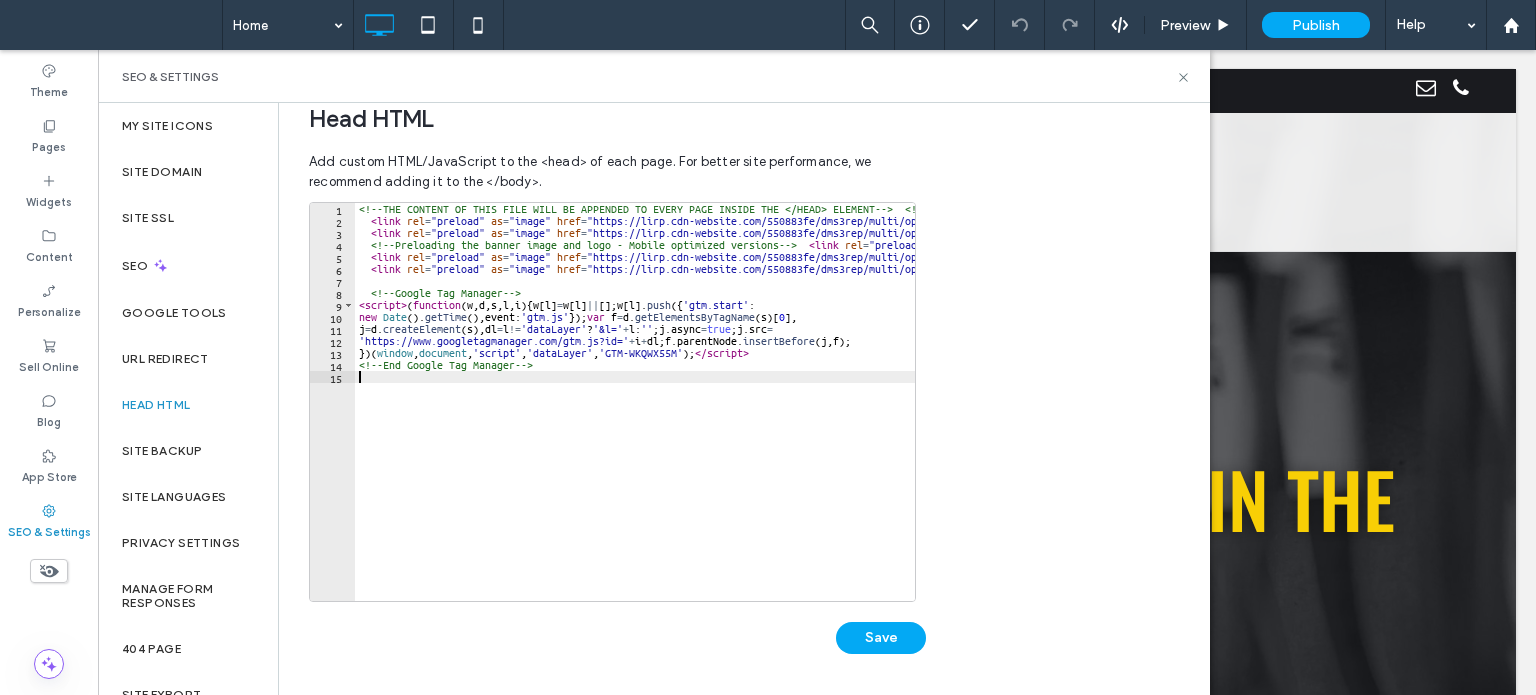 type 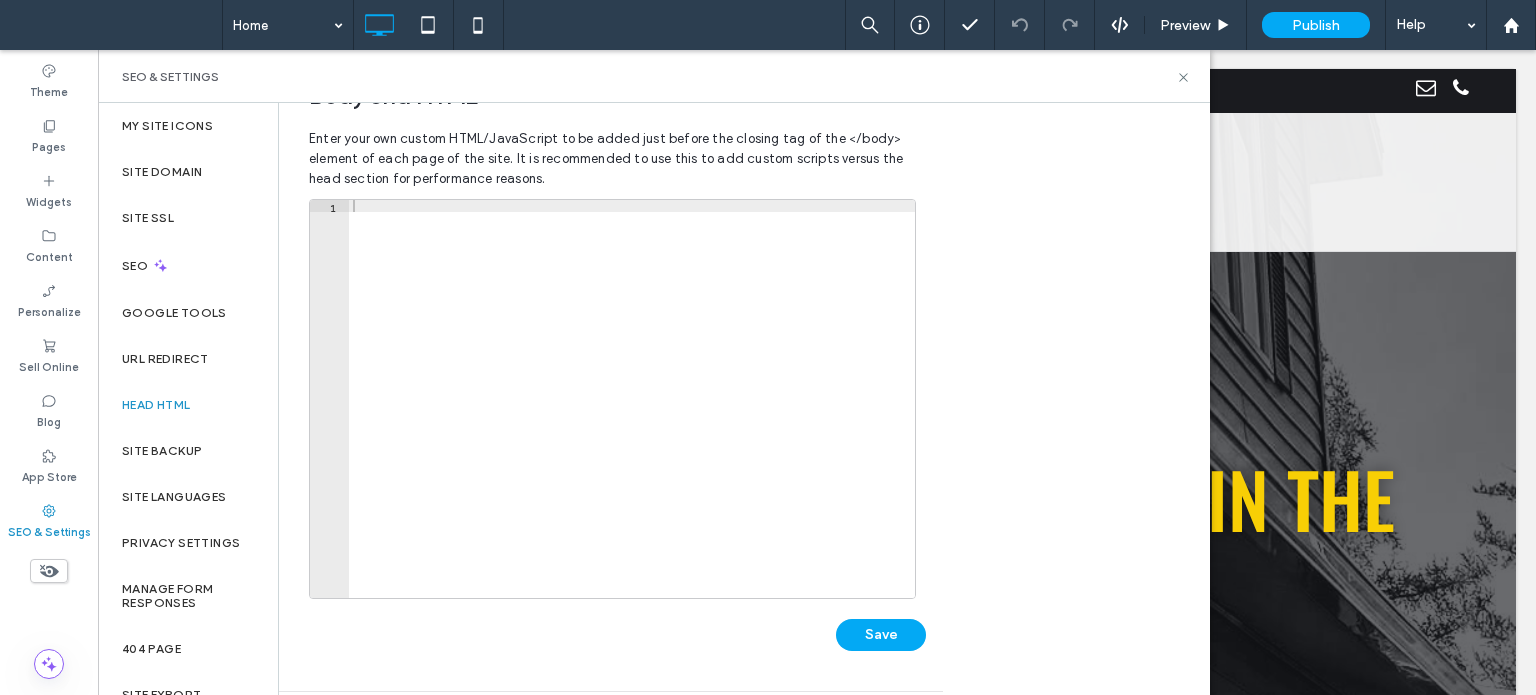 scroll, scrollTop: 0, scrollLeft: 0, axis: both 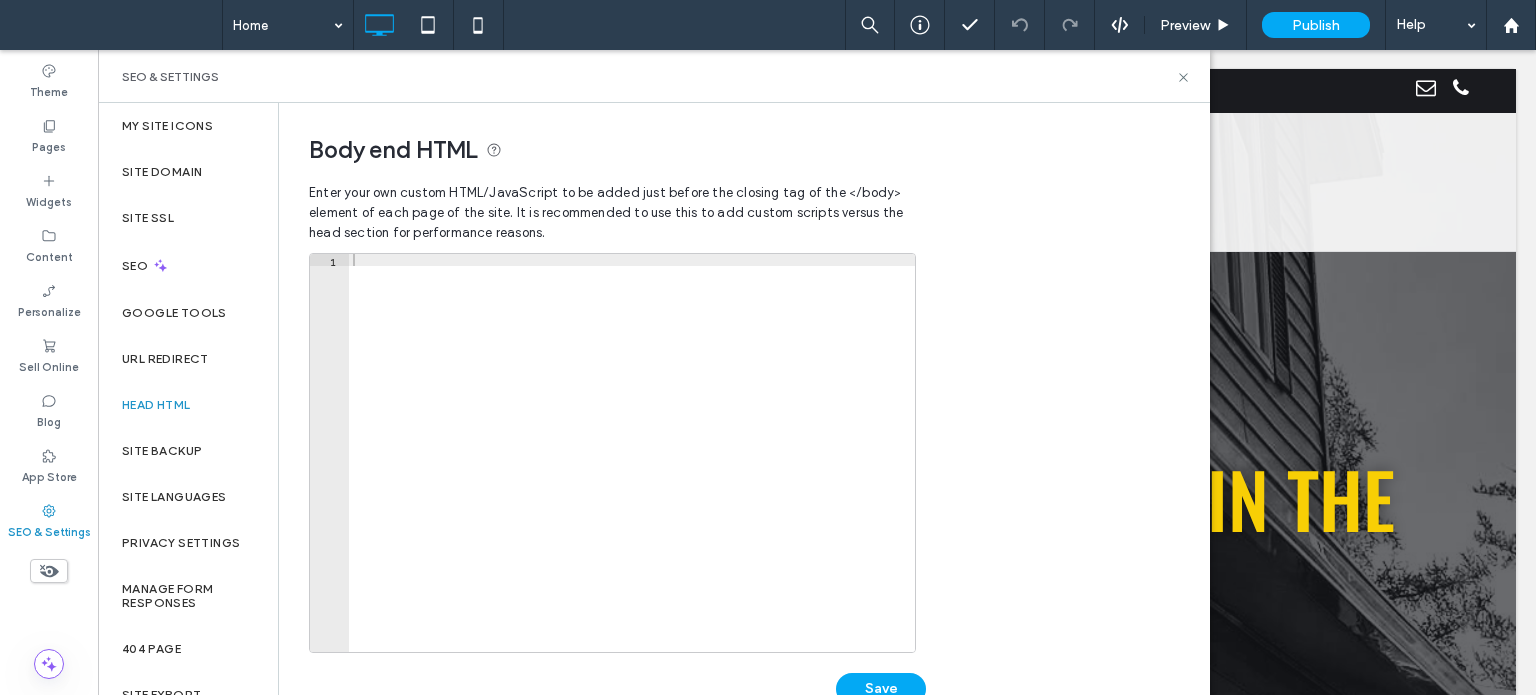 click at bounding box center [632, 465] 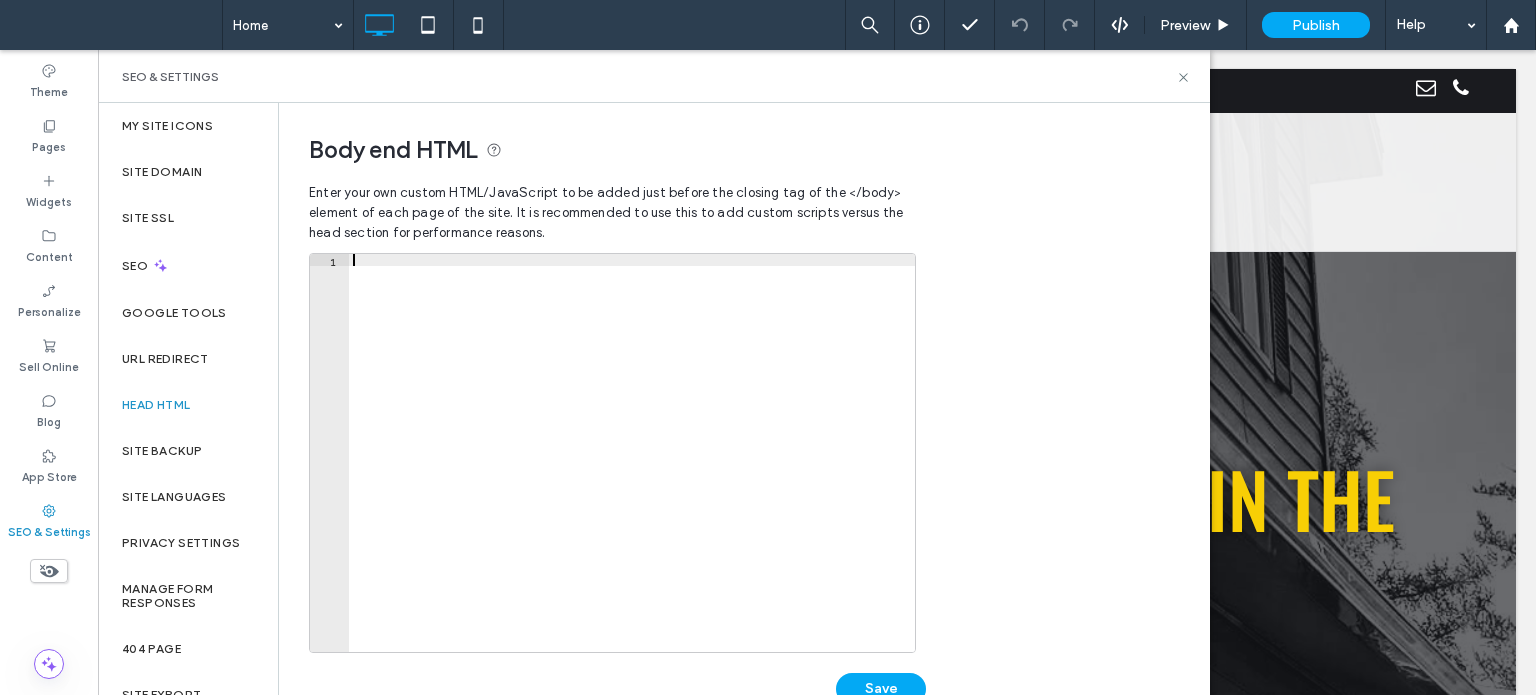 paste on "**********" 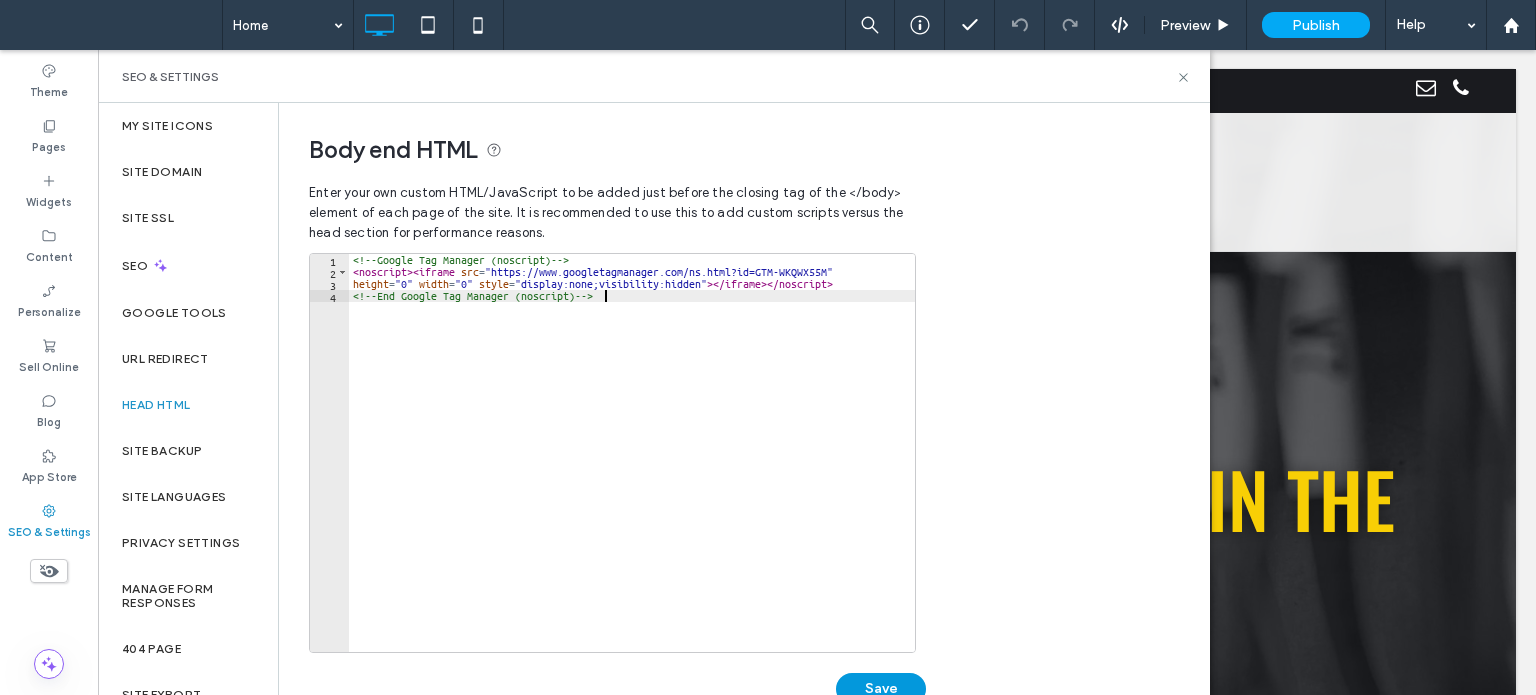click on "Save" at bounding box center [881, 689] 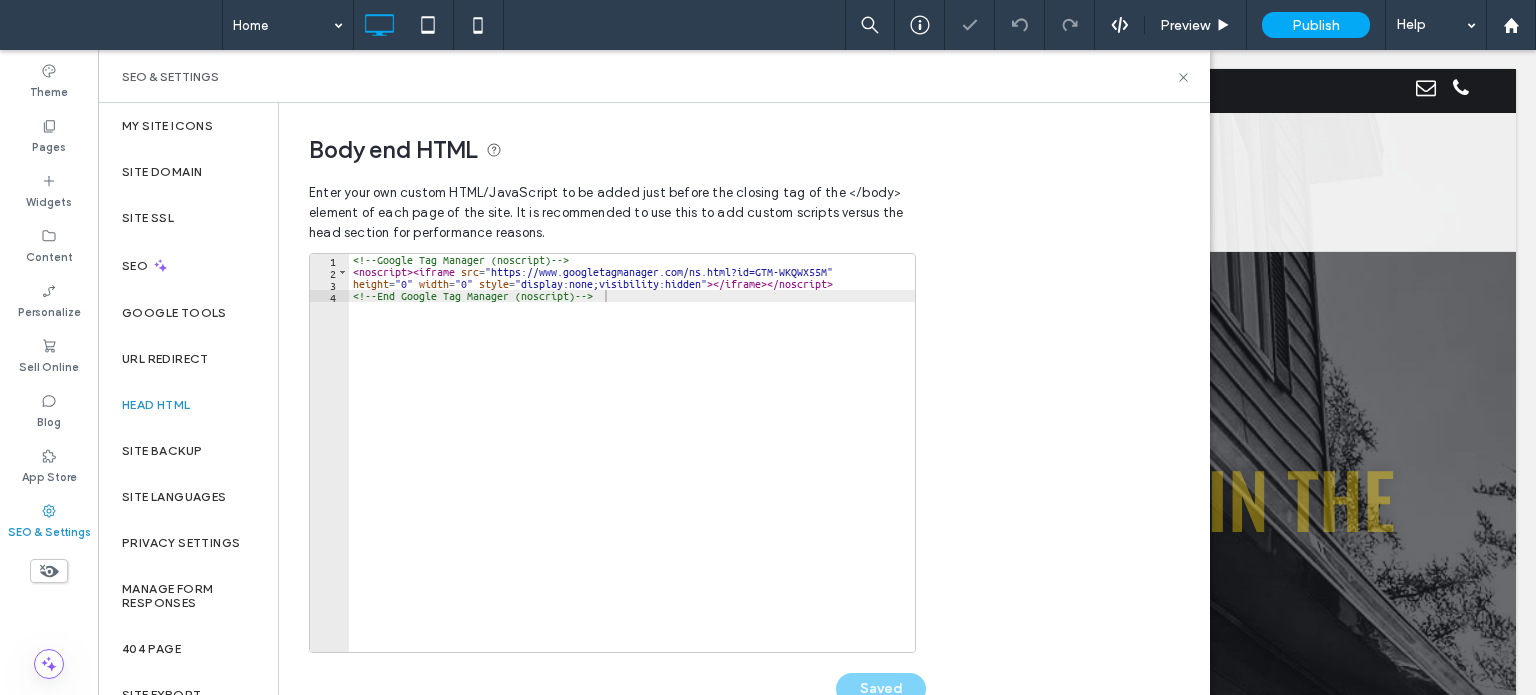 scroll, scrollTop: 0, scrollLeft: 0, axis: both 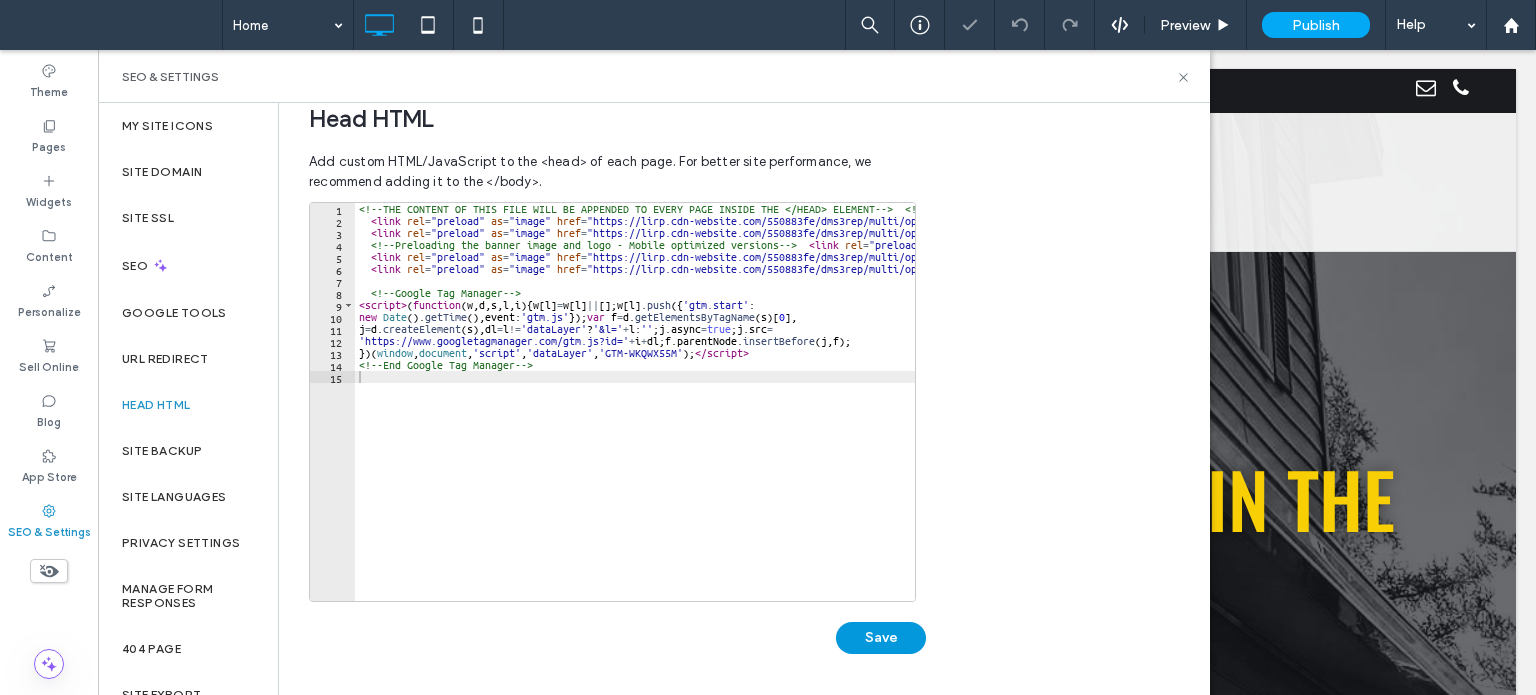 click on "Save" at bounding box center (881, 638) 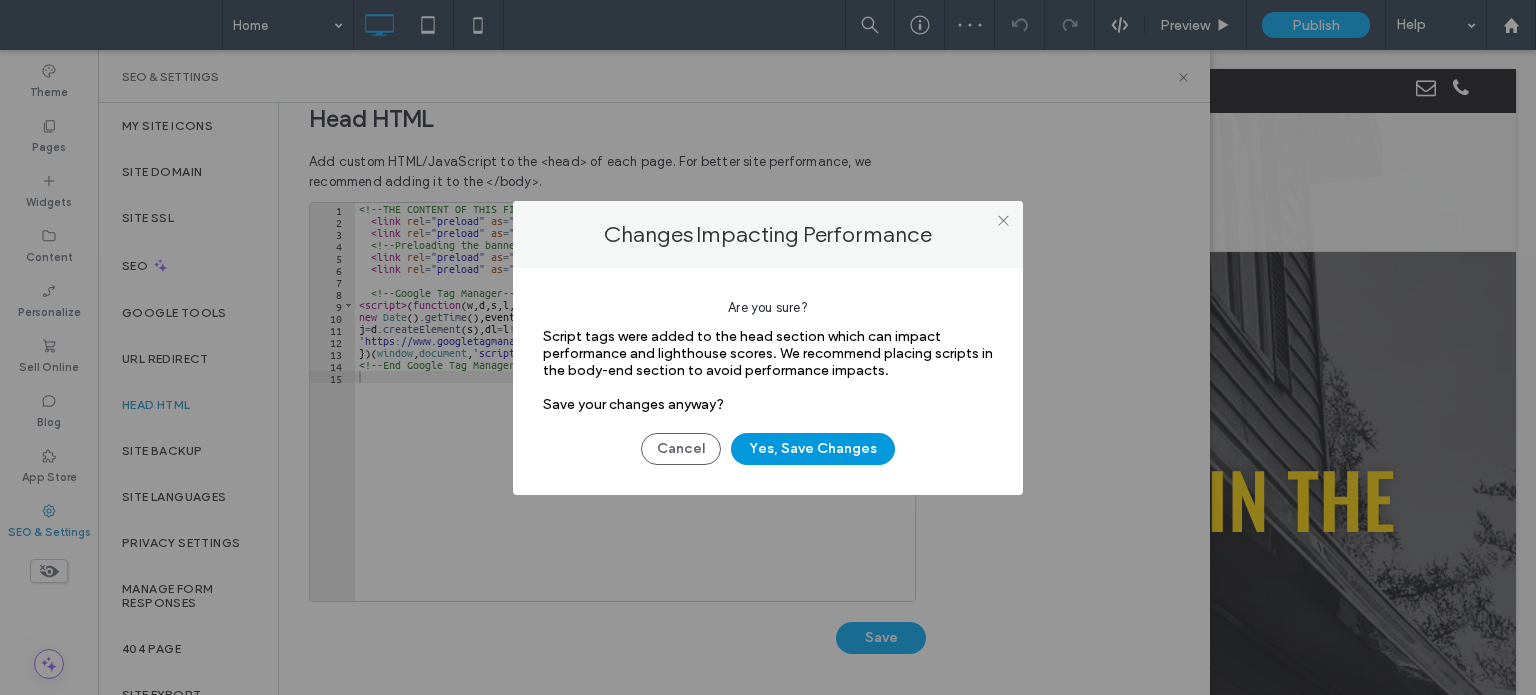 click on "Yes, Save Changes" at bounding box center [813, 449] 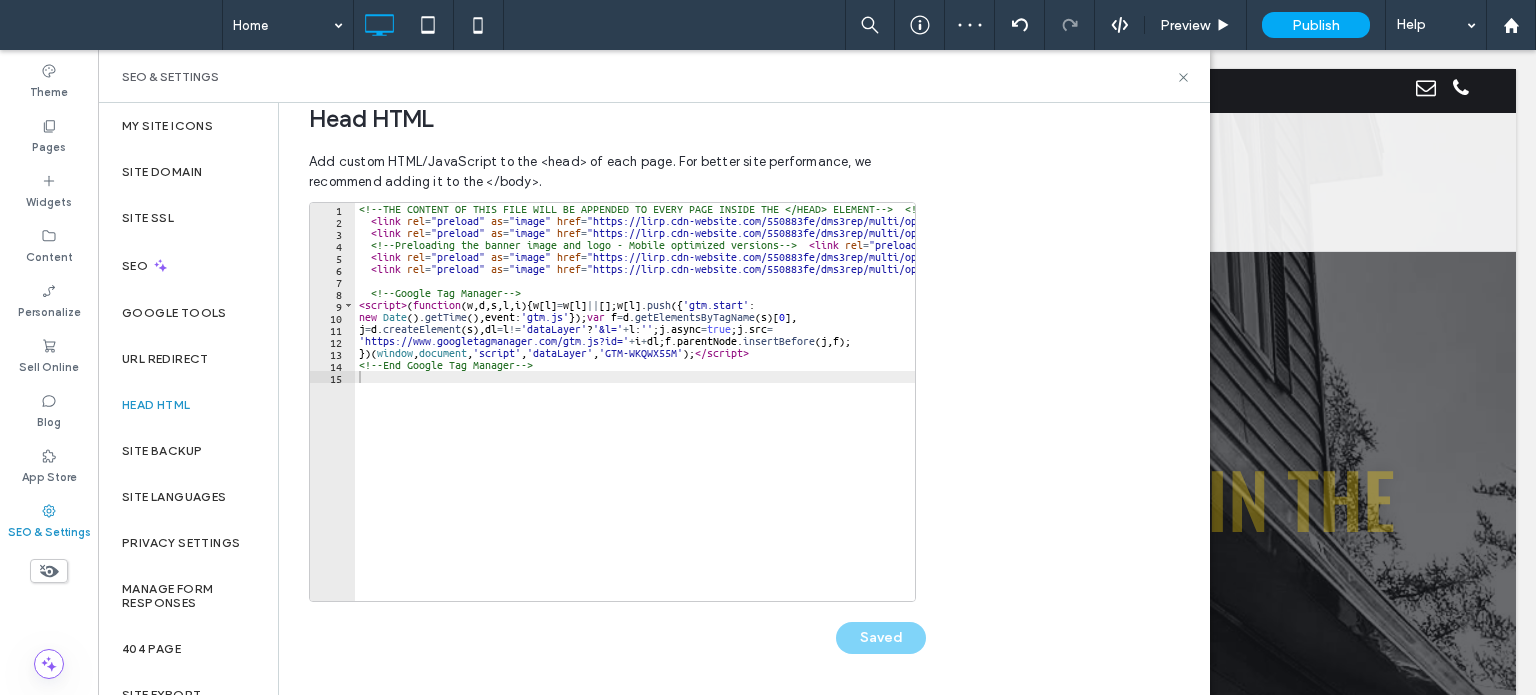 scroll, scrollTop: 0, scrollLeft: 0, axis: both 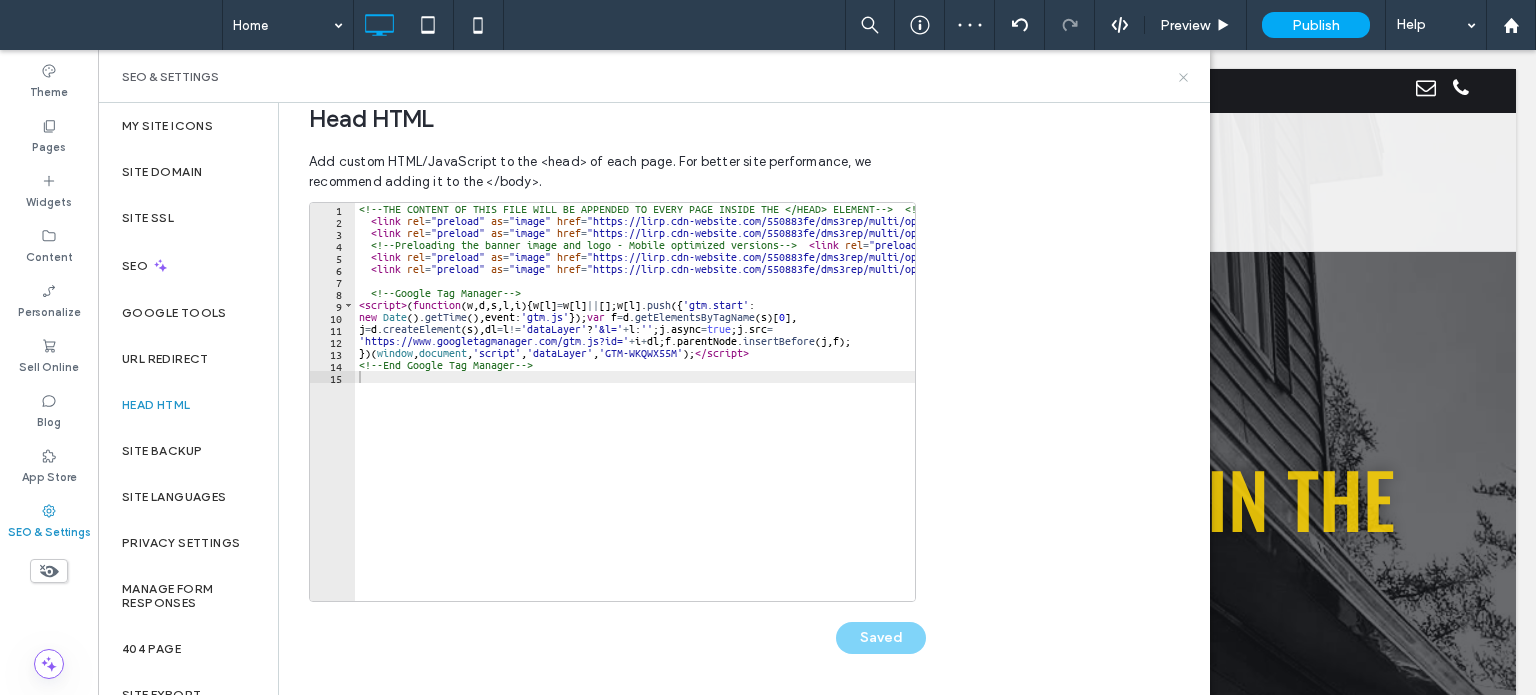 click 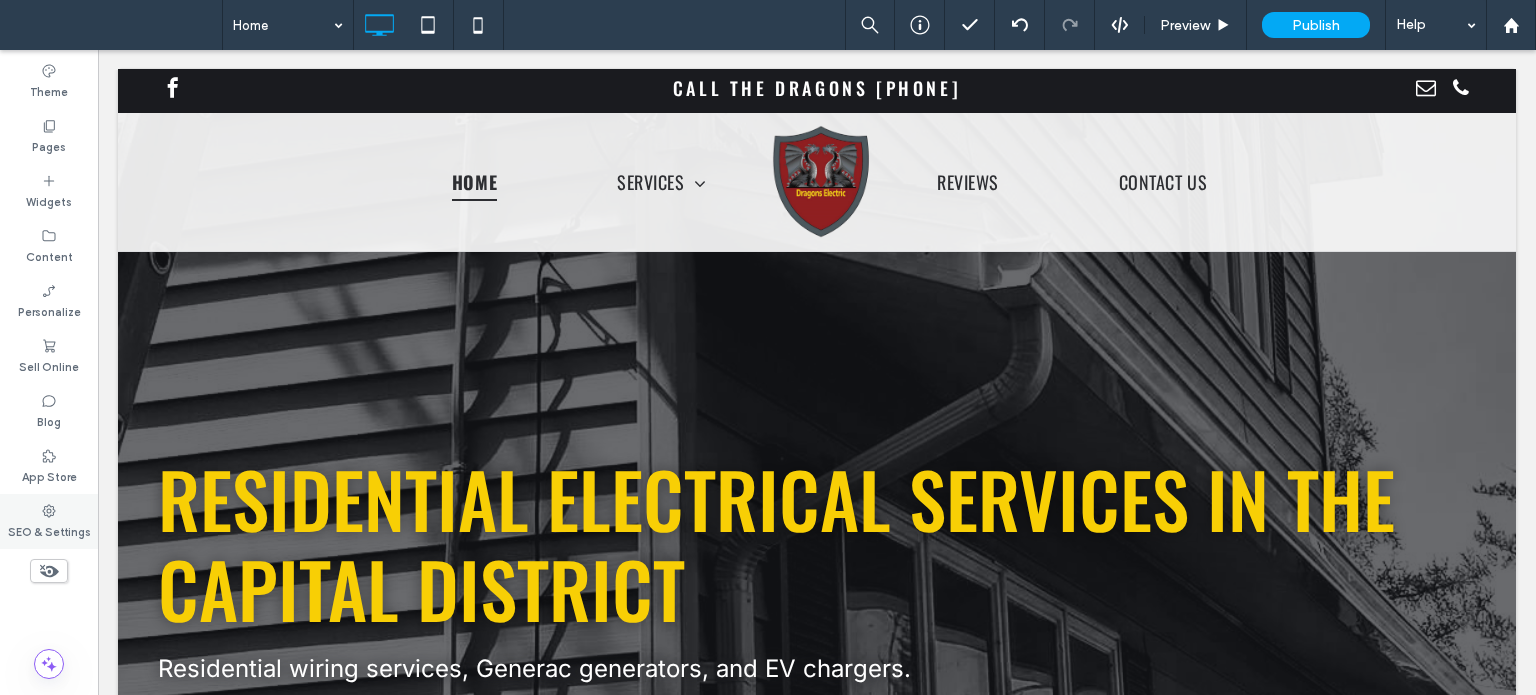 click on "SEO & Settings" at bounding box center (49, 530) 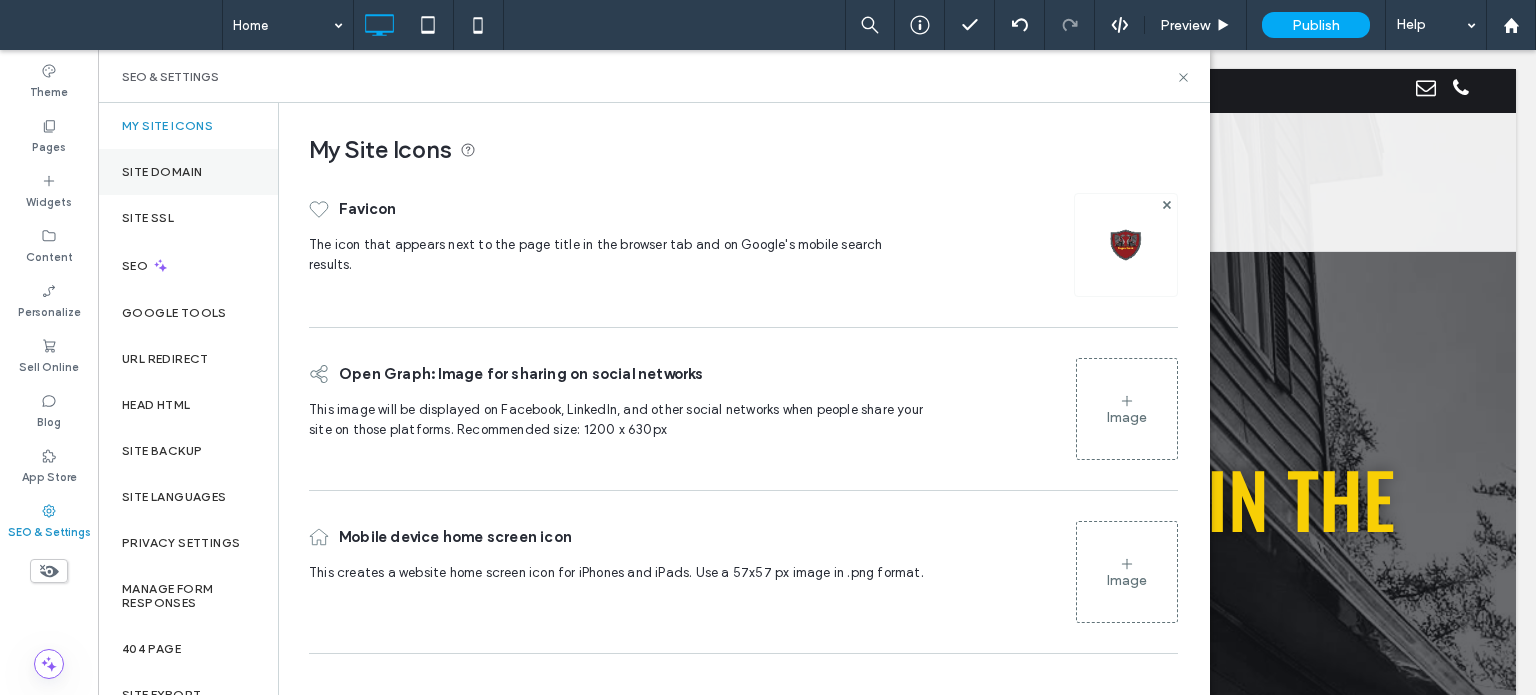 click on "Site Domain" at bounding box center [162, 172] 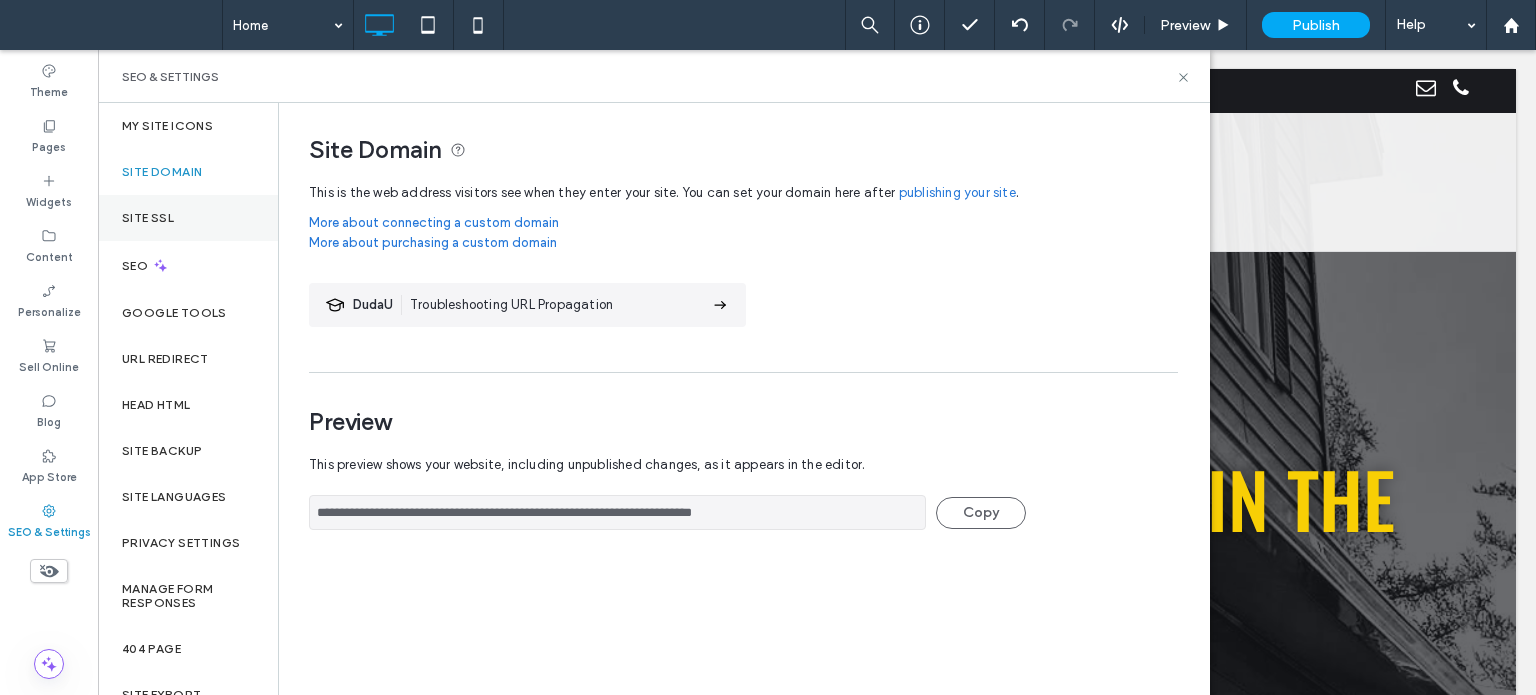click on "Site SSL" at bounding box center [148, 218] 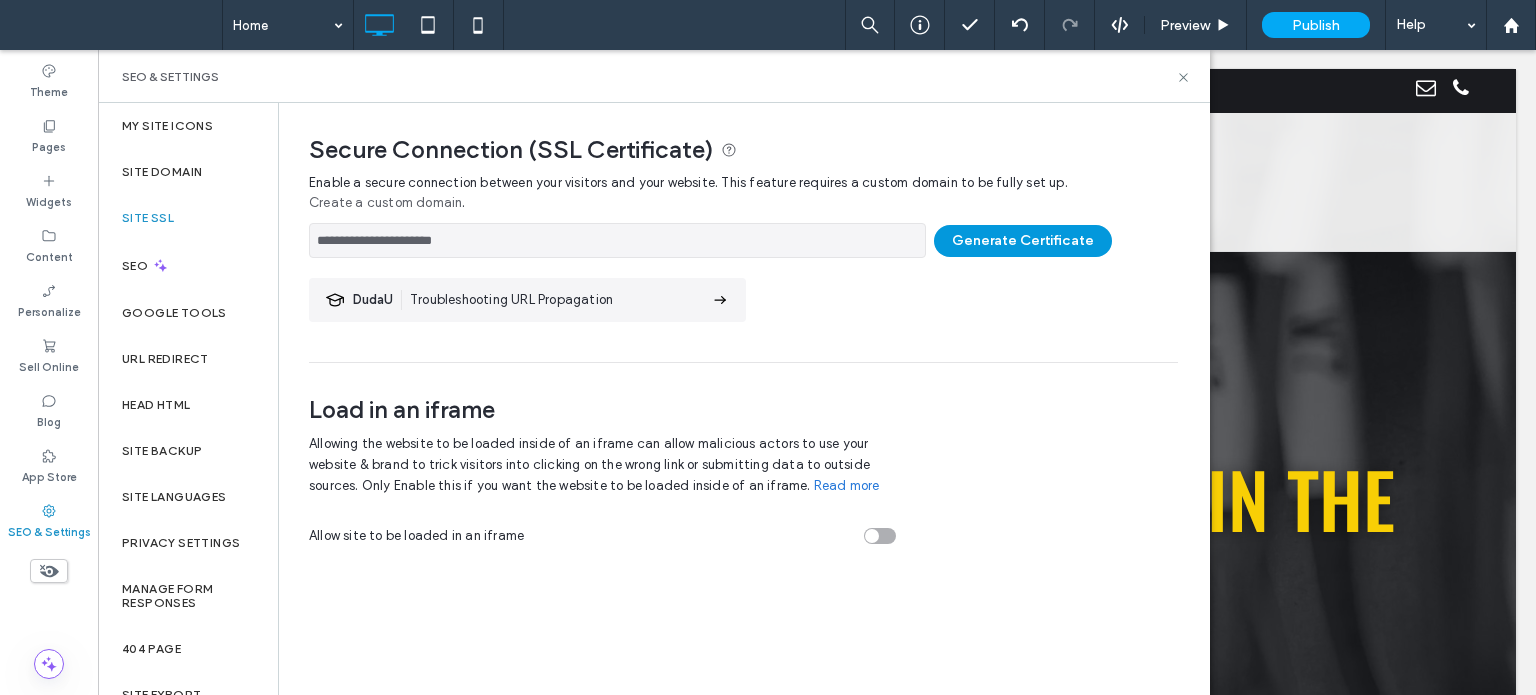 click on "Generate Certificate" at bounding box center [1023, 241] 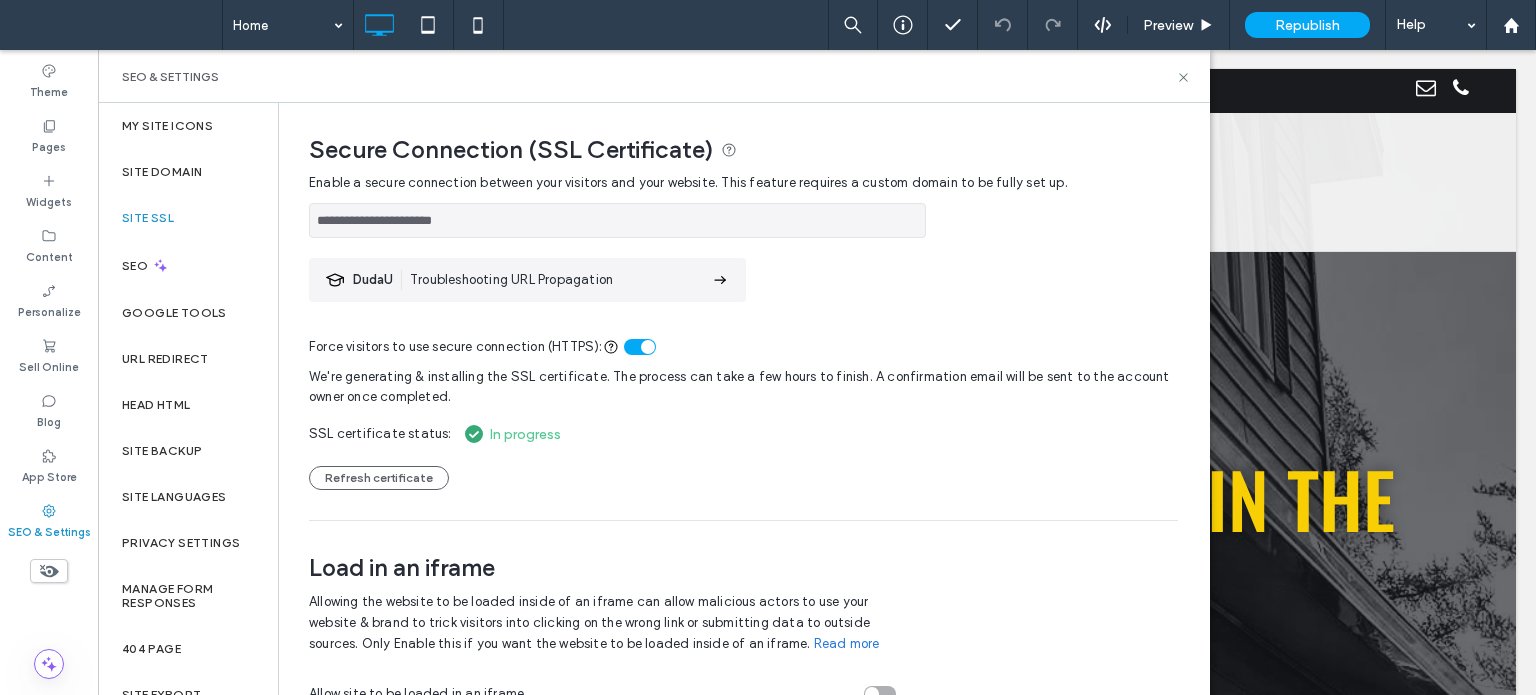 scroll, scrollTop: 0, scrollLeft: 0, axis: both 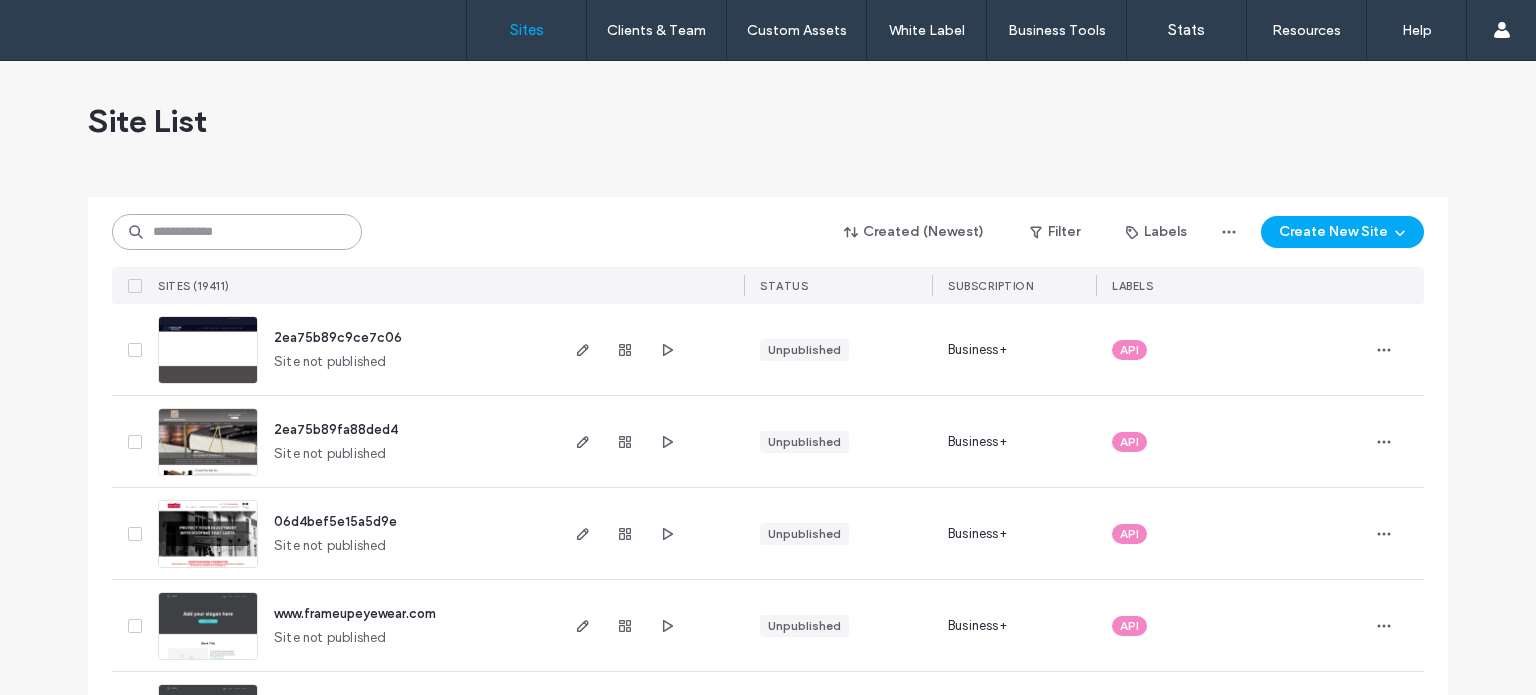paste on "**********" 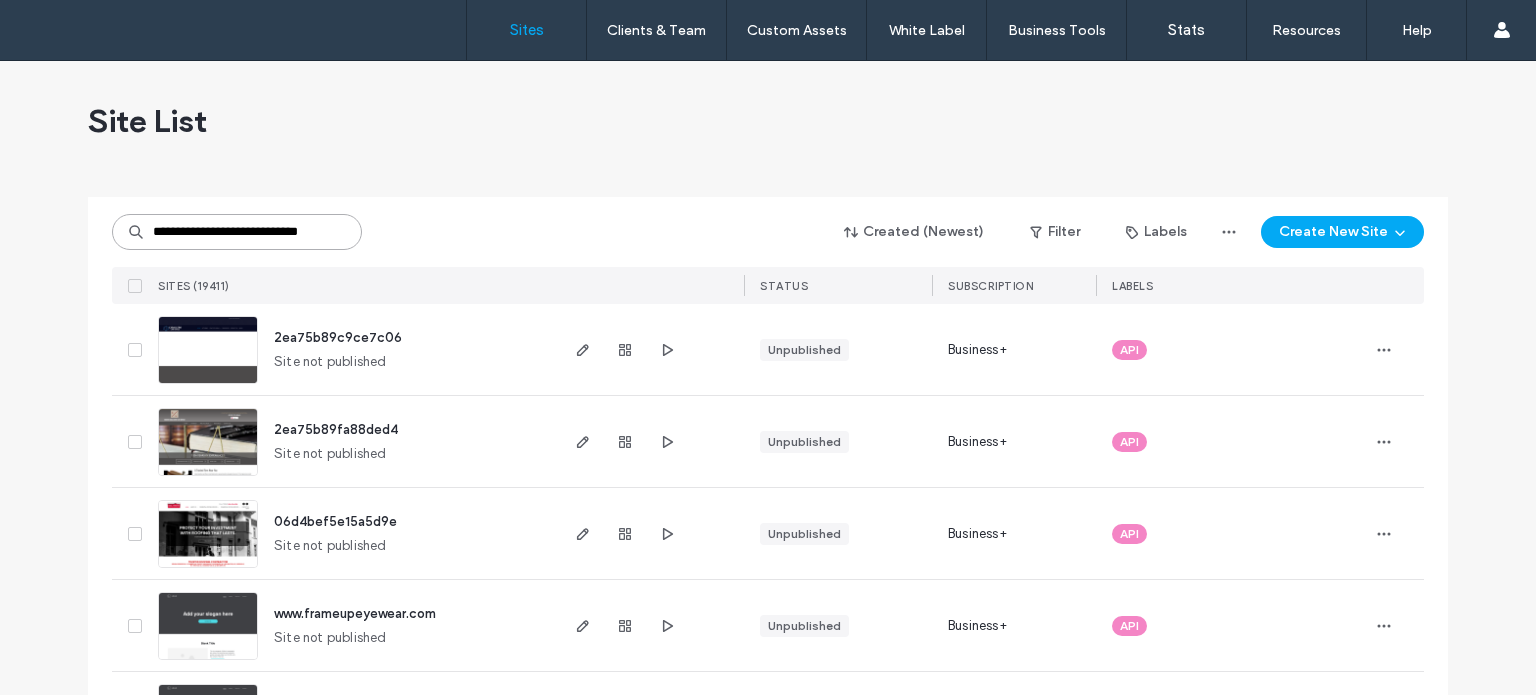 scroll, scrollTop: 0, scrollLeft: 32, axis: horizontal 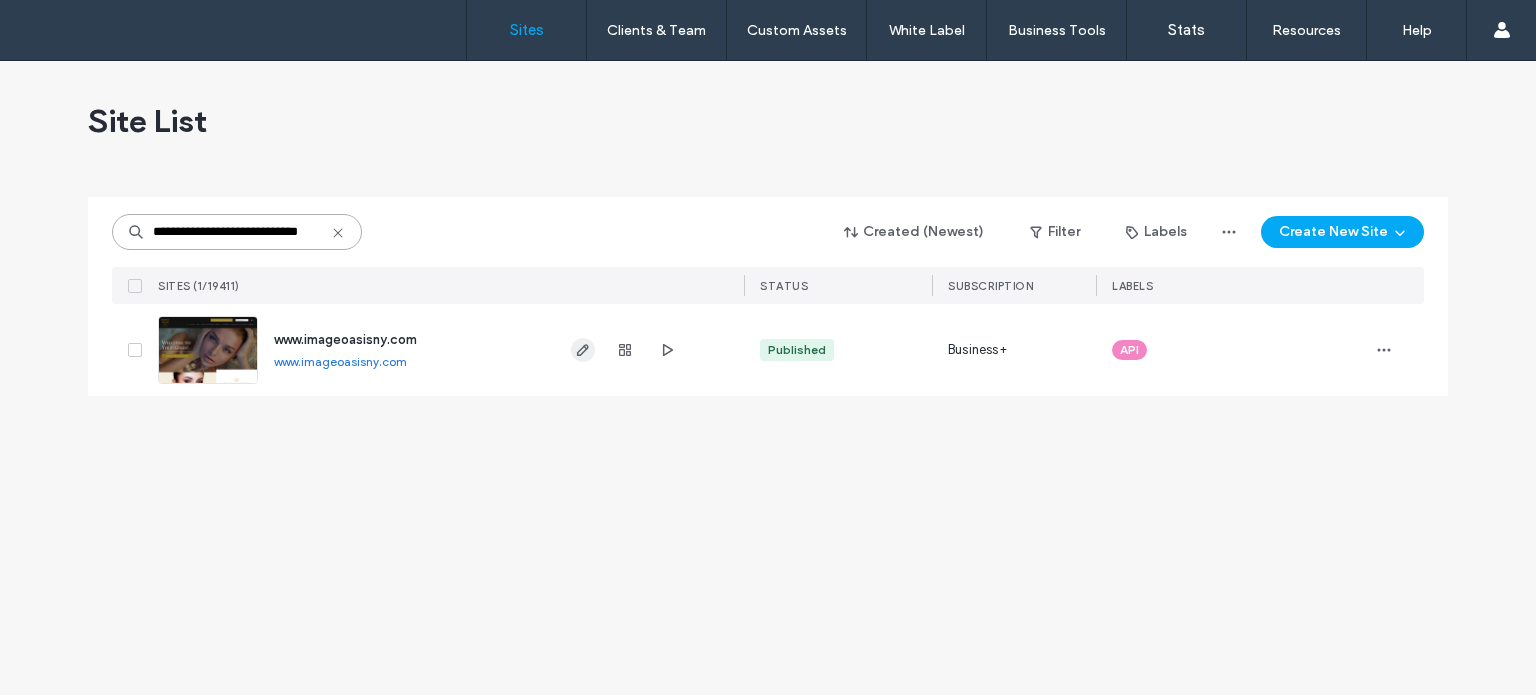 type on "**********" 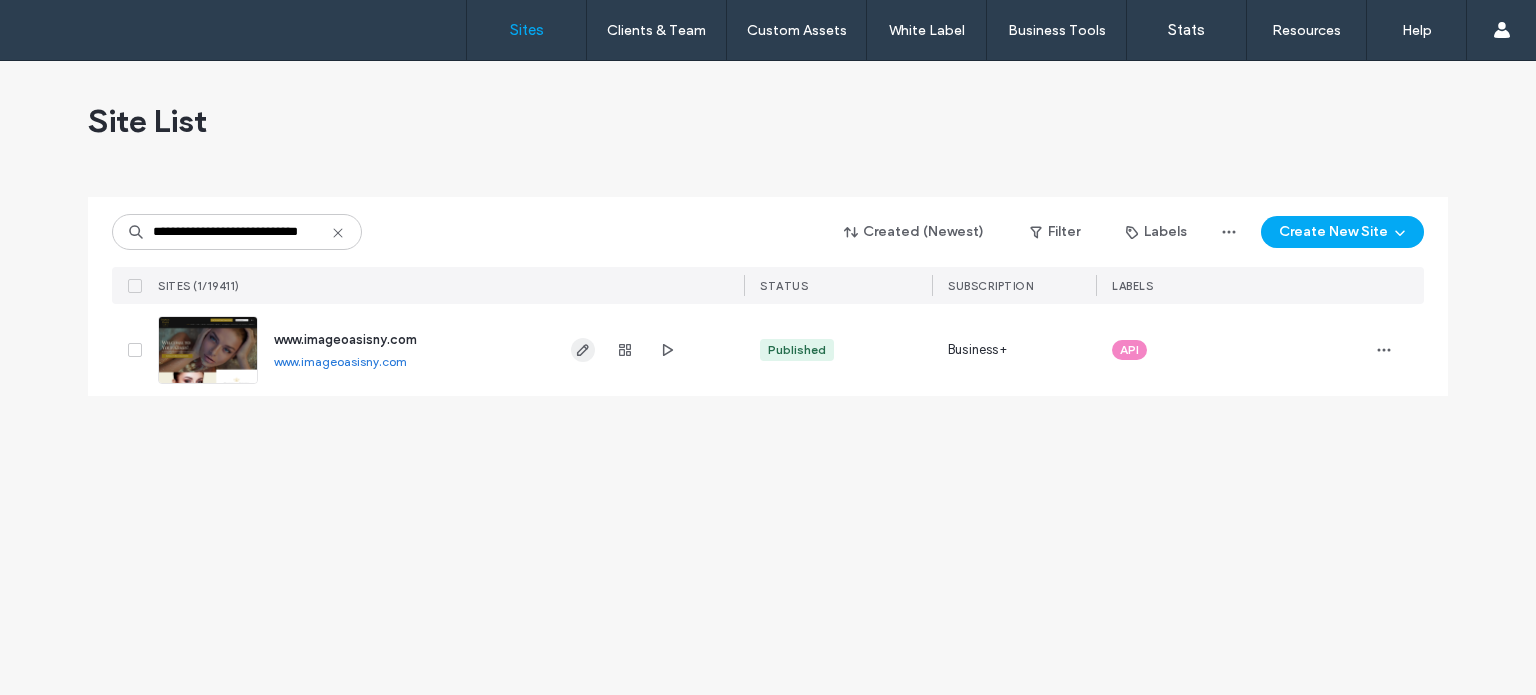 click 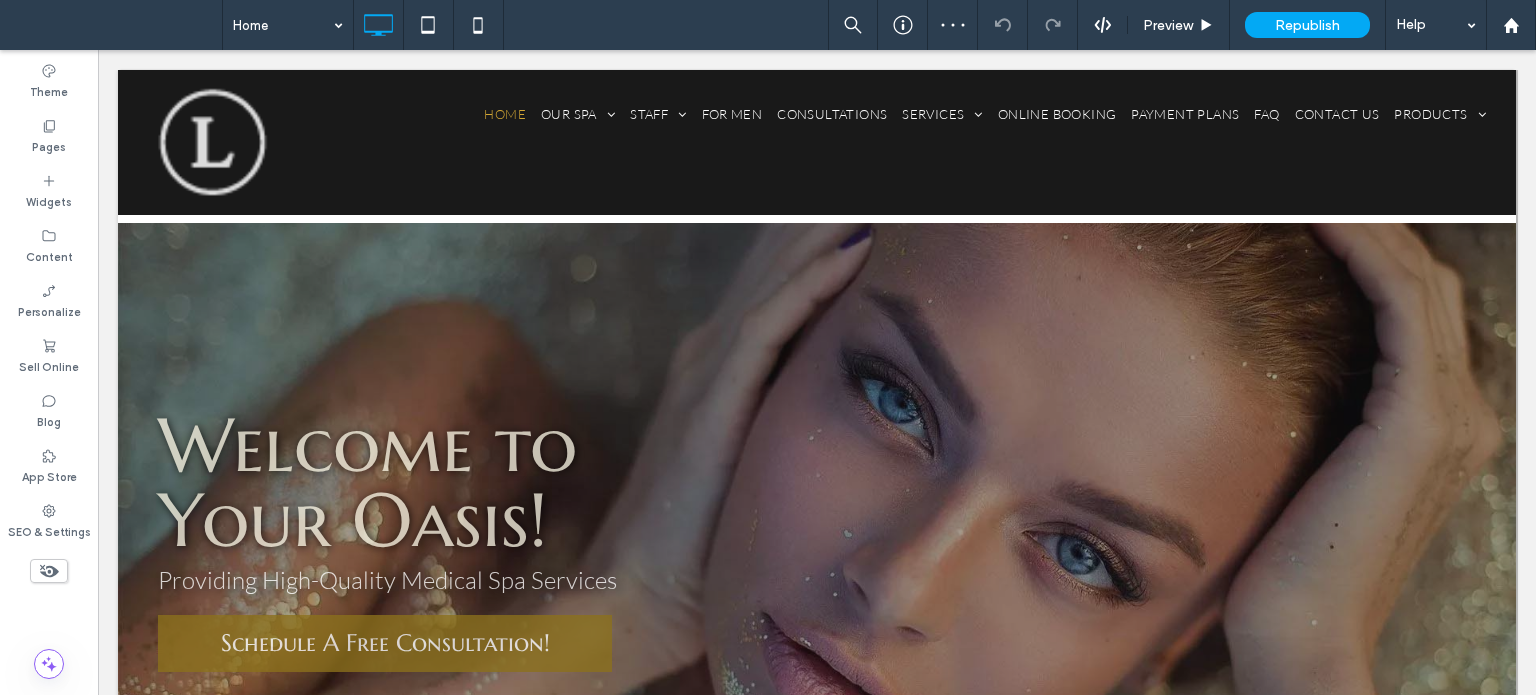 scroll, scrollTop: 1200, scrollLeft: 0, axis: vertical 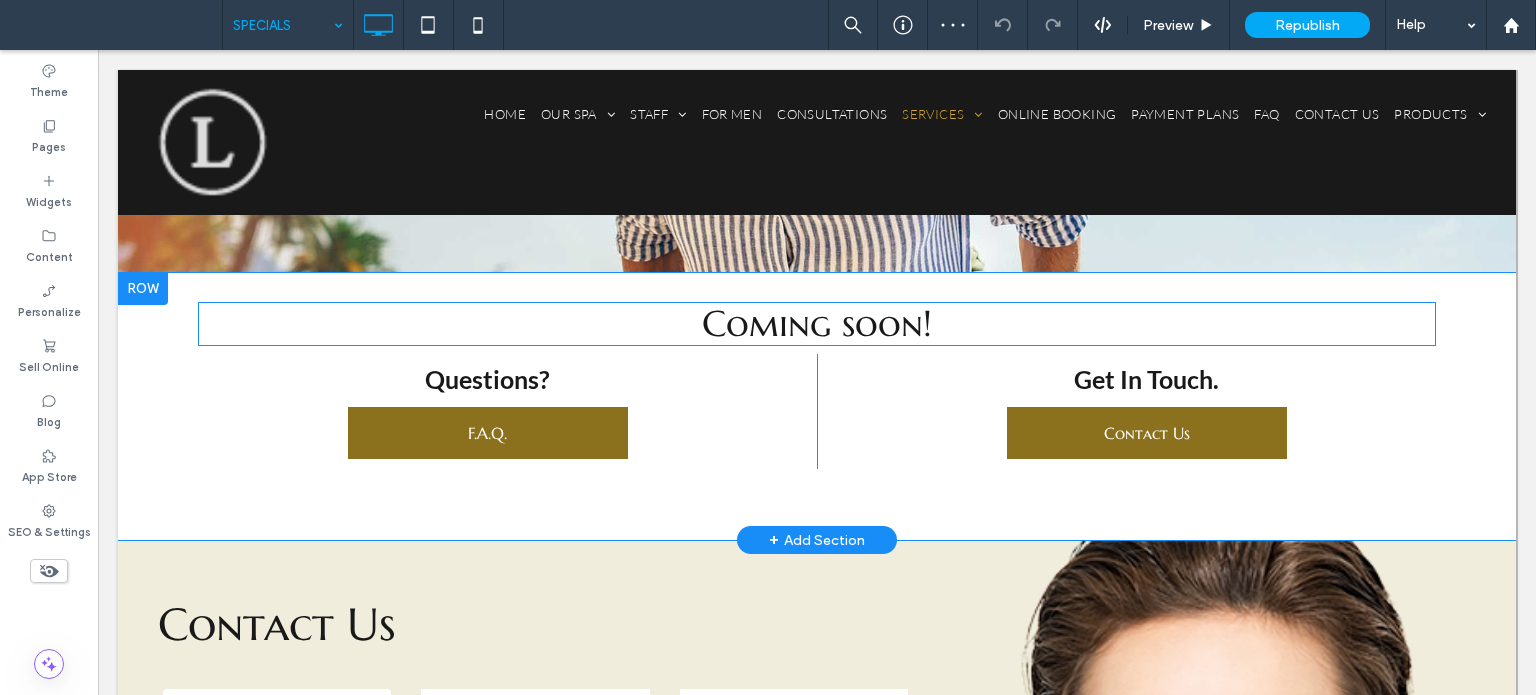 click on "Coming soon!" at bounding box center [817, 323] 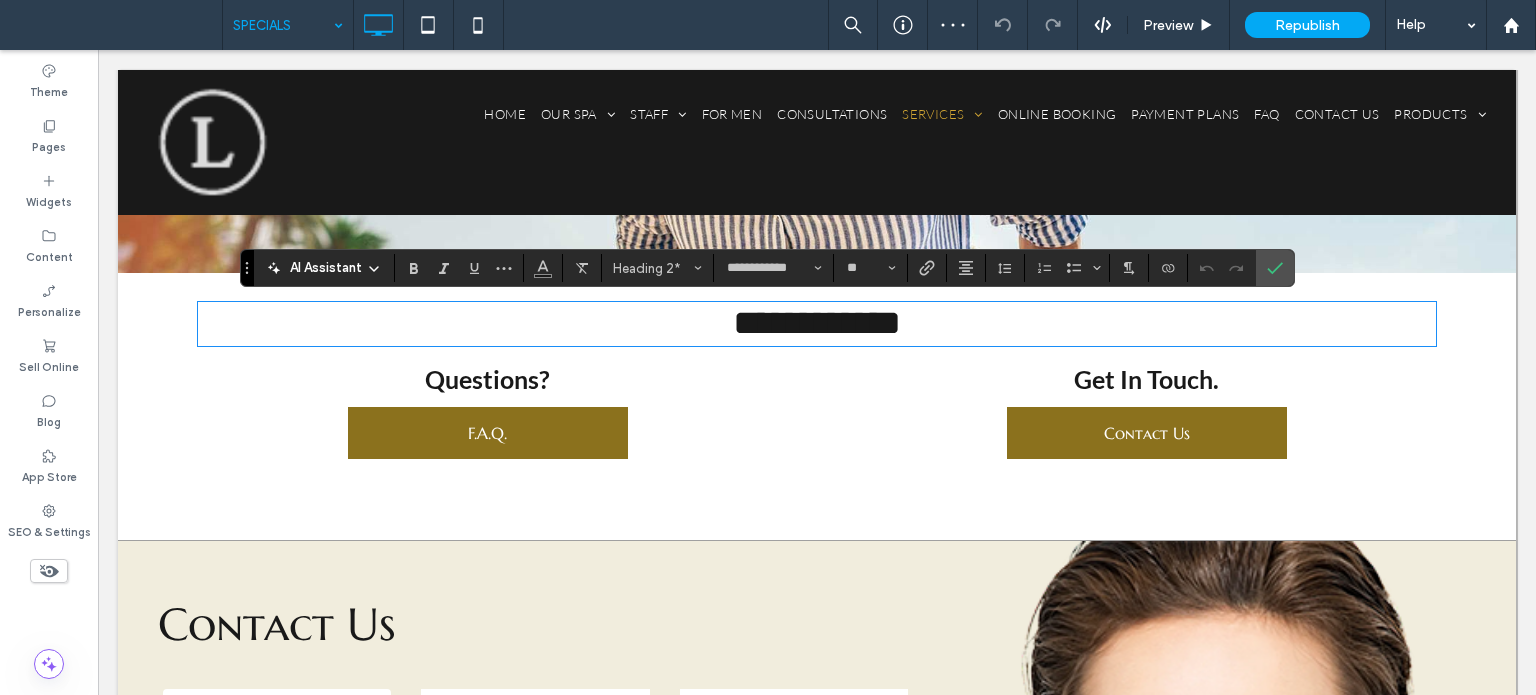 type 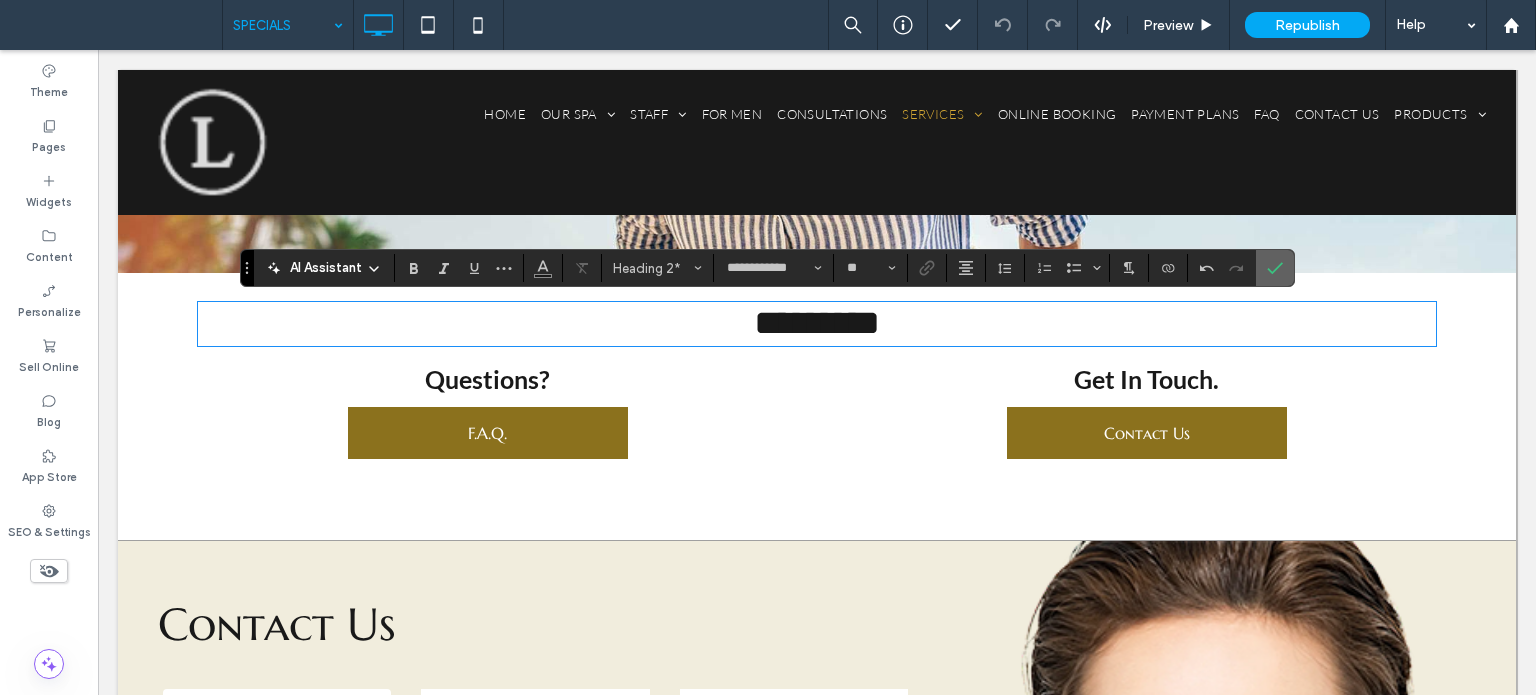 drag, startPoint x: 1280, startPoint y: 271, endPoint x: 1184, endPoint y: 221, distance: 108.24047 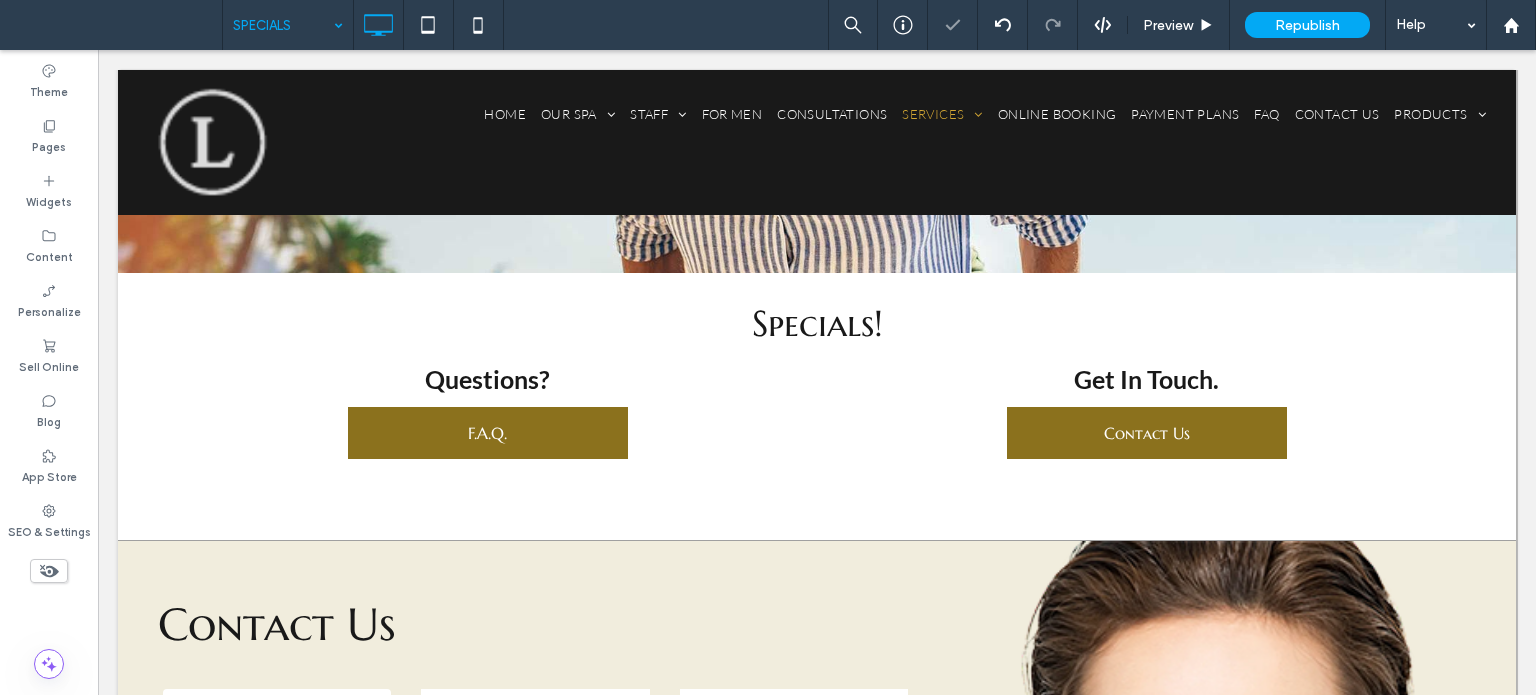 click at bounding box center [49, 571] 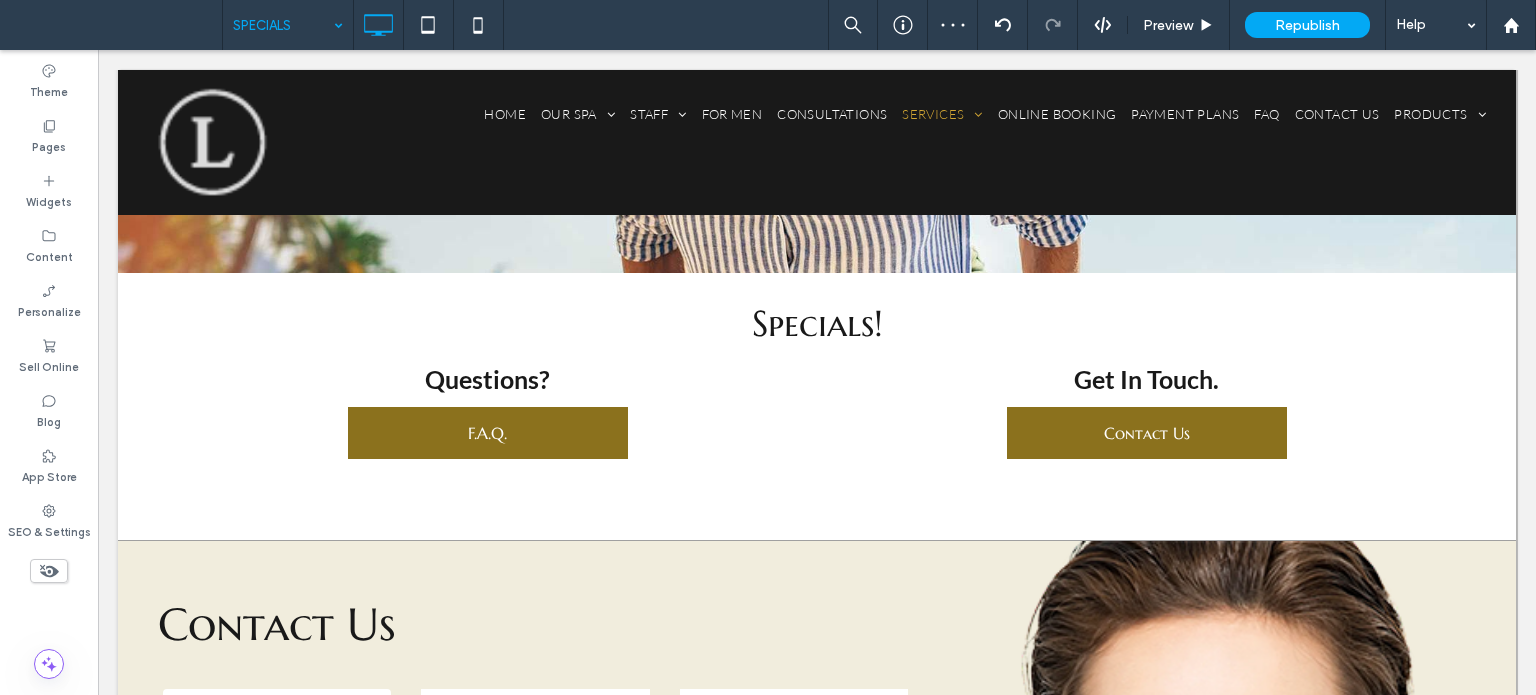 click 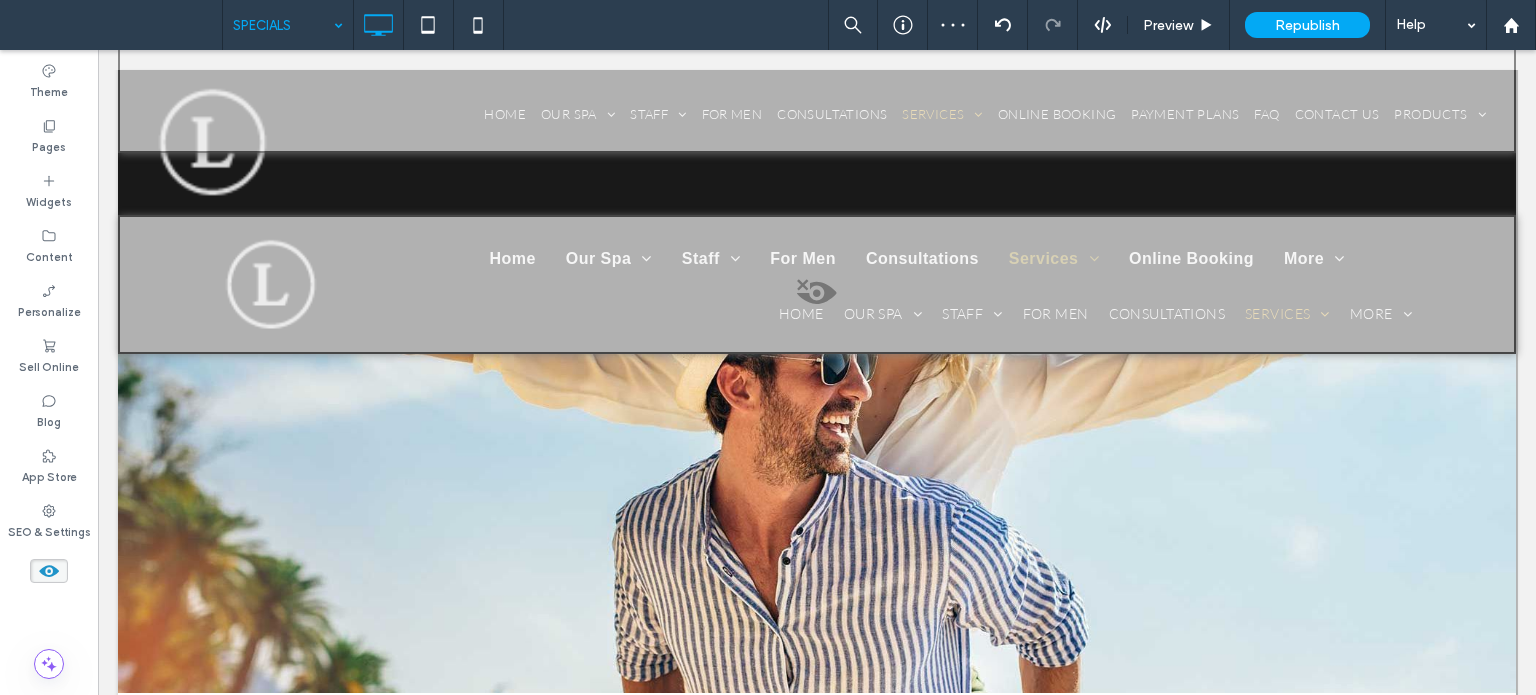 scroll, scrollTop: 920, scrollLeft: 0, axis: vertical 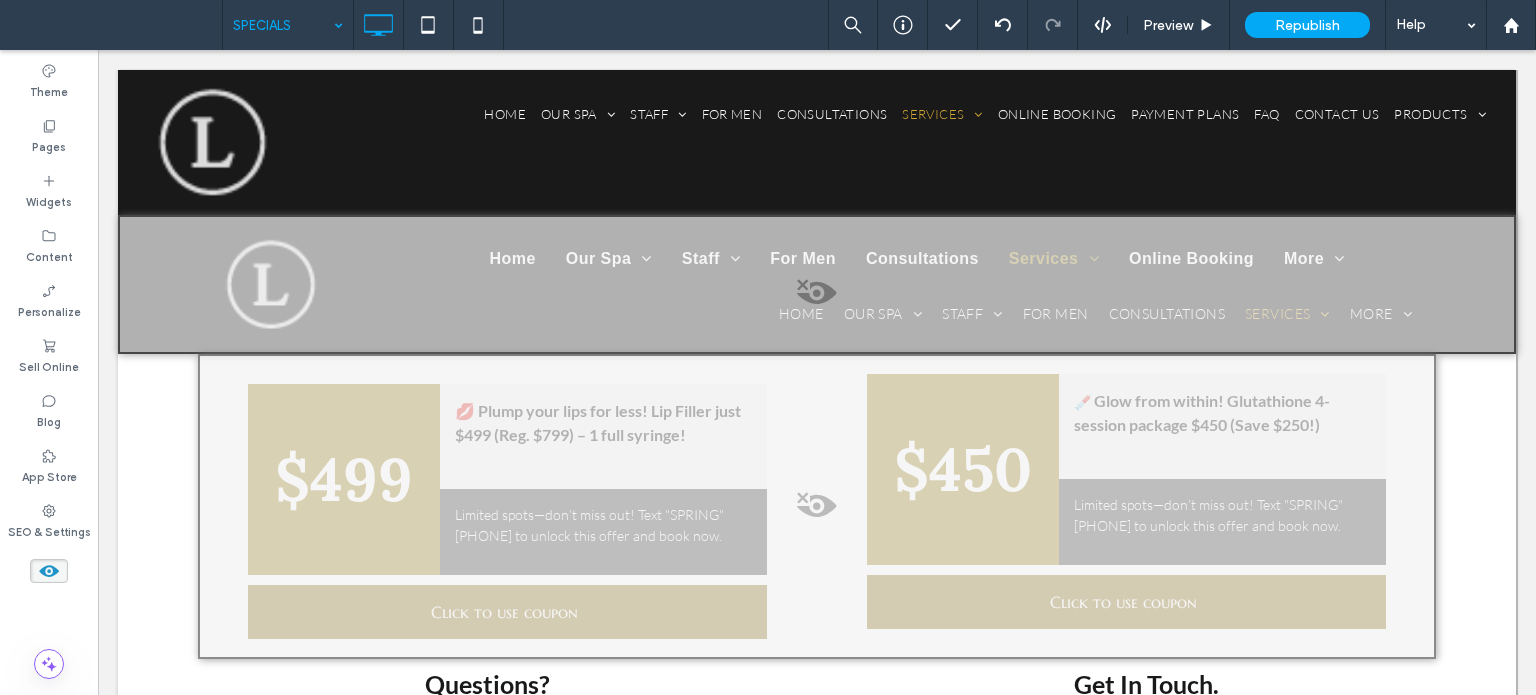 click at bounding box center [817, 511] 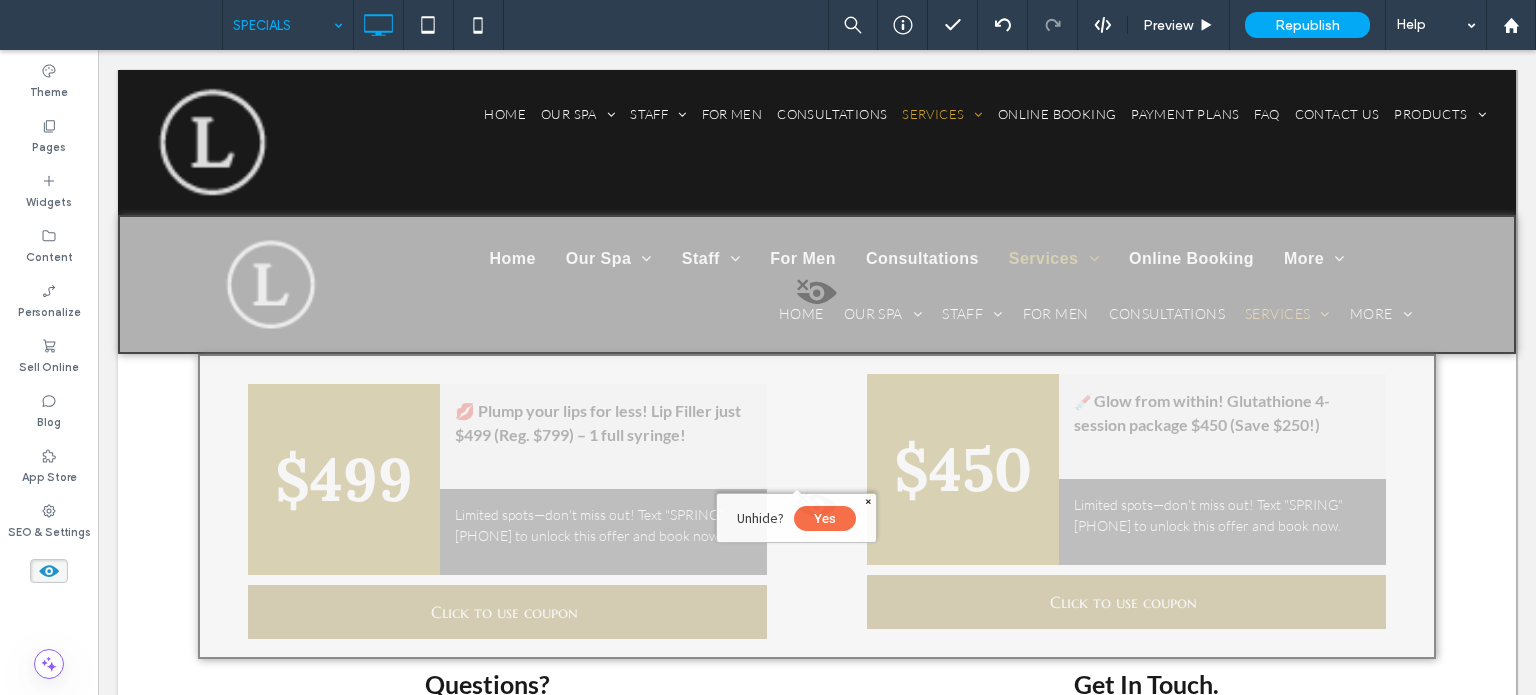 click on "Yes" at bounding box center [825, 518] 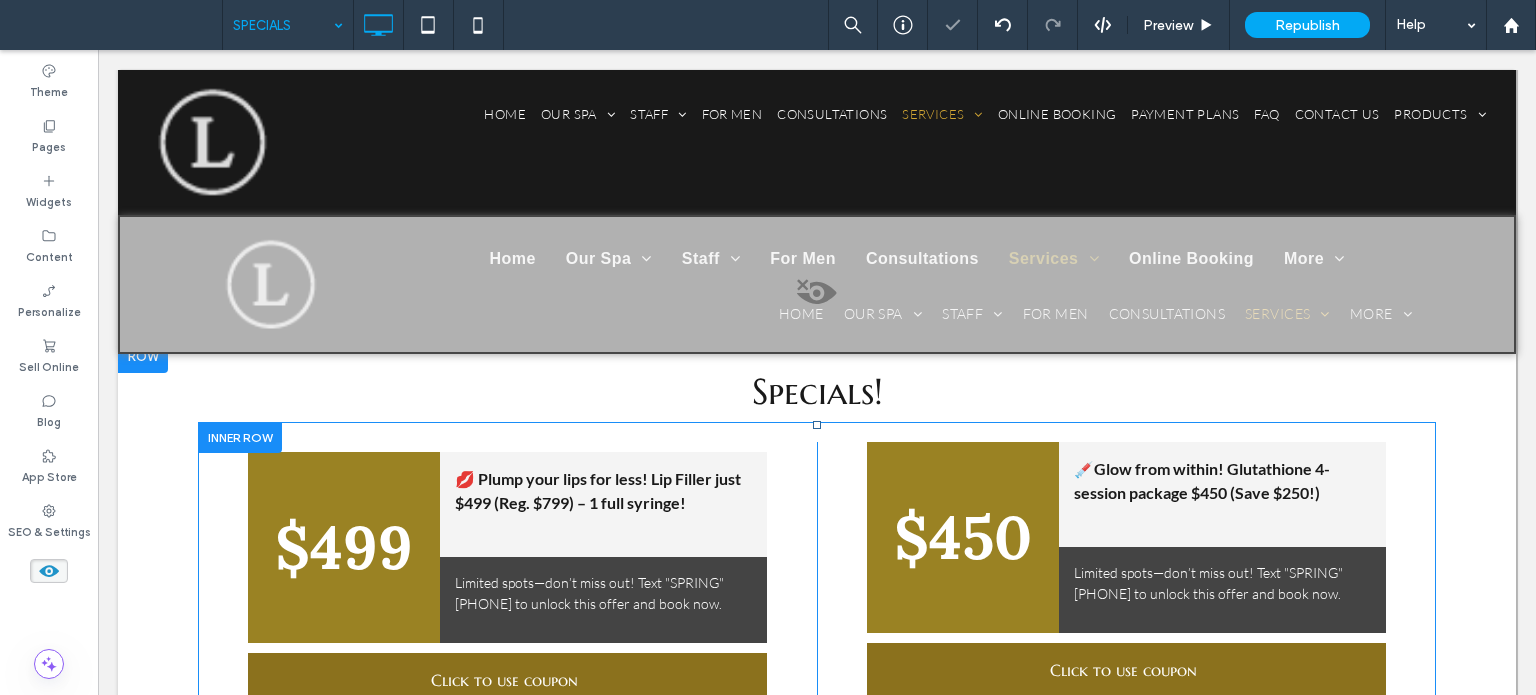scroll, scrollTop: 820, scrollLeft: 0, axis: vertical 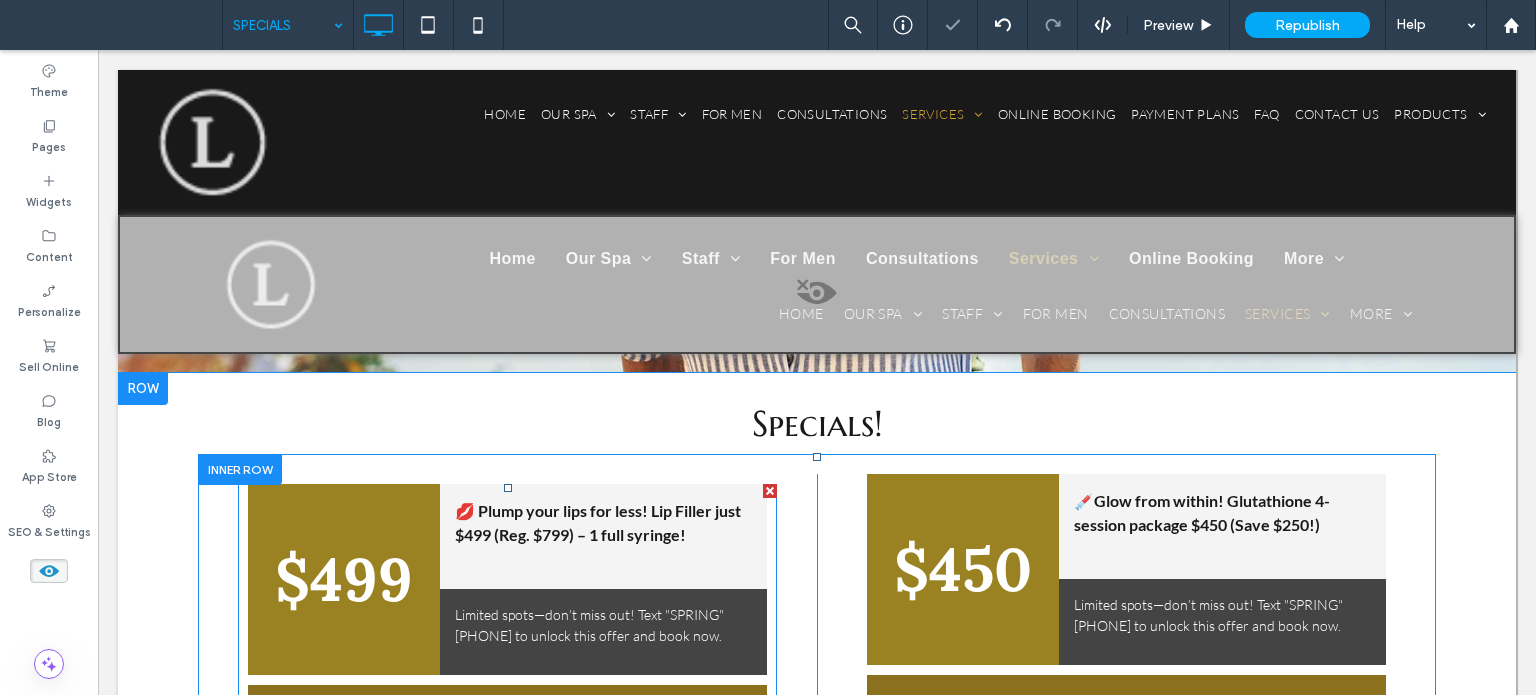 click on "$499" at bounding box center [344, 579] 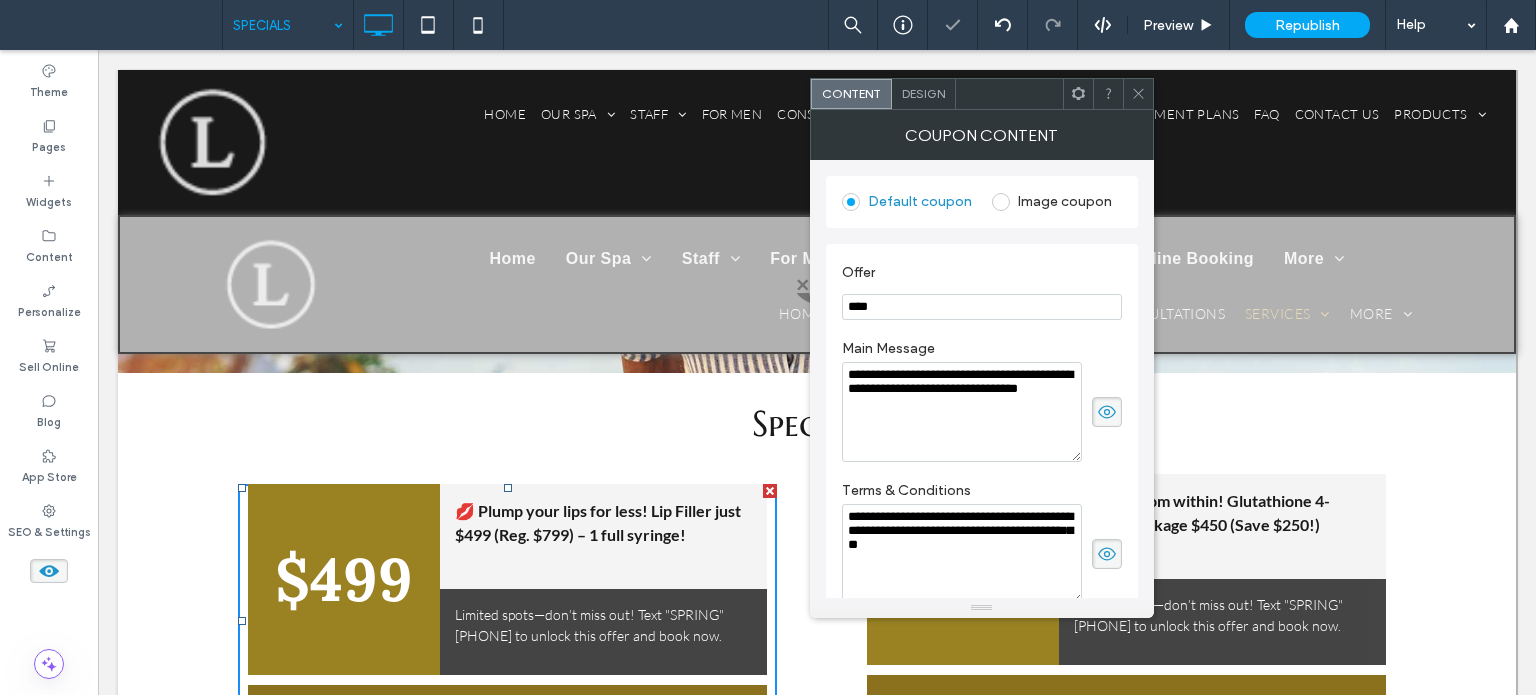 drag, startPoint x: 989, startPoint y: 360, endPoint x: 773, endPoint y: 323, distance: 219.14607 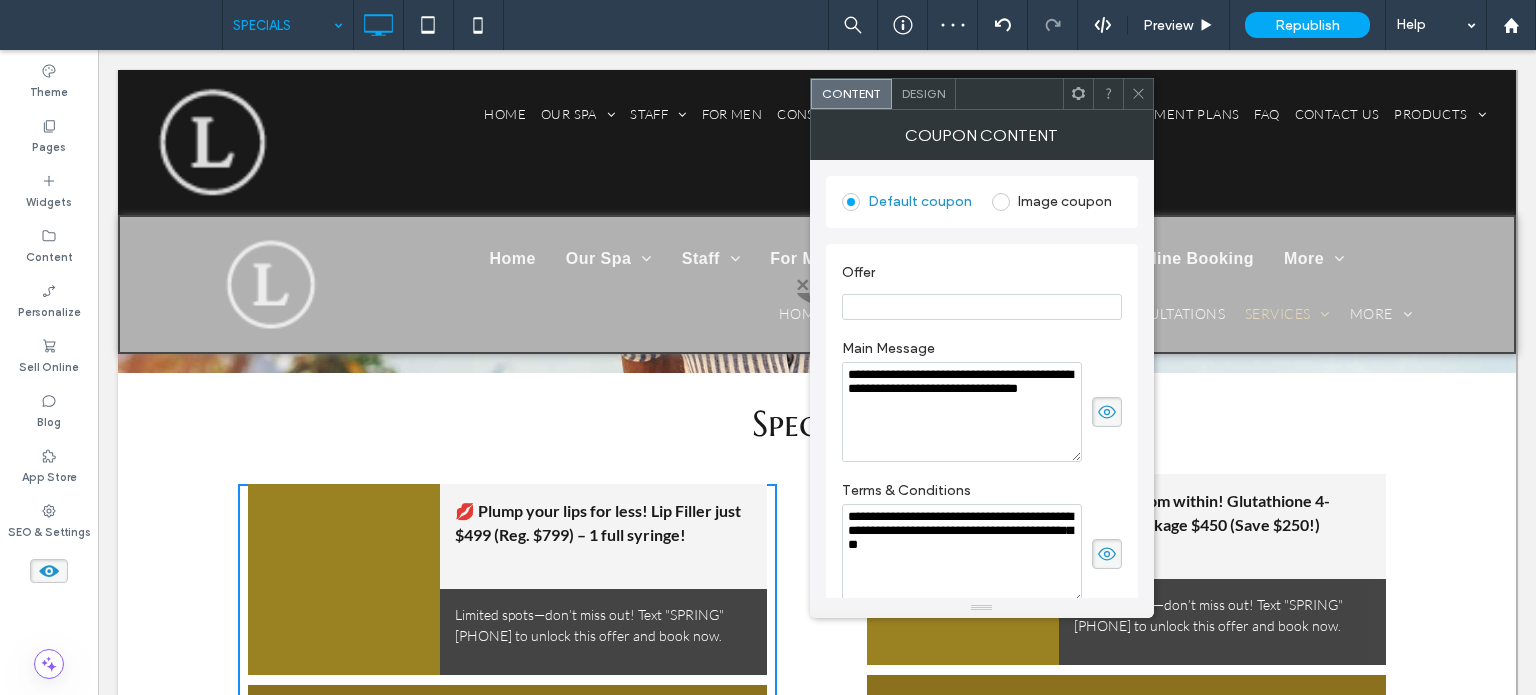 click at bounding box center (982, 307) 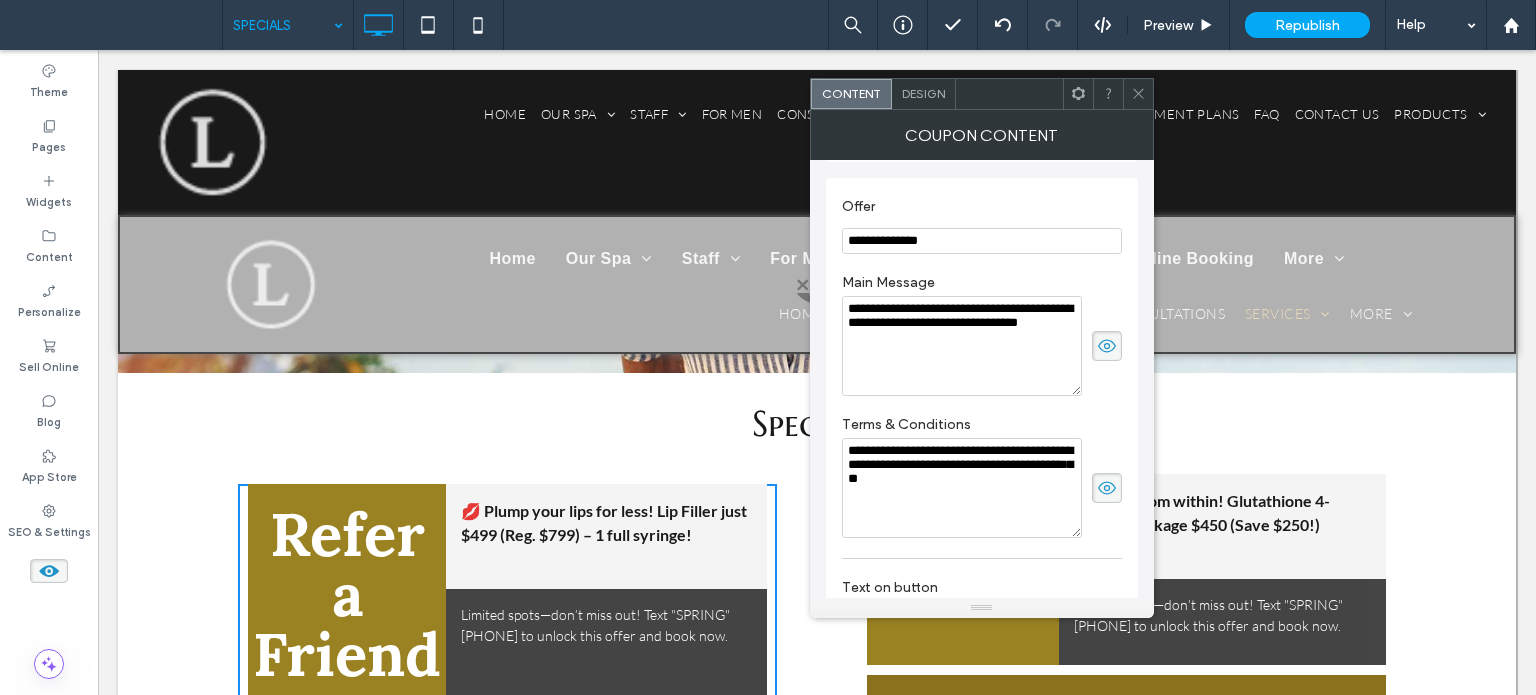 scroll, scrollTop: 100, scrollLeft: 0, axis: vertical 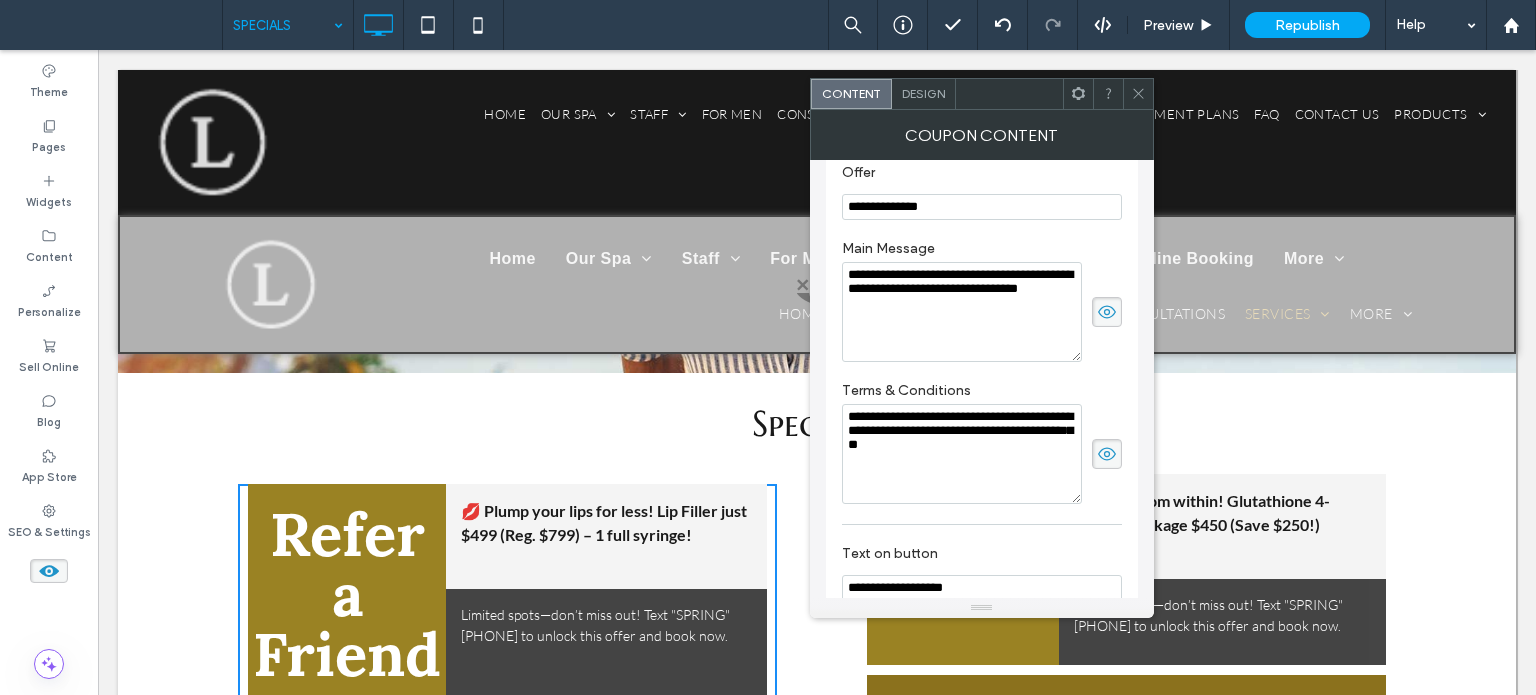 type on "**********" 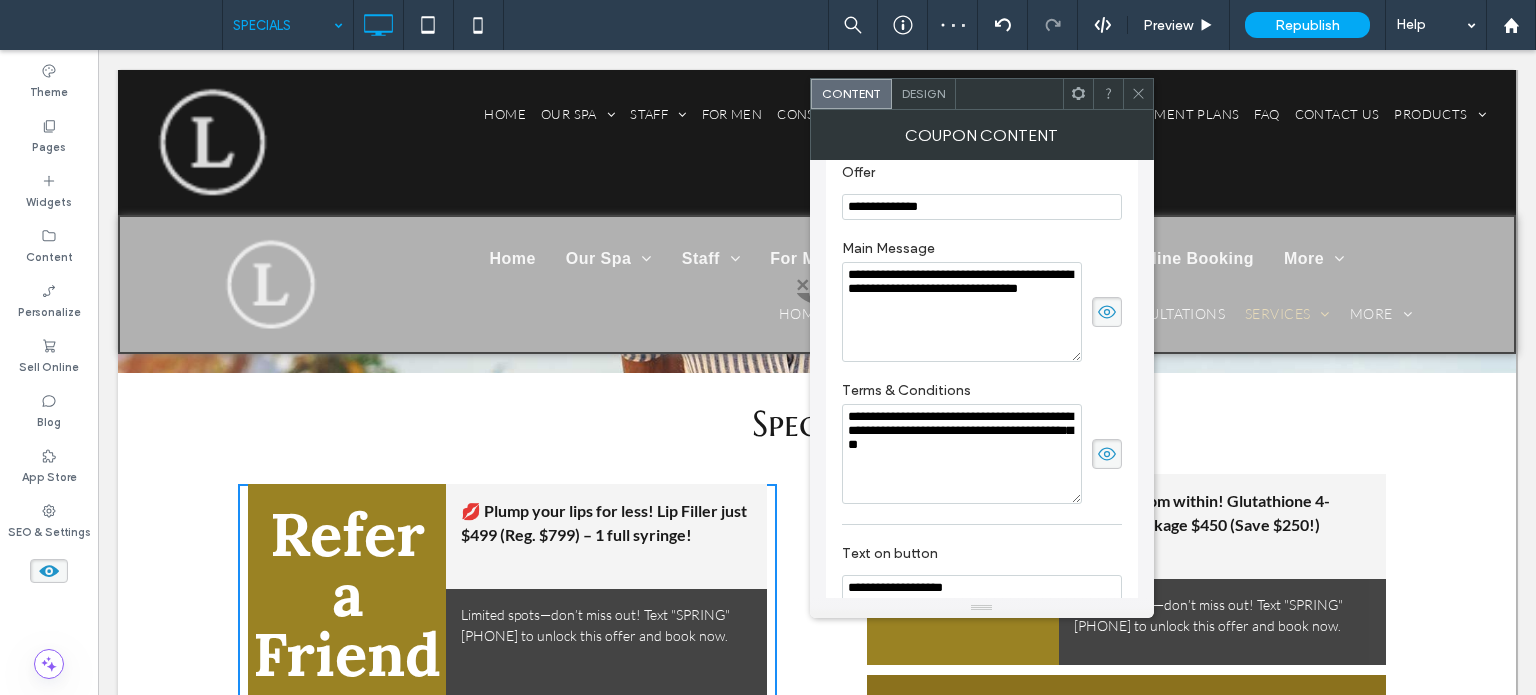 drag, startPoint x: 1066, startPoint y: 294, endPoint x: 867, endPoint y: 278, distance: 199.64218 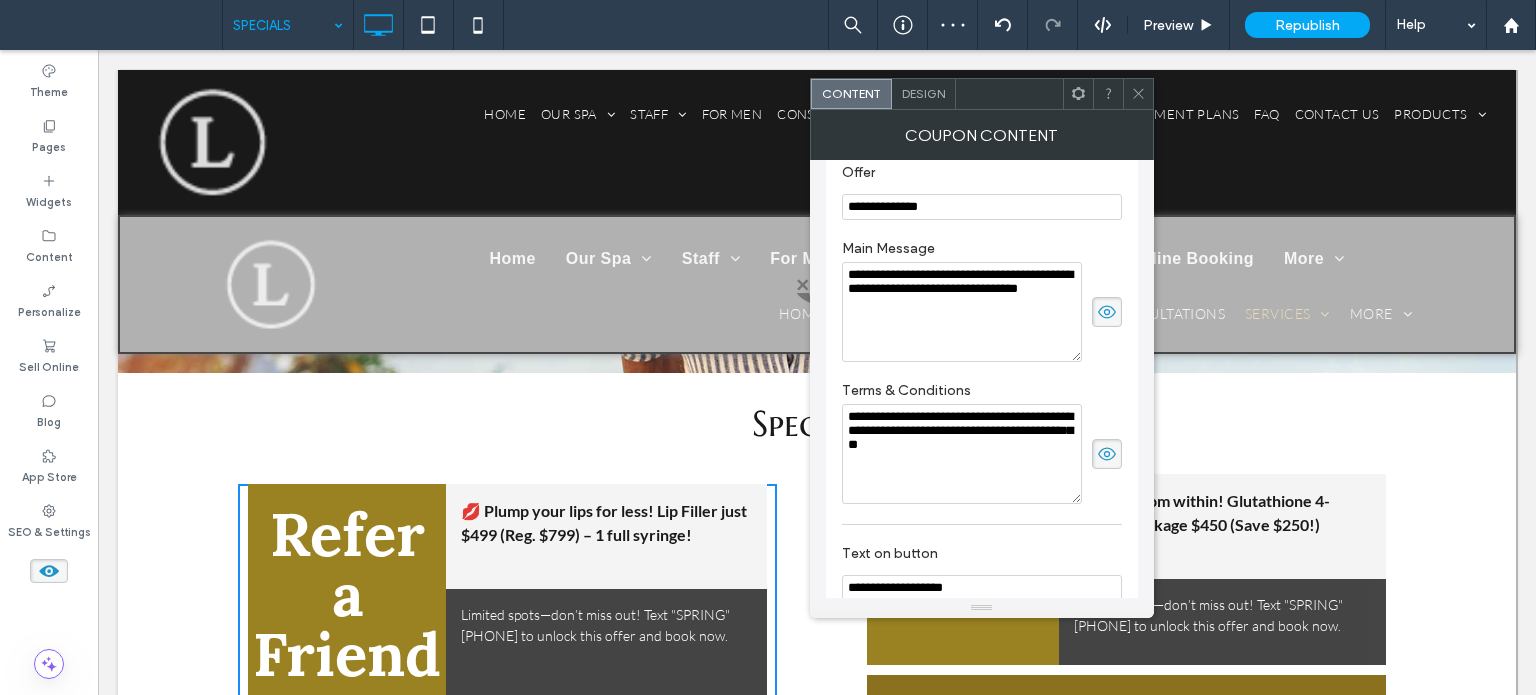 click on "**********" at bounding box center [962, 312] 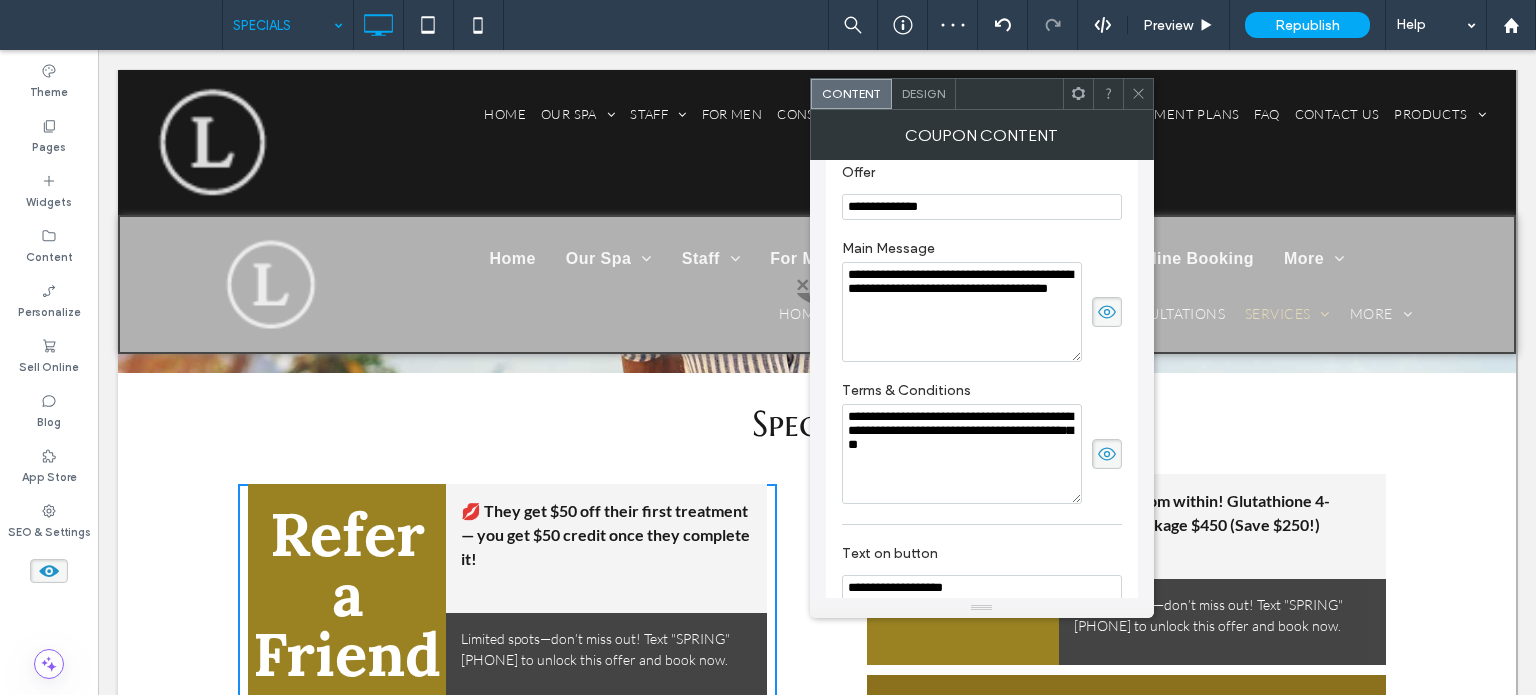 click on "**********" at bounding box center [962, 312] 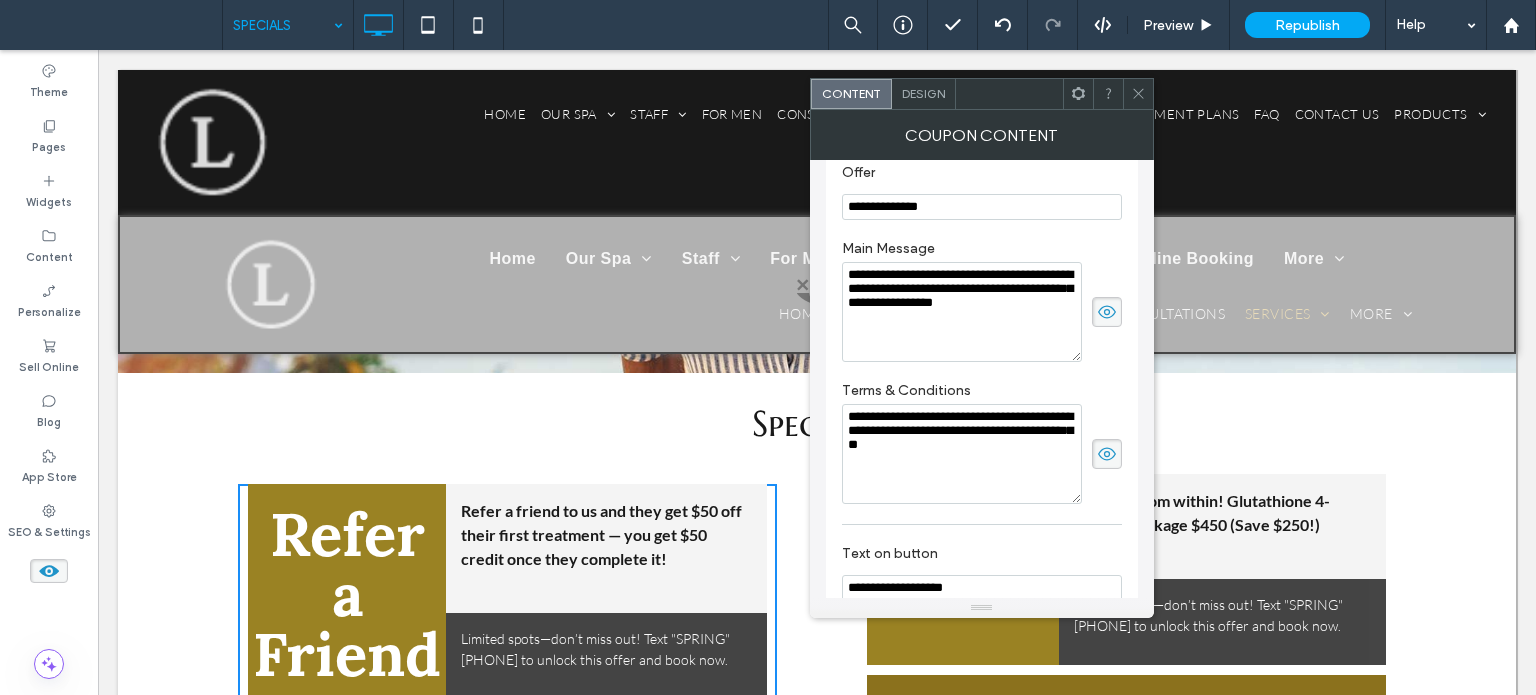 drag, startPoint x: 993, startPoint y: 287, endPoint x: 984, endPoint y: 306, distance: 21.023796 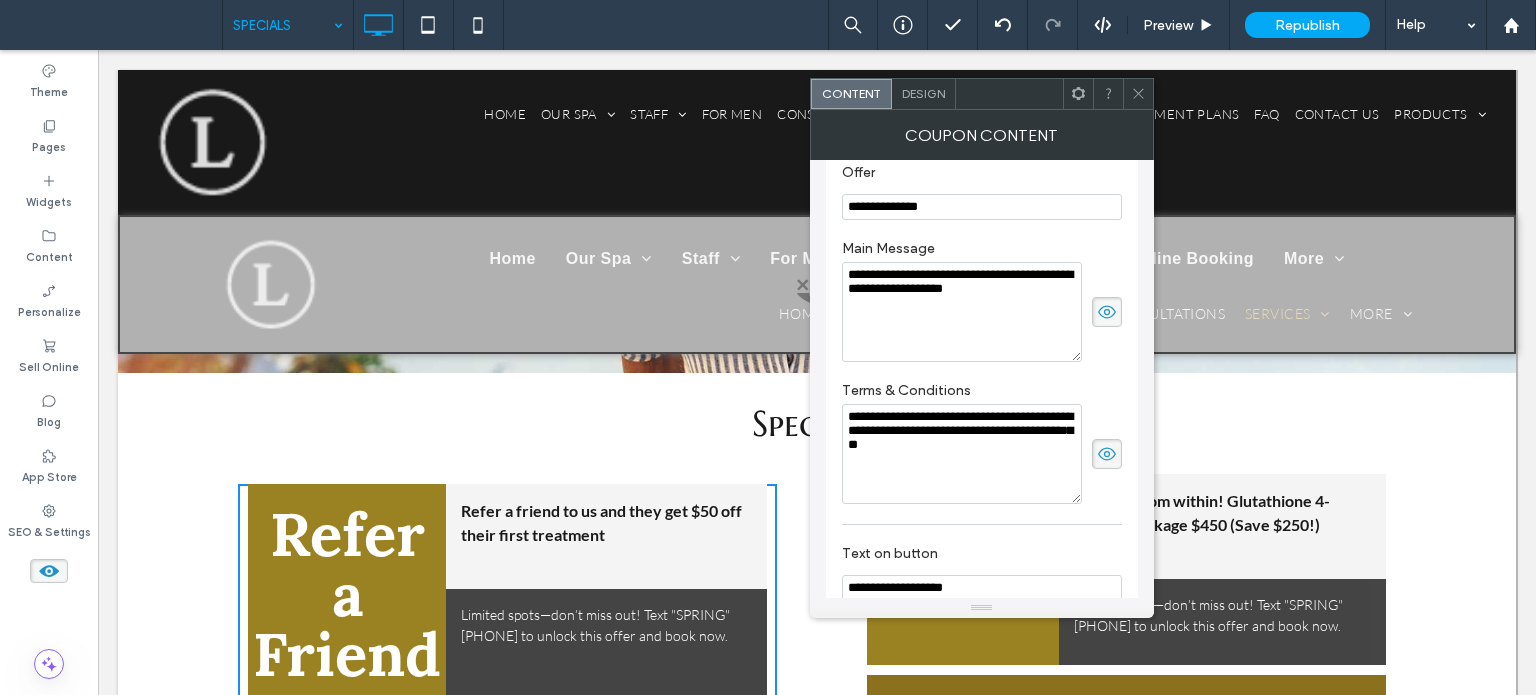 type on "**********" 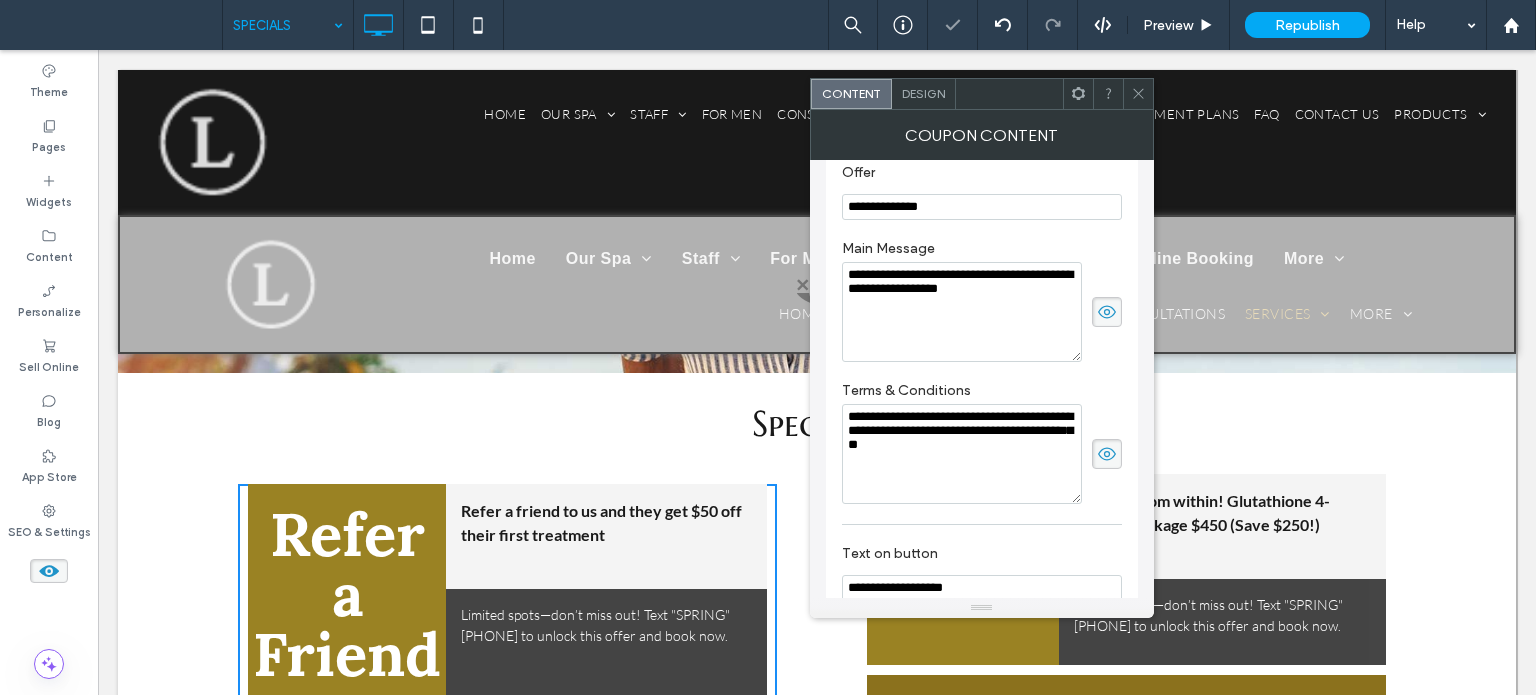 drag, startPoint x: 1083, startPoint y: 506, endPoint x: 799, endPoint y: 392, distance: 306.02615 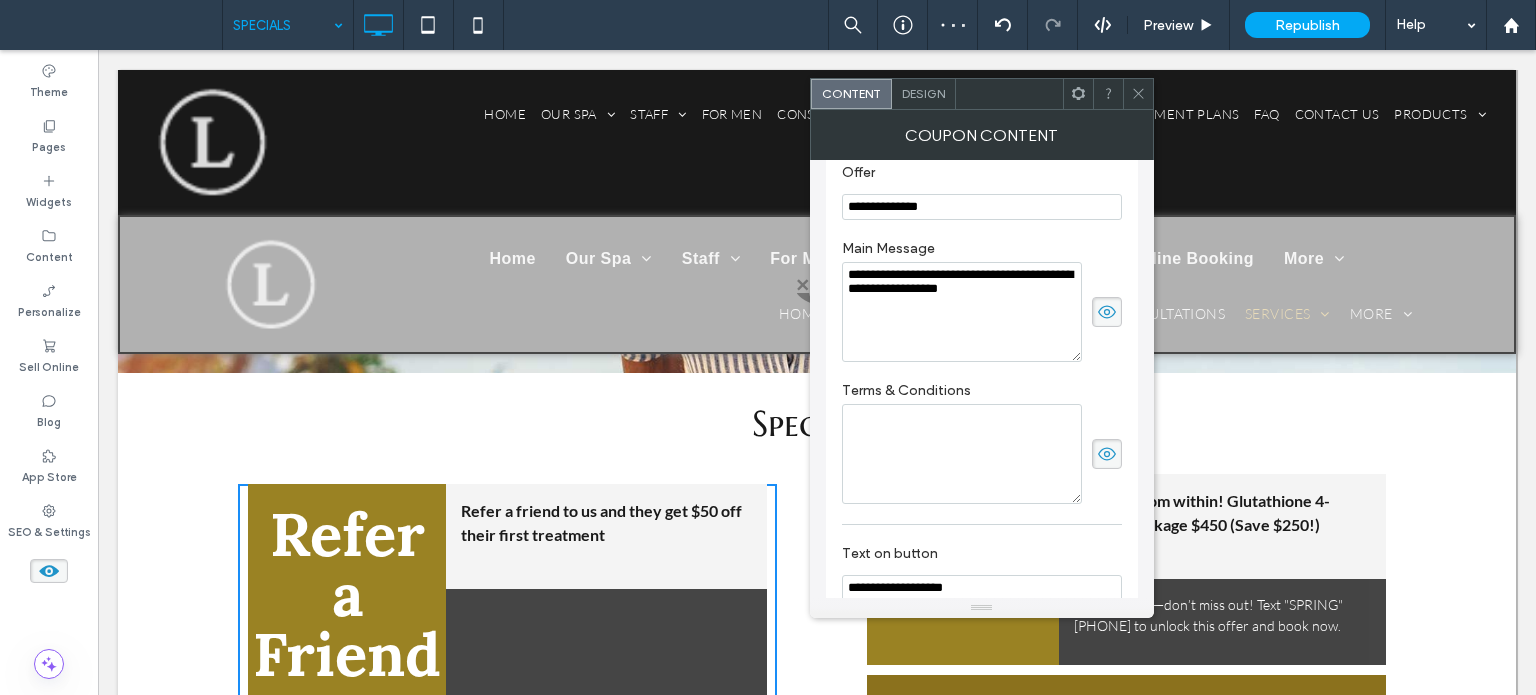 paste on "**********" 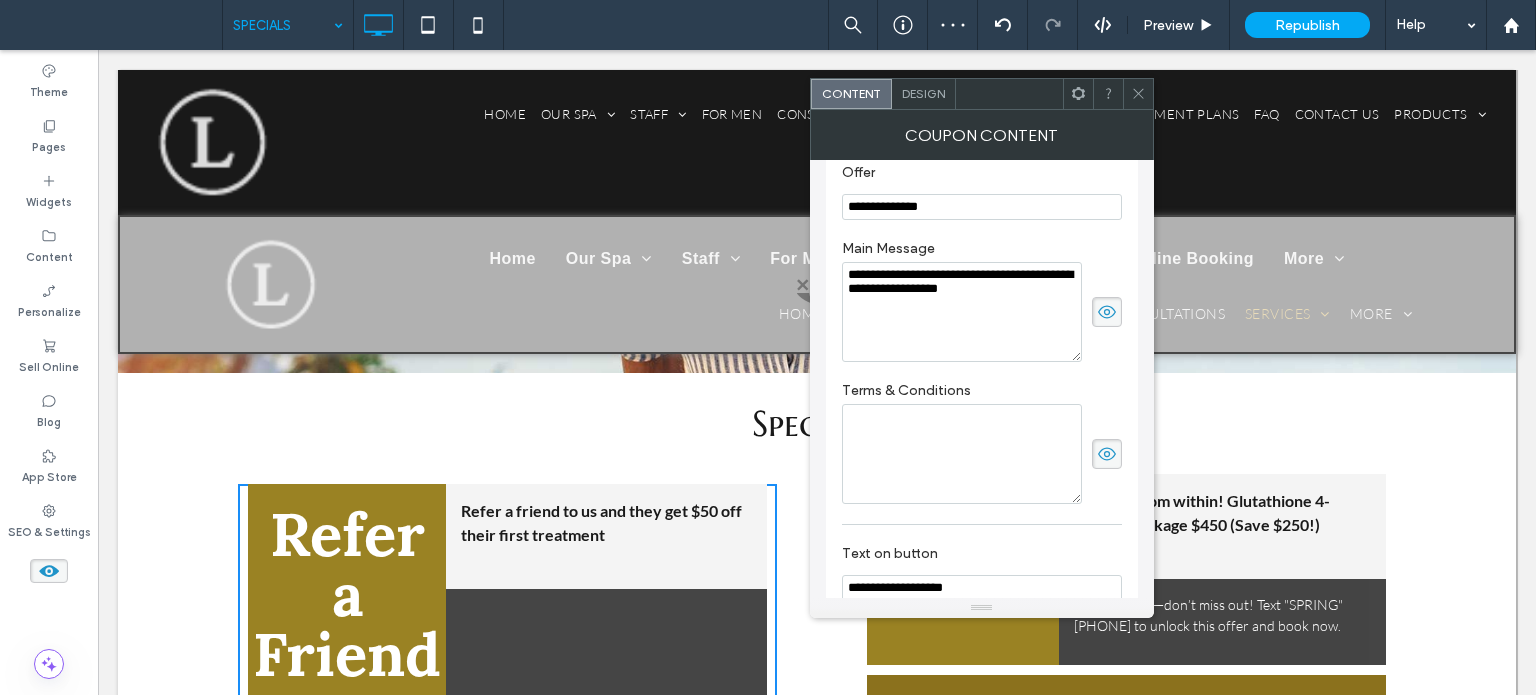type on "**********" 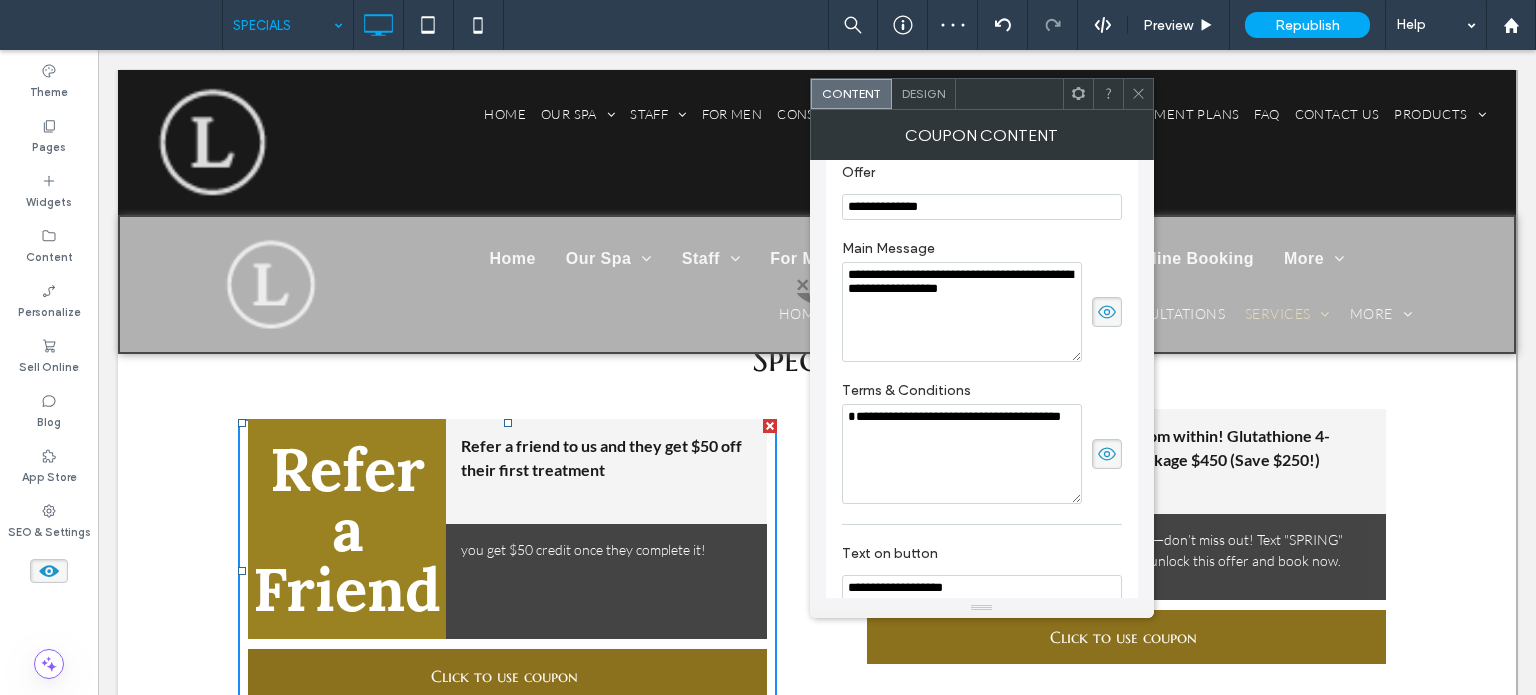 scroll, scrollTop: 920, scrollLeft: 0, axis: vertical 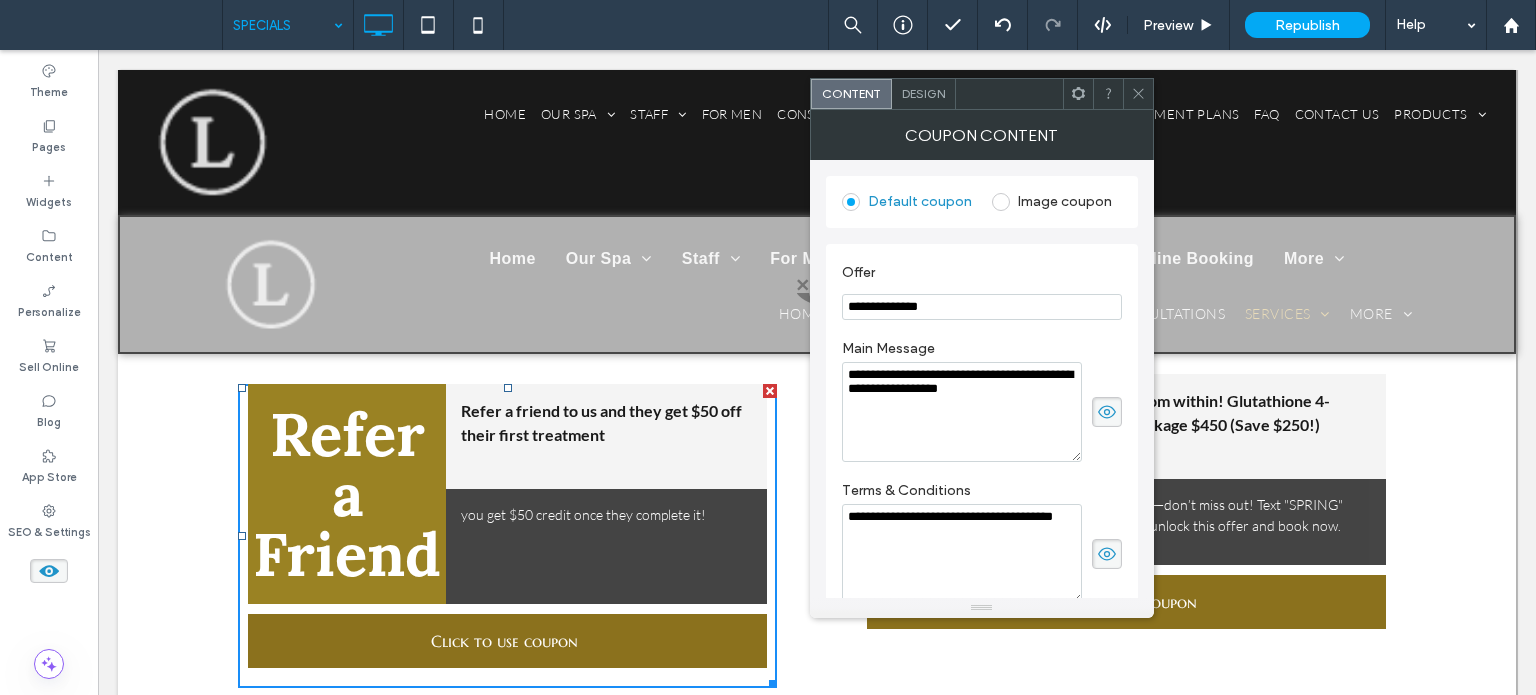click on "Design" at bounding box center [924, 94] 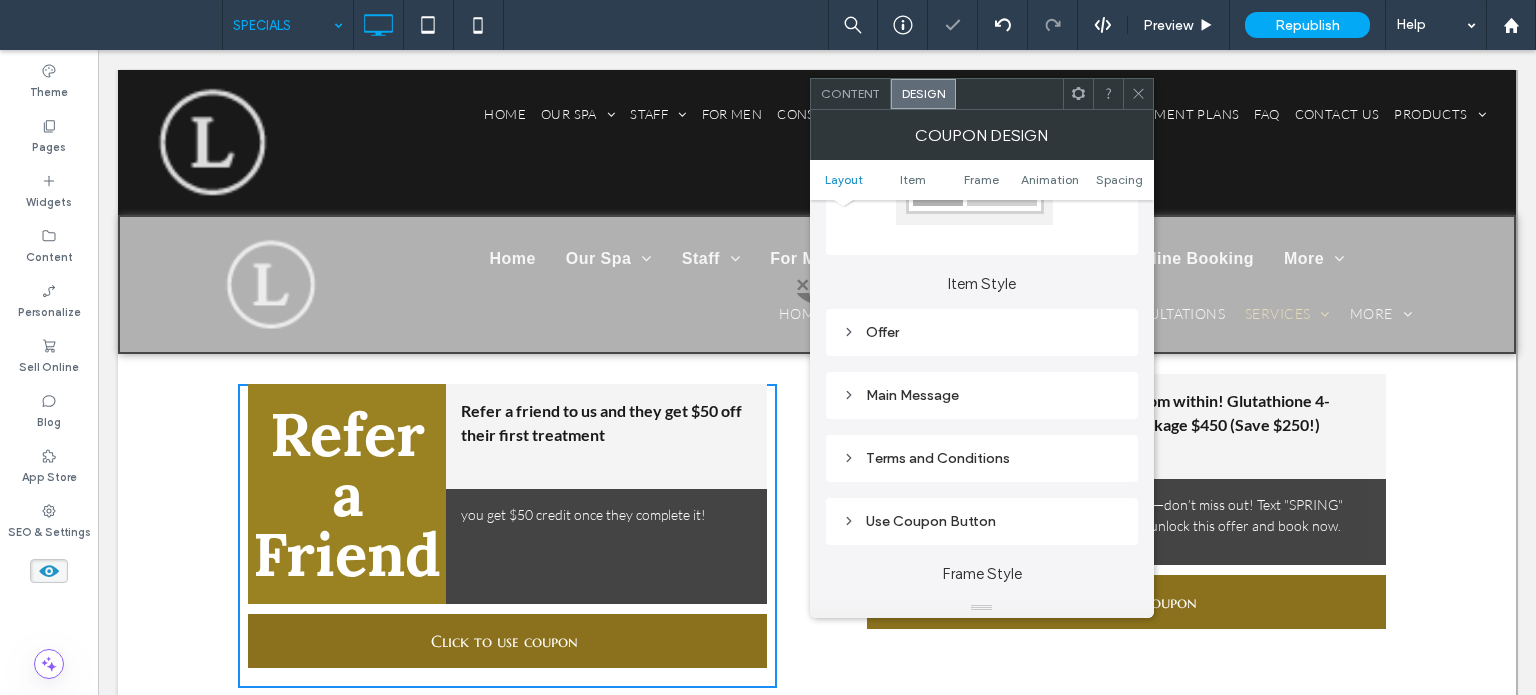 scroll, scrollTop: 200, scrollLeft: 0, axis: vertical 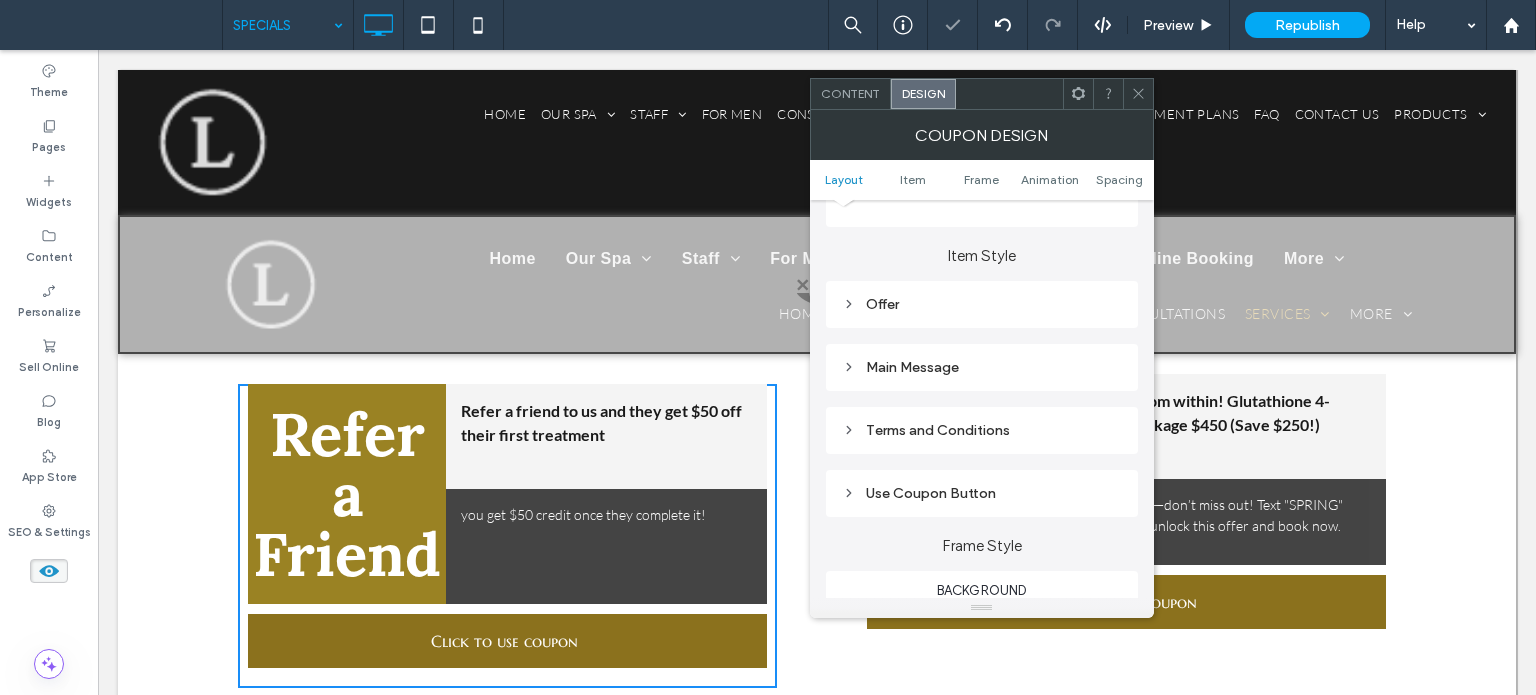 click on "Offer" at bounding box center (982, 304) 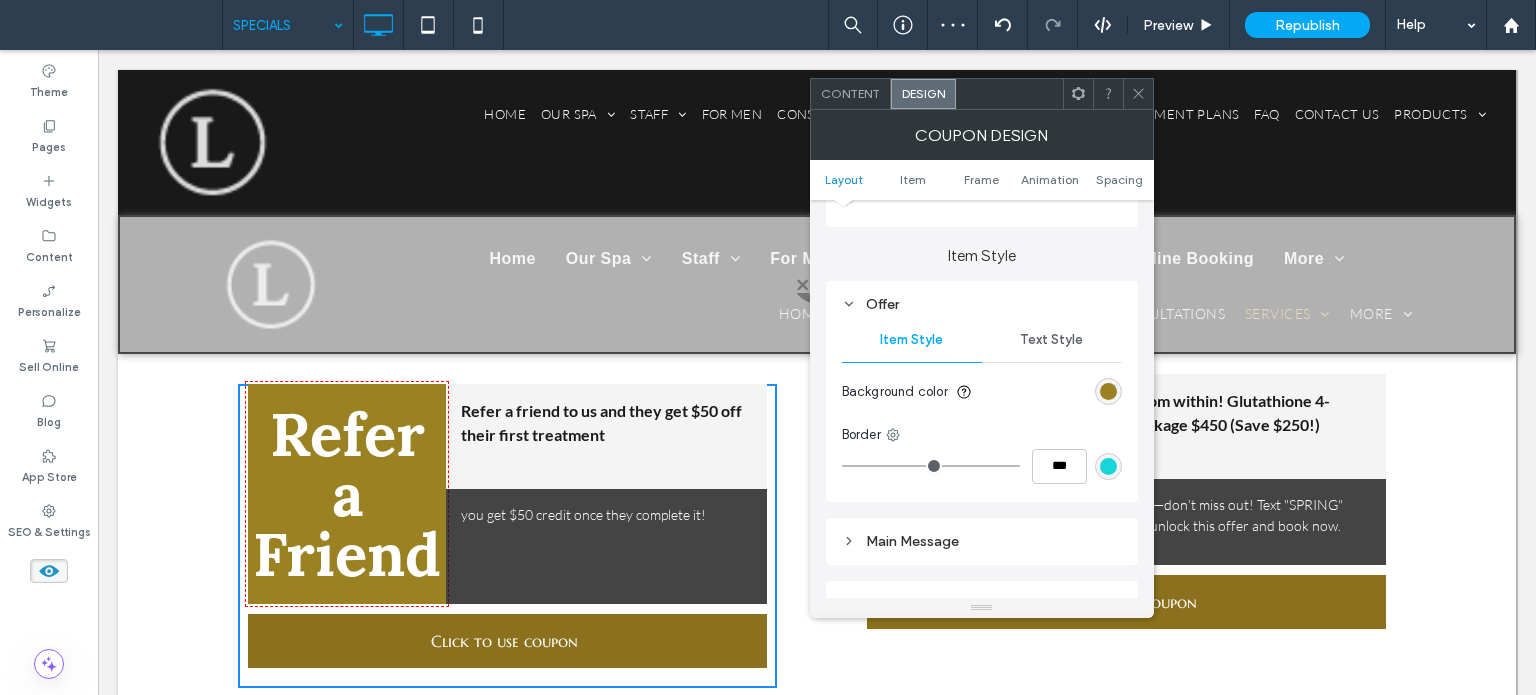 click on "Text Style" at bounding box center [1051, 340] 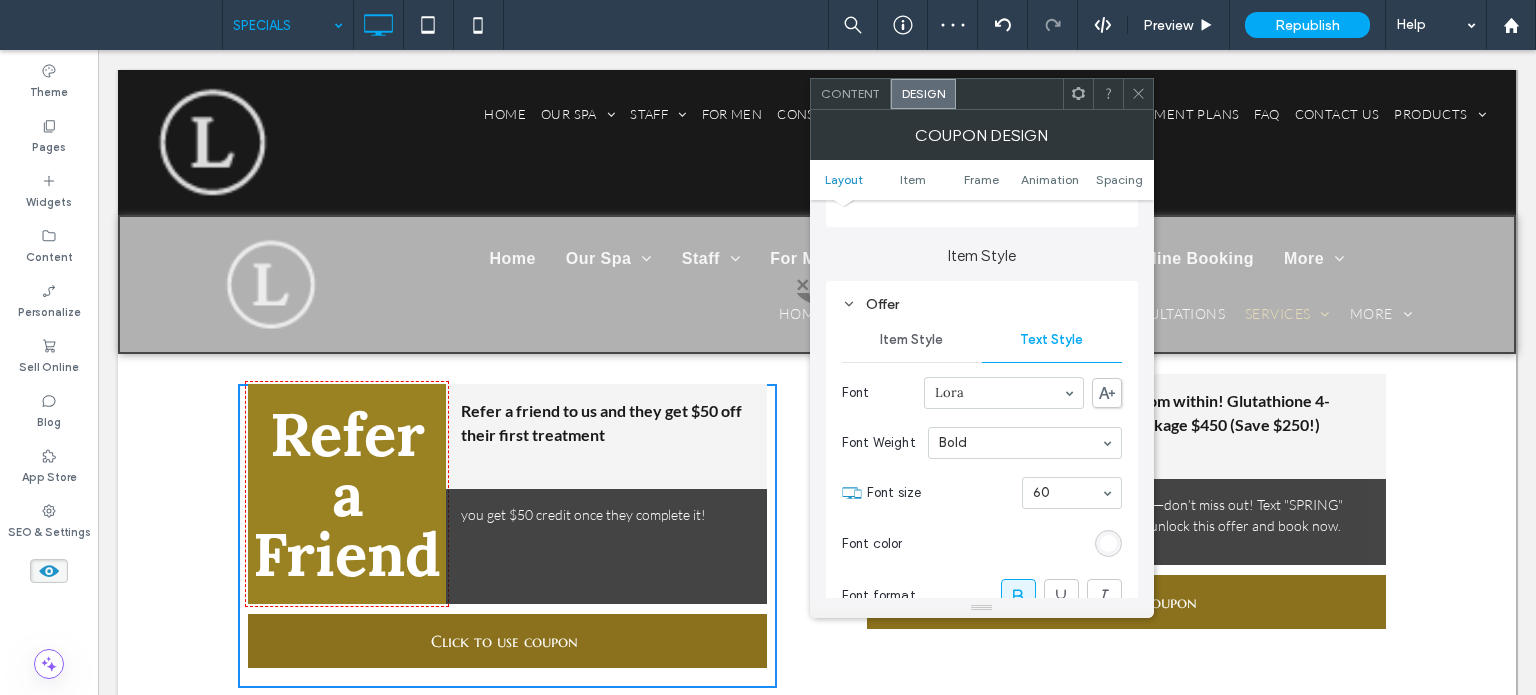 scroll, scrollTop: 300, scrollLeft: 0, axis: vertical 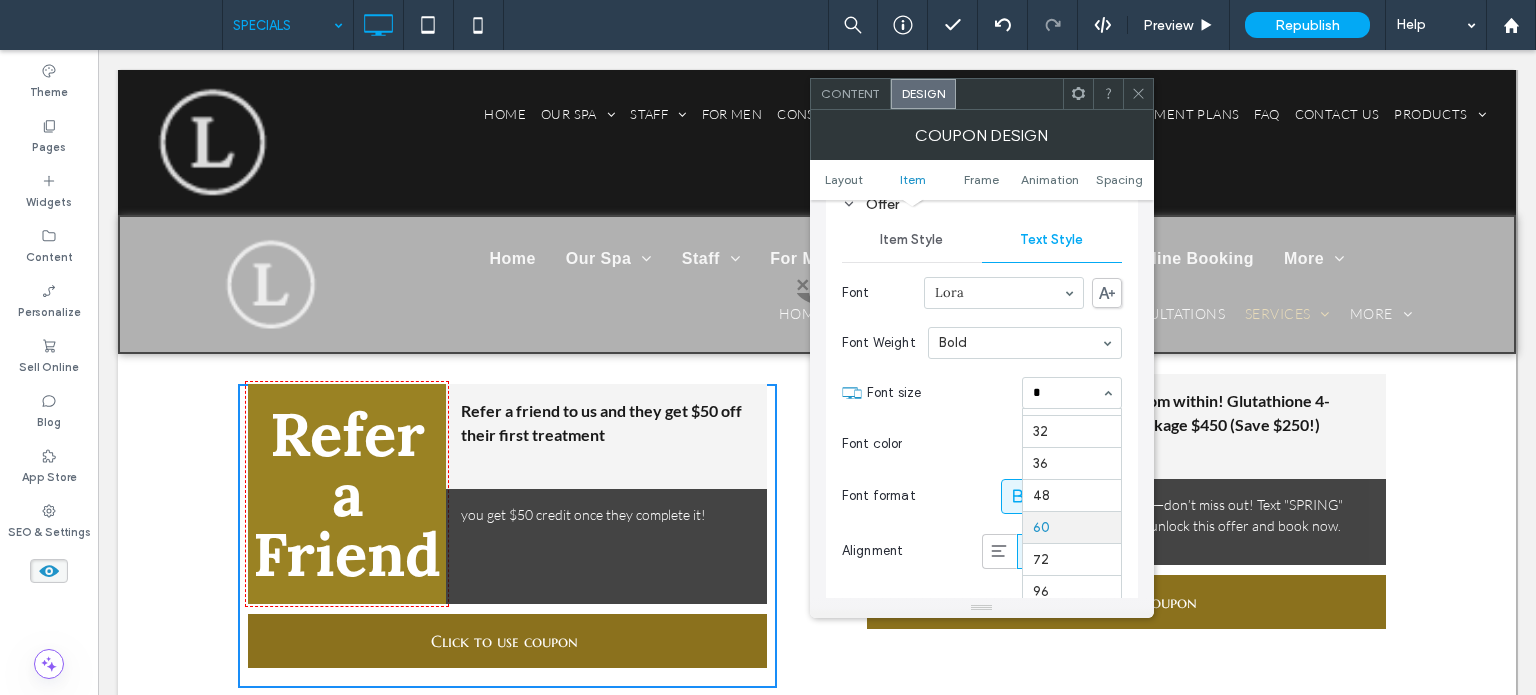 type on "**" 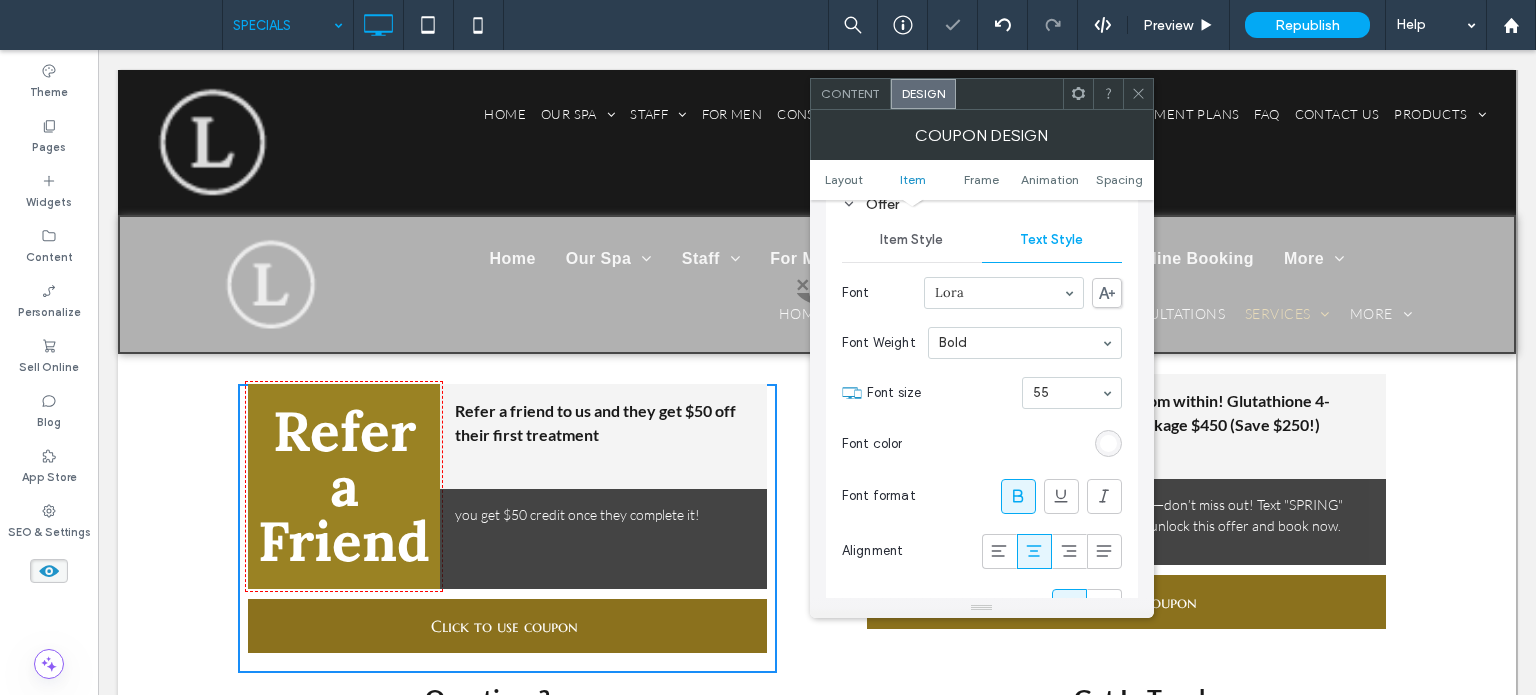 click at bounding box center (1067, 393) 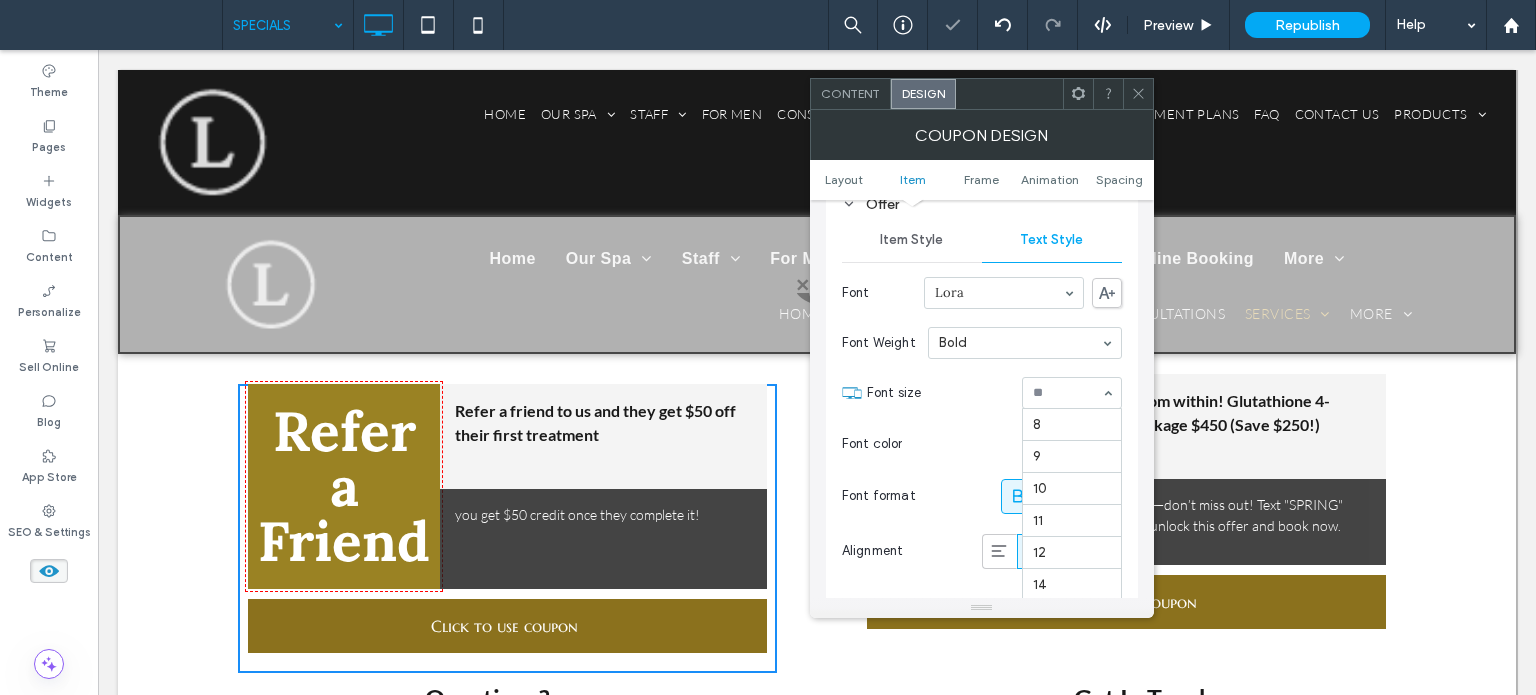 scroll, scrollTop: 358, scrollLeft: 0, axis: vertical 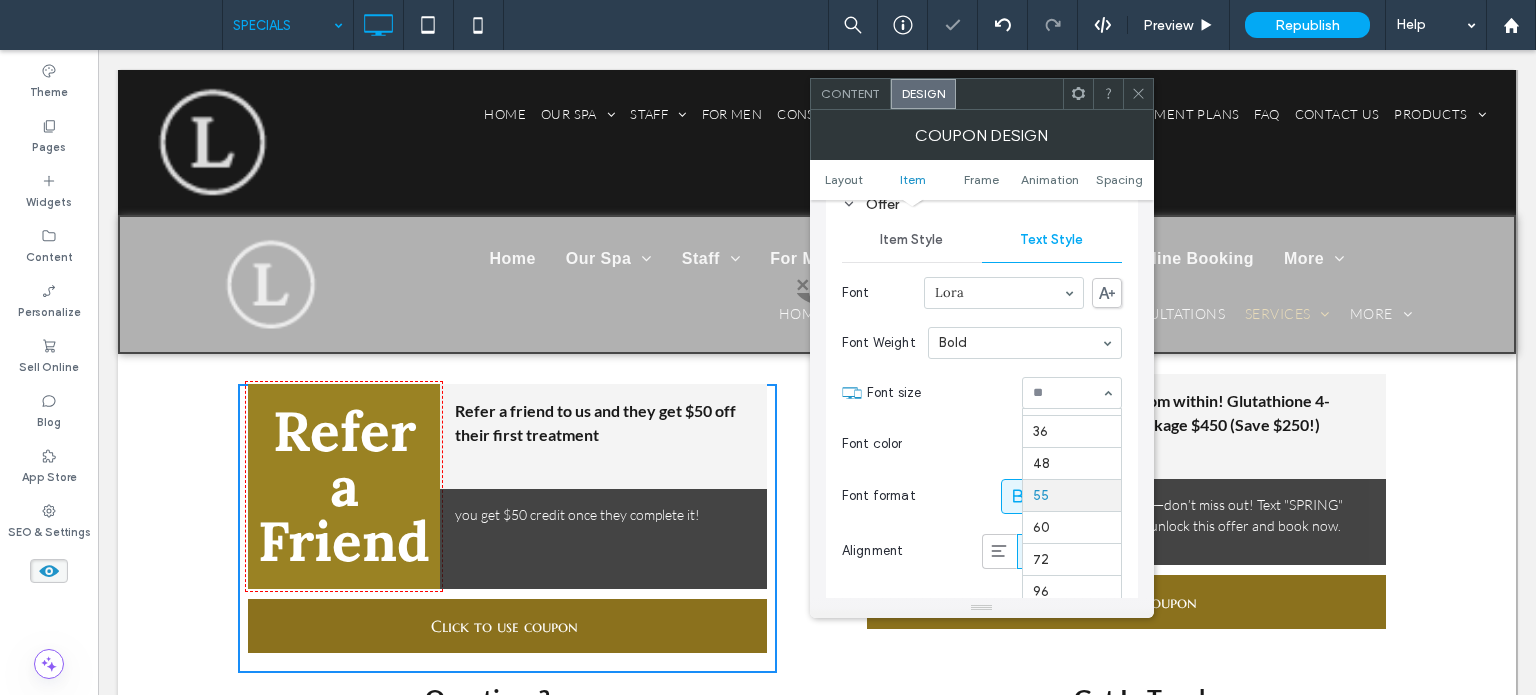 click at bounding box center [1067, 393] 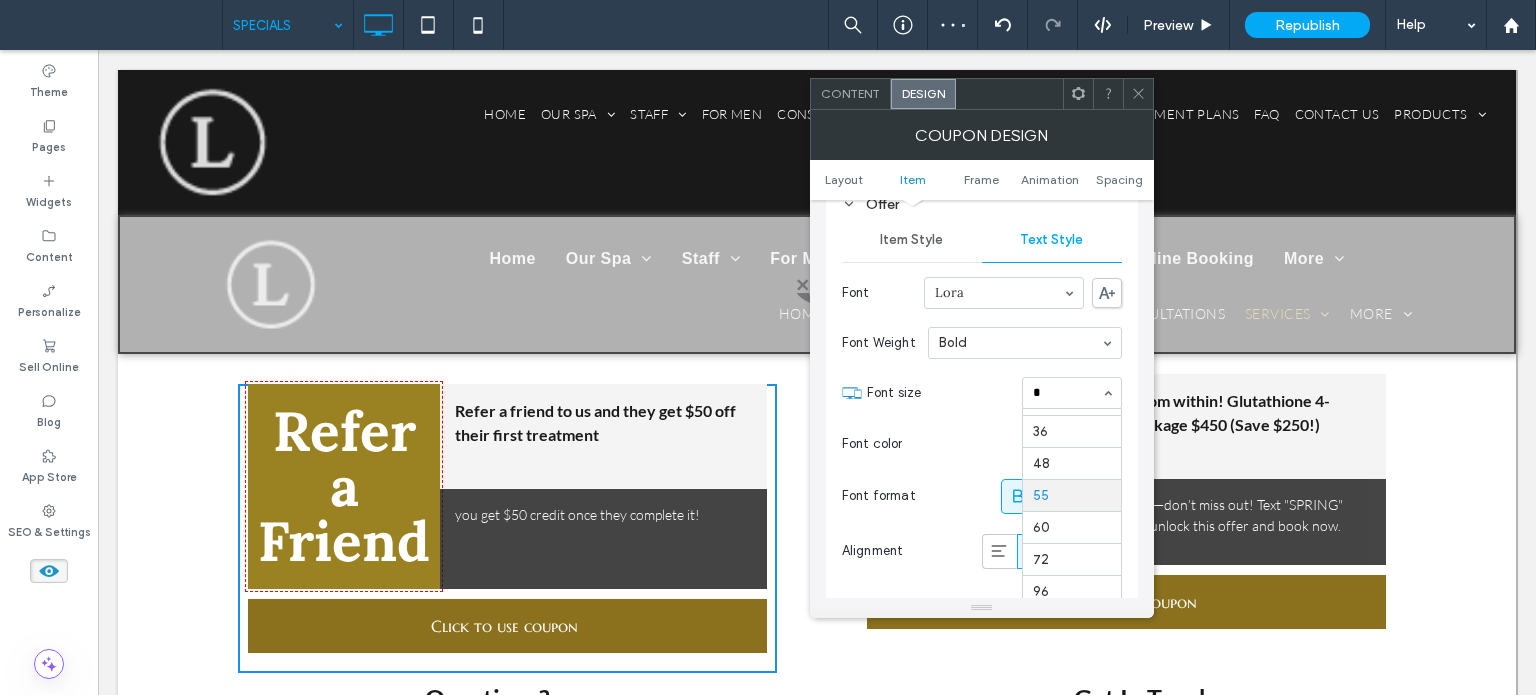 scroll, scrollTop: 0, scrollLeft: 0, axis: both 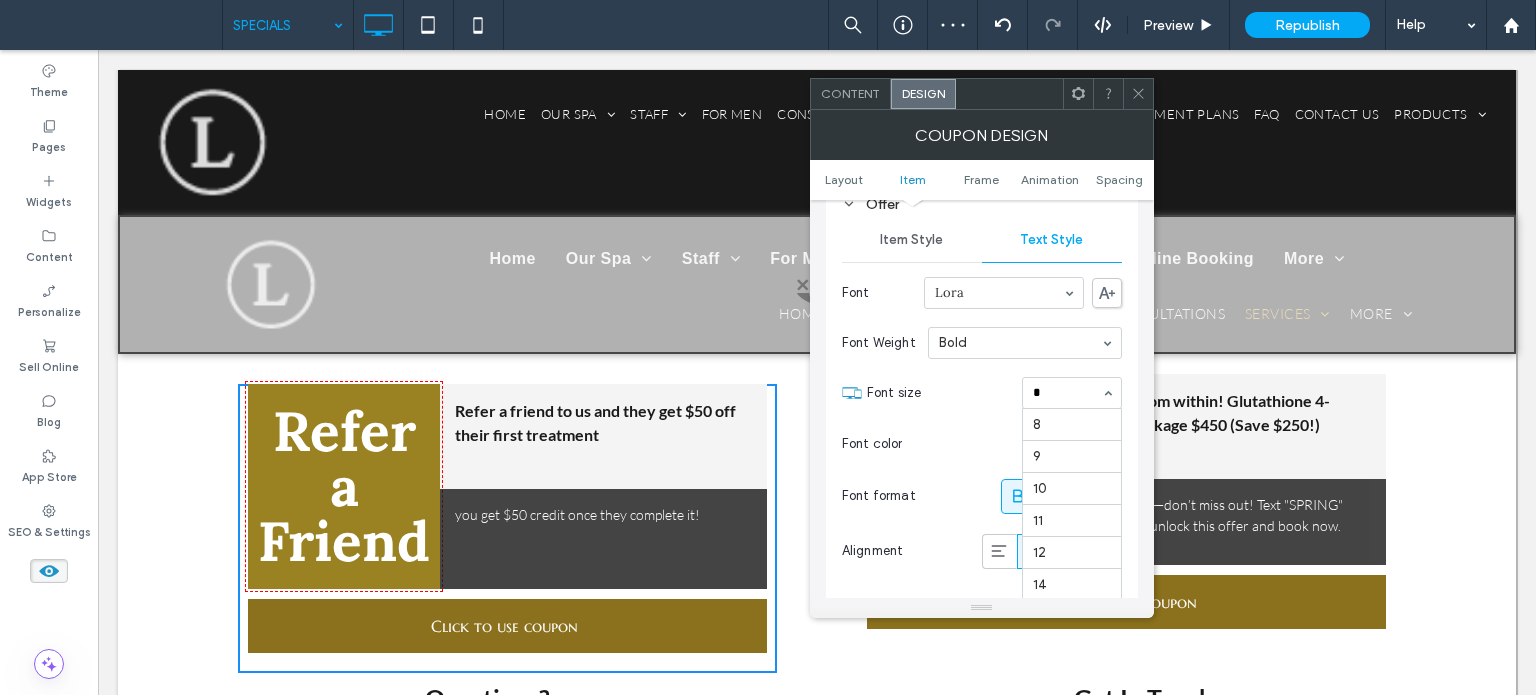 type on "**" 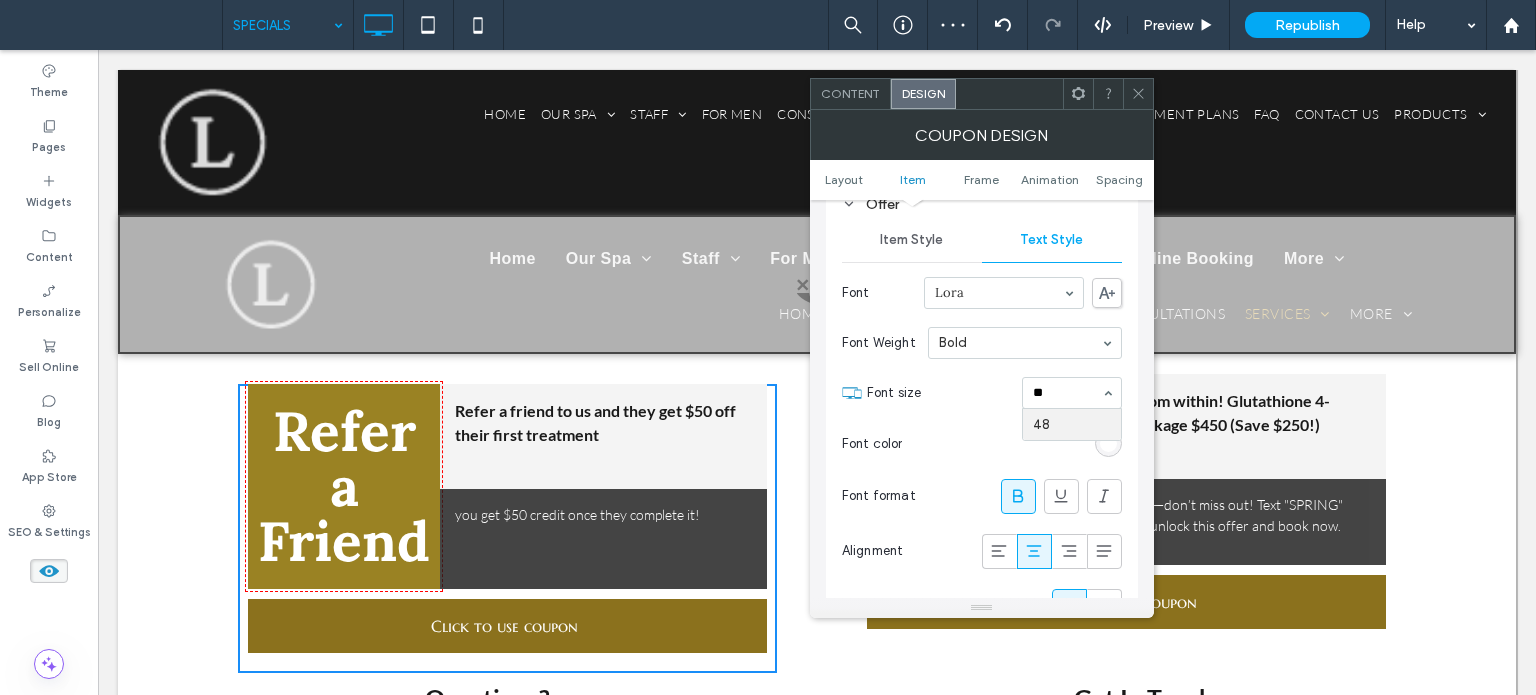 type 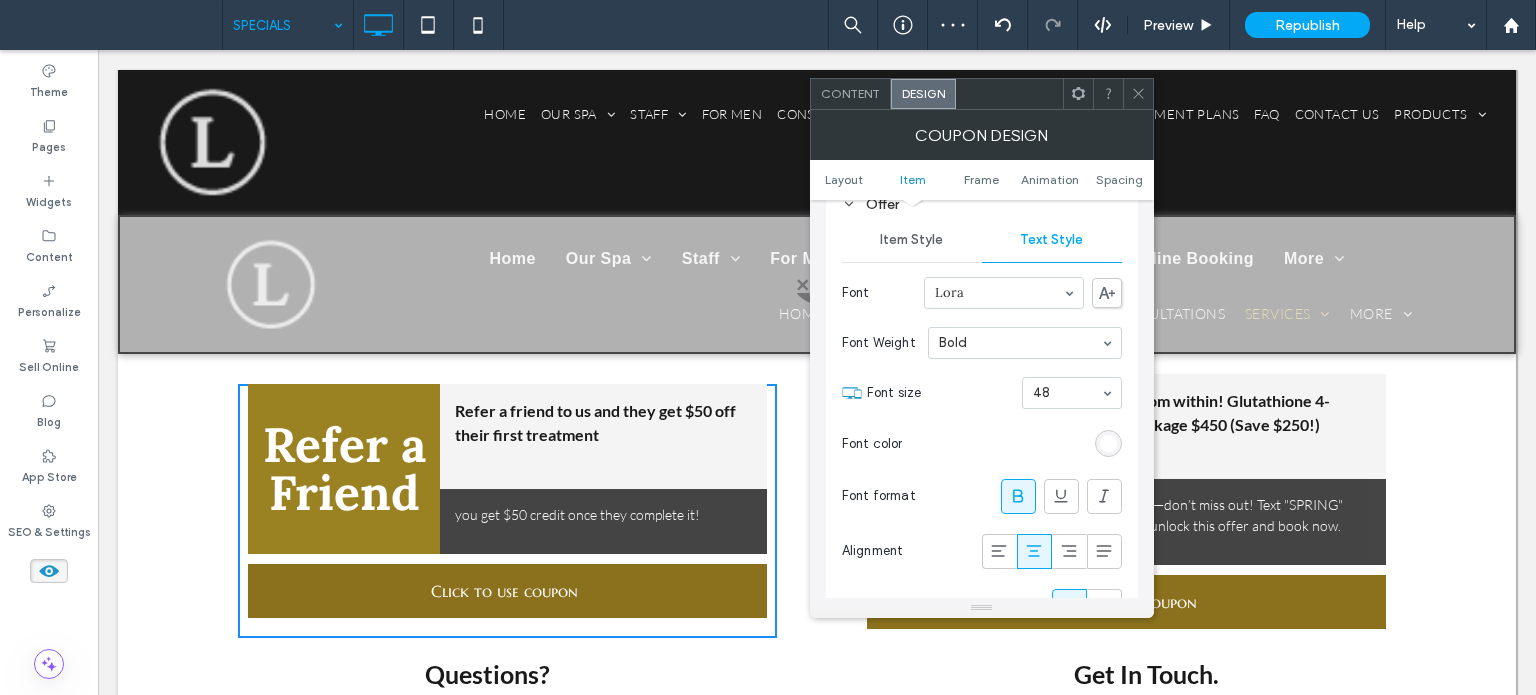 click at bounding box center [1138, 94] 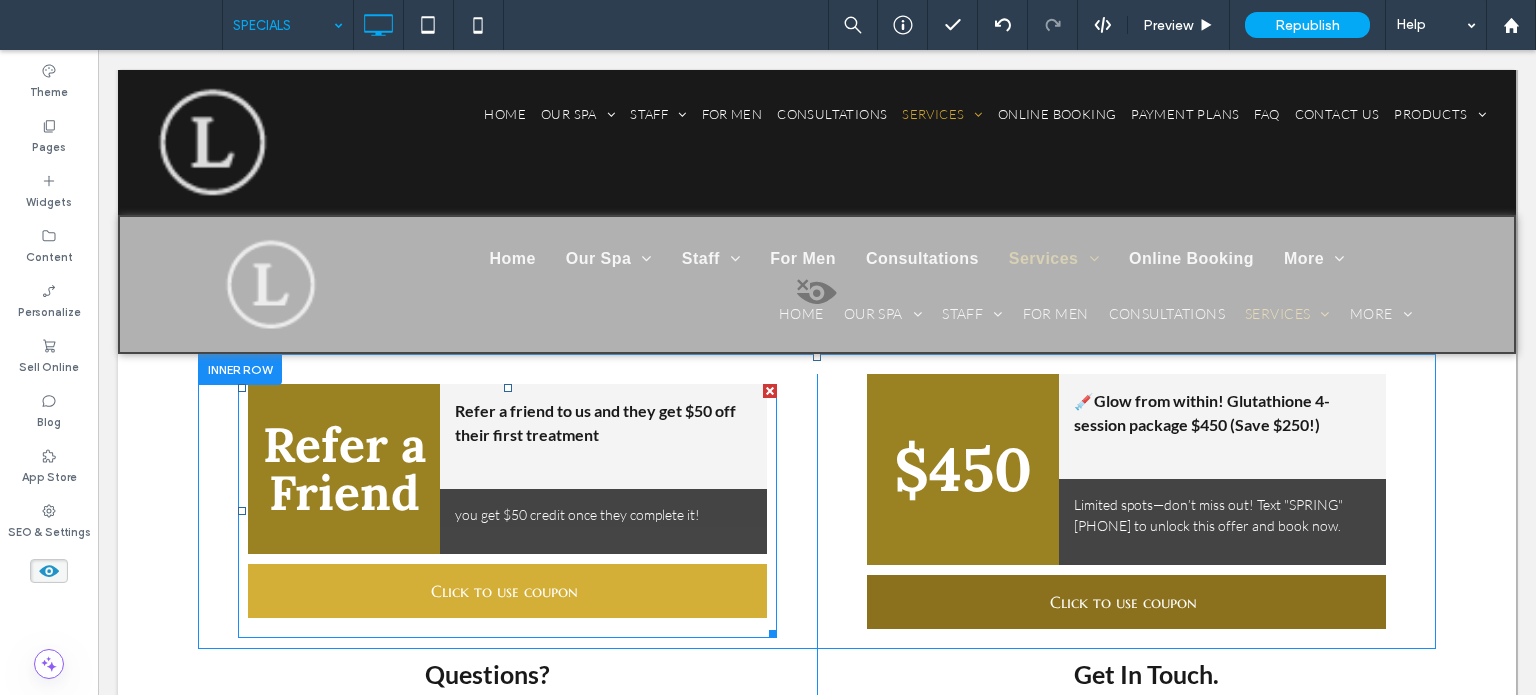 click on "Click to use coupon" at bounding box center (504, 591) 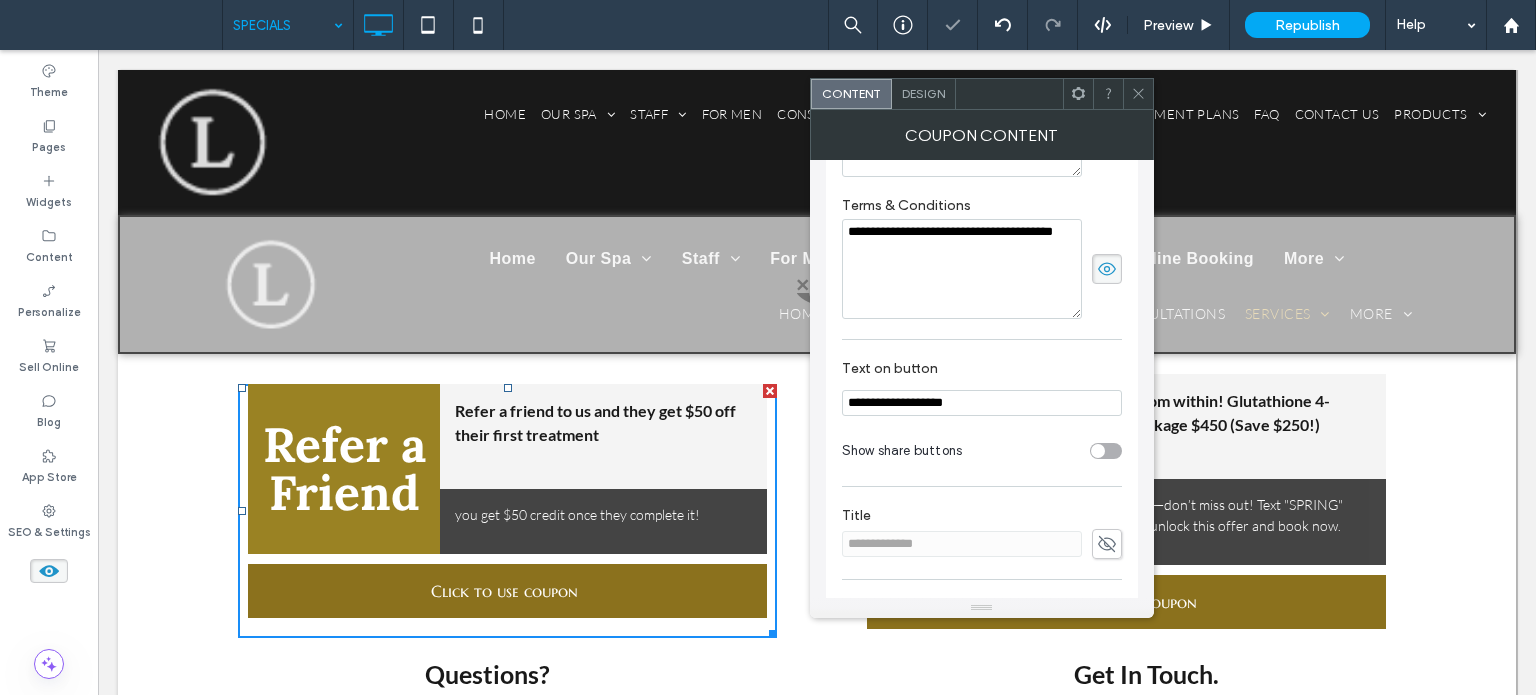 scroll, scrollTop: 400, scrollLeft: 0, axis: vertical 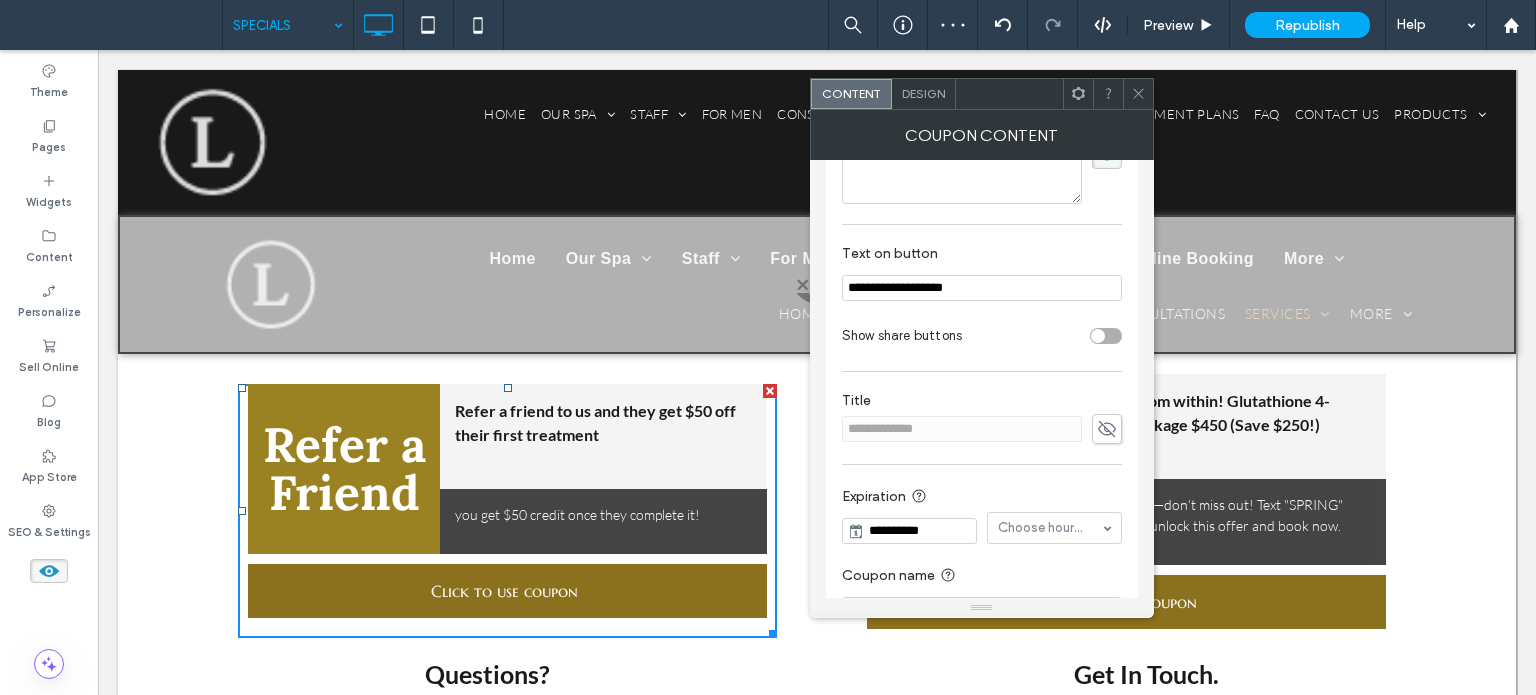 click at bounding box center (1106, 336) 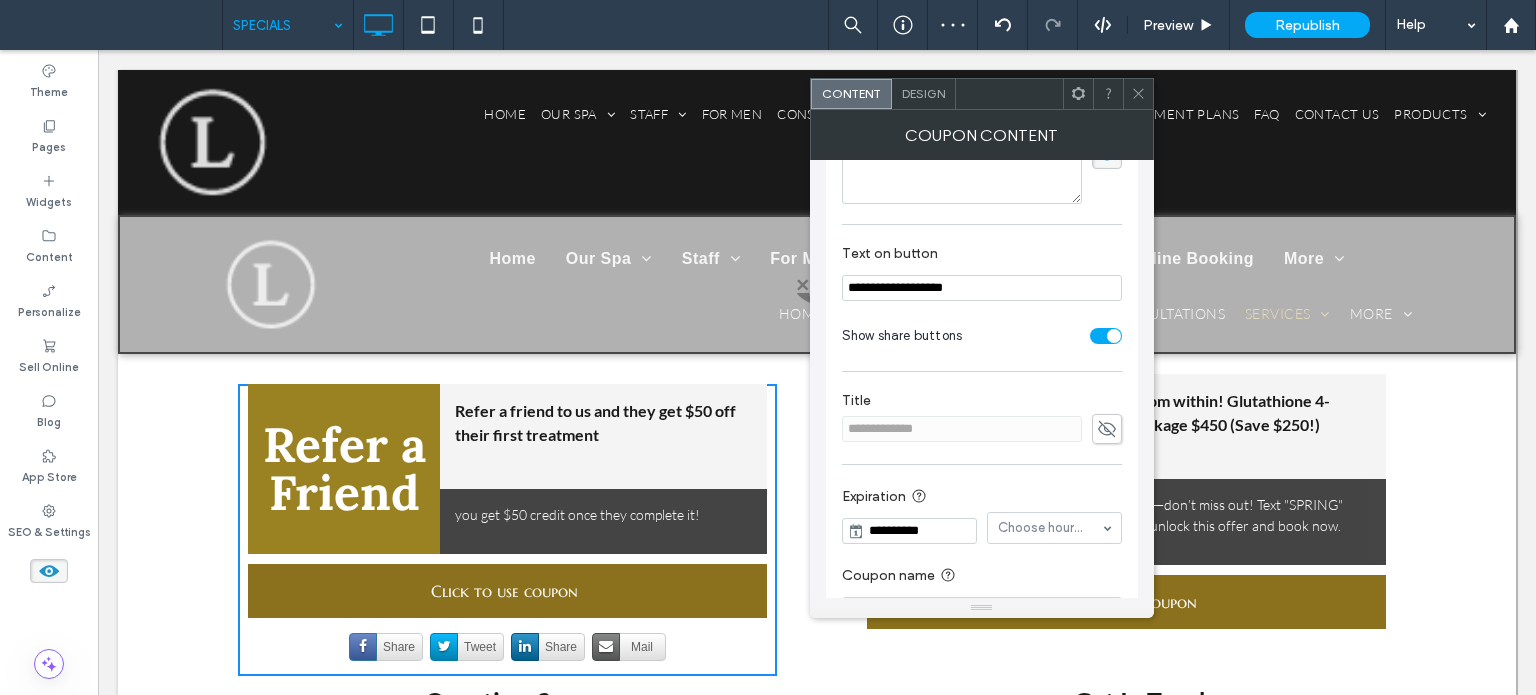 click at bounding box center [1106, 336] 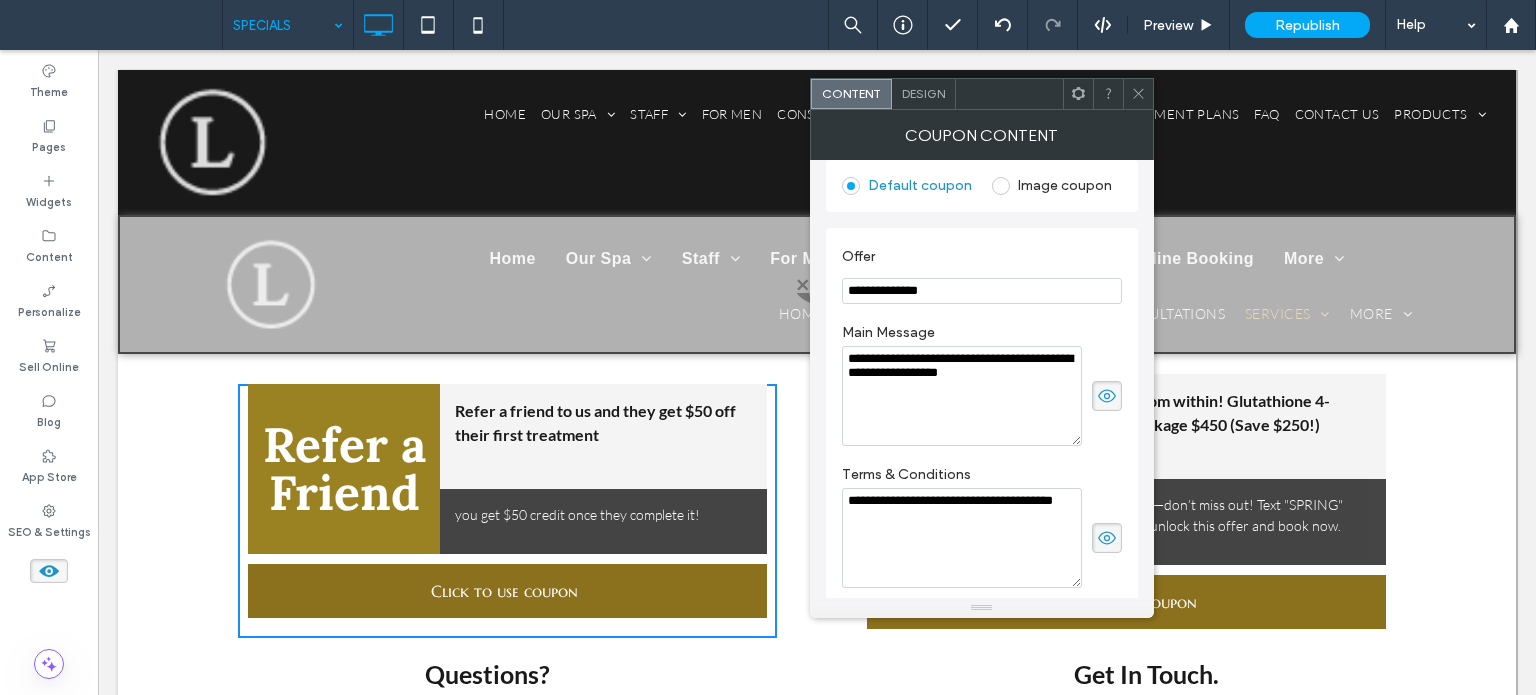 scroll, scrollTop: 0, scrollLeft: 0, axis: both 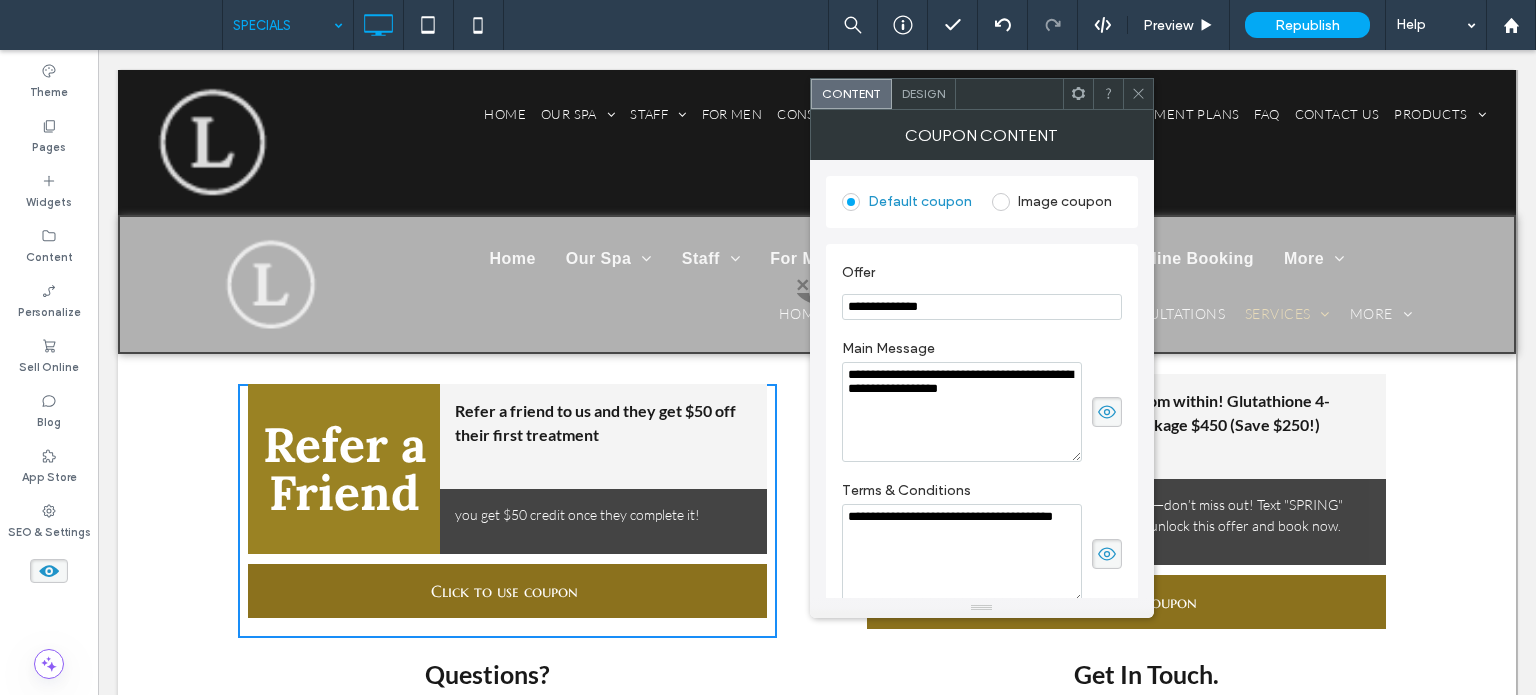 click 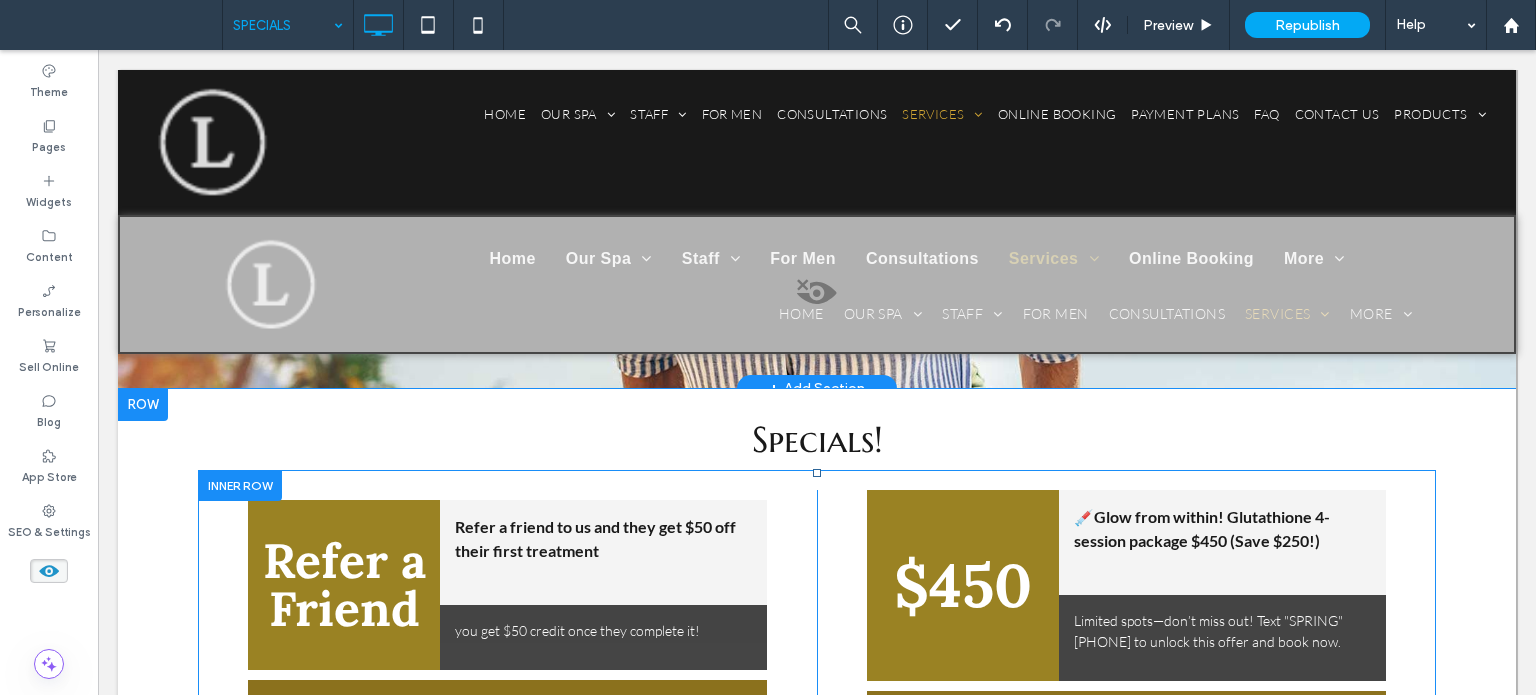 scroll, scrollTop: 920, scrollLeft: 0, axis: vertical 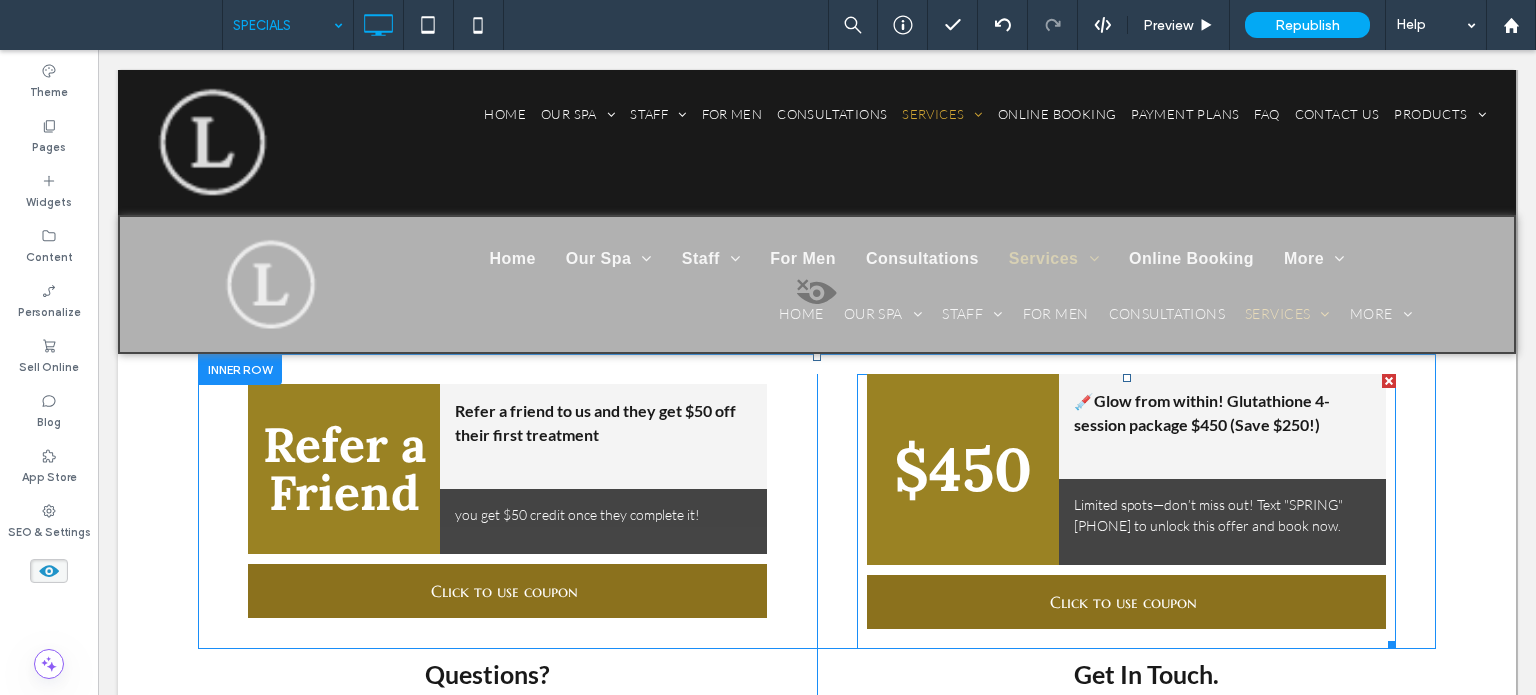click on "$450" at bounding box center (963, 469) 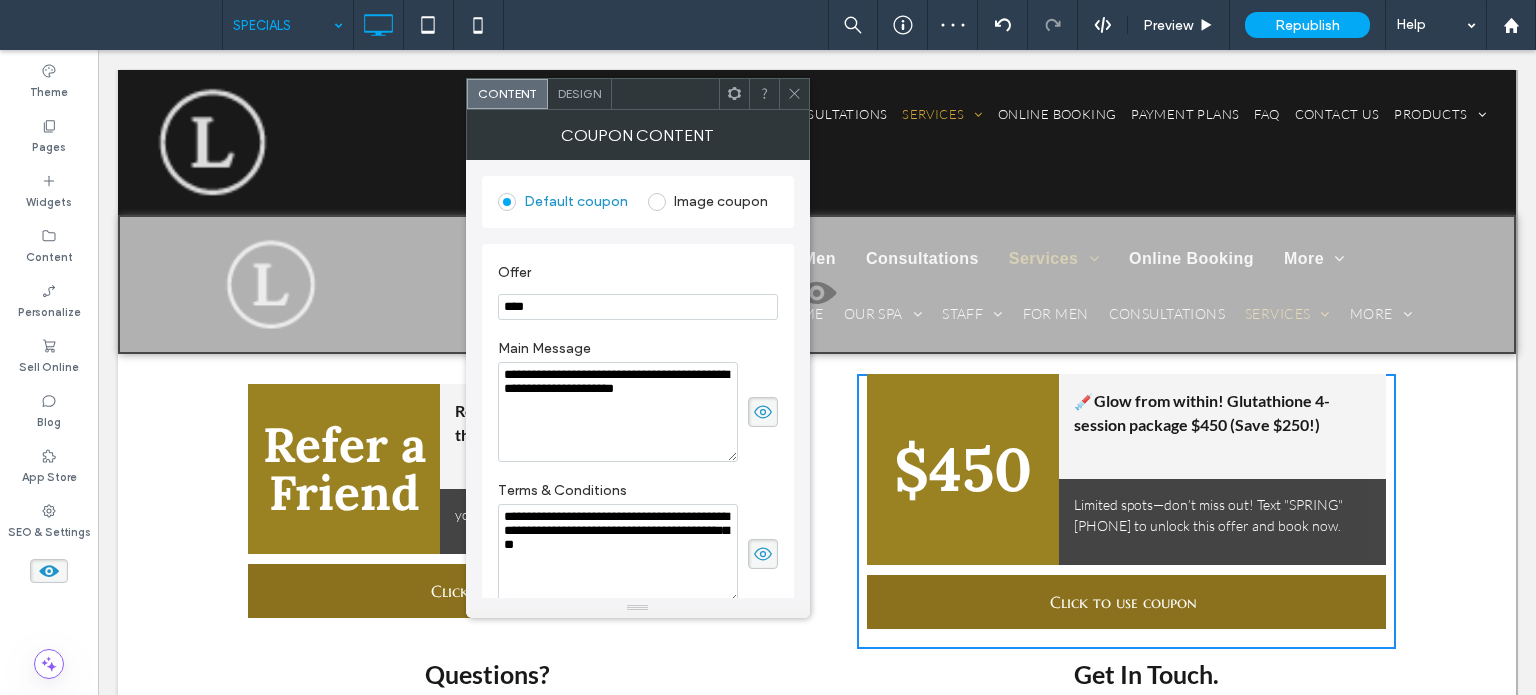 drag, startPoint x: 715, startPoint y: 394, endPoint x: 512, endPoint y: 375, distance: 203.88722 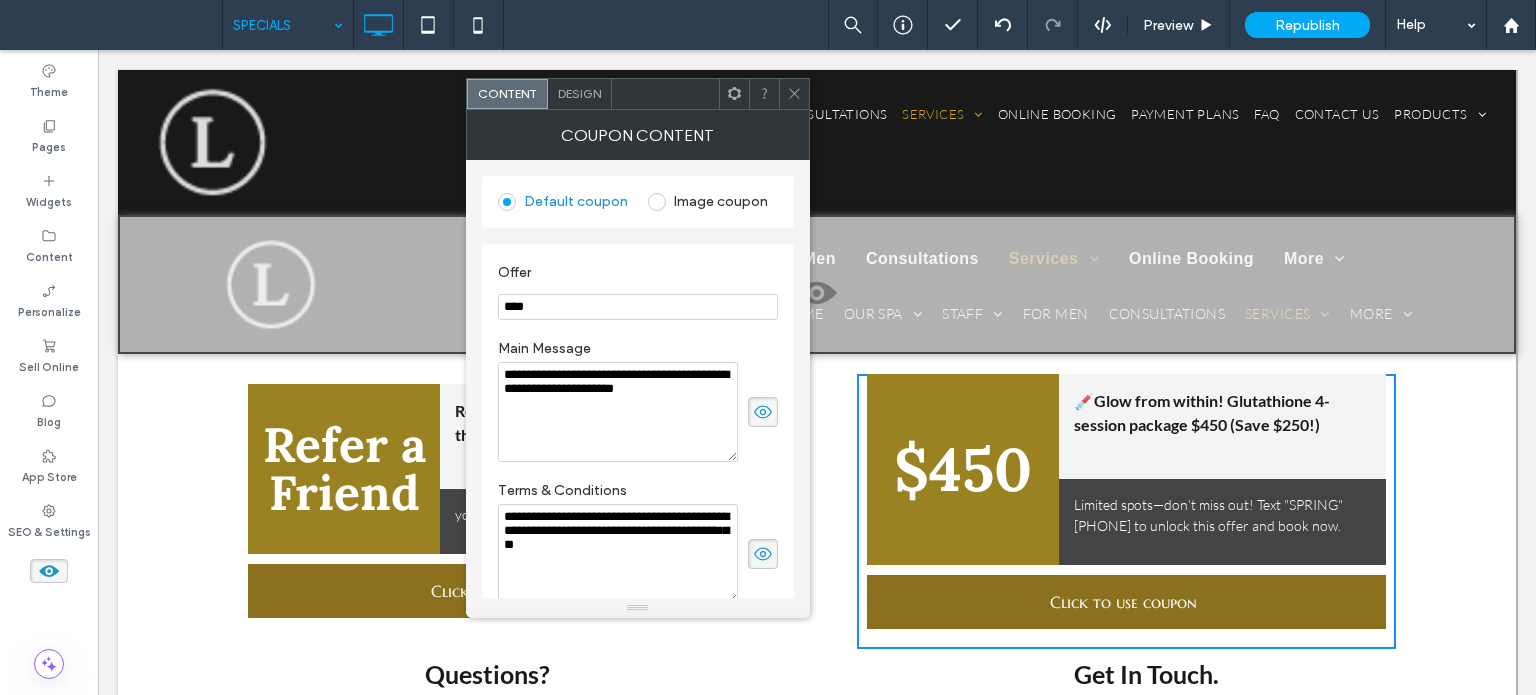 paste 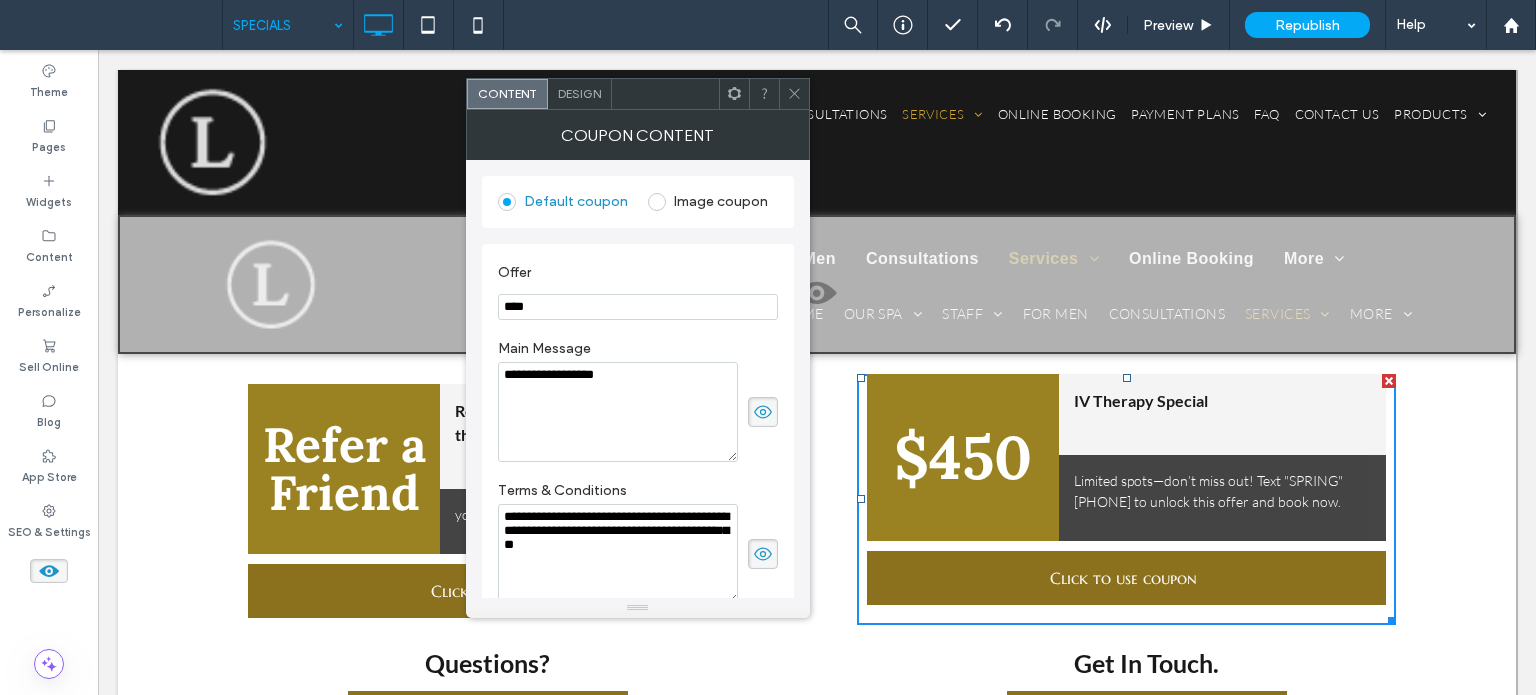 type on "**********" 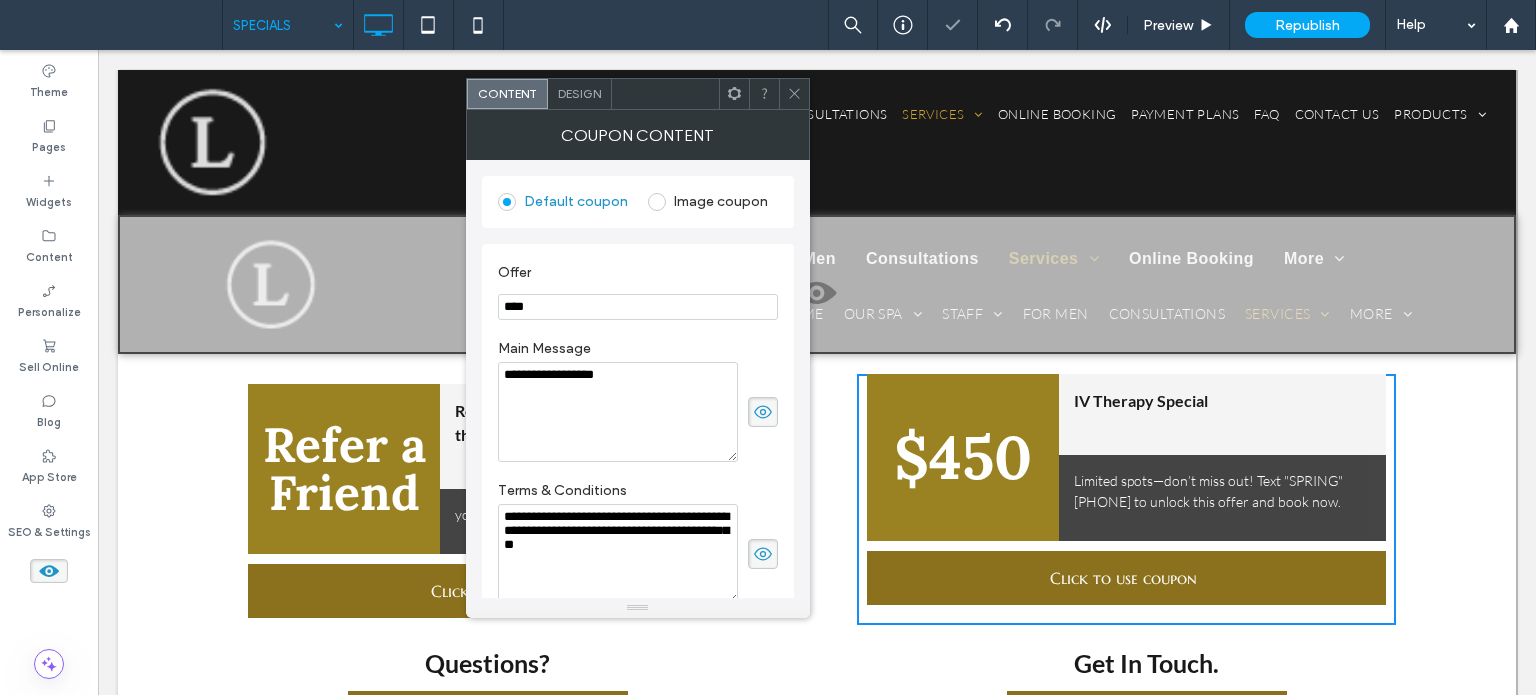 drag, startPoint x: 575, startPoint y: 311, endPoint x: 467, endPoint y: 307, distance: 108.07405 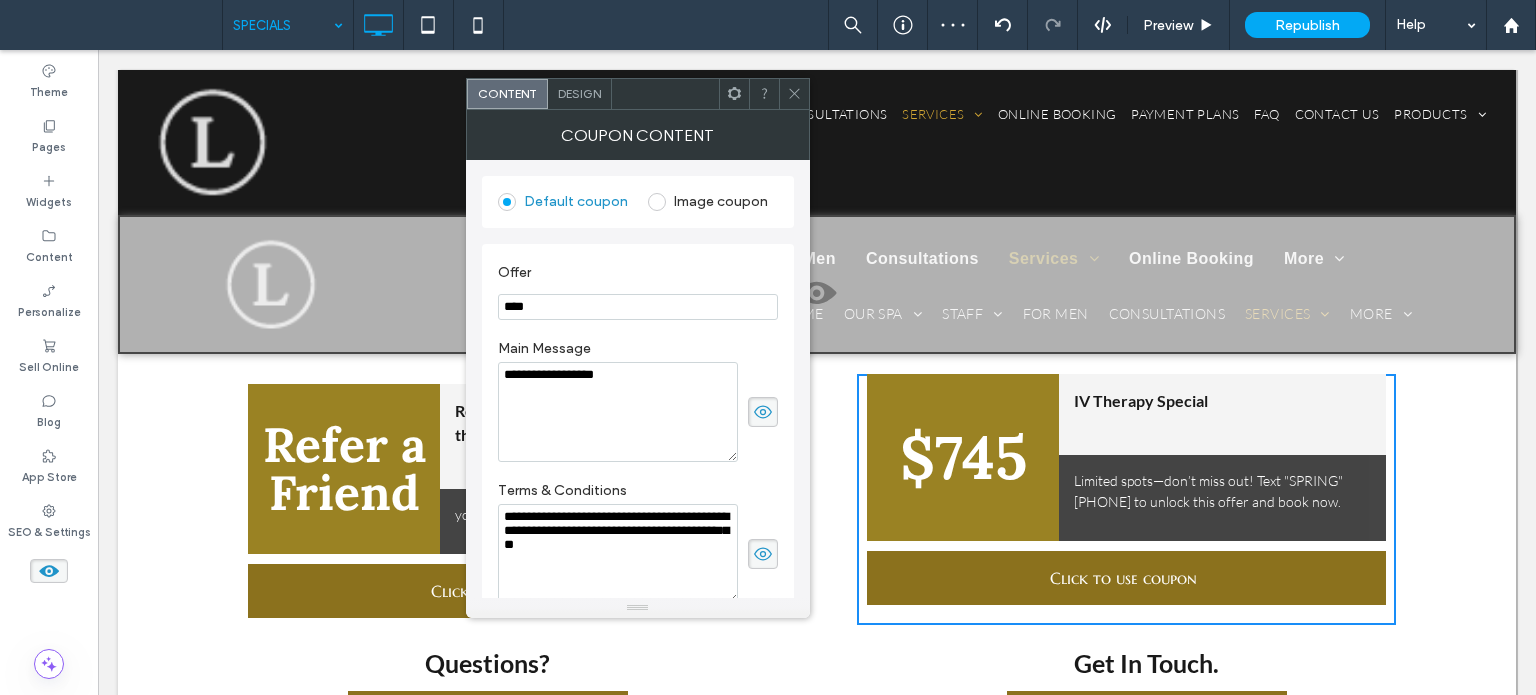 type on "****" 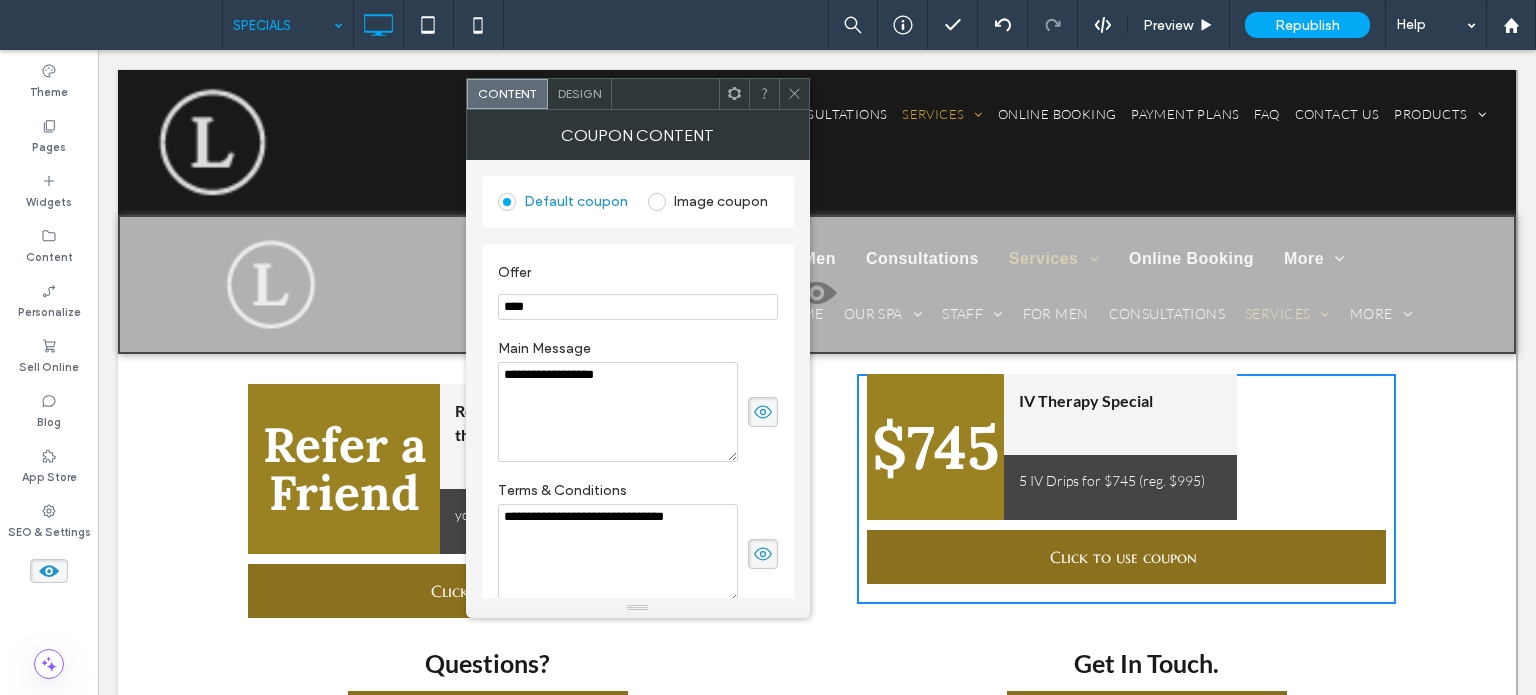 type on "**********" 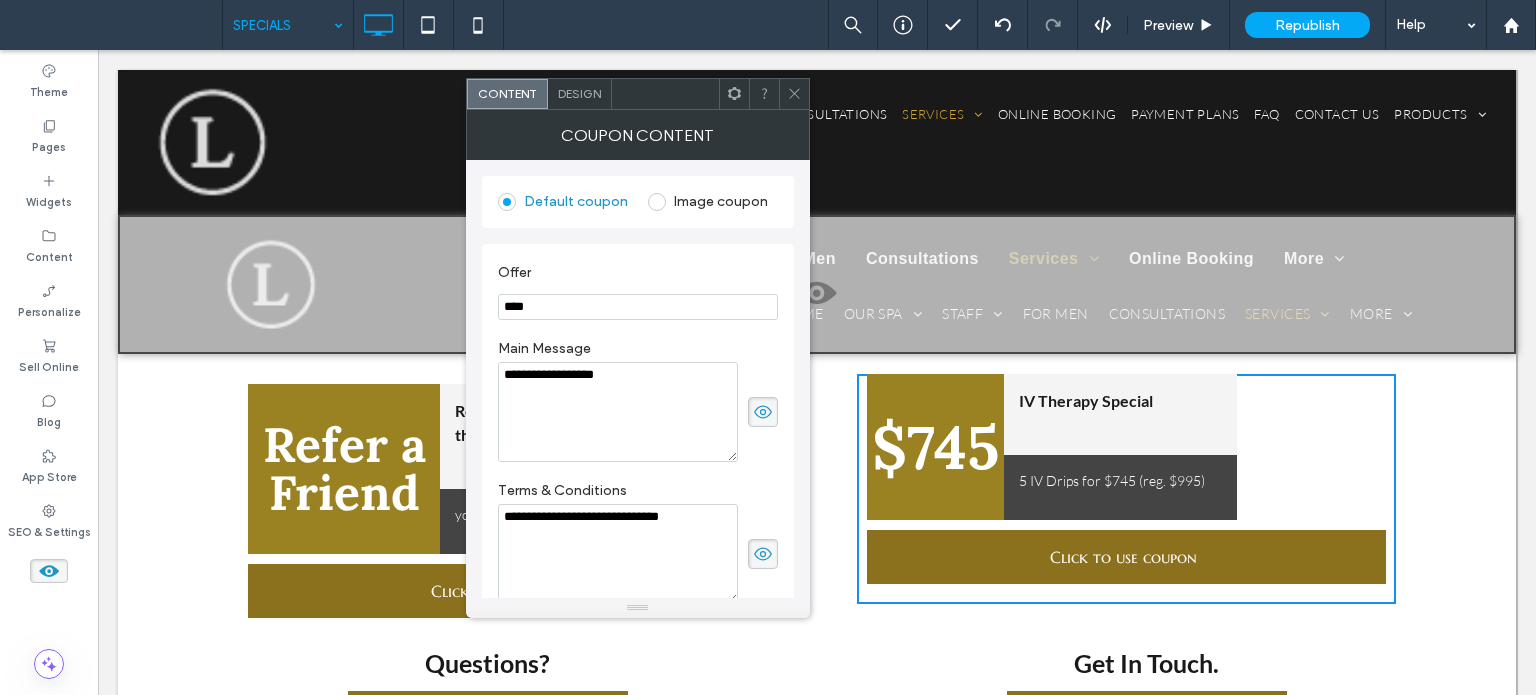 click 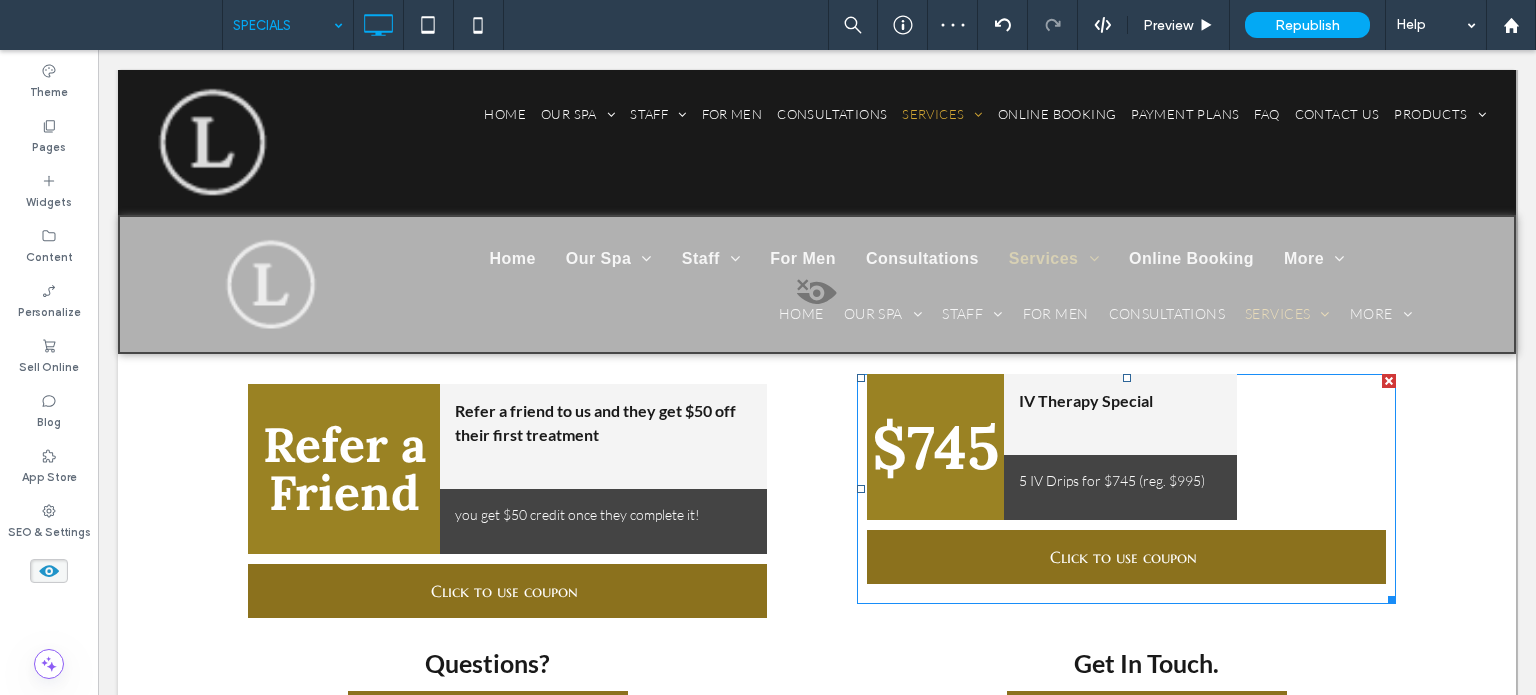 click on "$745
IV Therapy Special
5 IV Drips for $745 (reg. $995)
Click to use coupon" at bounding box center [1126, 479] 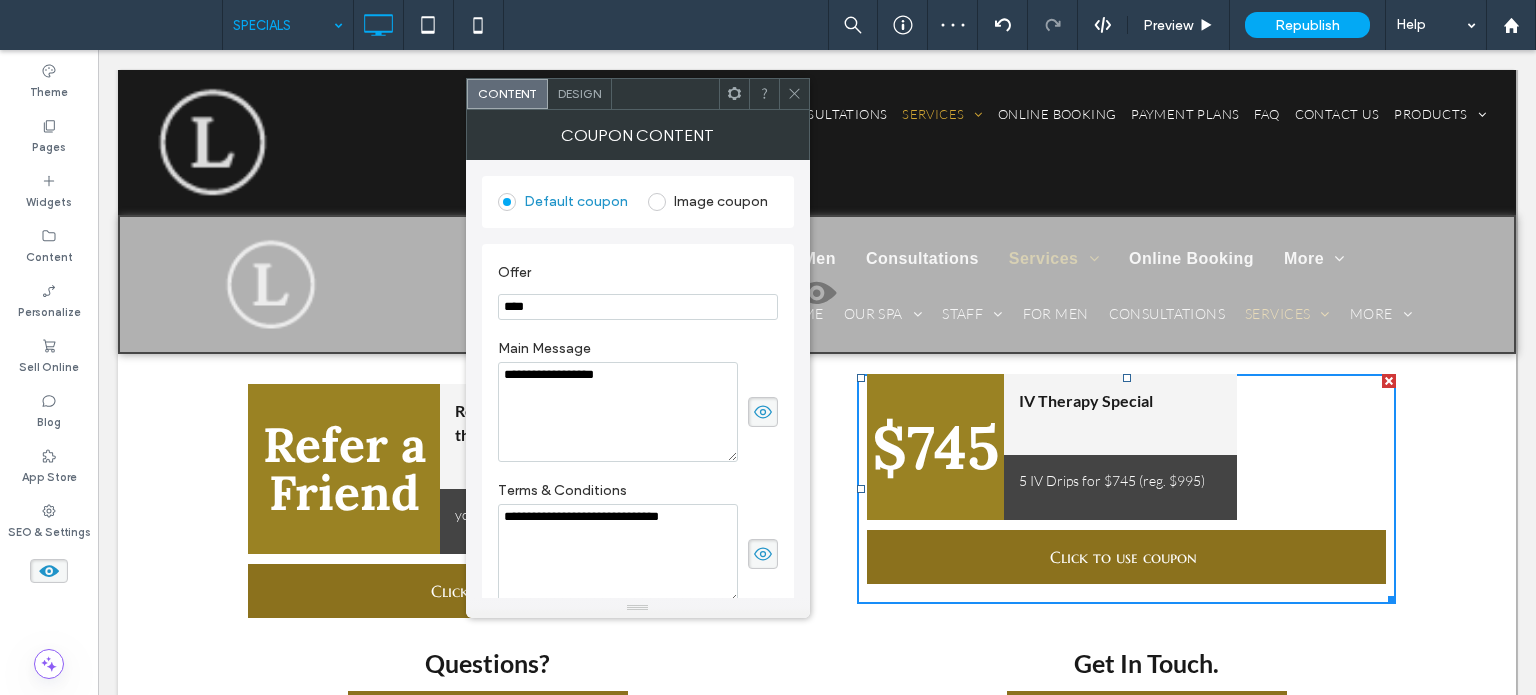 click on "Design" at bounding box center (579, 93) 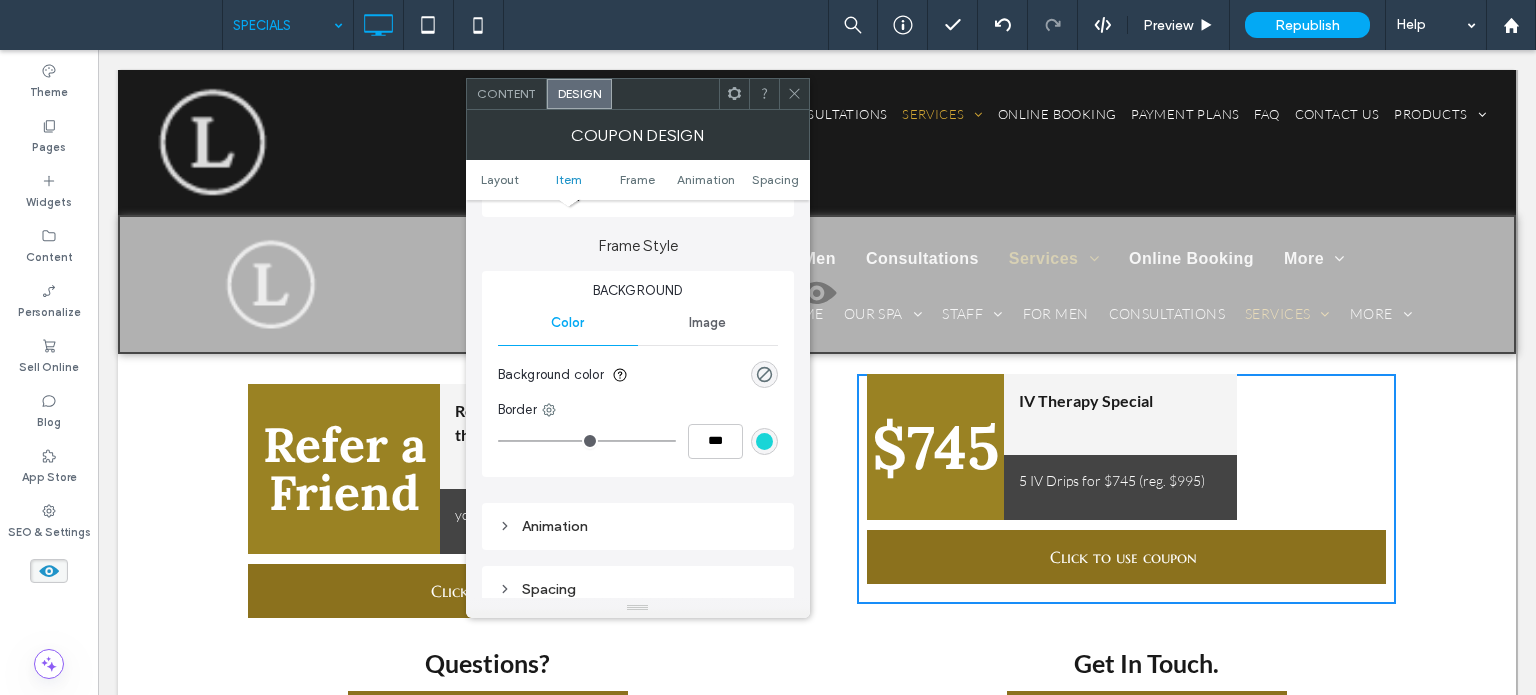 scroll, scrollTop: 300, scrollLeft: 0, axis: vertical 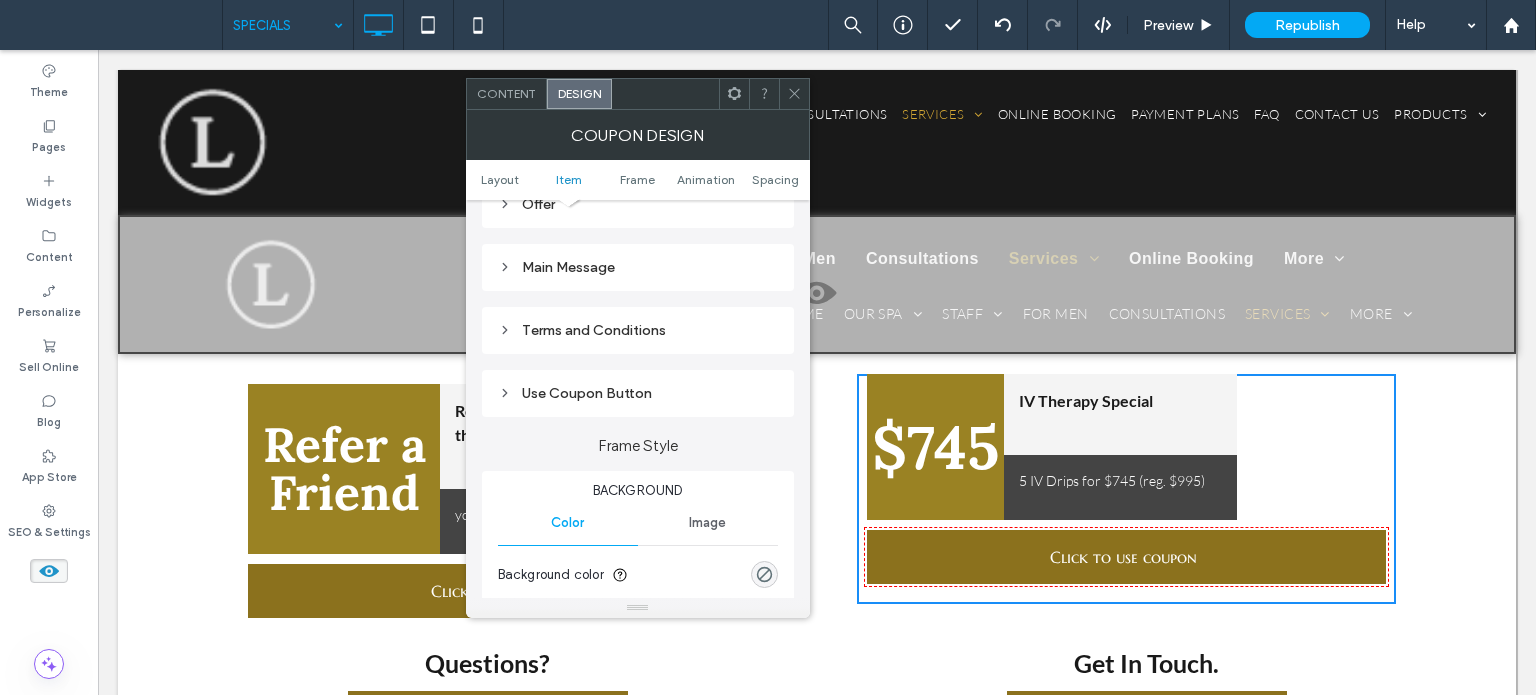 click on "Use Coupon Button" at bounding box center (638, 393) 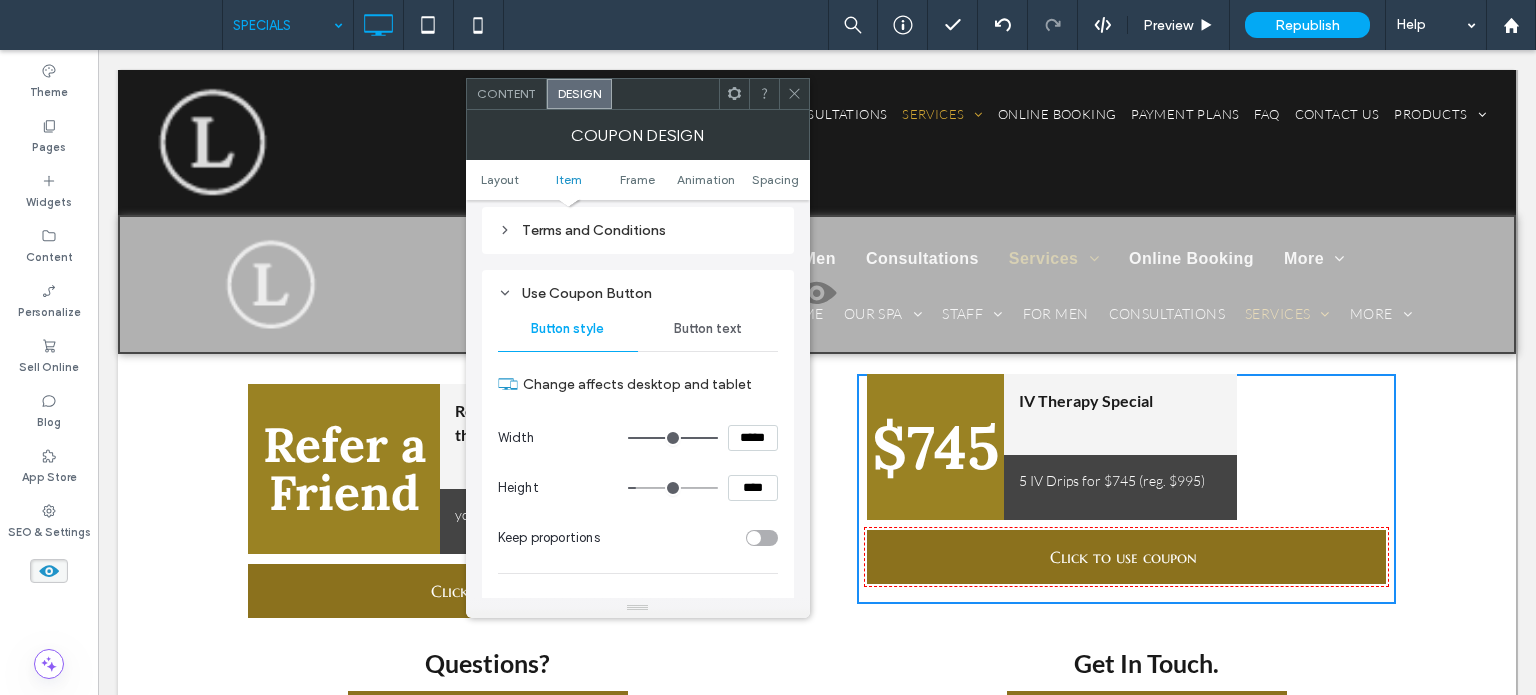 scroll, scrollTop: 200, scrollLeft: 0, axis: vertical 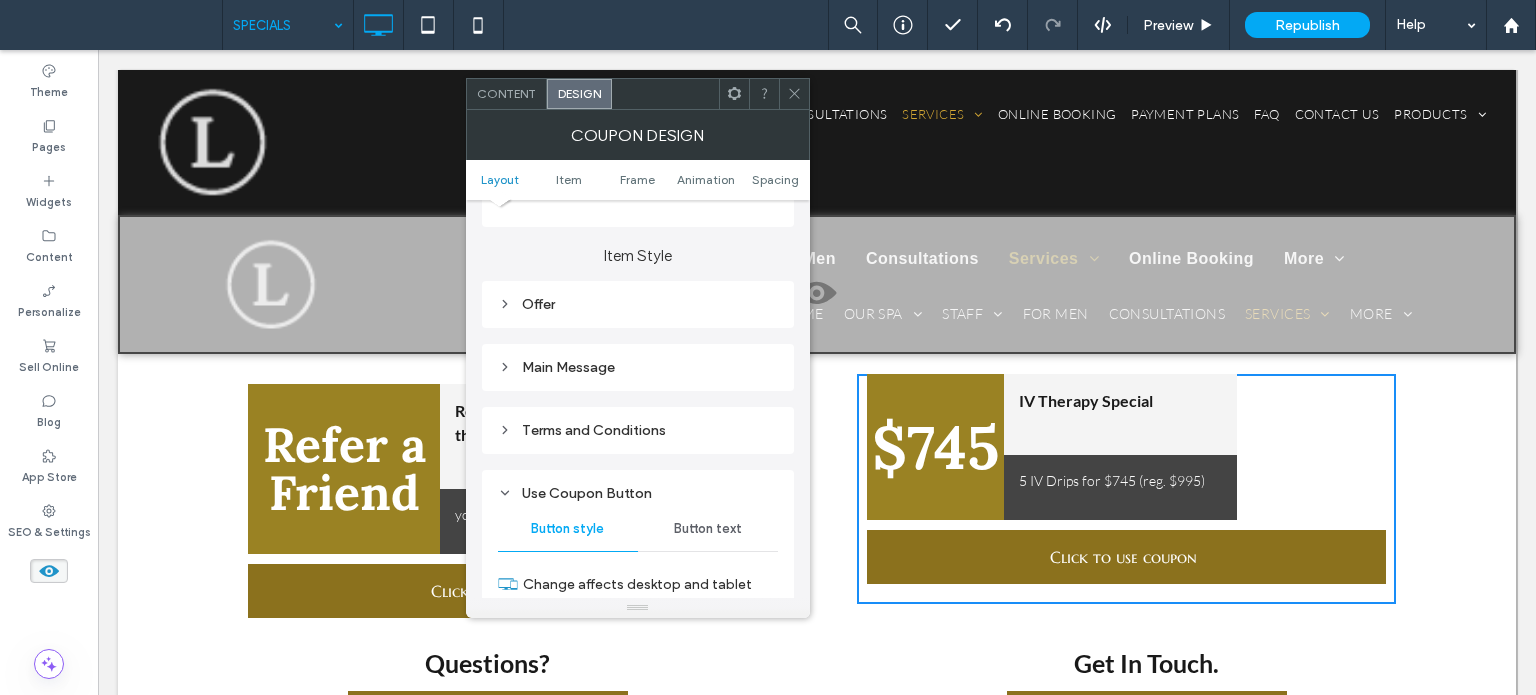 click on "Terms and Conditions" at bounding box center [638, 430] 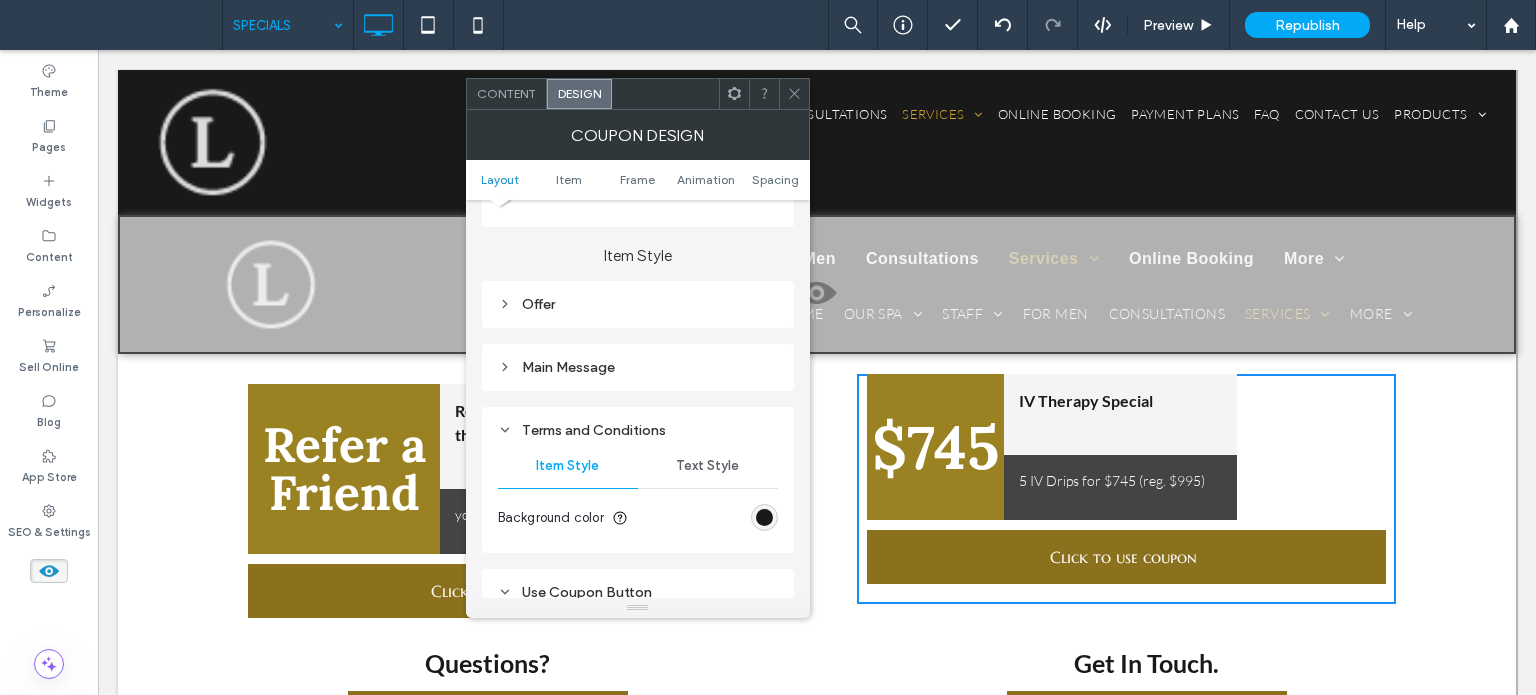 click on "Main Message" at bounding box center (638, 367) 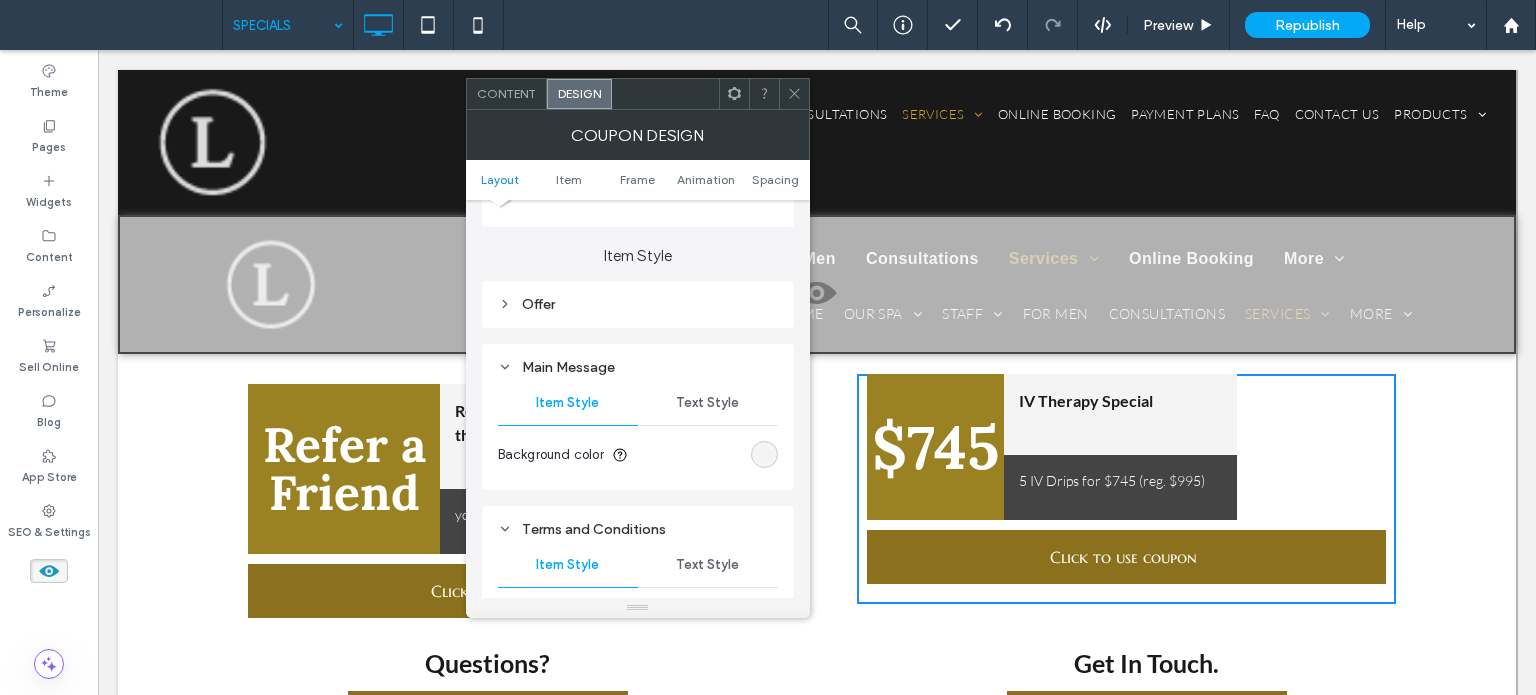 click on "Offer" at bounding box center [638, 304] 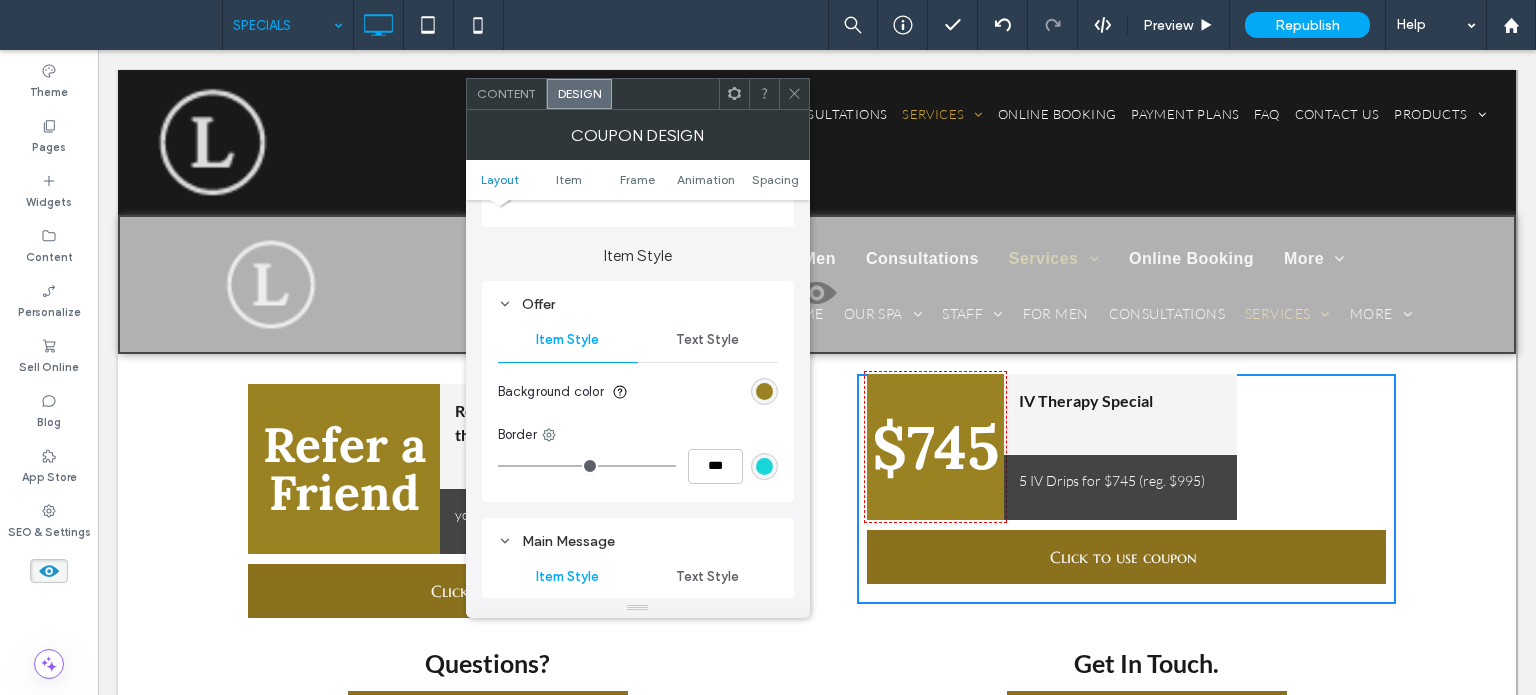 click on "Text Style" at bounding box center [708, 340] 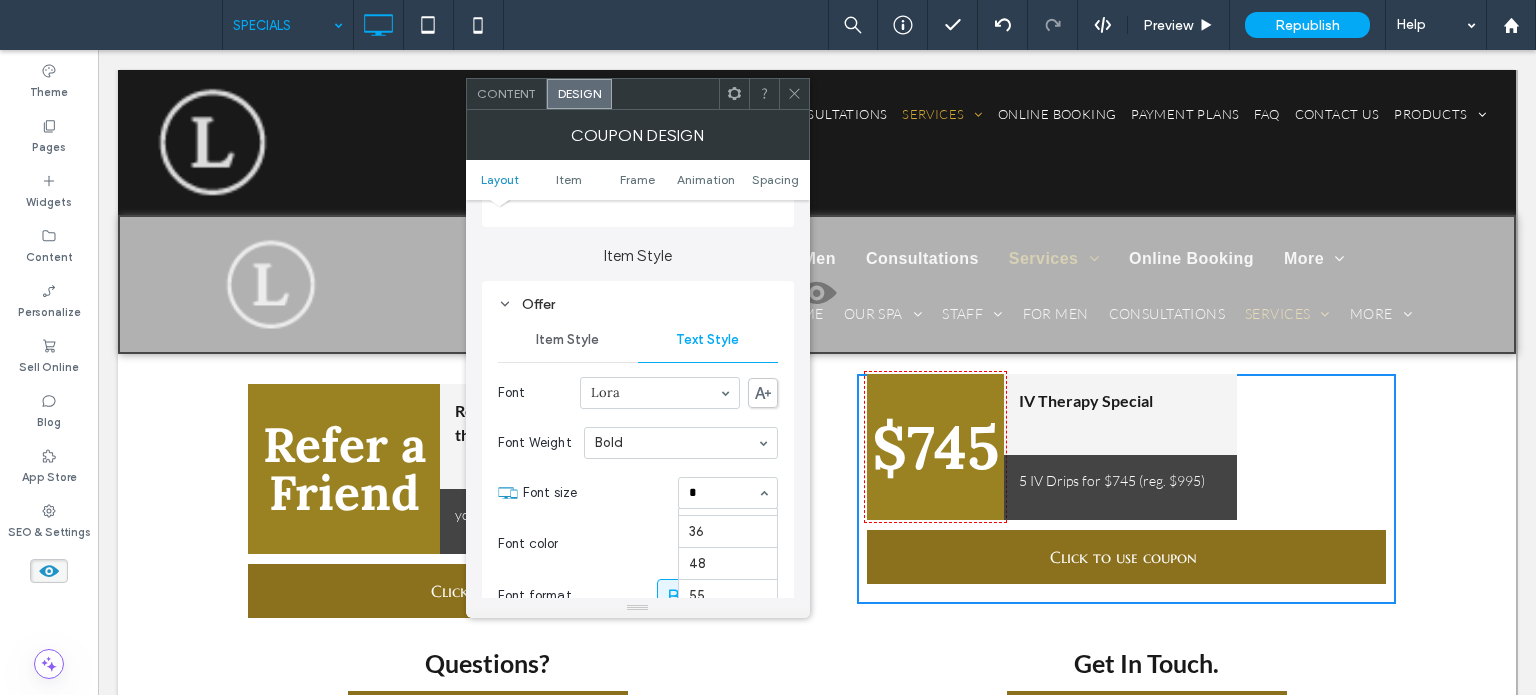 scroll, scrollTop: 0, scrollLeft: 0, axis: both 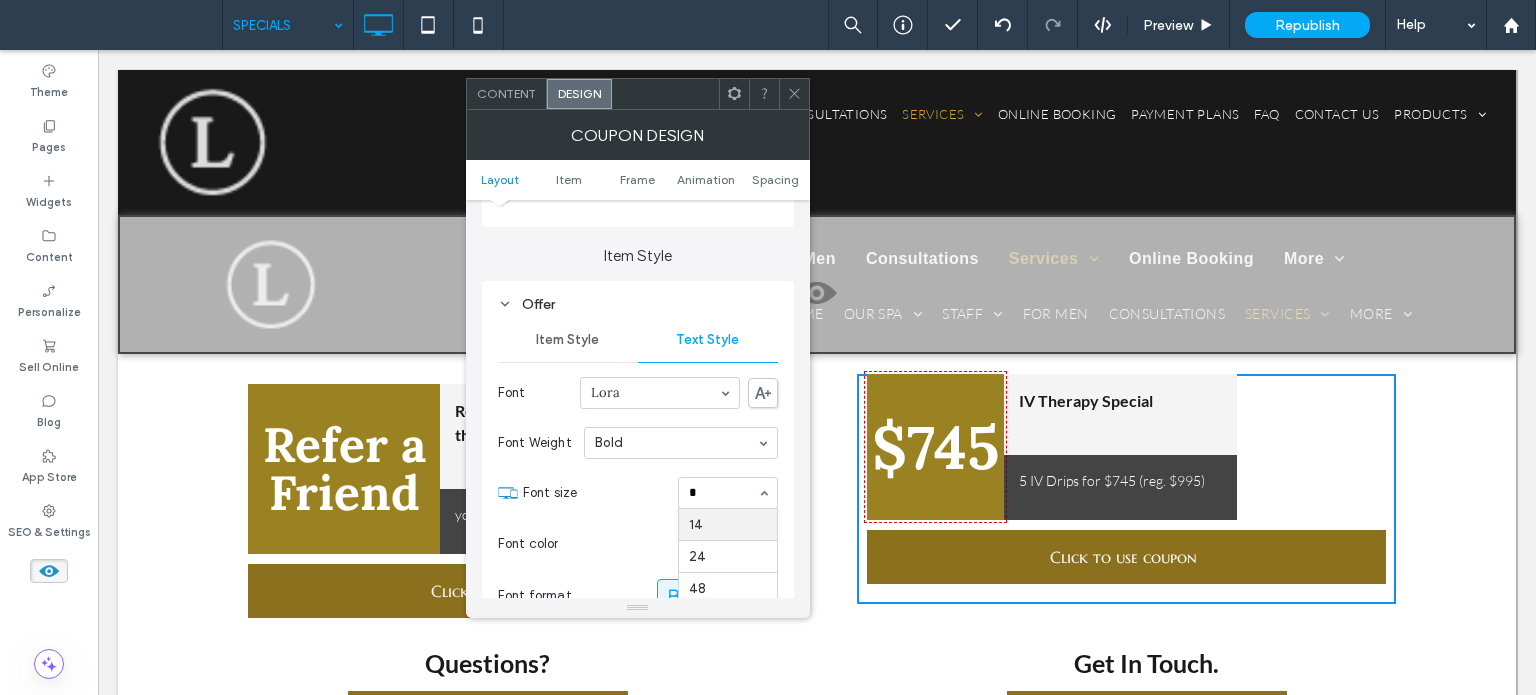 type on "**" 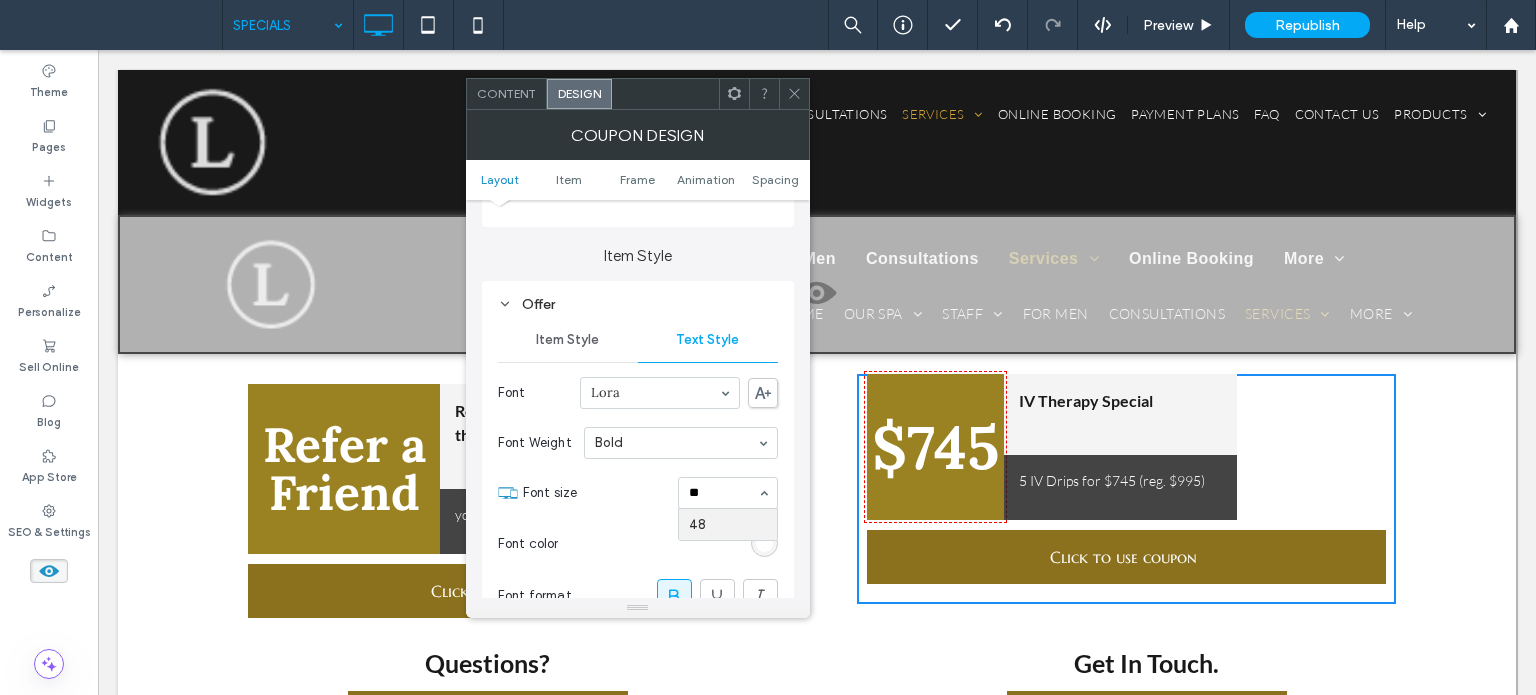 type 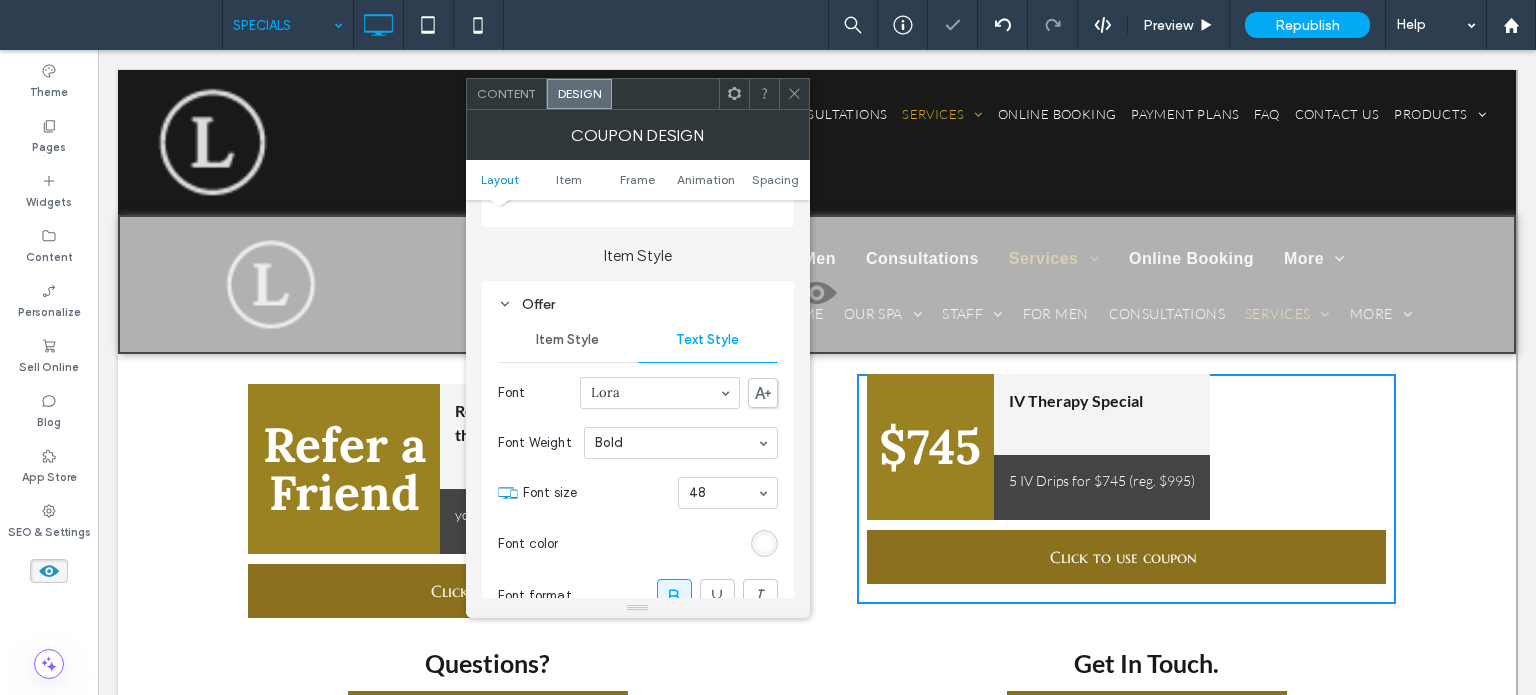 click at bounding box center (794, 94) 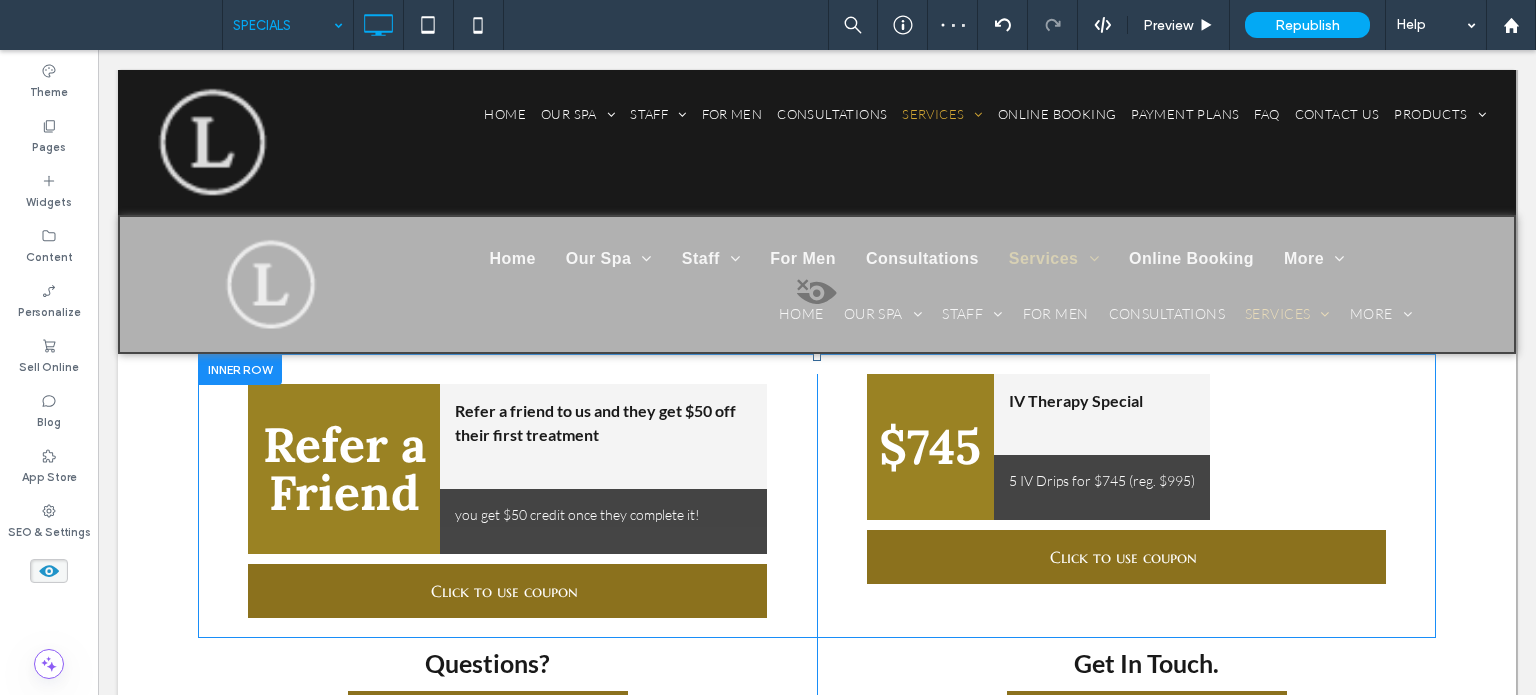click at bounding box center (240, 369) 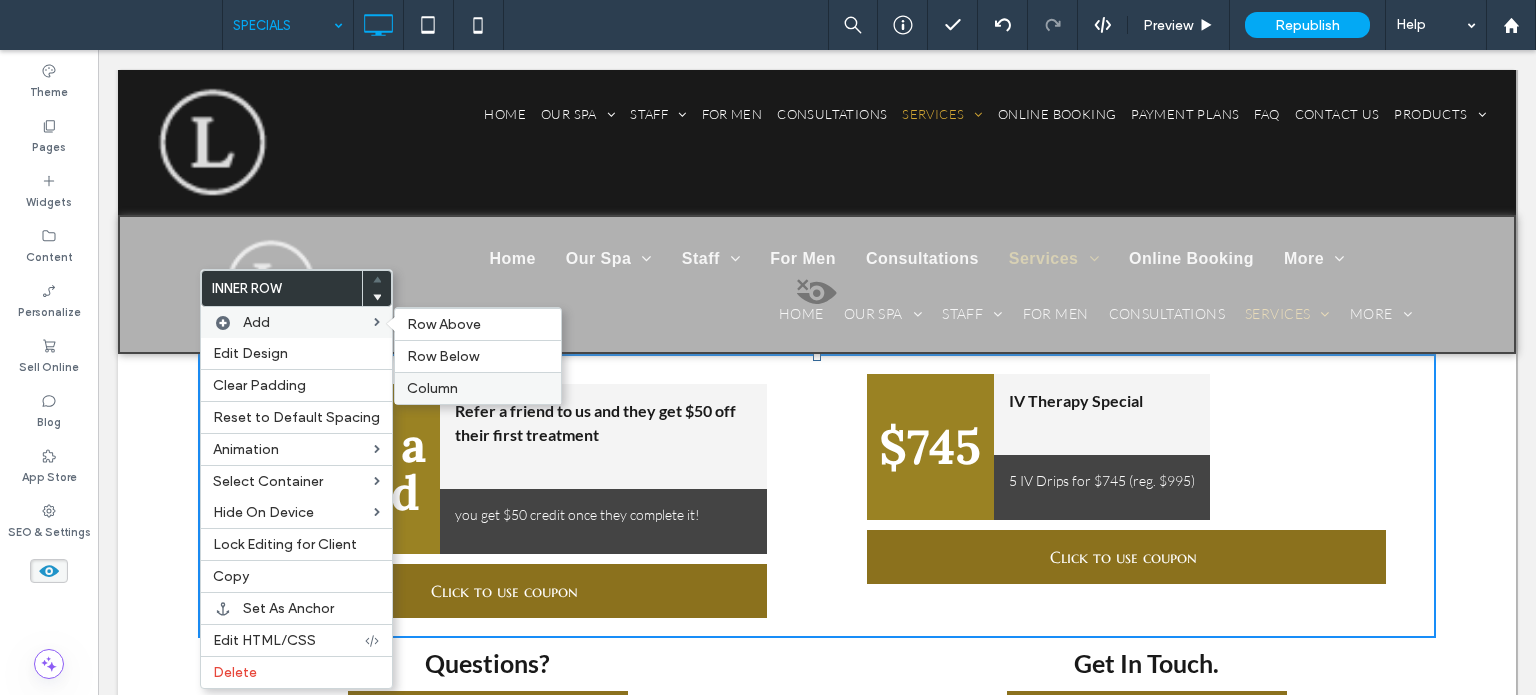click on "Column" at bounding box center (478, 388) 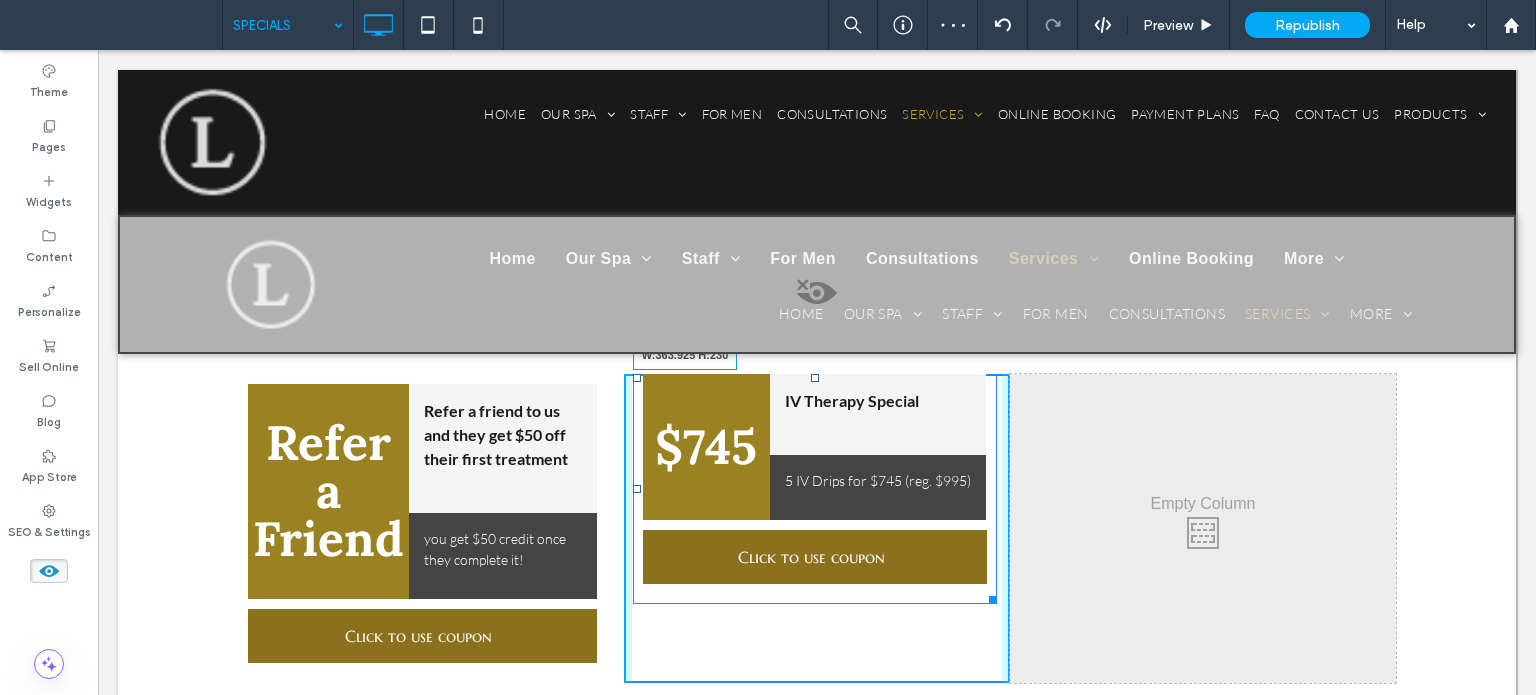 drag, startPoint x: 985, startPoint y: 598, endPoint x: 1012, endPoint y: 658, distance: 65.795135 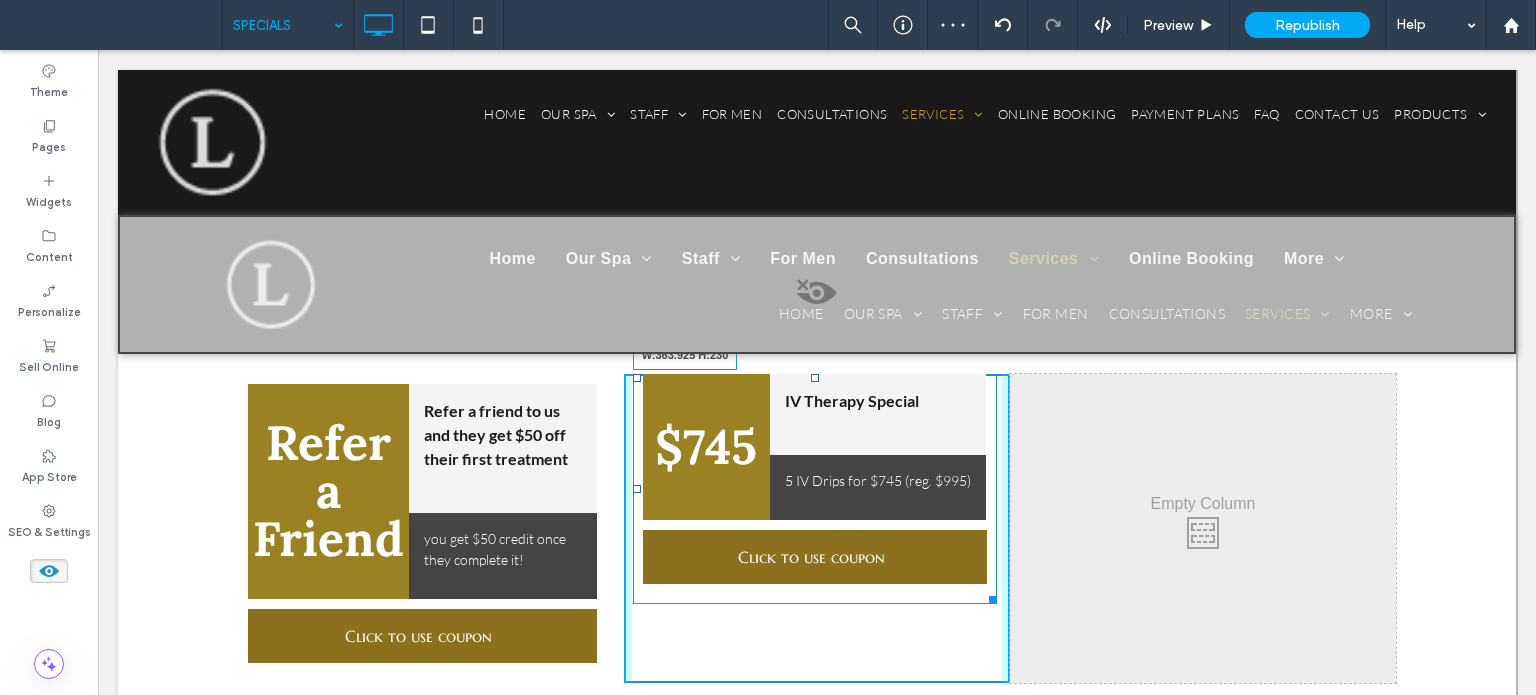 click on "Refer a Friend
Refer a friend to us and they get $50 off their first treatment
you get $50 credit once they complete it!
Click to use coupon
EXPIRED
Click To Paste
$745
IV Therapy Special
5 IV Drips for $745 (reg. $995)
Click to use coupon
EXPIRED
W:363.925 H:230
Click To Paste
Click To Paste     Click To Paste" at bounding box center (817, 528) 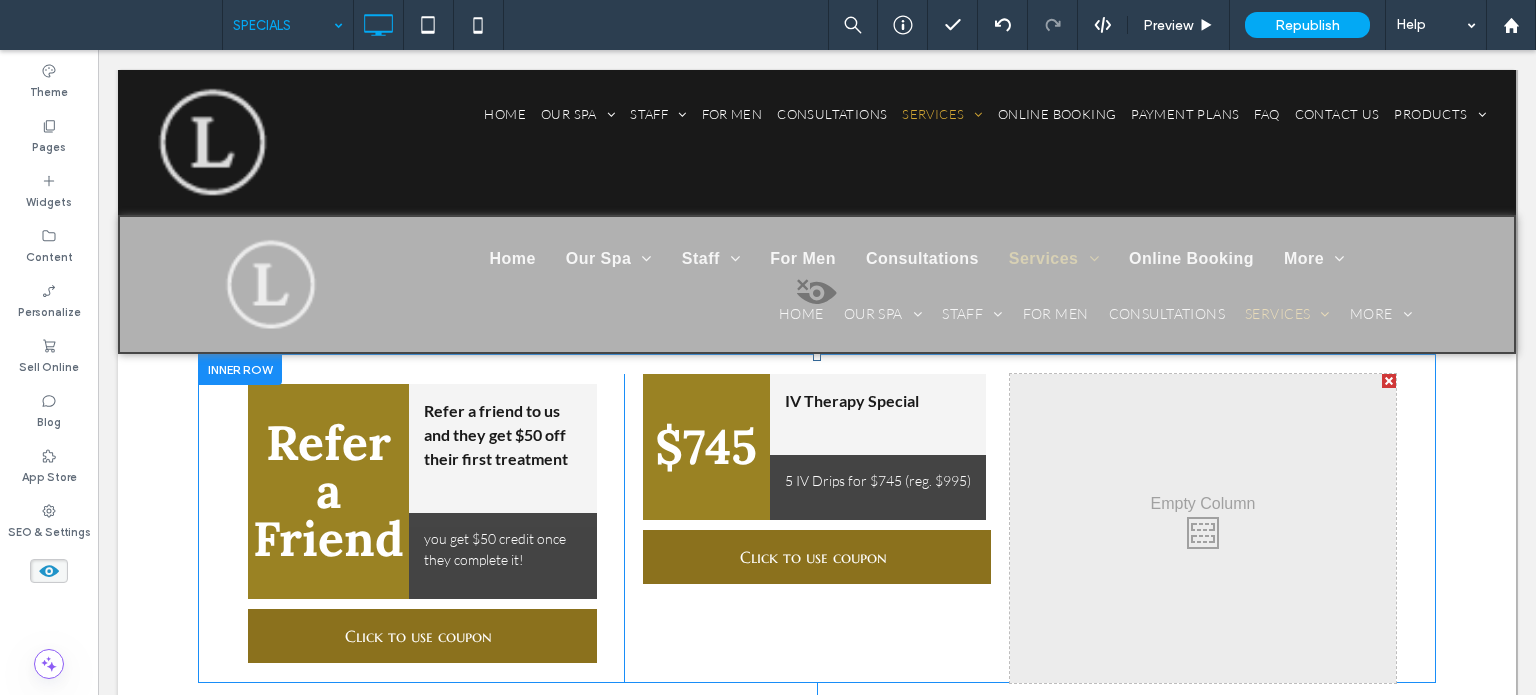 click at bounding box center (1389, 381) 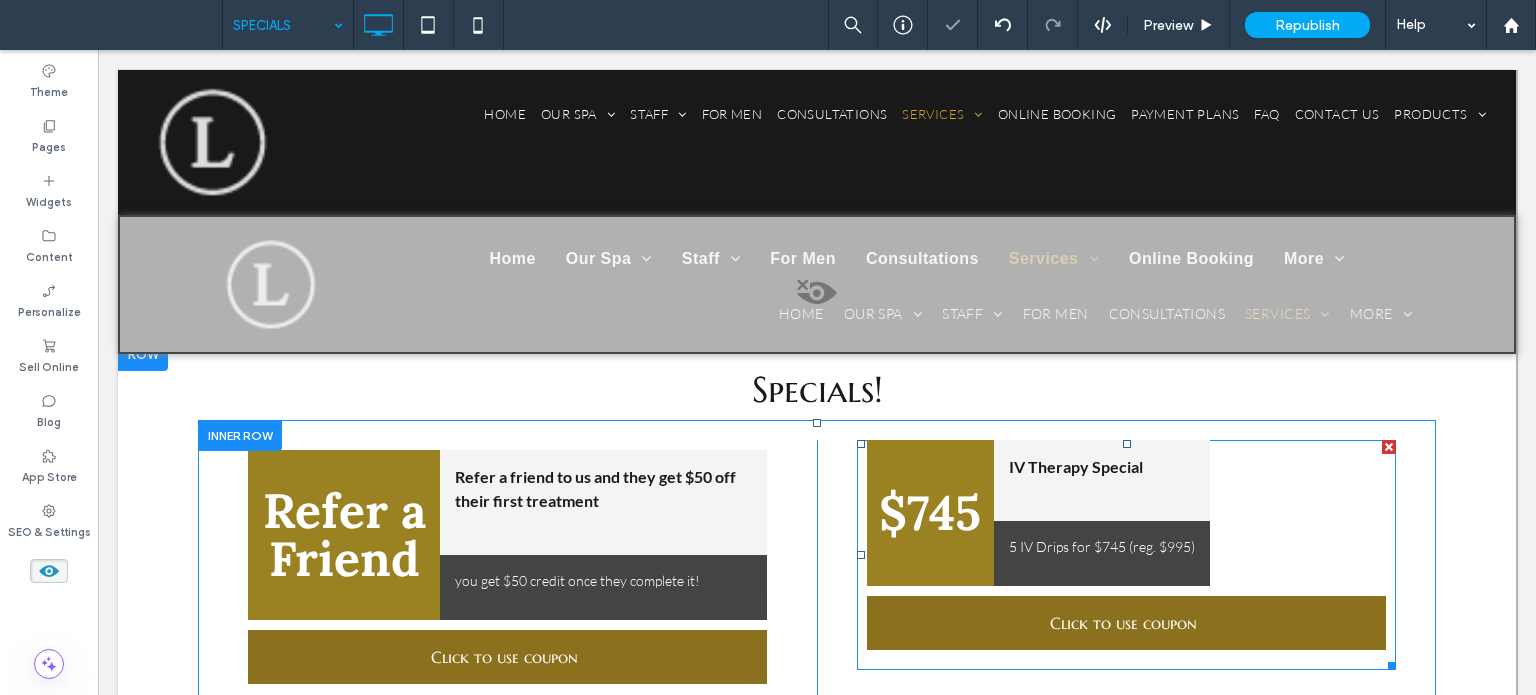 scroll, scrollTop: 820, scrollLeft: 0, axis: vertical 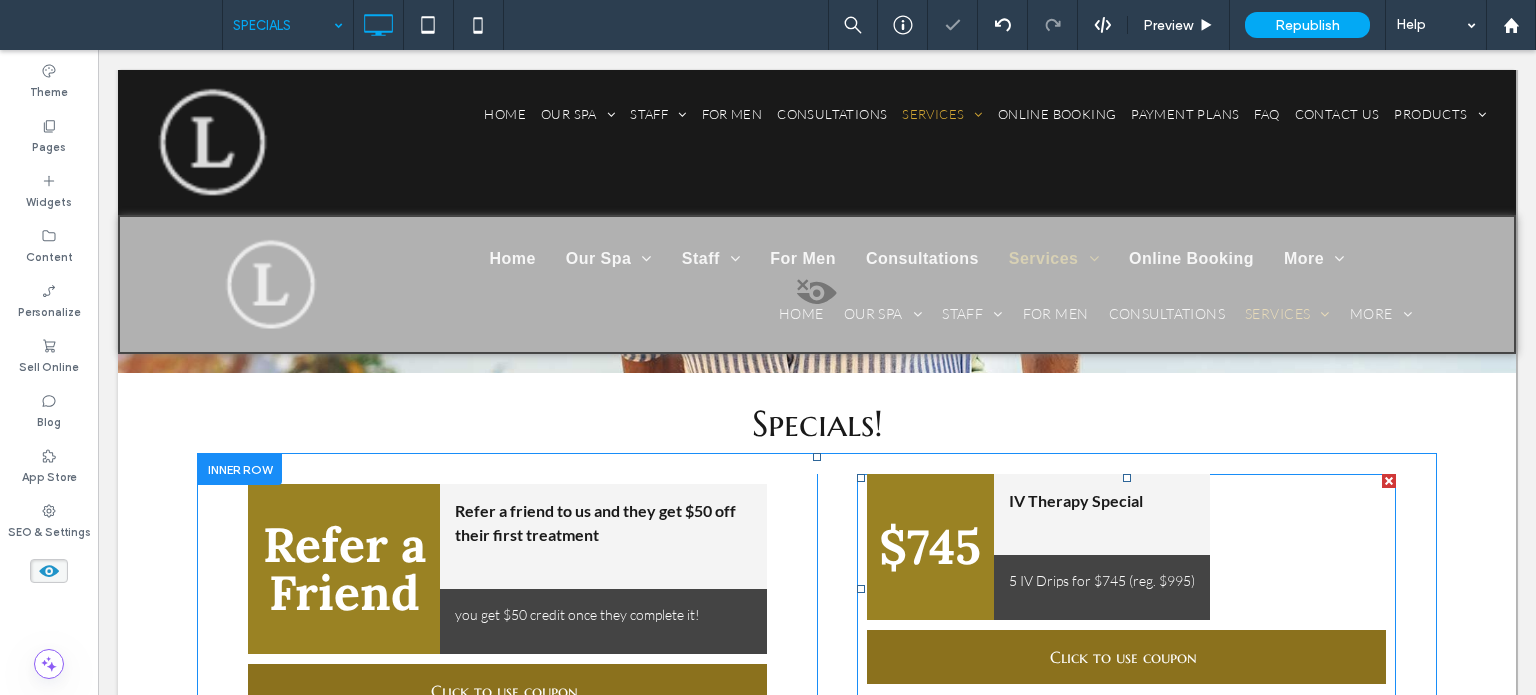 click on "IV Therapy Special" at bounding box center [1102, 759] 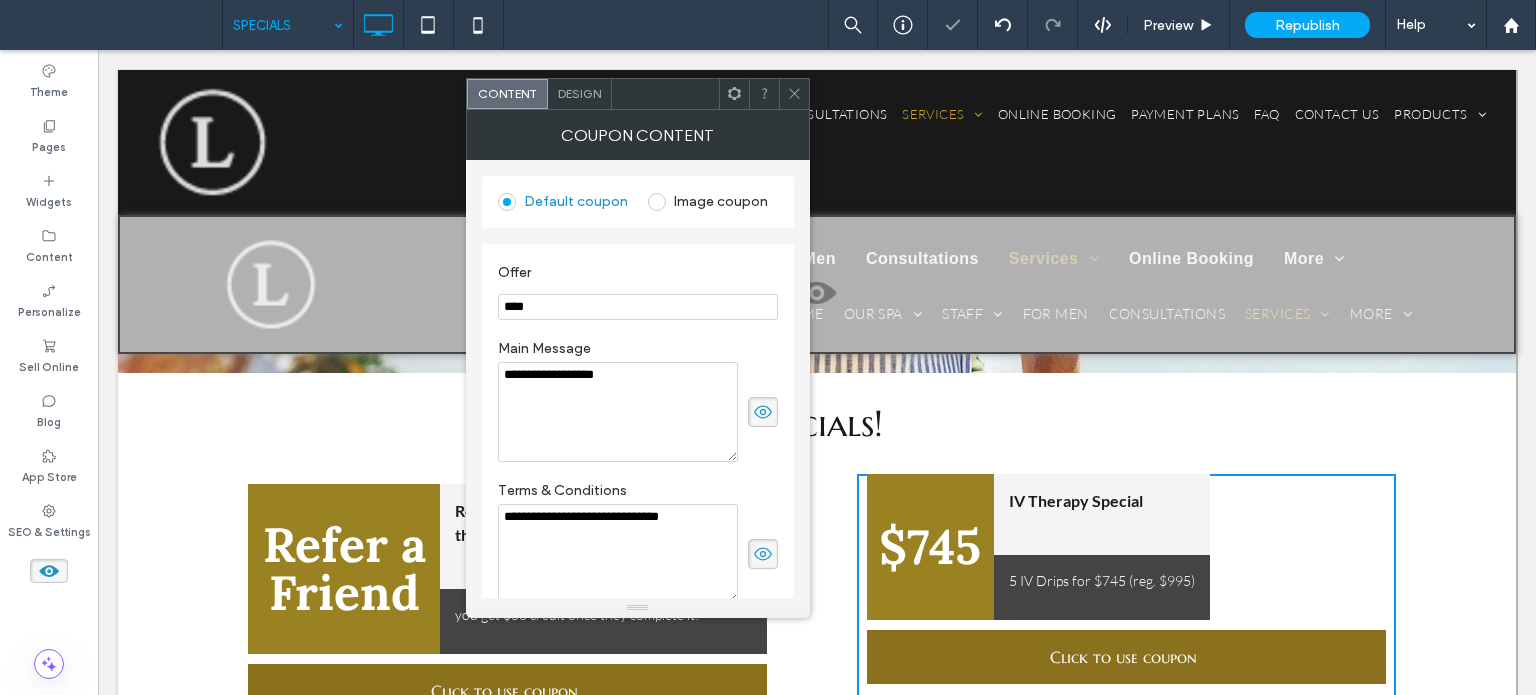 drag, startPoint x: 726, startPoint y: 426, endPoint x: 403, endPoint y: 366, distance: 328.52548 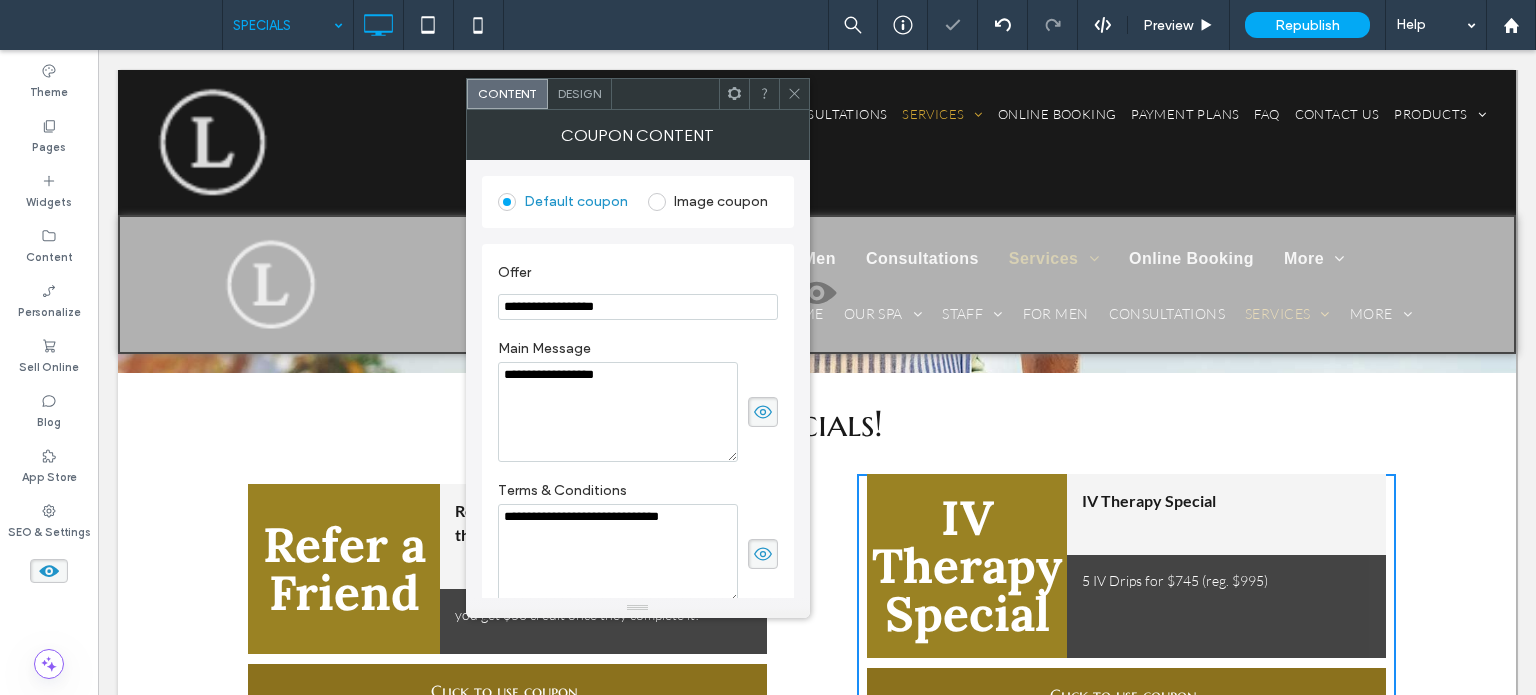 type on "**********" 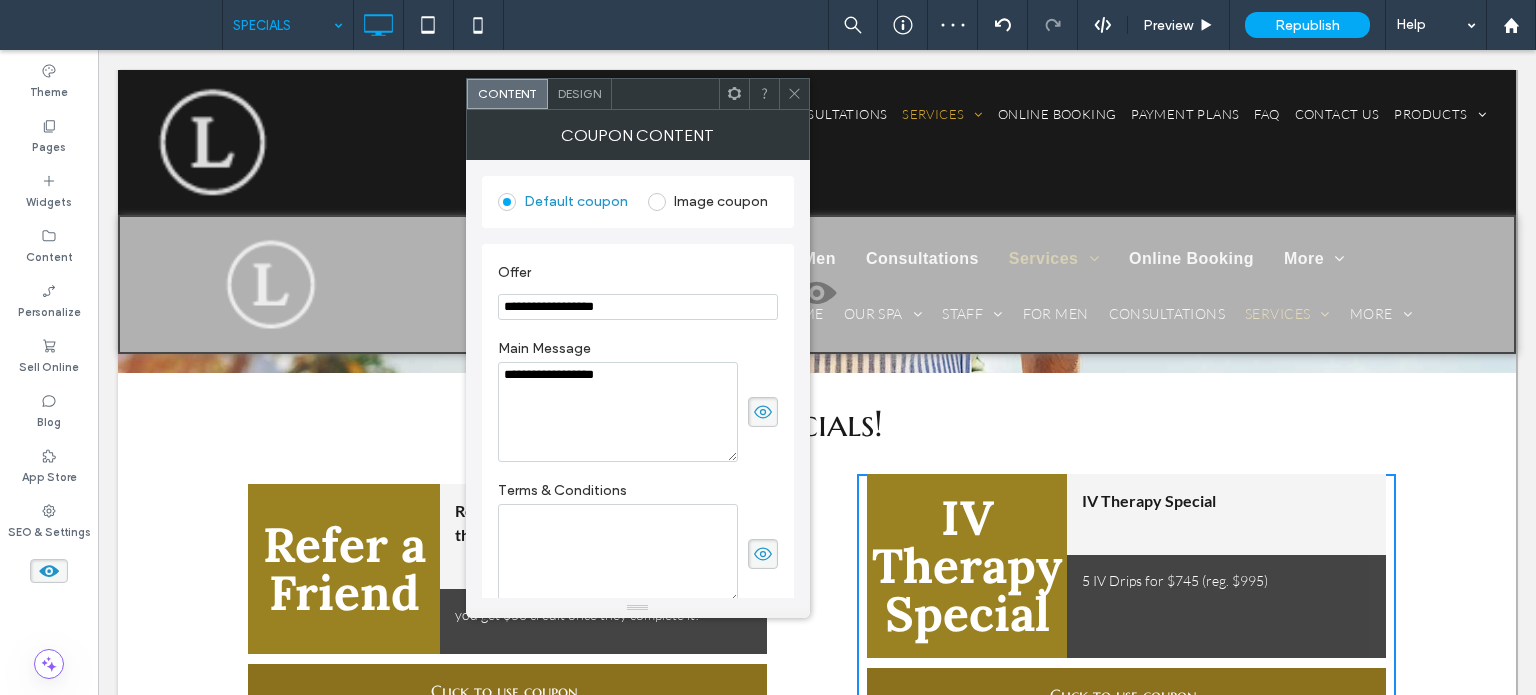 type 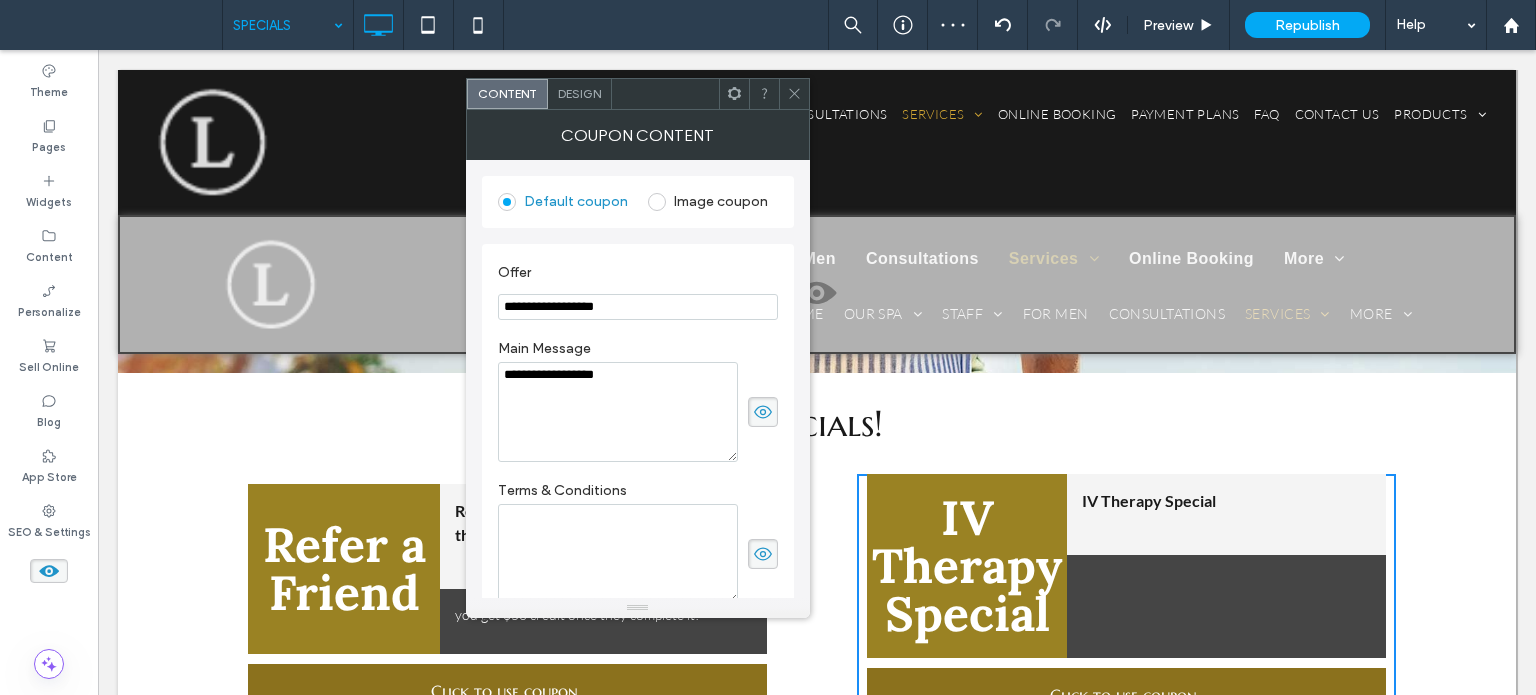 click on "**********" at bounding box center (618, 412) 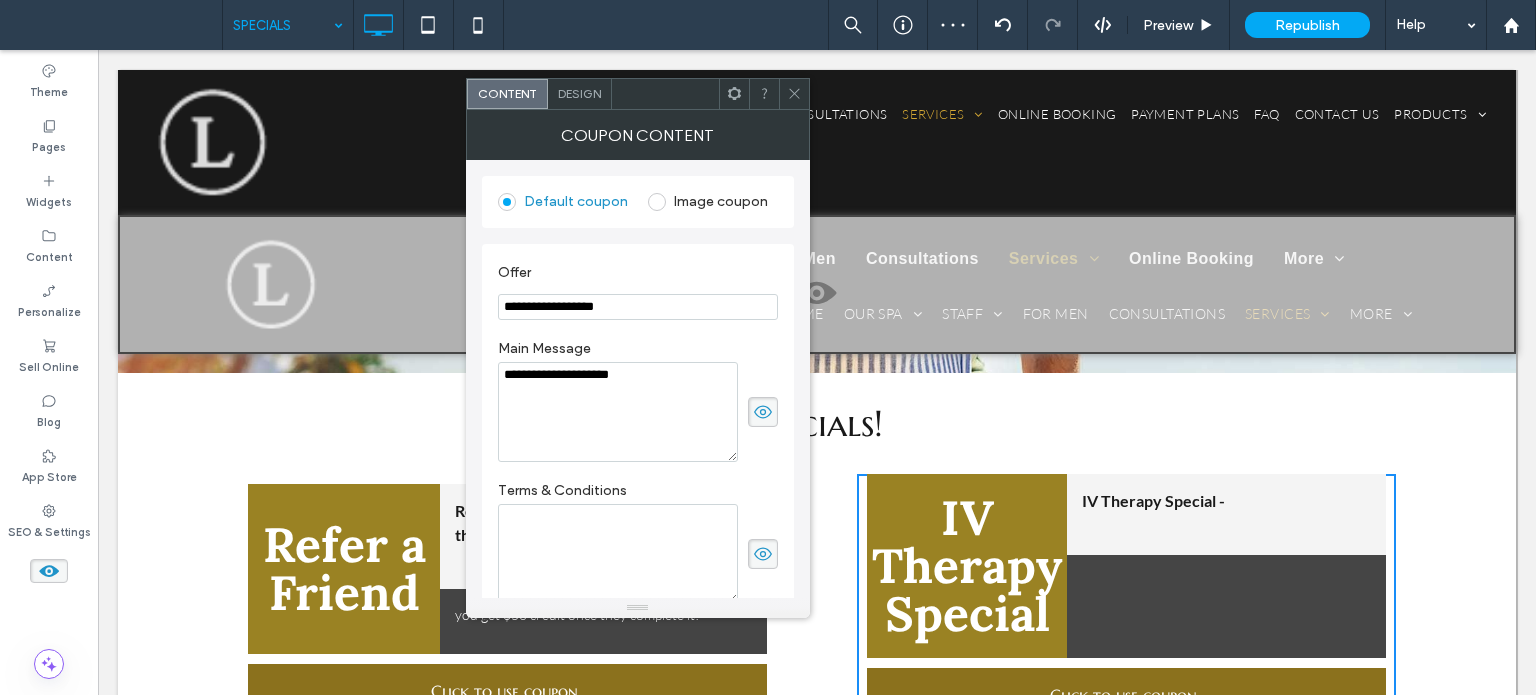 paste on "**********" 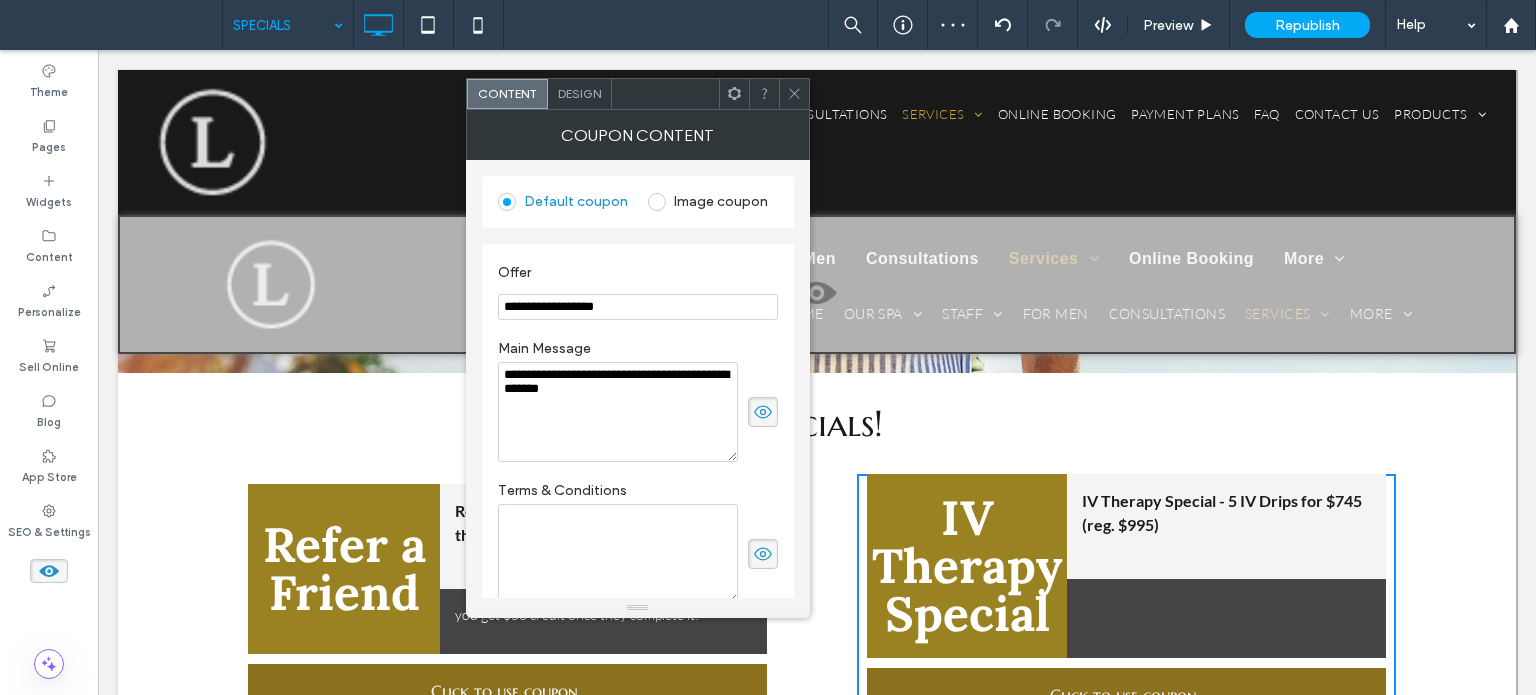 type on "**********" 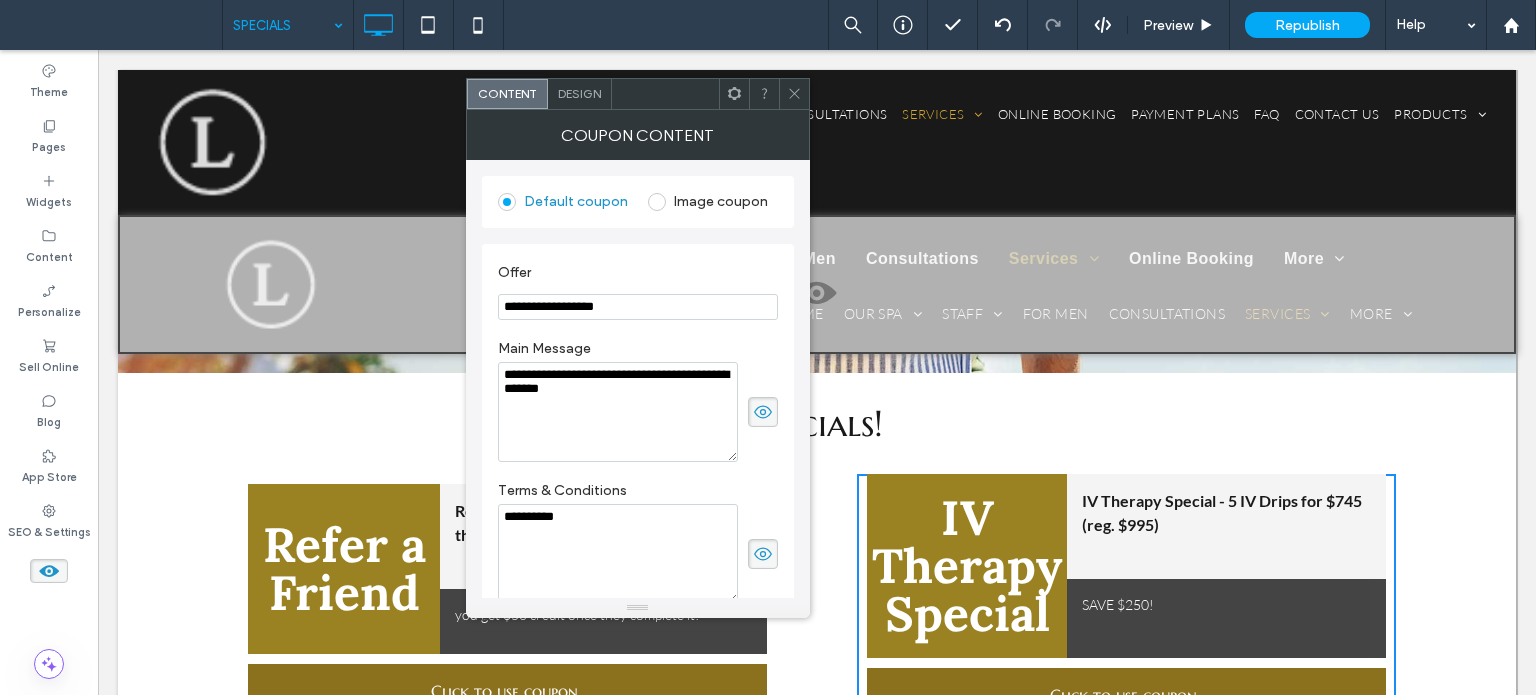 drag, startPoint x: 535, startPoint y: 524, endPoint x: 542, endPoint y: 514, distance: 12.206555 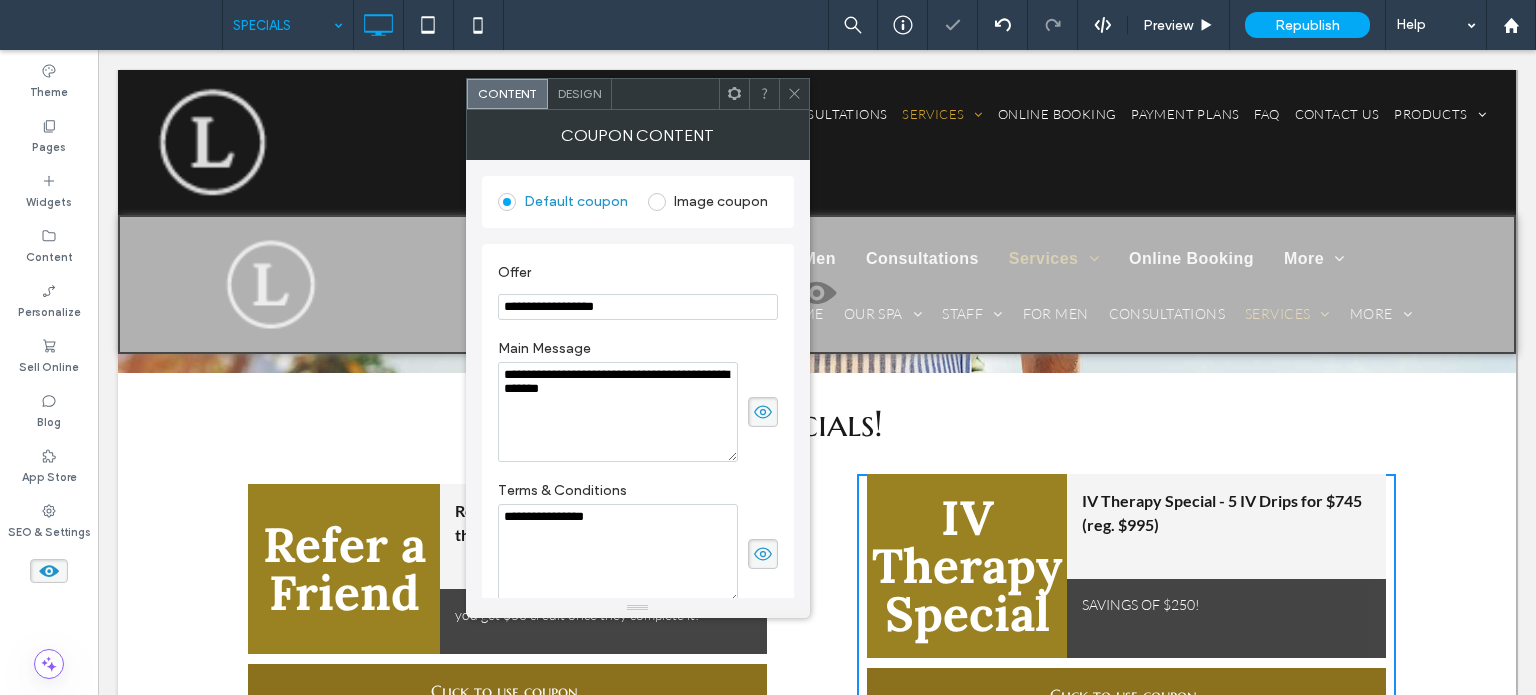 click on "Terms & Conditions" at bounding box center (638, 493) 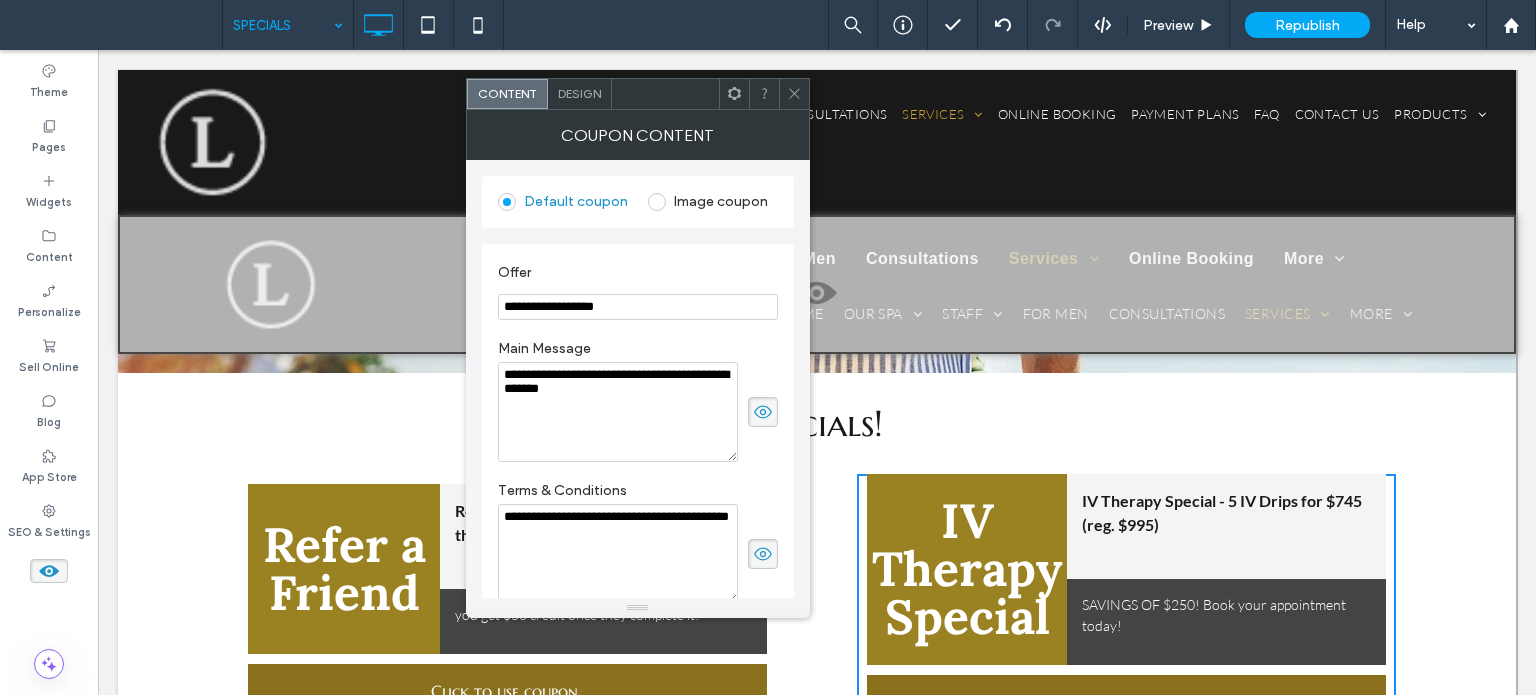 type on "**********" 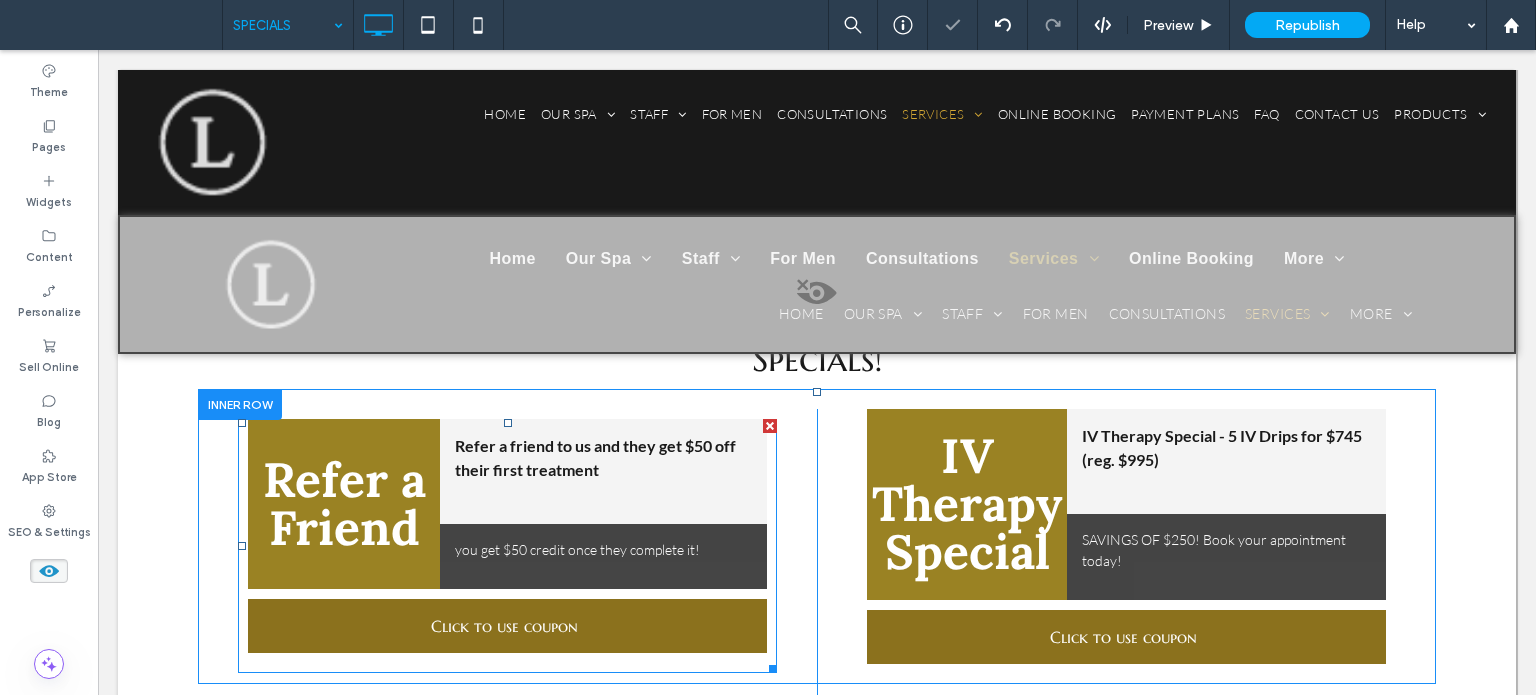scroll, scrollTop: 920, scrollLeft: 0, axis: vertical 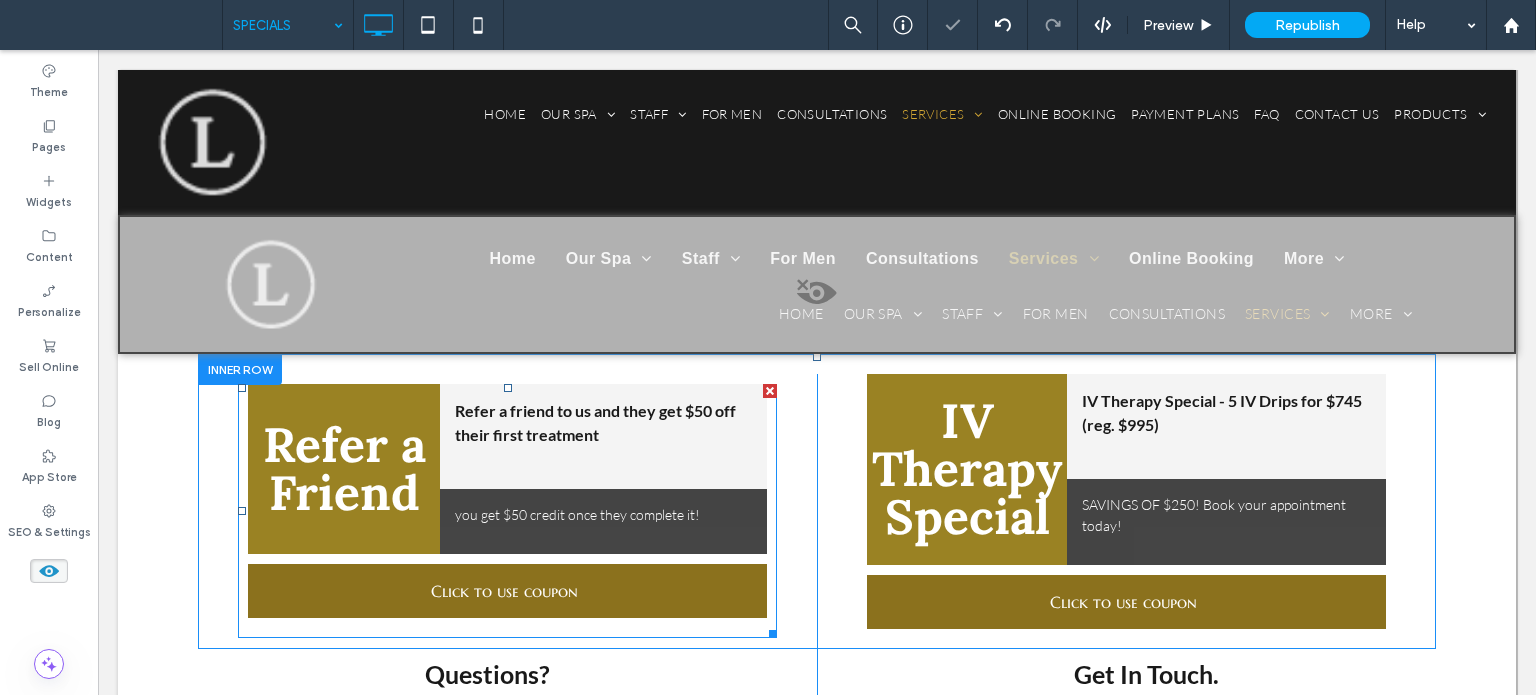 click on "Refer a friend to us and they get $50 off their first treatment" at bounding box center (603, 681) 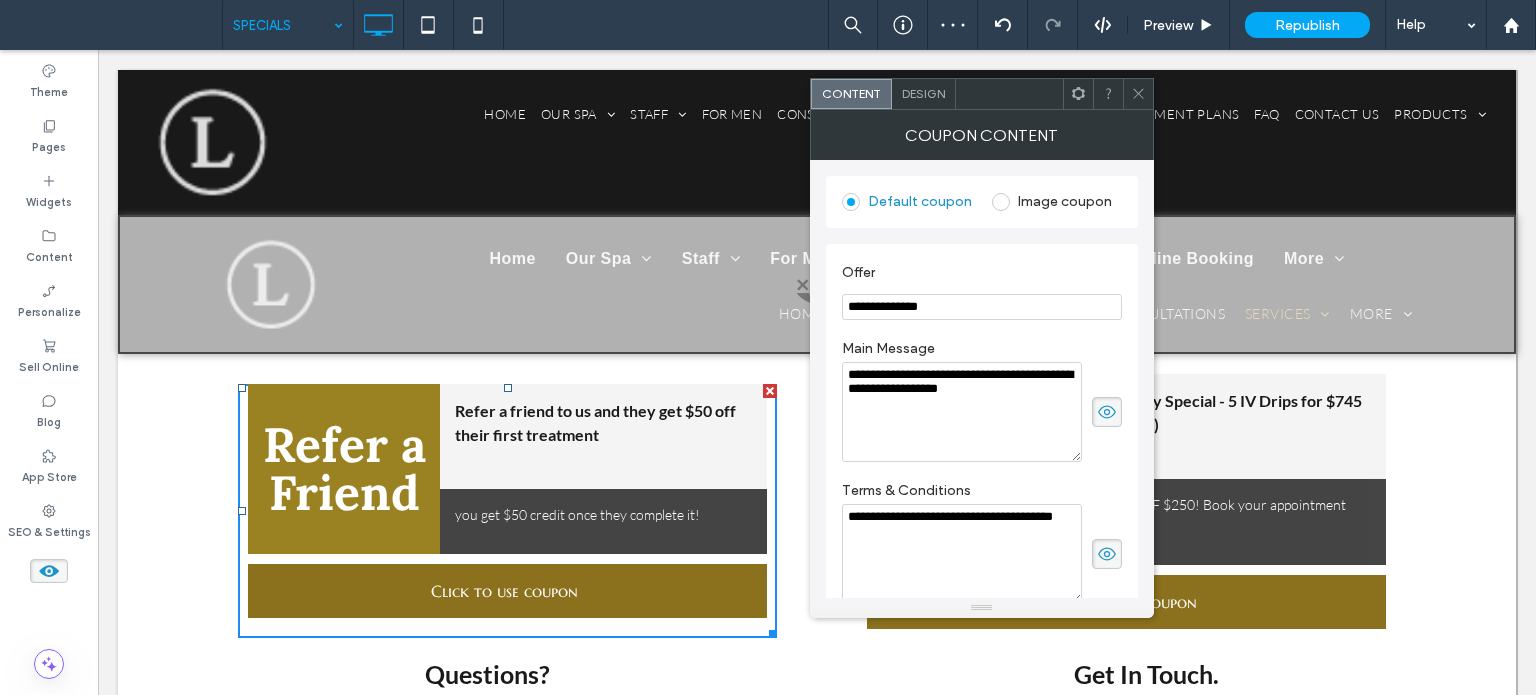 drag, startPoint x: 854, startPoint y: 520, endPoint x: 832, endPoint y: 519, distance: 22.022715 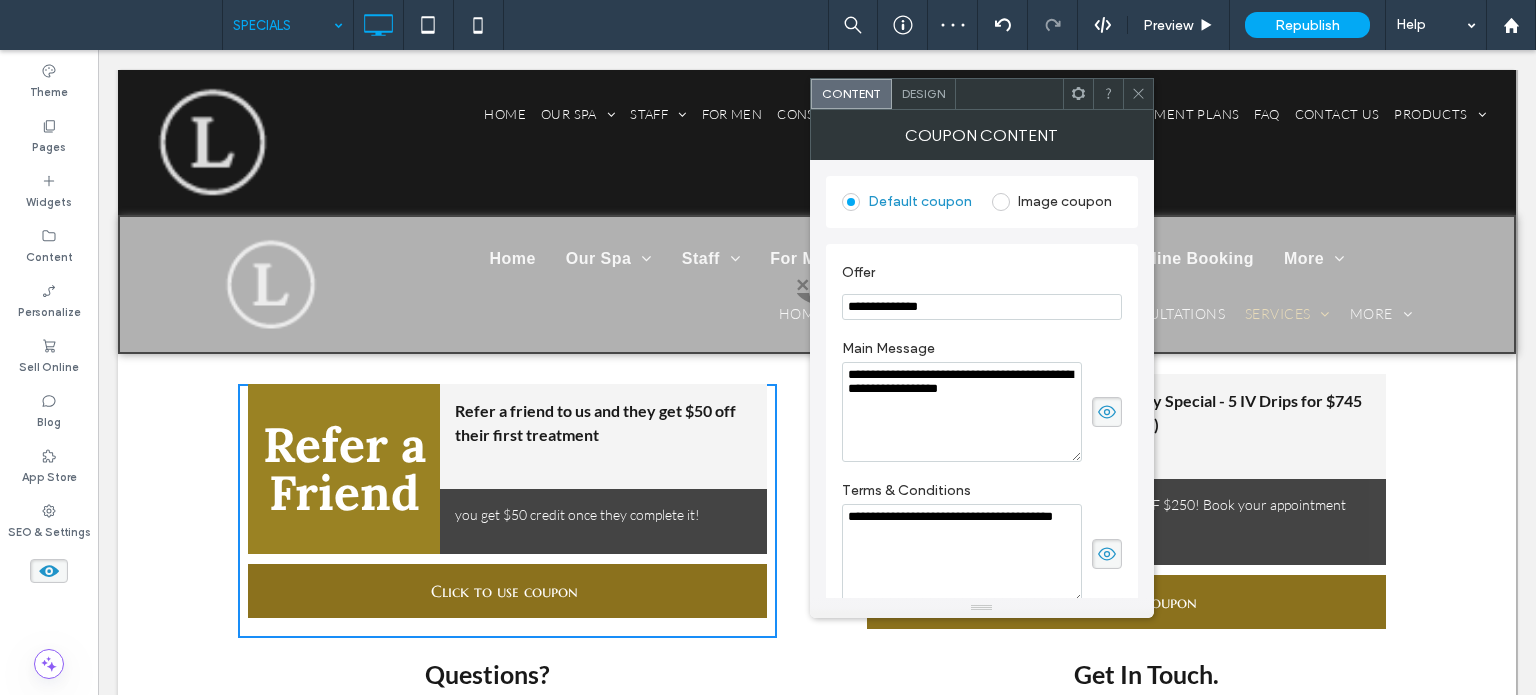 click on "**********" at bounding box center [962, 554] 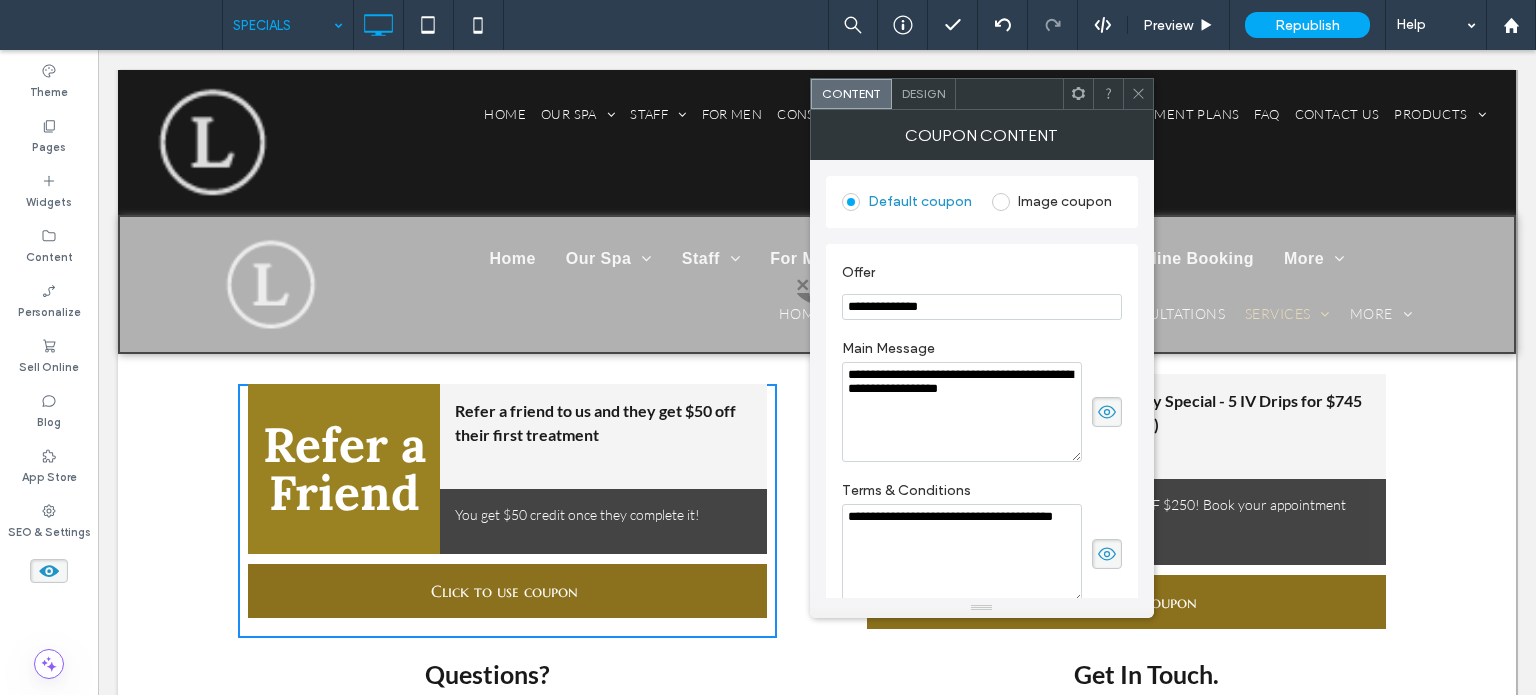 type on "**********" 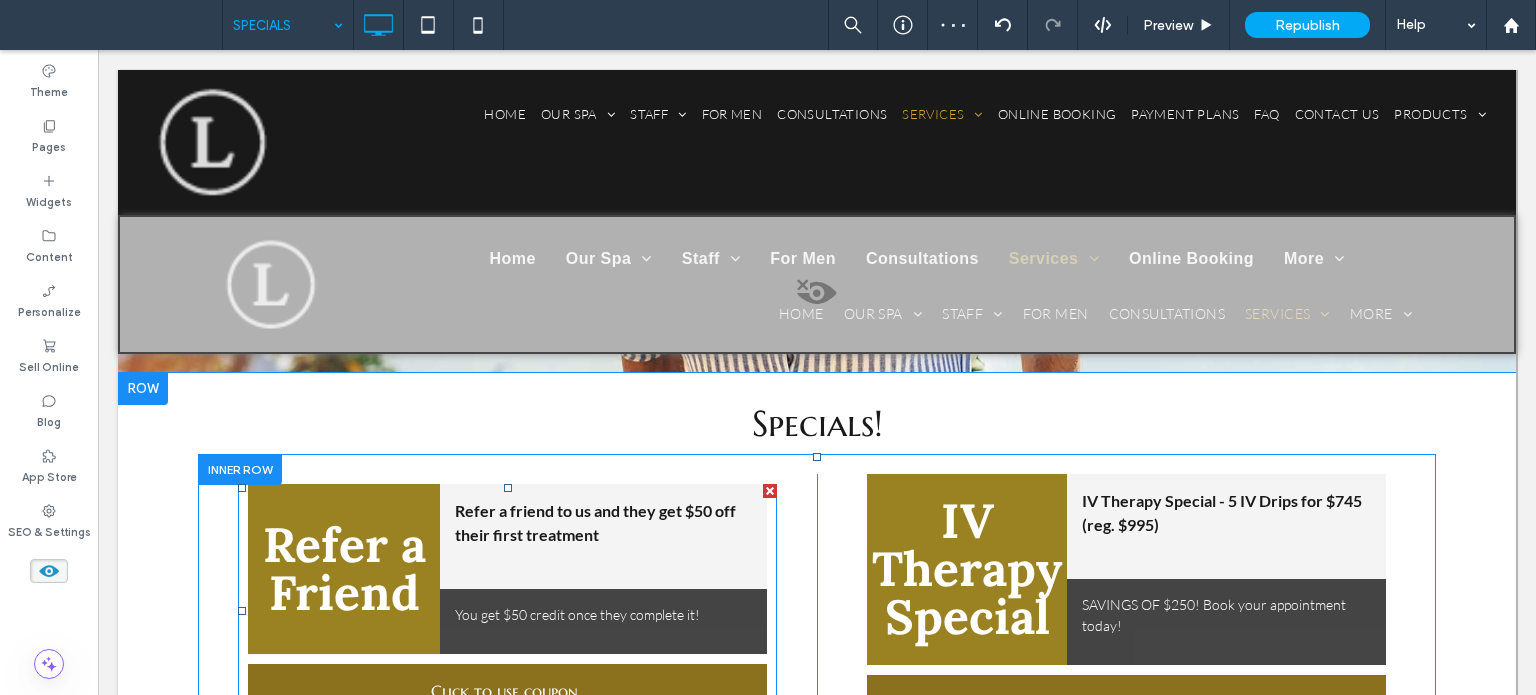scroll, scrollTop: 820, scrollLeft: 0, axis: vertical 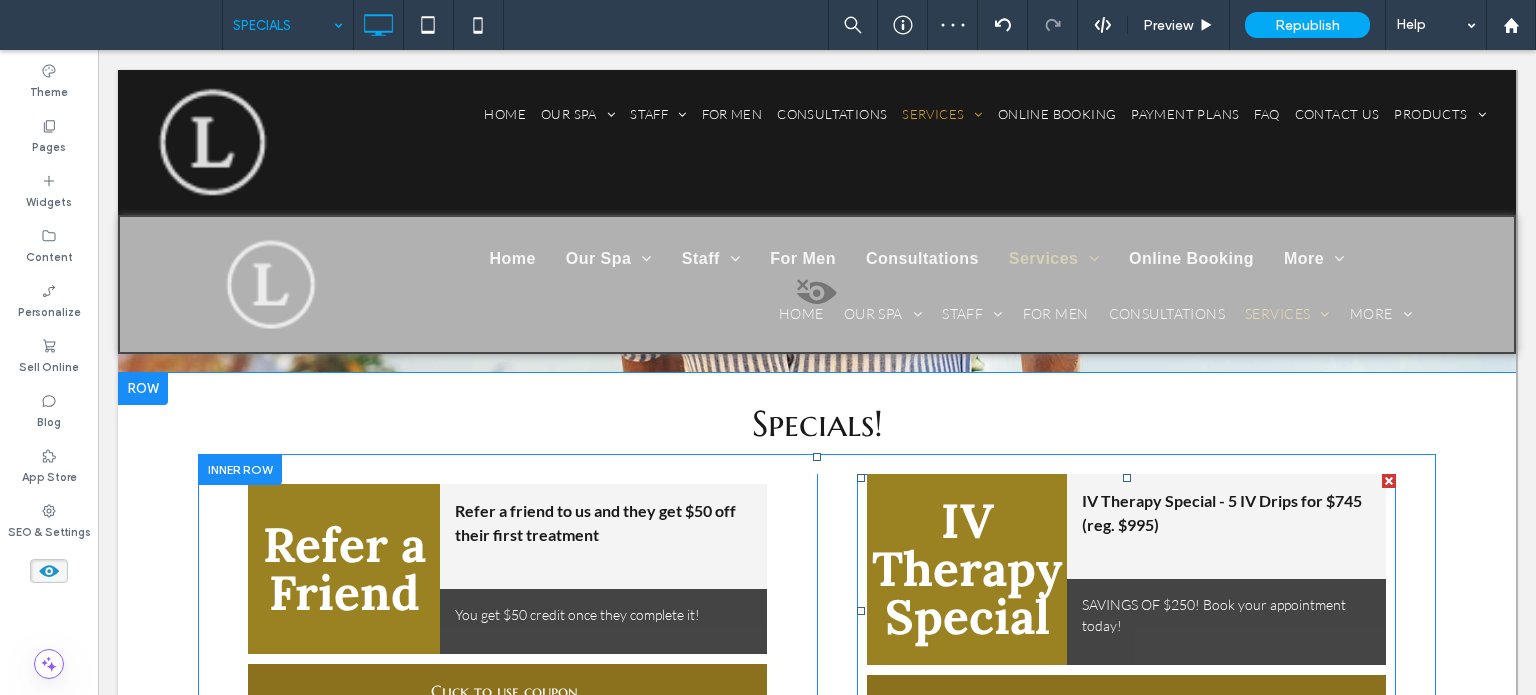 click on "IV Therapy Special" at bounding box center [967, 569] 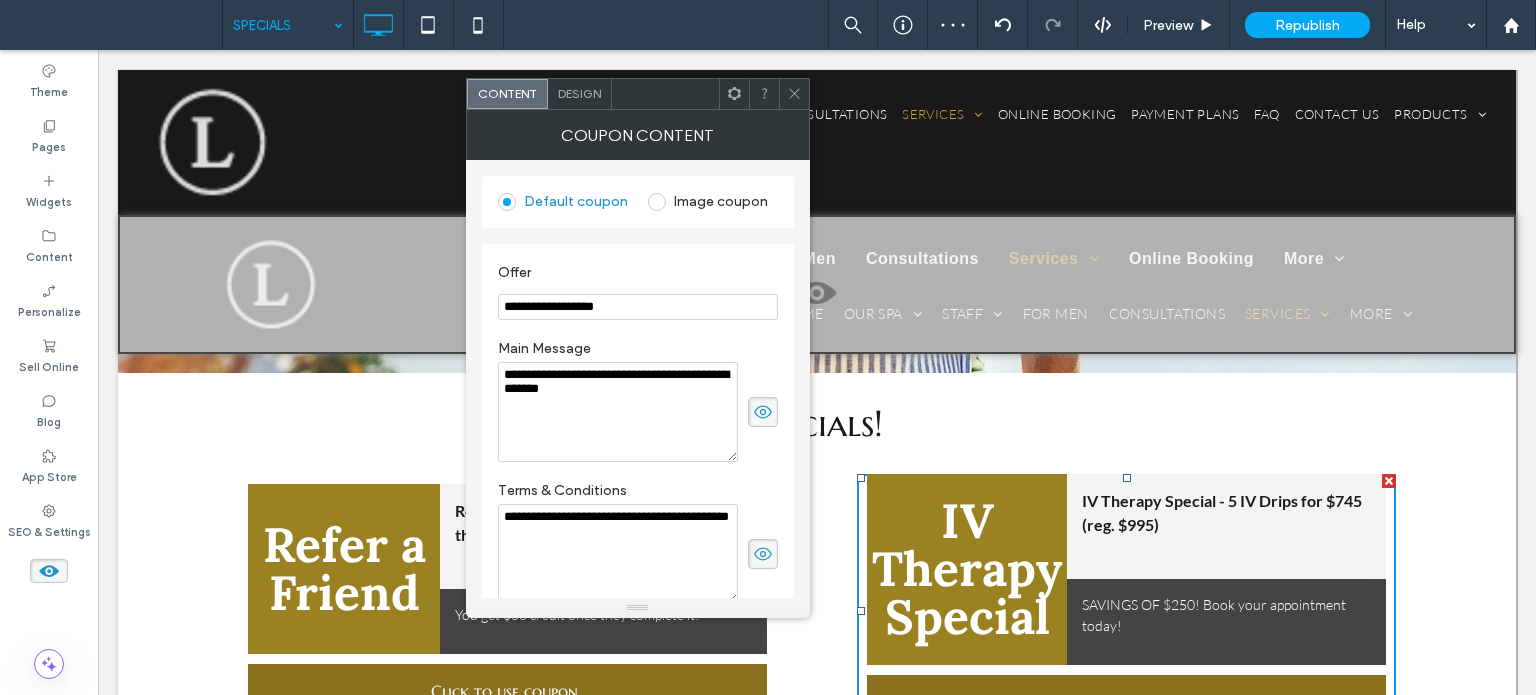 click on "Design" at bounding box center [579, 93] 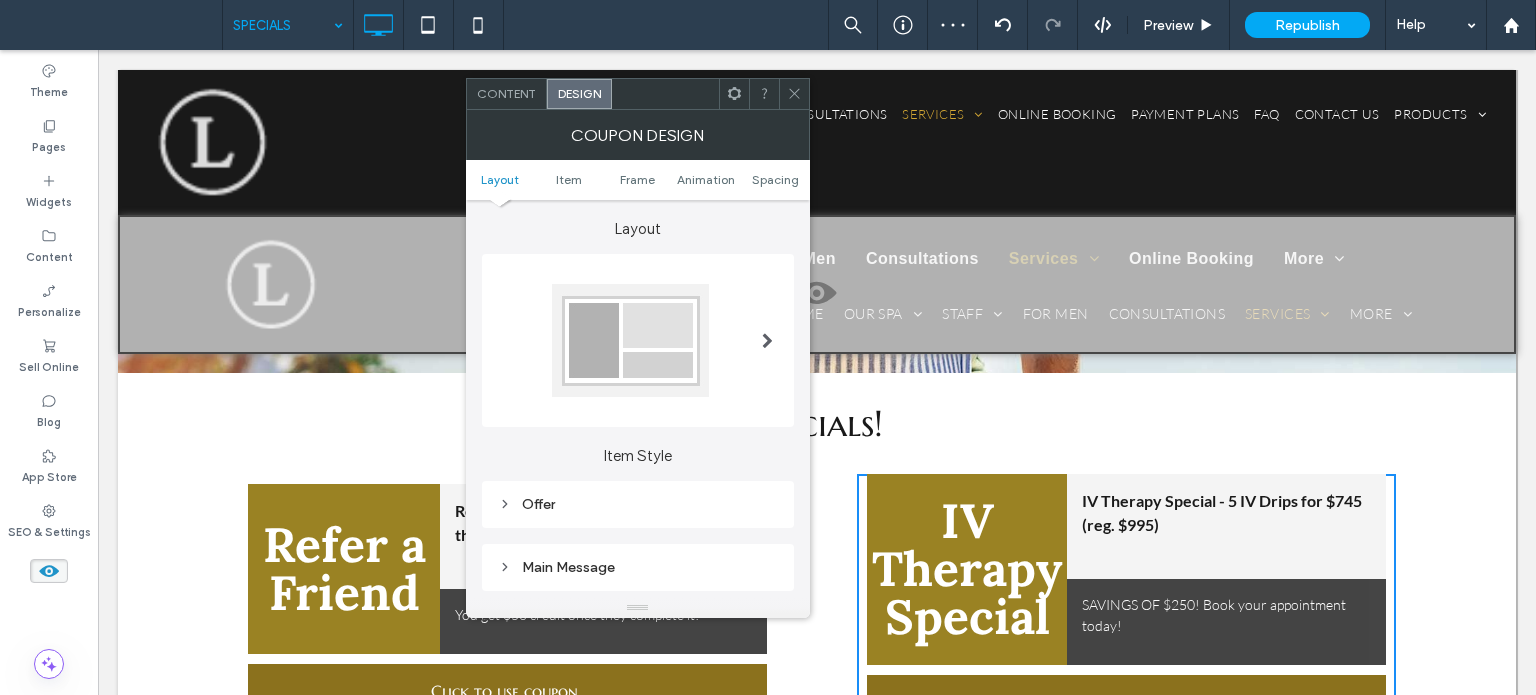 click on "Offer" at bounding box center [638, 504] 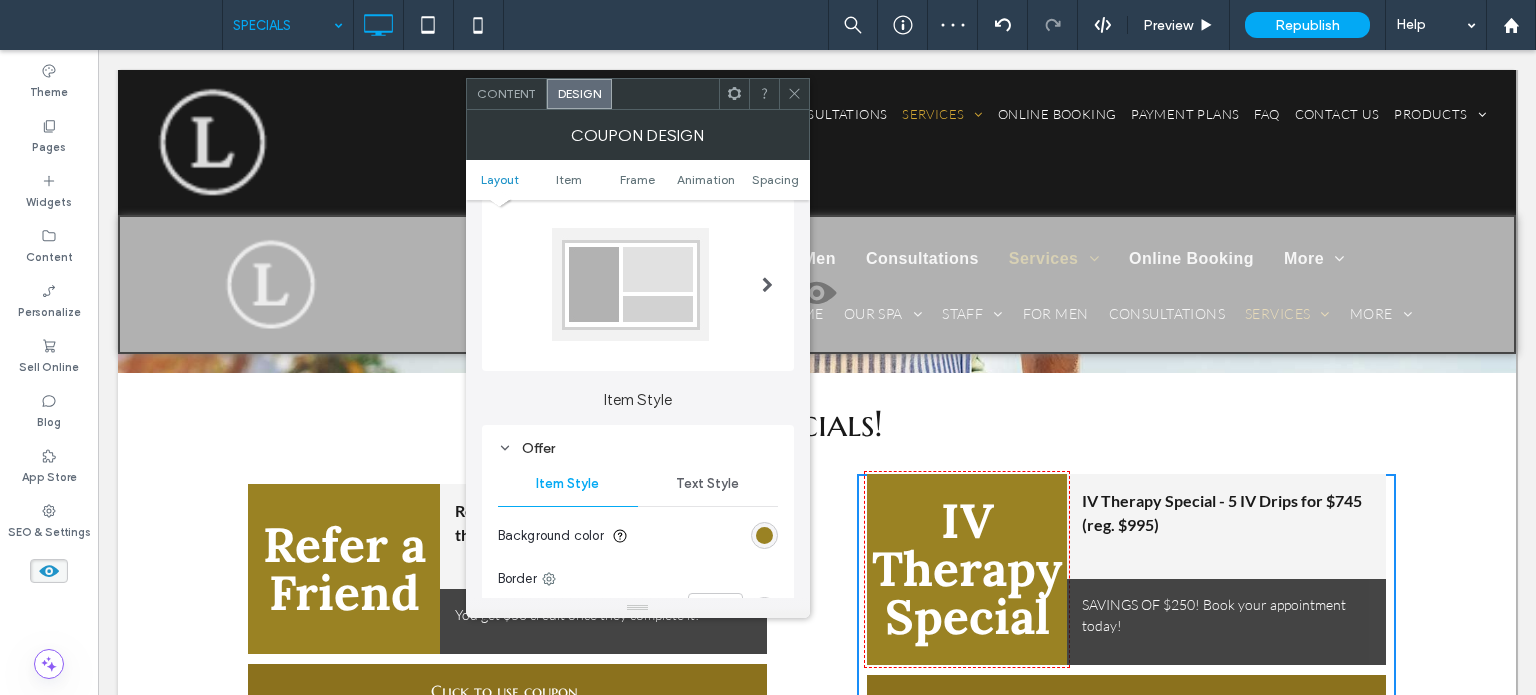 scroll, scrollTop: 100, scrollLeft: 0, axis: vertical 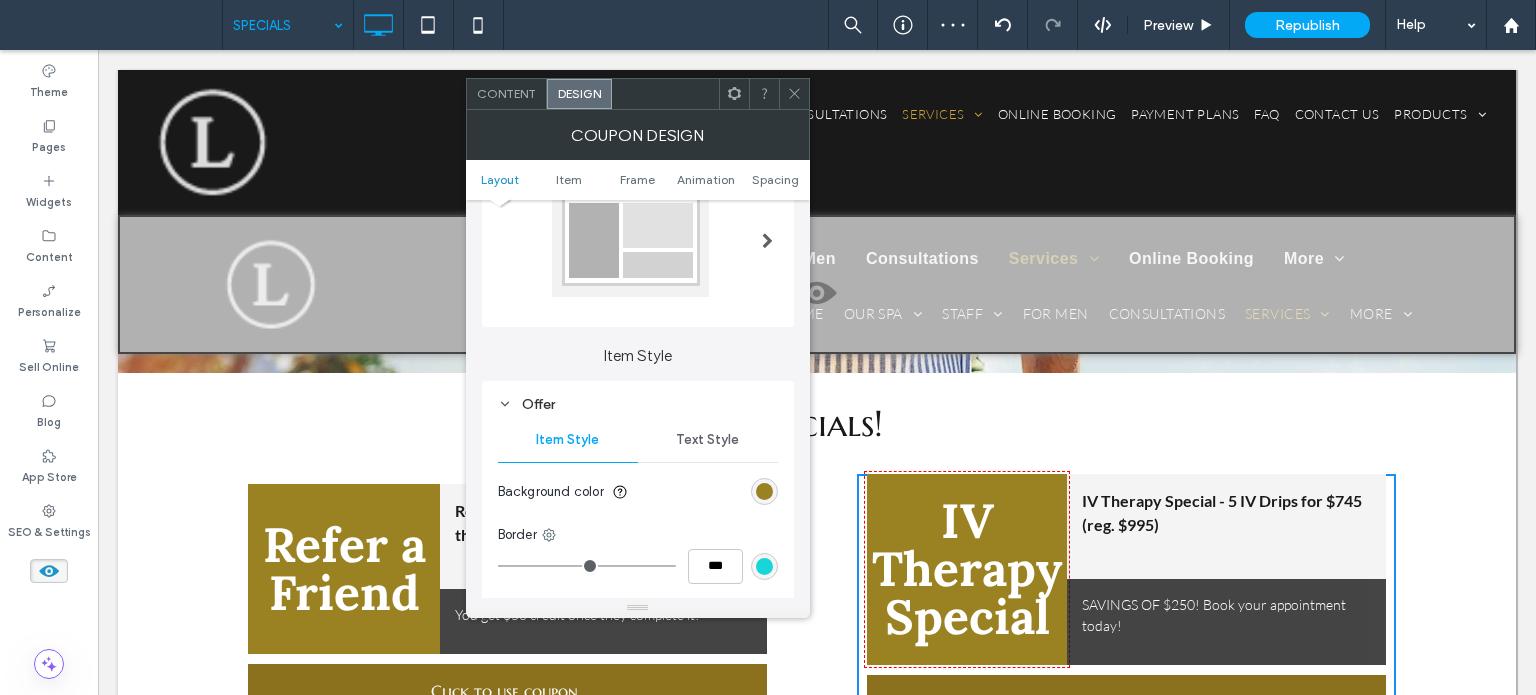 click on "Text Style" at bounding box center [708, 440] 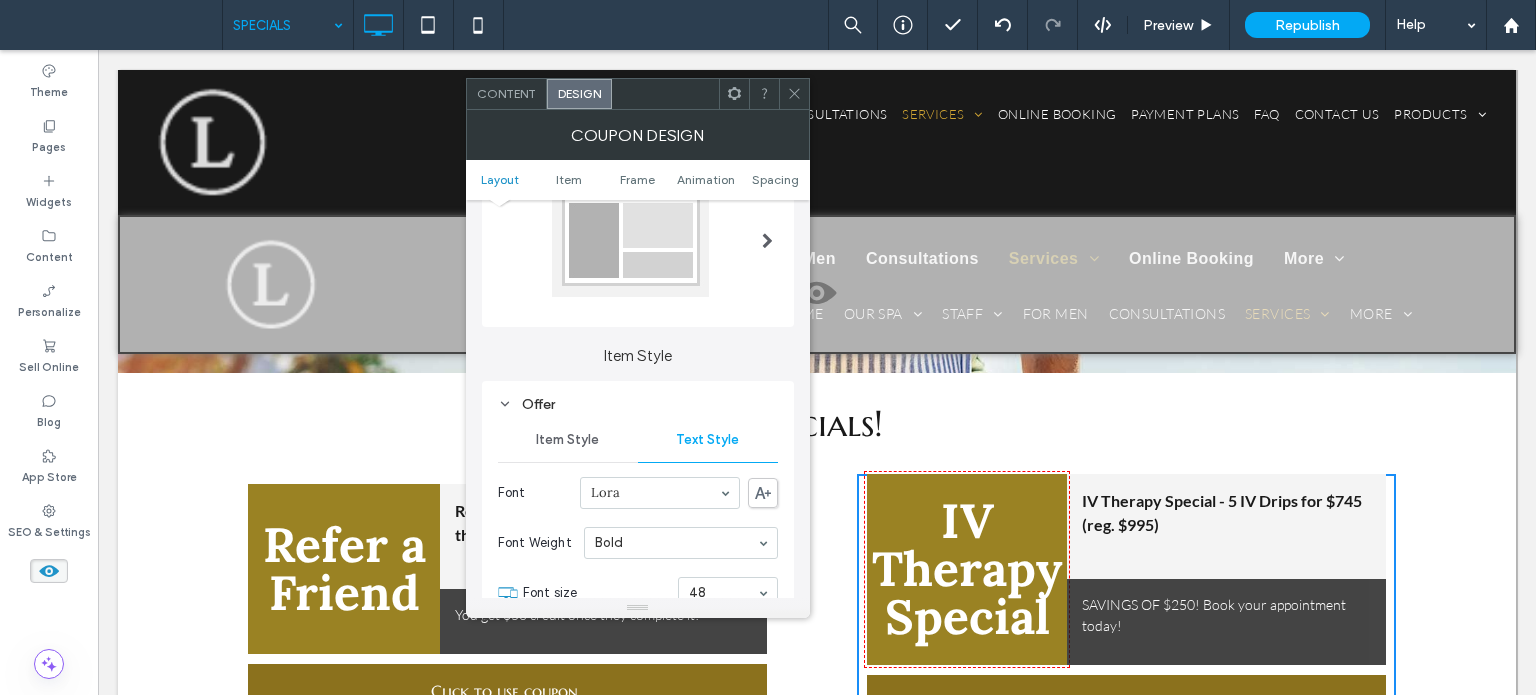 scroll, scrollTop: 102, scrollLeft: 0, axis: vertical 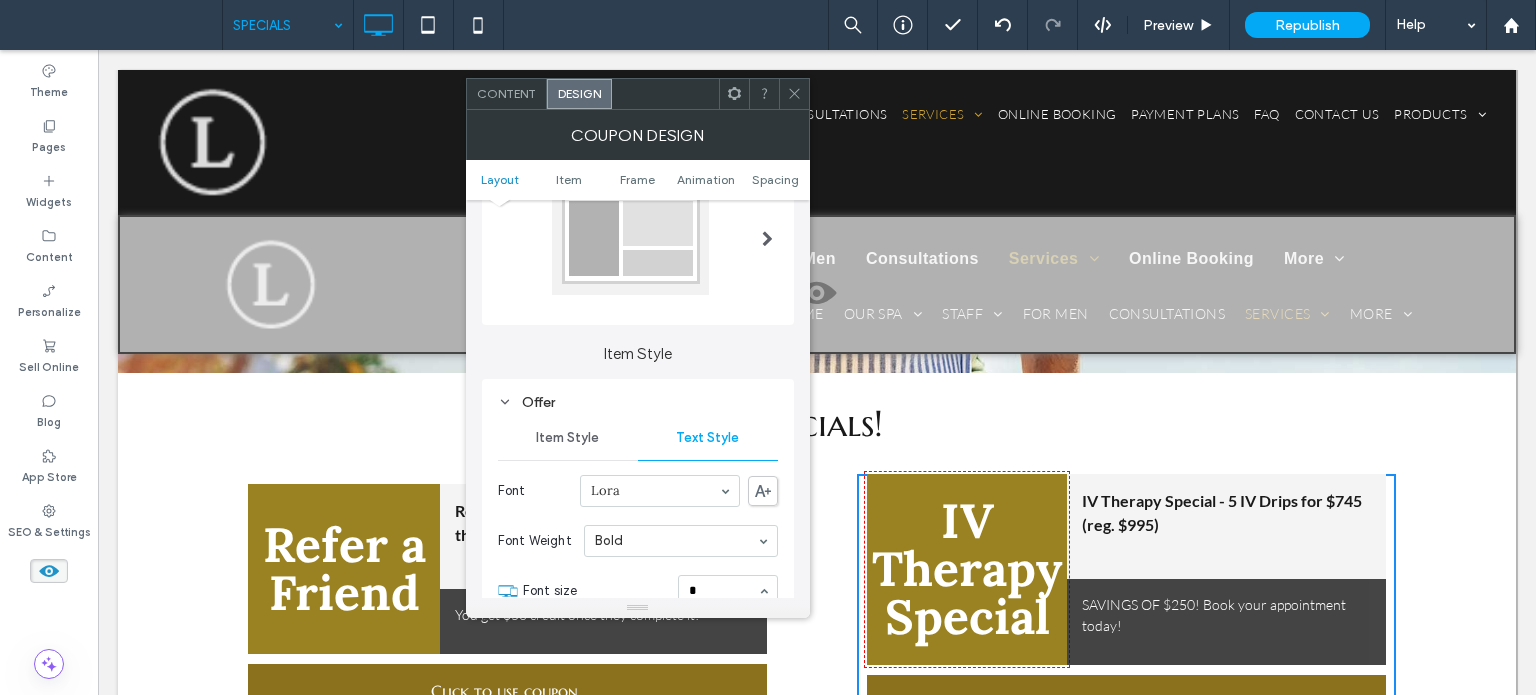 type on "**" 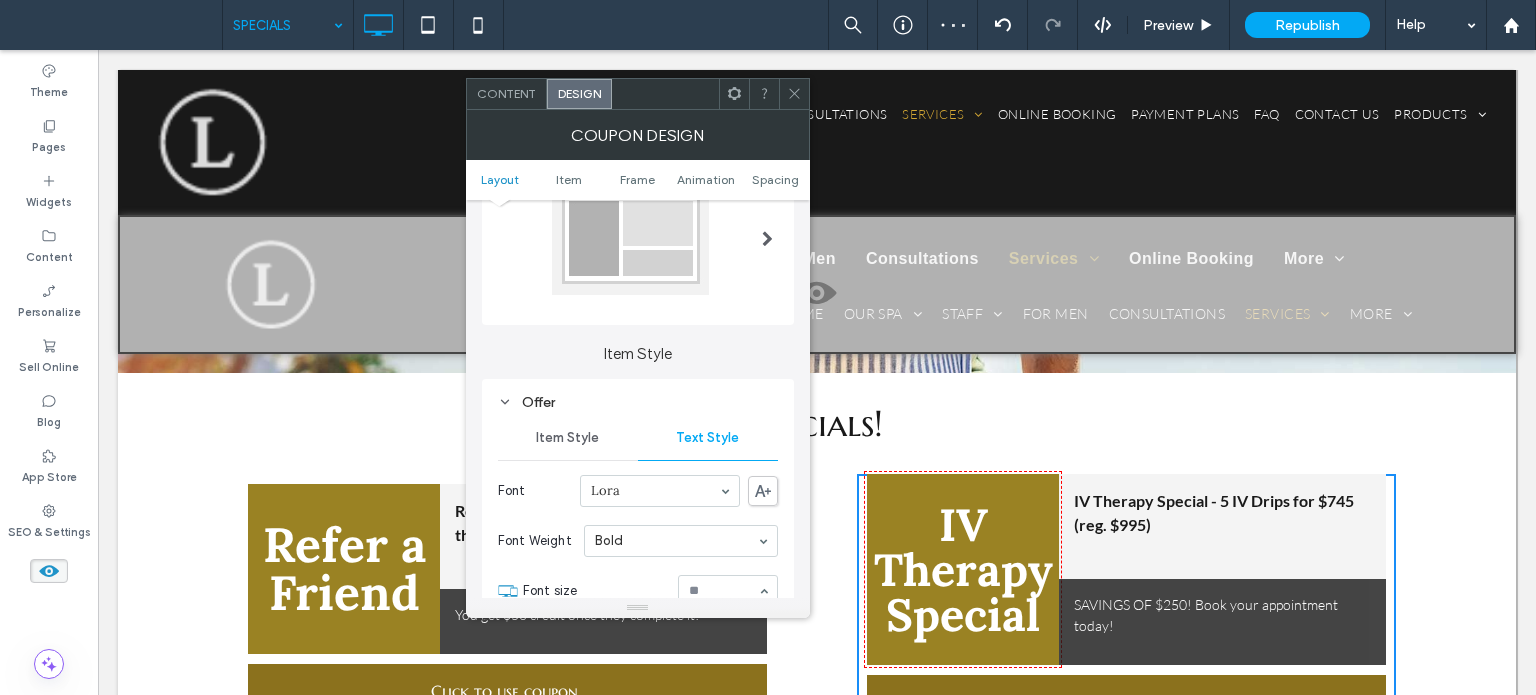 click at bounding box center [723, 591] 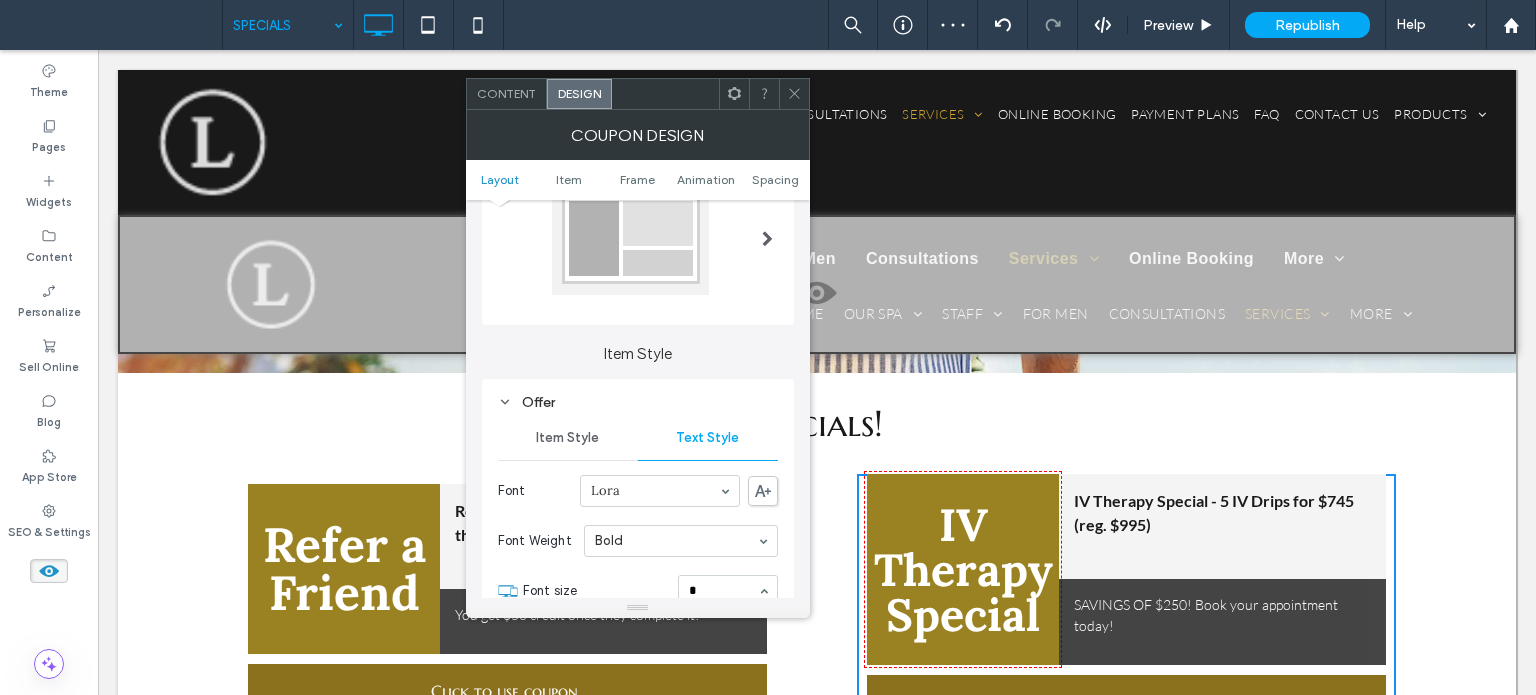 scroll, scrollTop: 0, scrollLeft: 0, axis: both 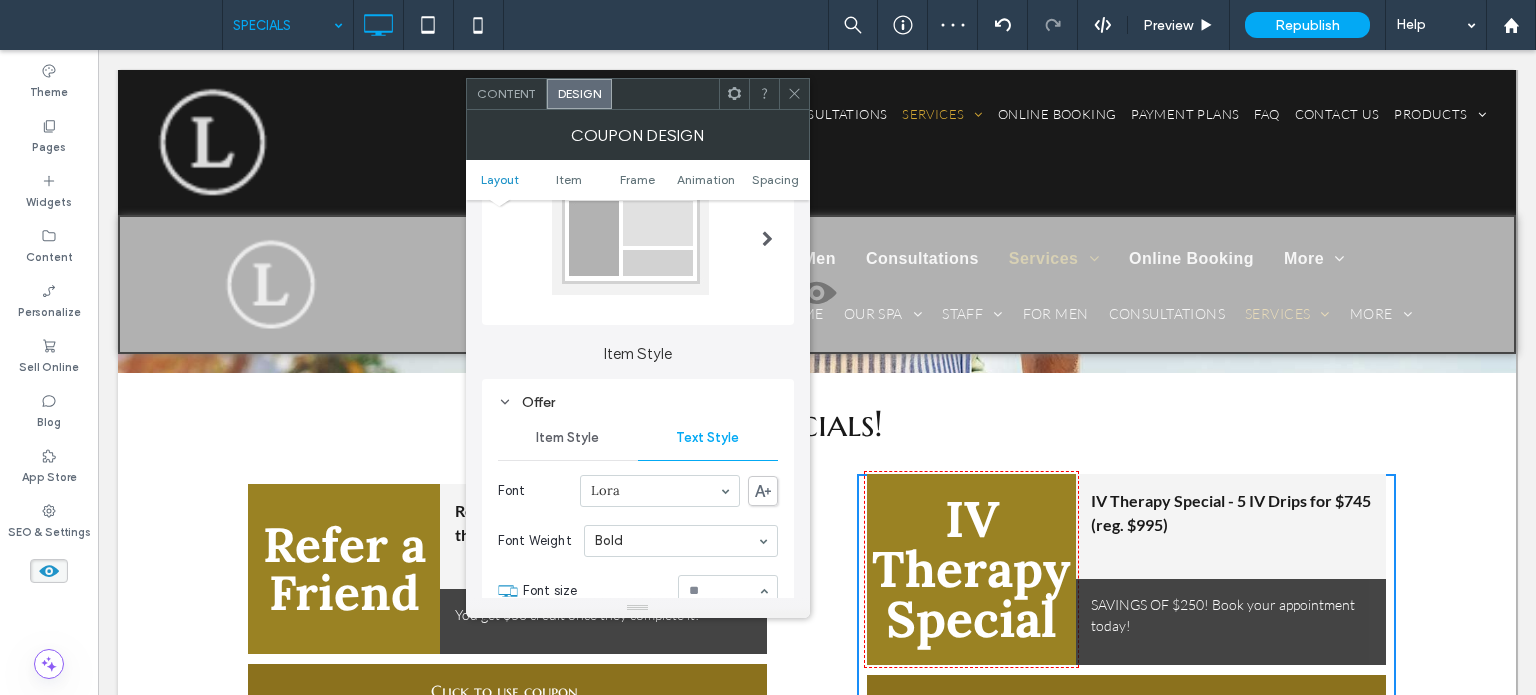 click at bounding box center (723, 591) 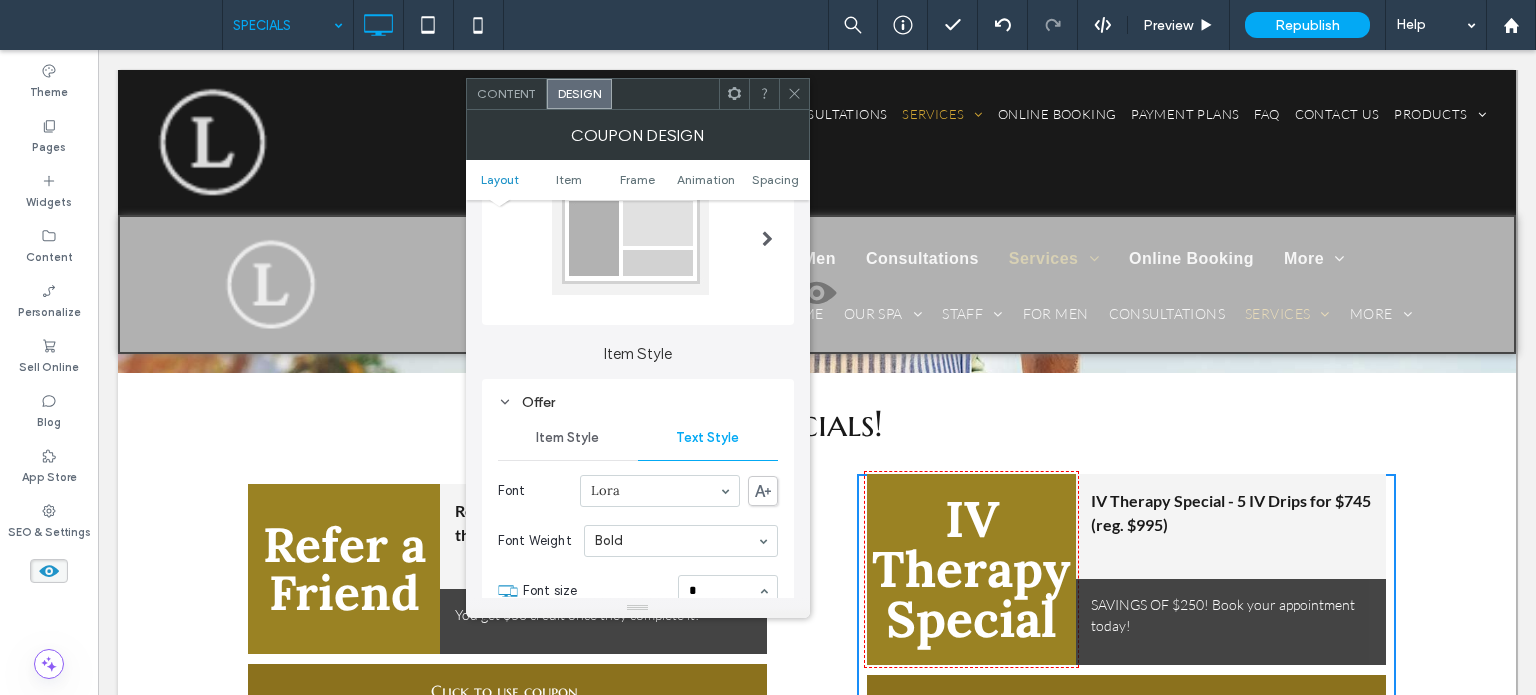 type on "**" 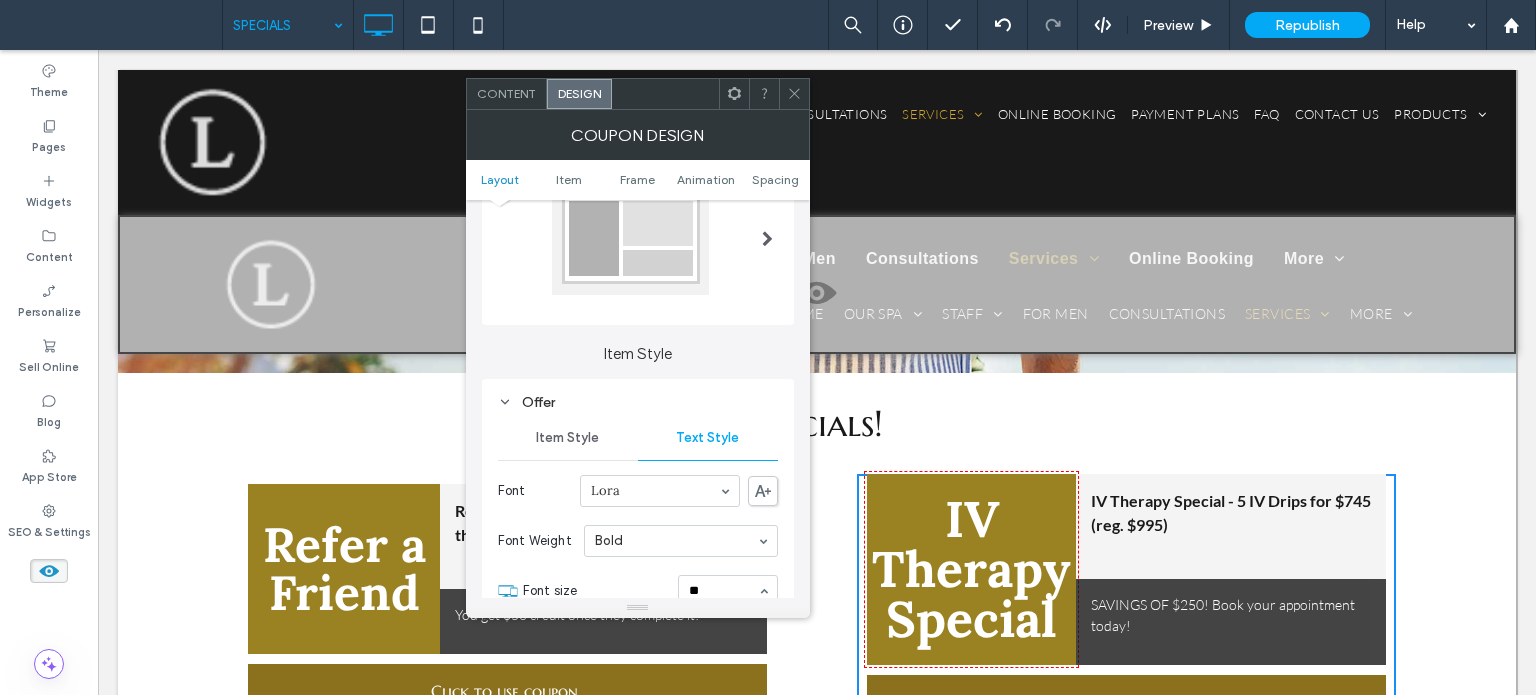 type 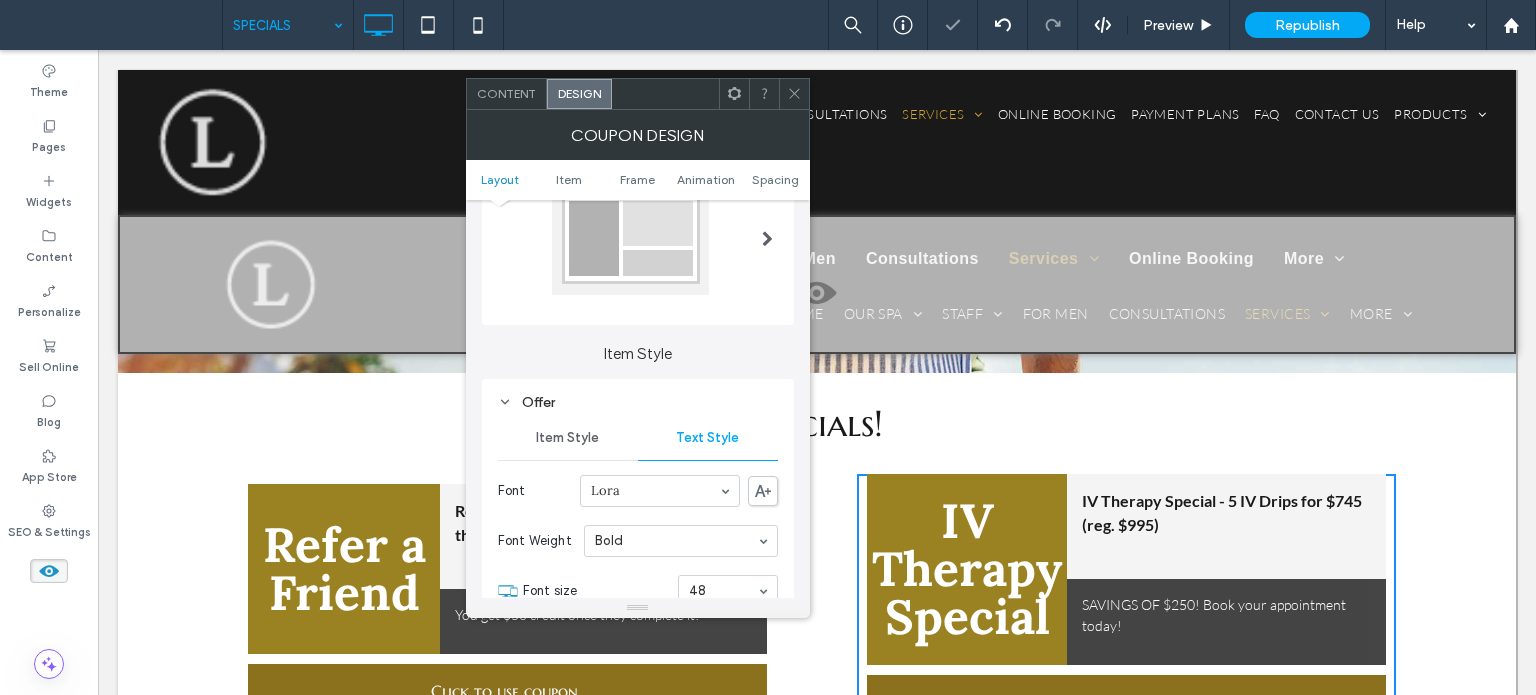 click 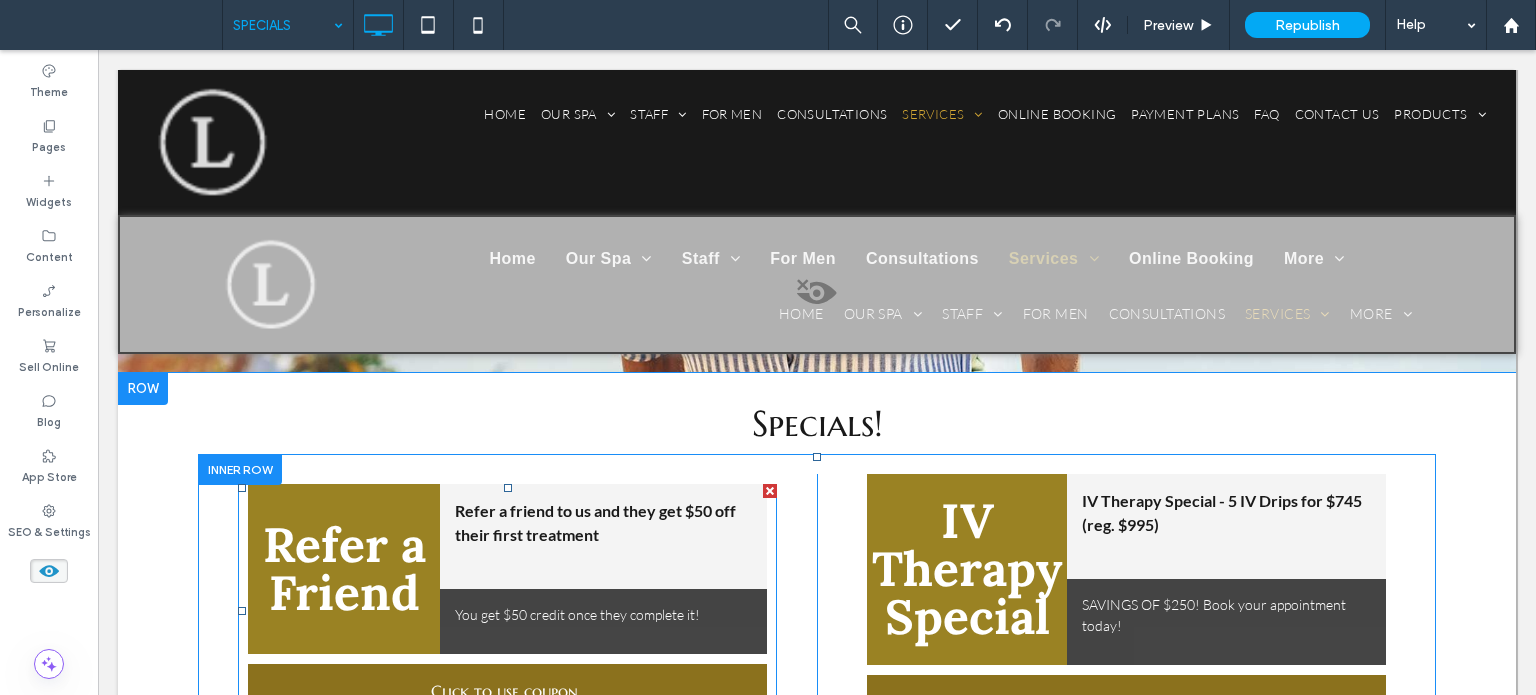 scroll, scrollTop: 920, scrollLeft: 0, axis: vertical 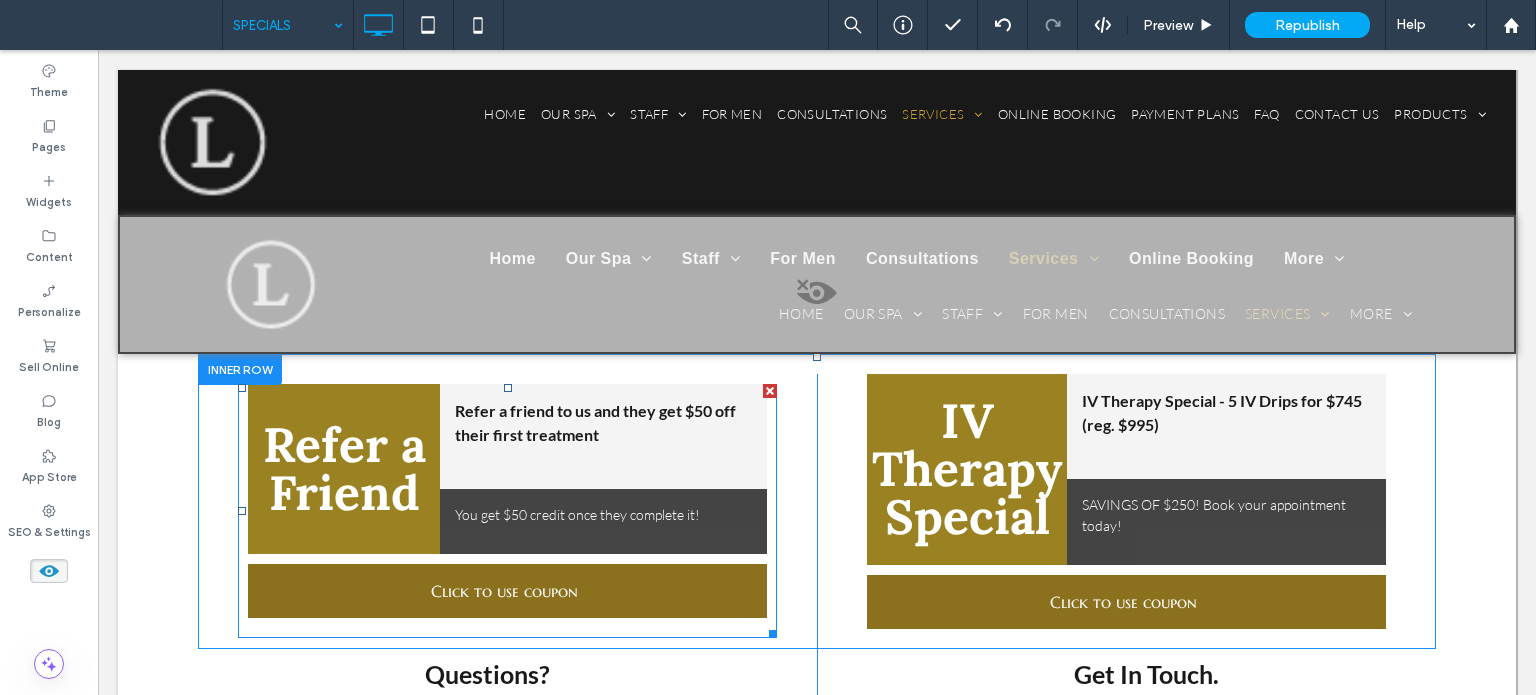 click on "Click to use coupon" at bounding box center (507, 591) 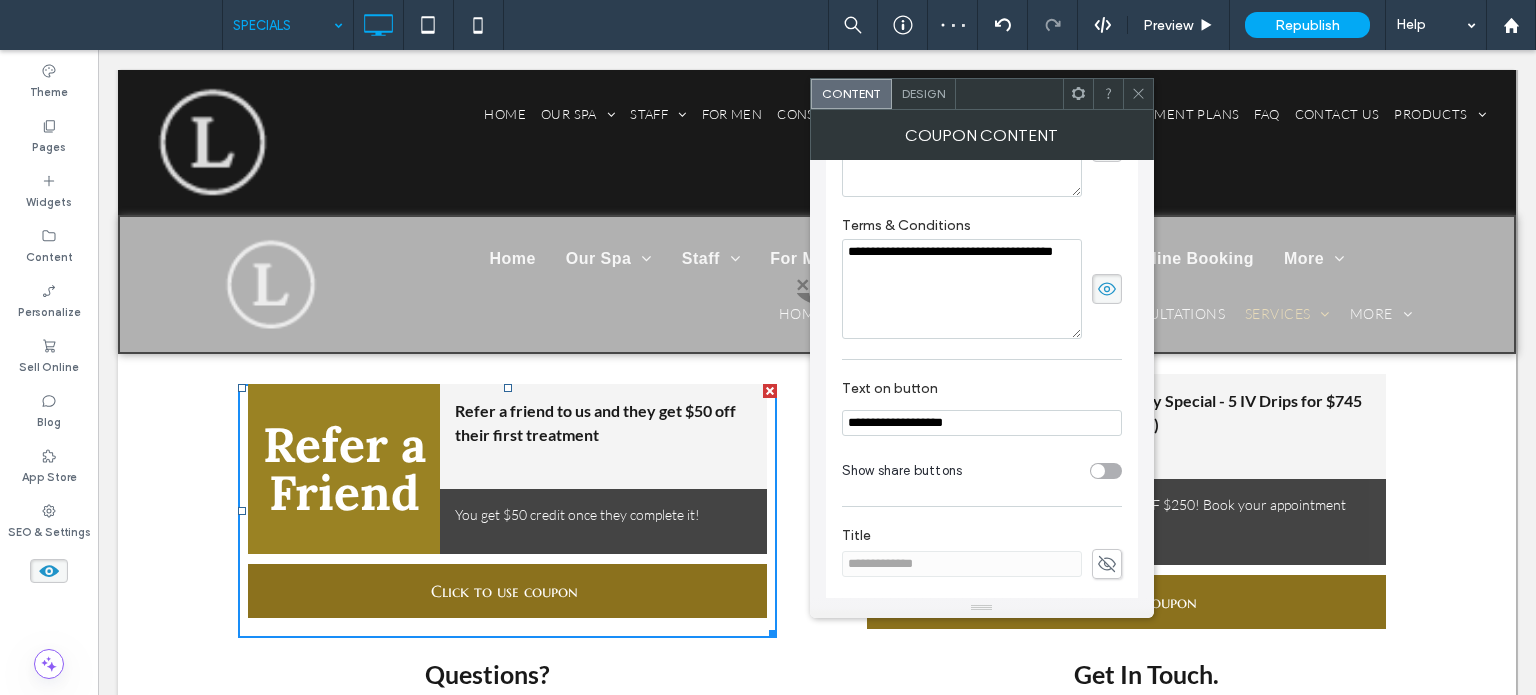 scroll, scrollTop: 300, scrollLeft: 0, axis: vertical 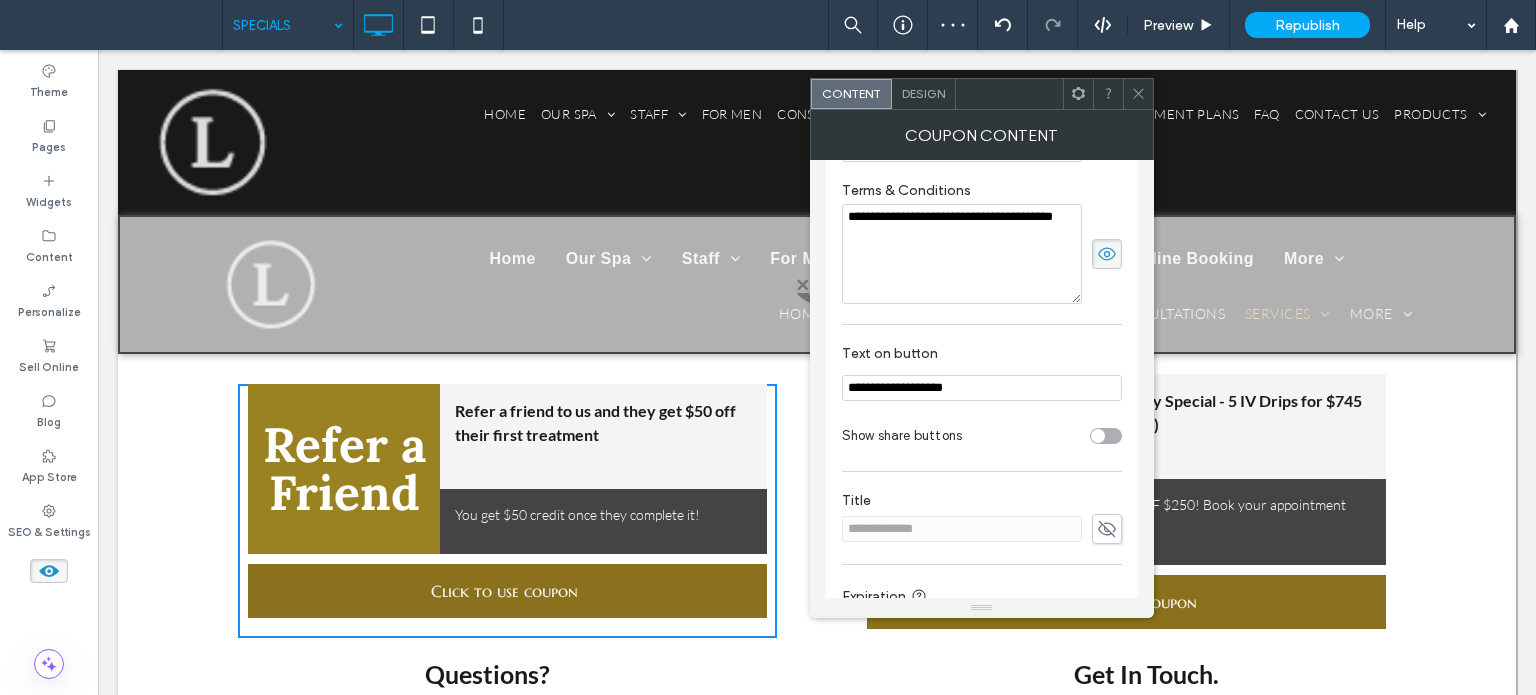 drag, startPoint x: 1106, startPoint y: 434, endPoint x: 588, endPoint y: 387, distance: 520.12787 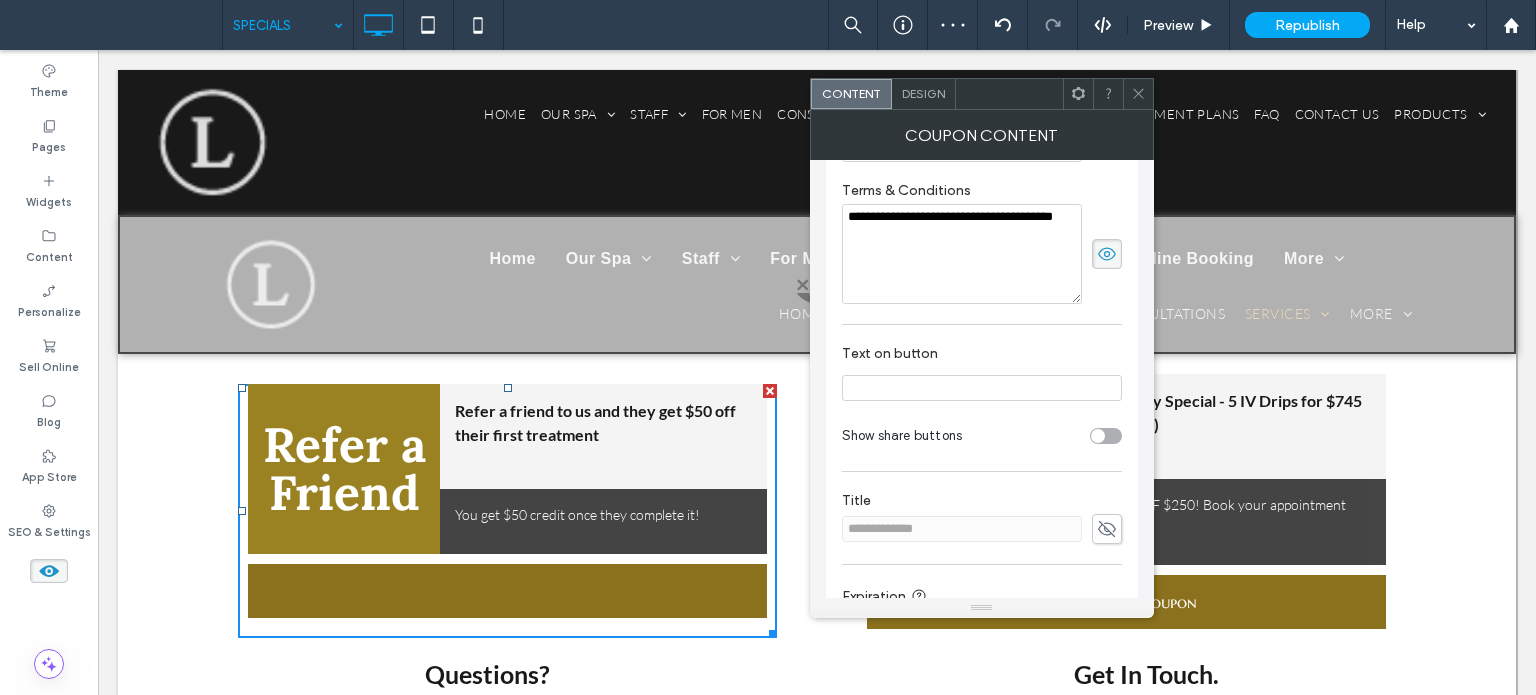 type 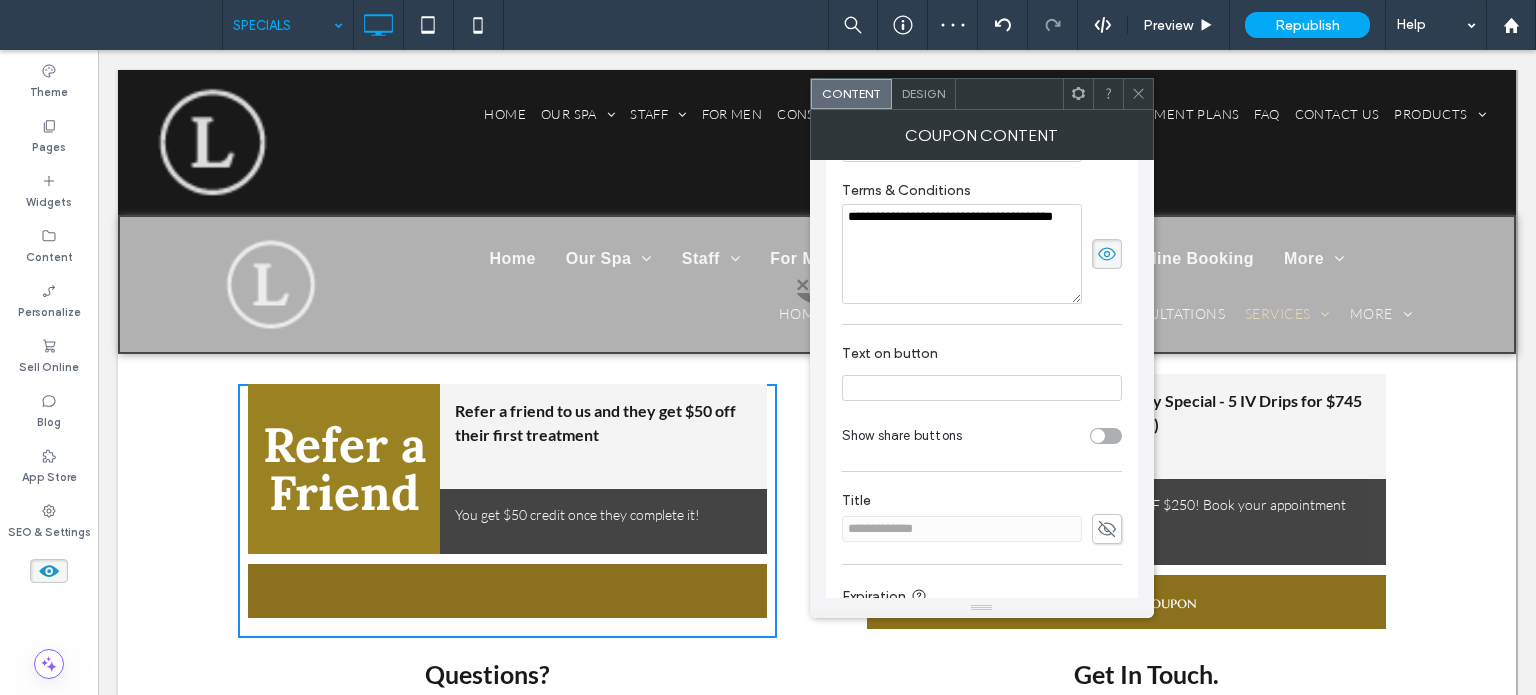 drag, startPoint x: 1137, startPoint y: 101, endPoint x: 1041, endPoint y: 377, distance: 292.2191 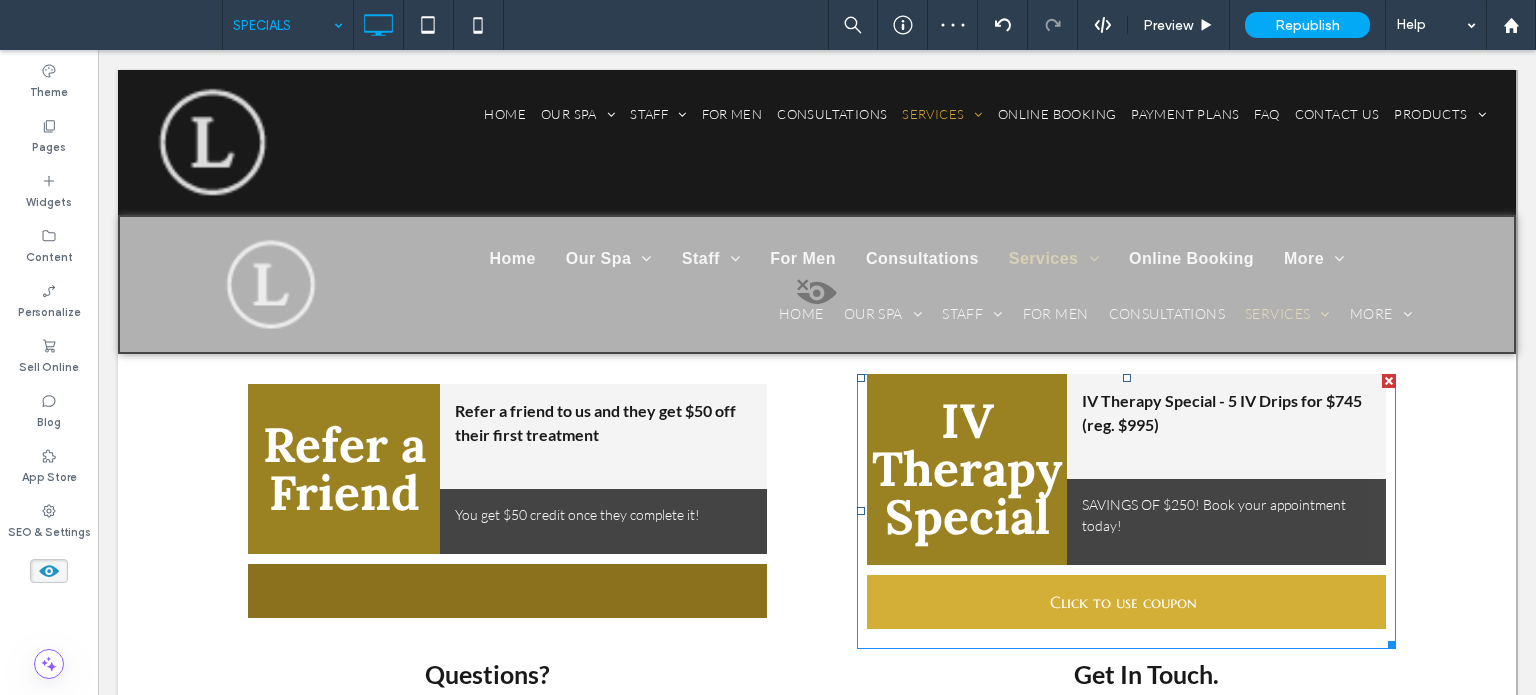 click on "Click to use coupon" at bounding box center [1126, 602] 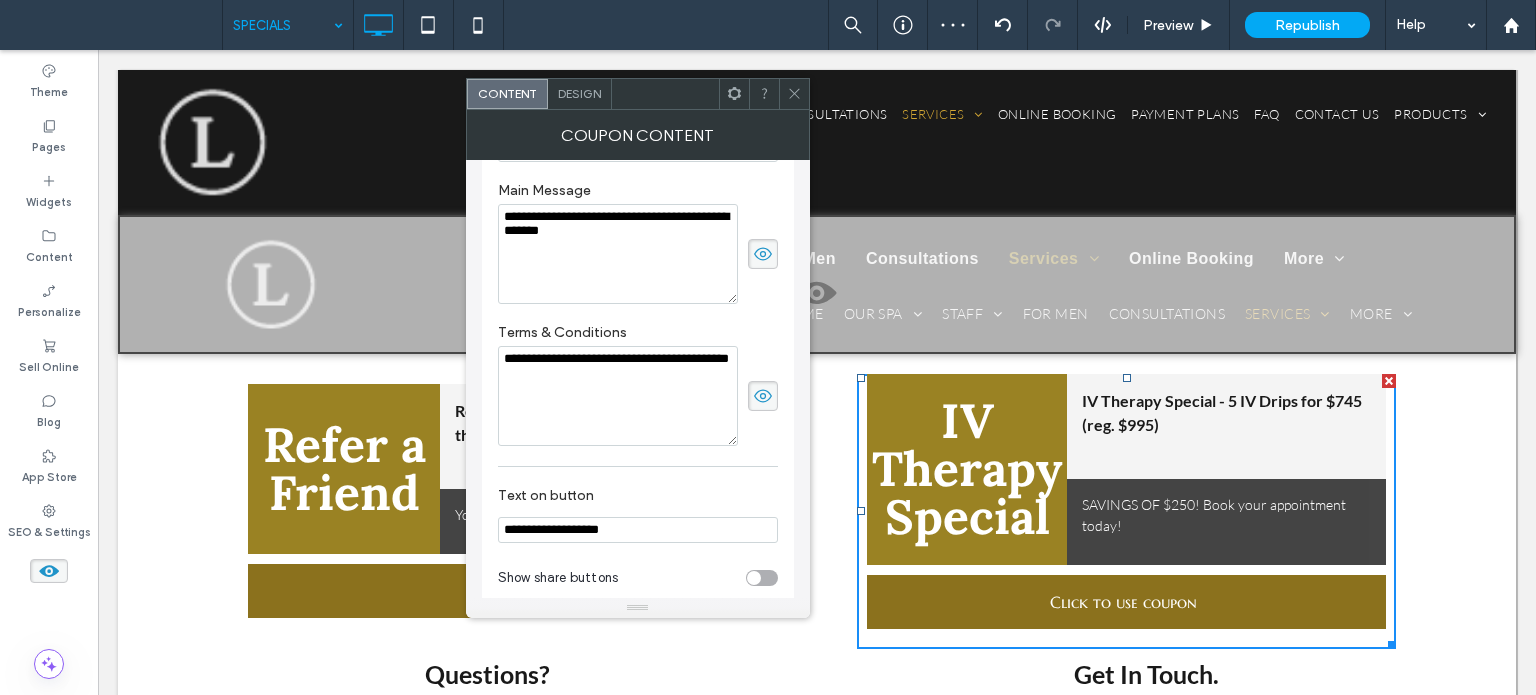 scroll, scrollTop: 300, scrollLeft: 0, axis: vertical 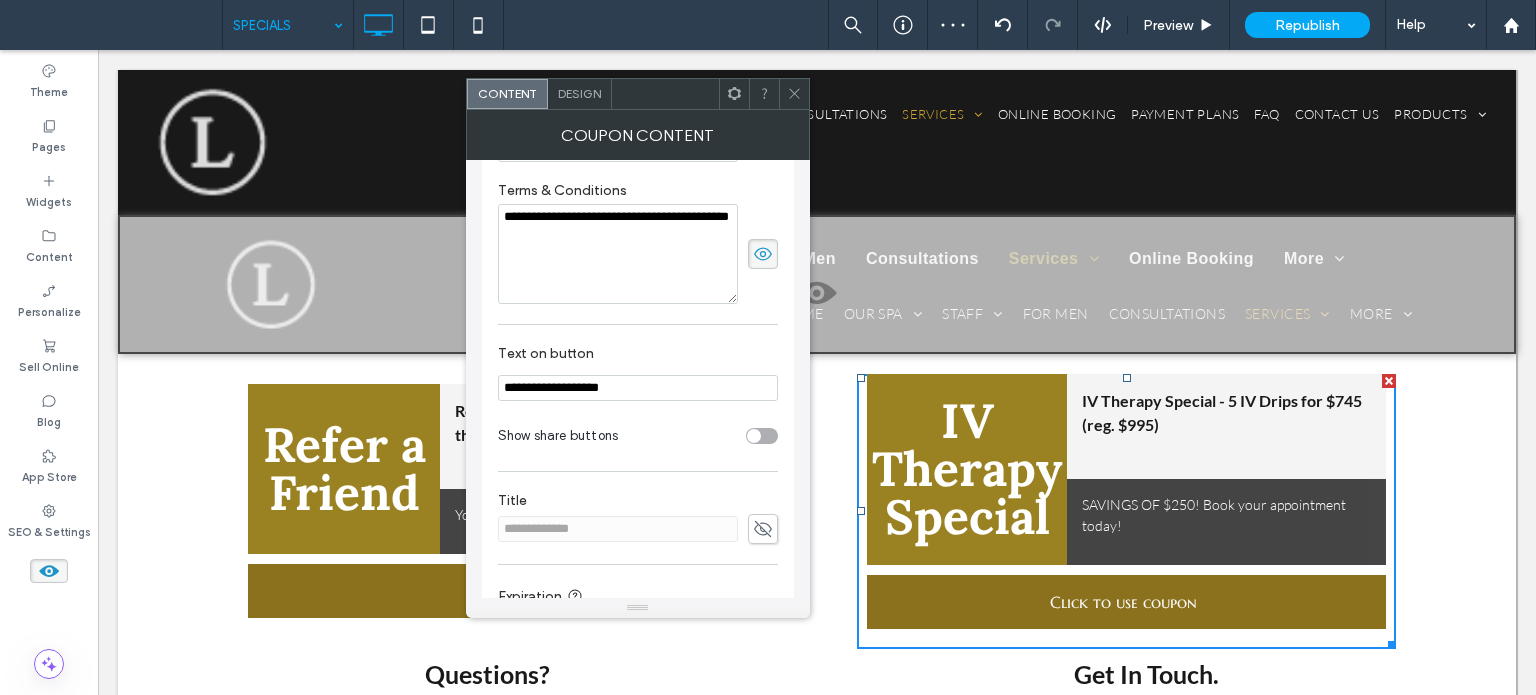 drag, startPoint x: 722, startPoint y: 427, endPoint x: 340, endPoint y: 356, distance: 388.54214 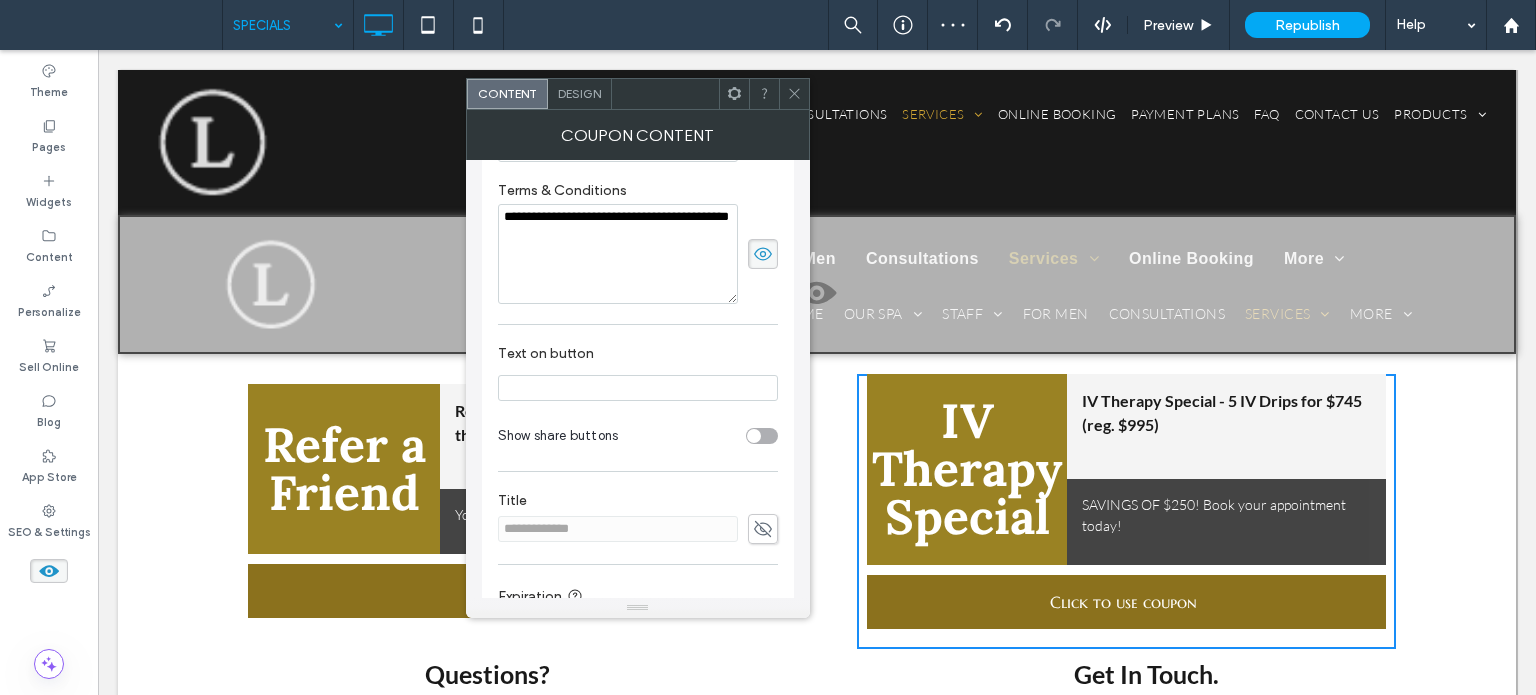 type on "*" 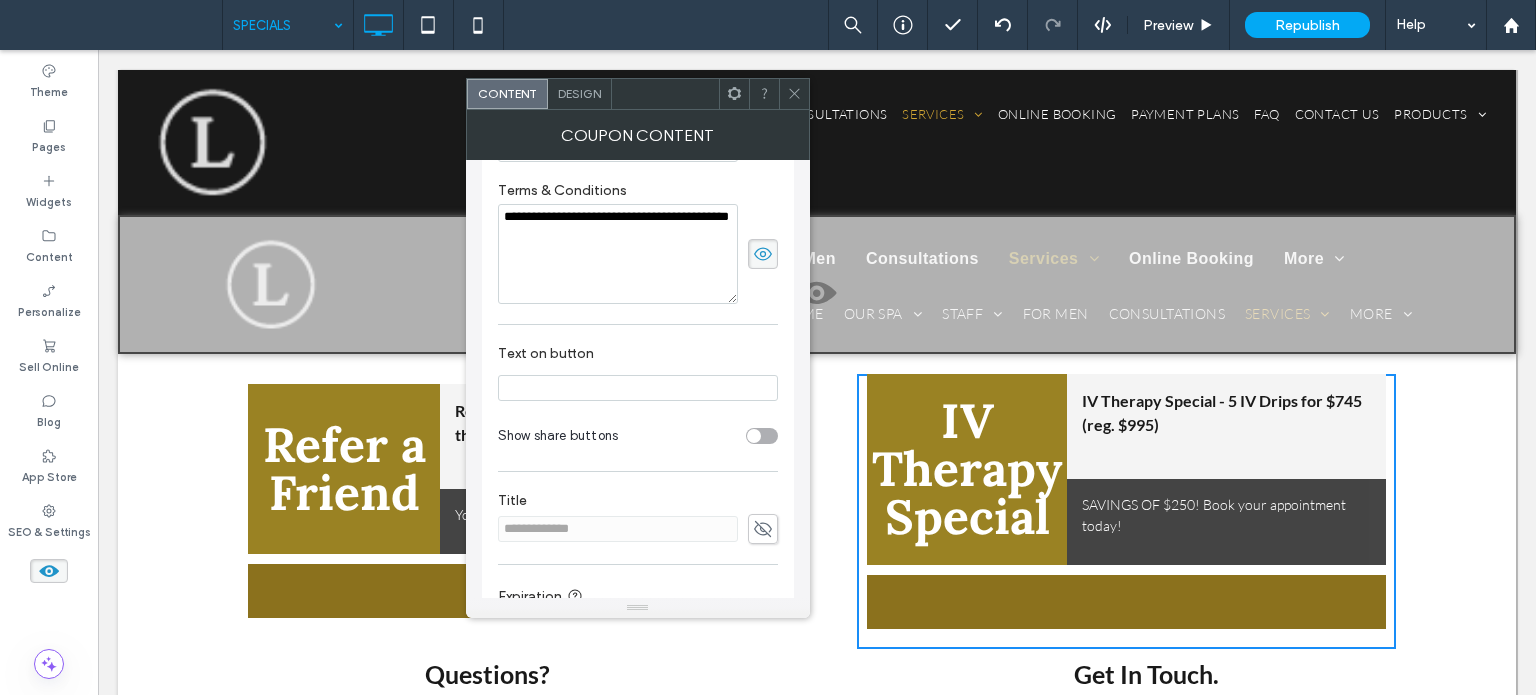 type 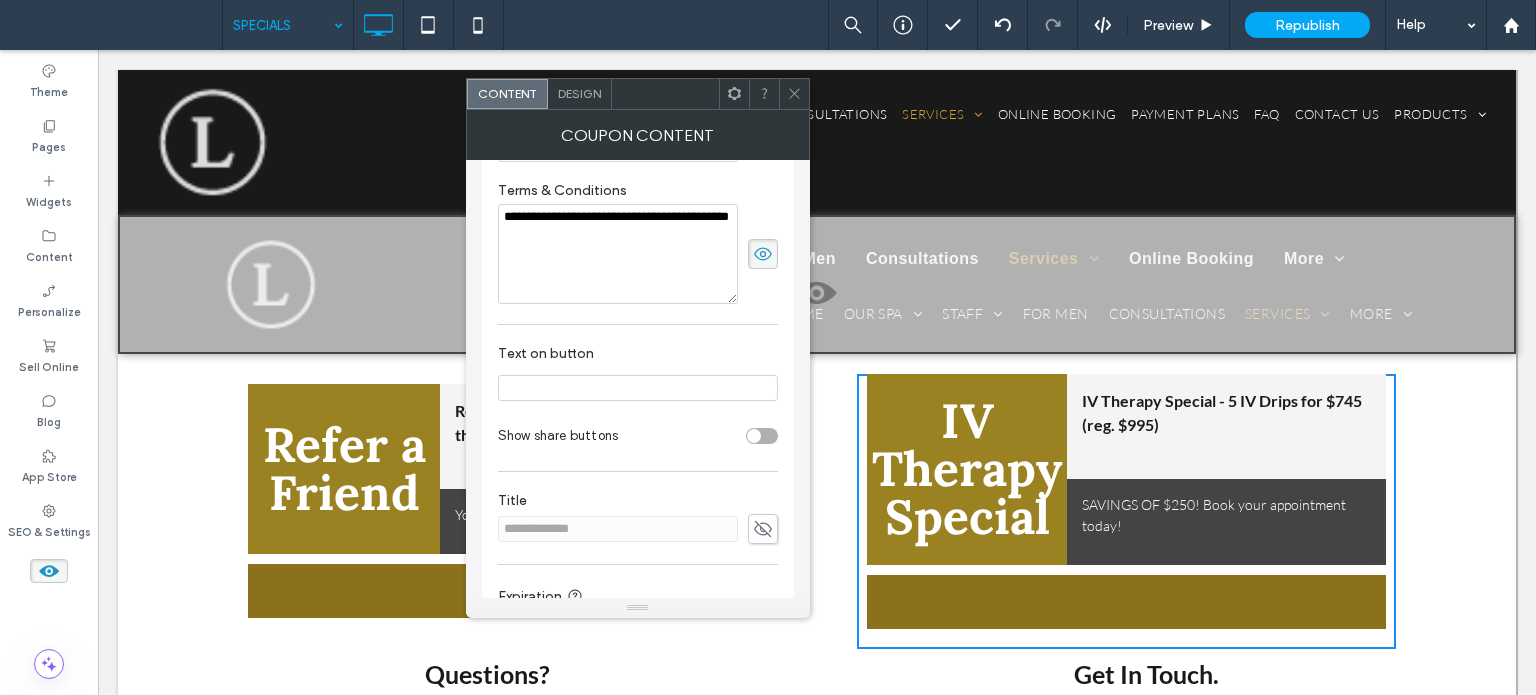 click on "Design" at bounding box center [580, 94] 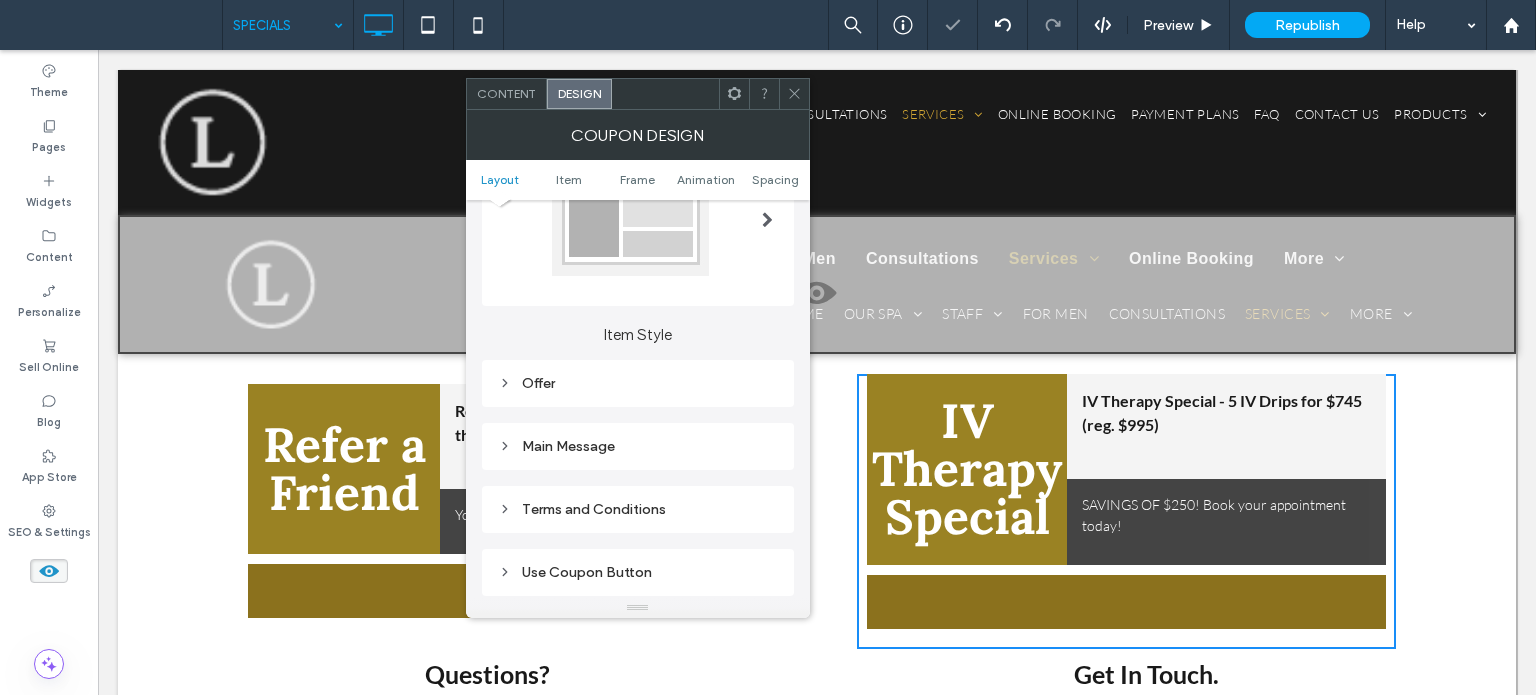scroll, scrollTop: 300, scrollLeft: 0, axis: vertical 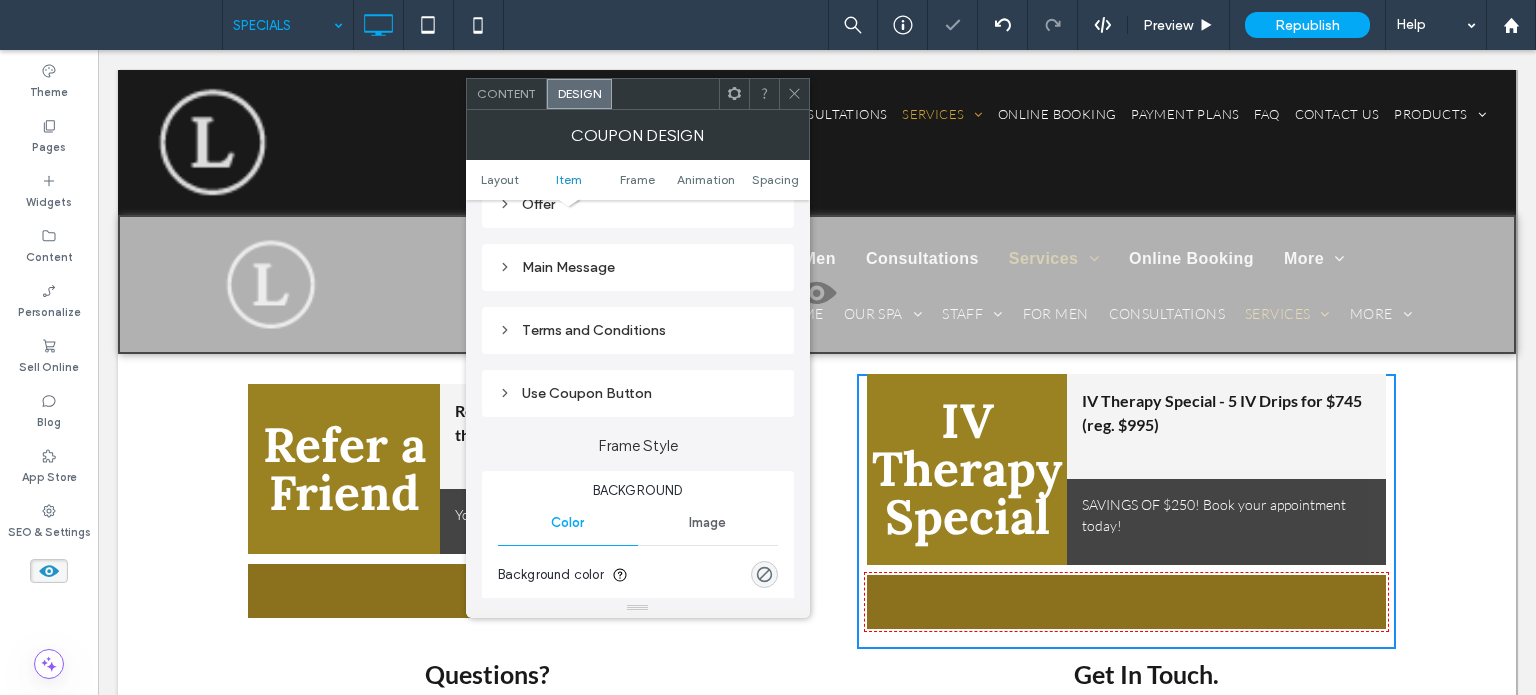 click on "Use Coupon Button" at bounding box center (638, 393) 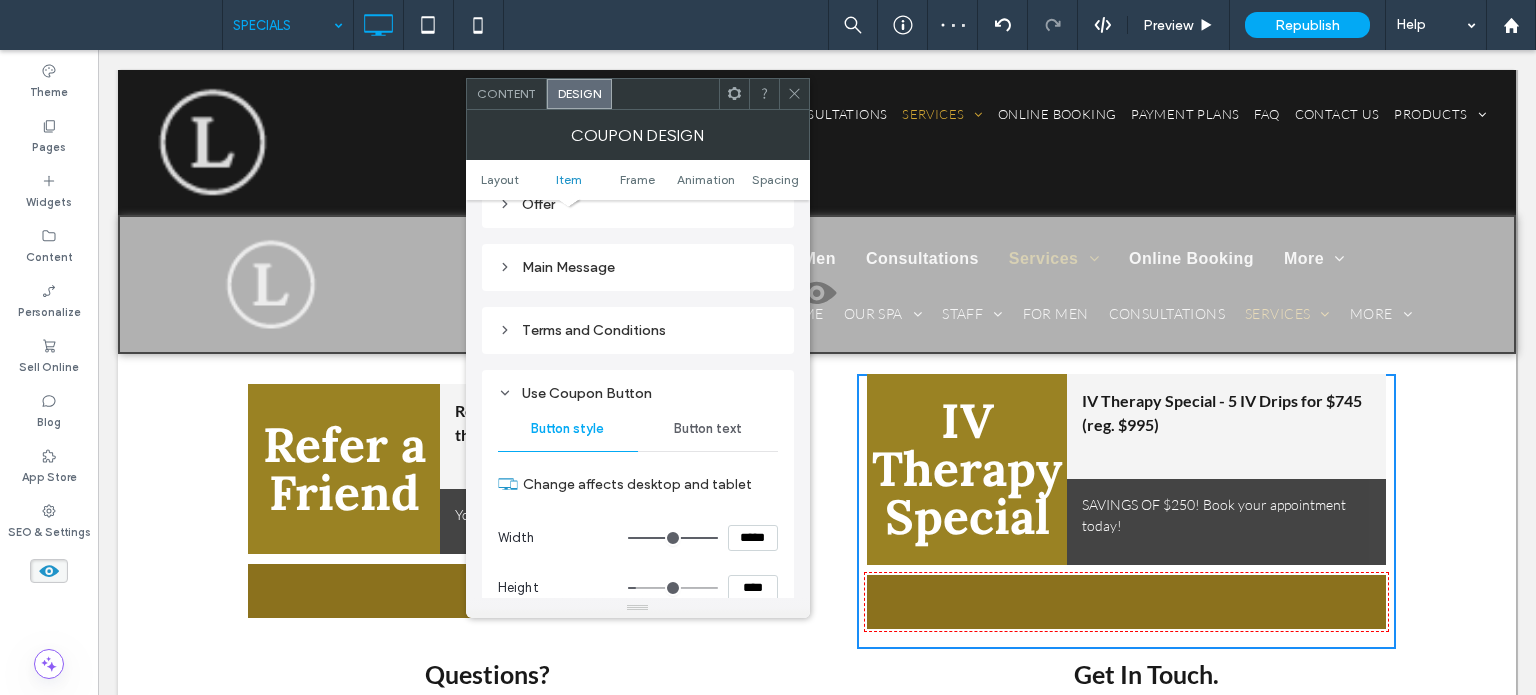 scroll, scrollTop: 400, scrollLeft: 0, axis: vertical 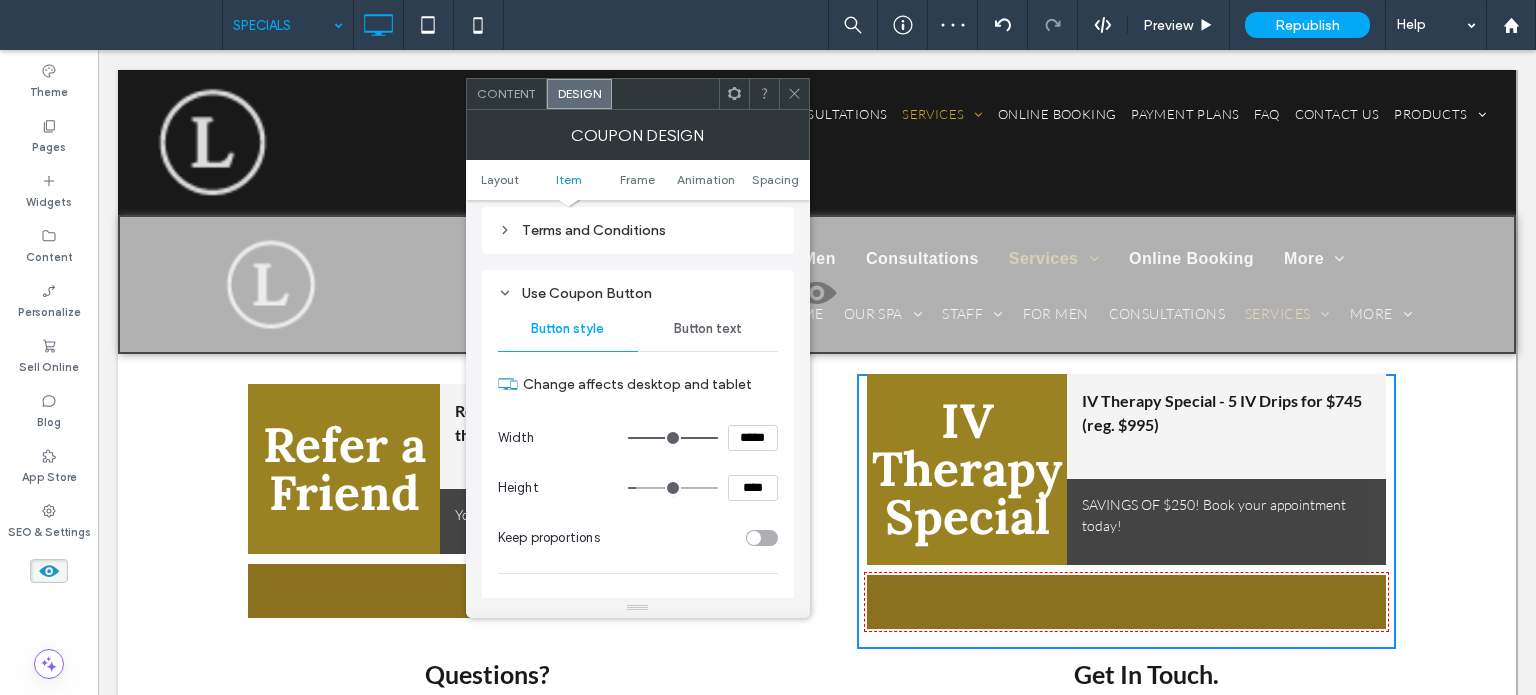 type on "***" 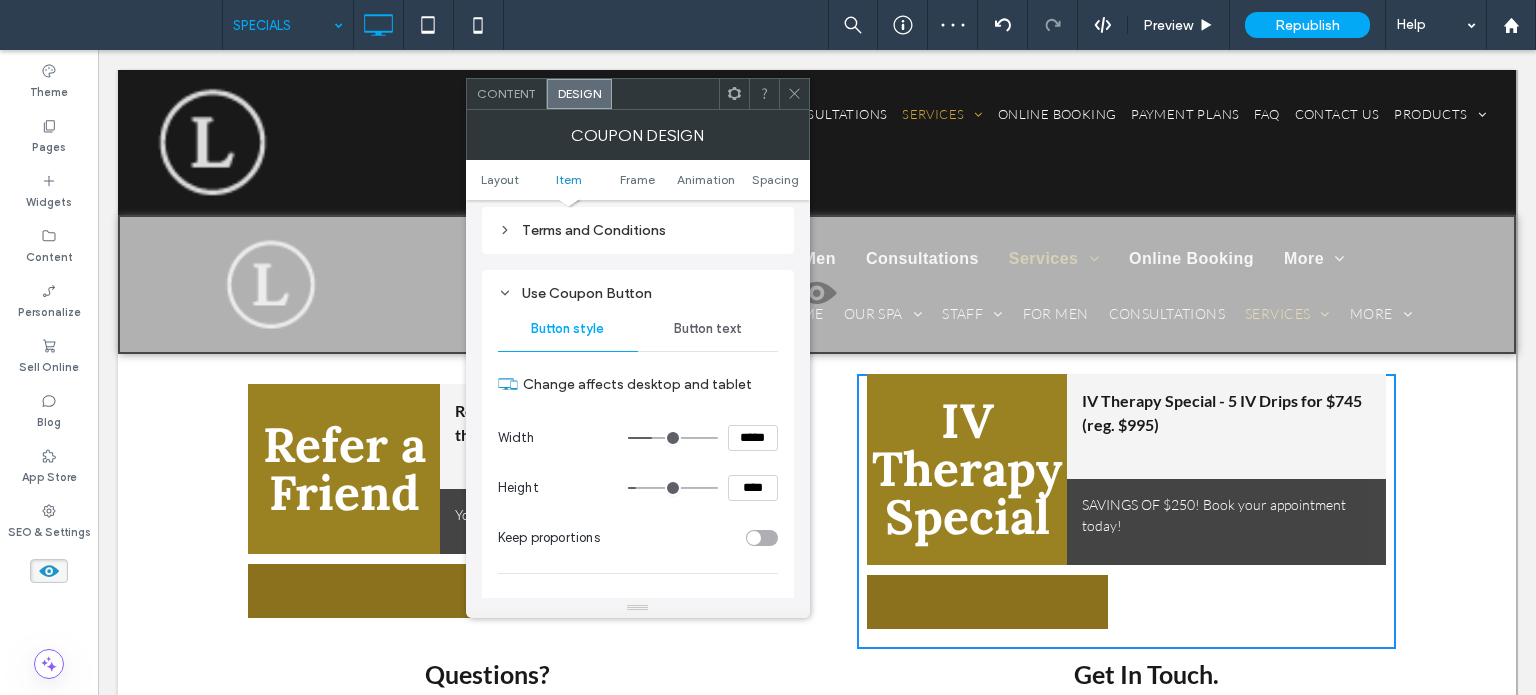 type on "***" 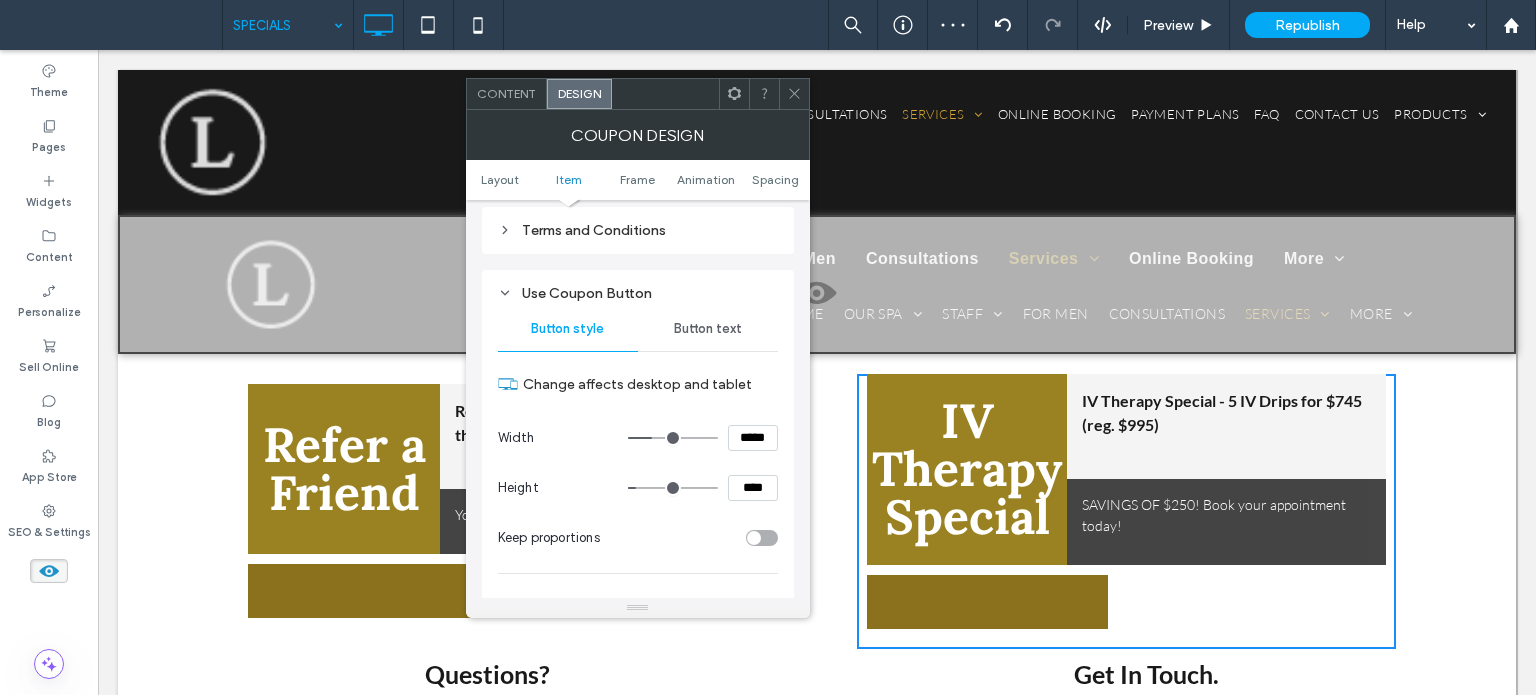 type on "*****" 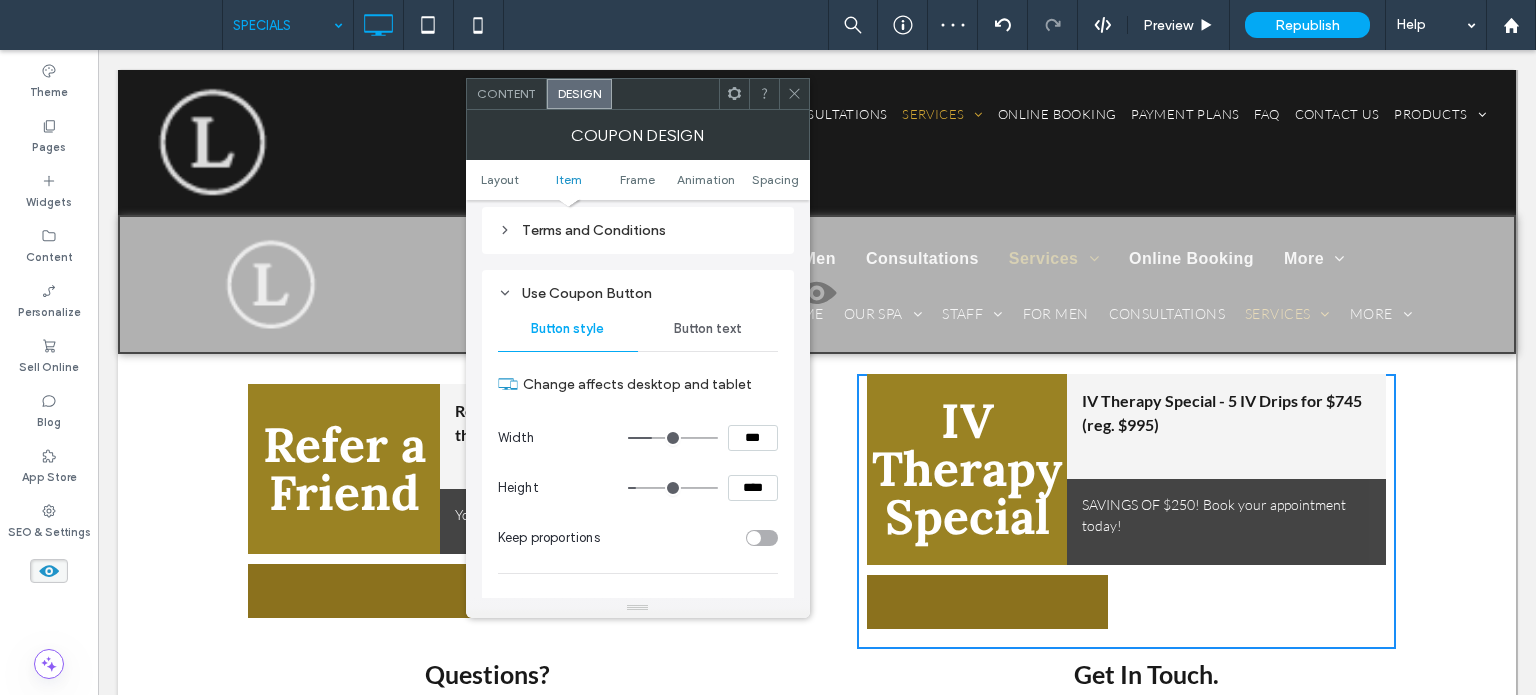 drag, startPoint x: 707, startPoint y: 435, endPoint x: 584, endPoint y: 437, distance: 123.01626 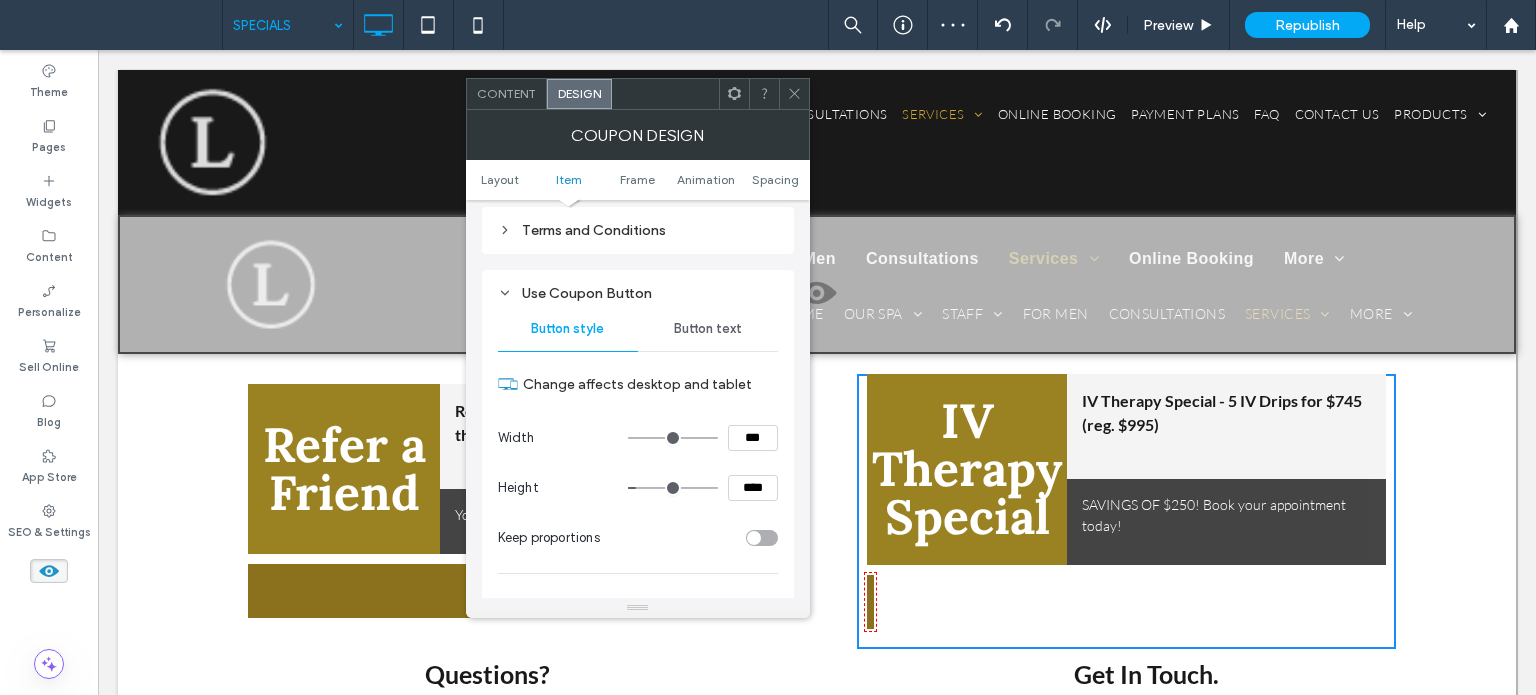 type on "**" 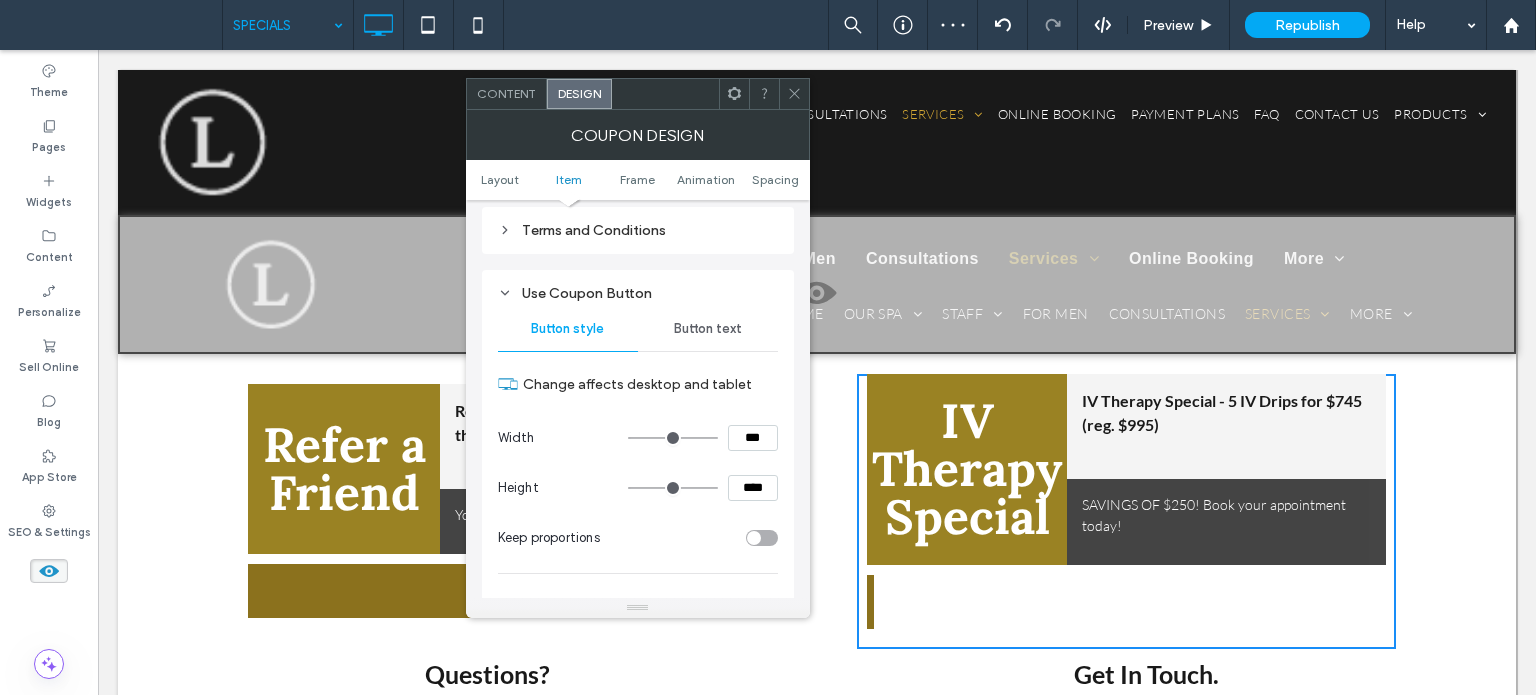 drag, startPoint x: 642, startPoint y: 489, endPoint x: 558, endPoint y: 487, distance: 84.0238 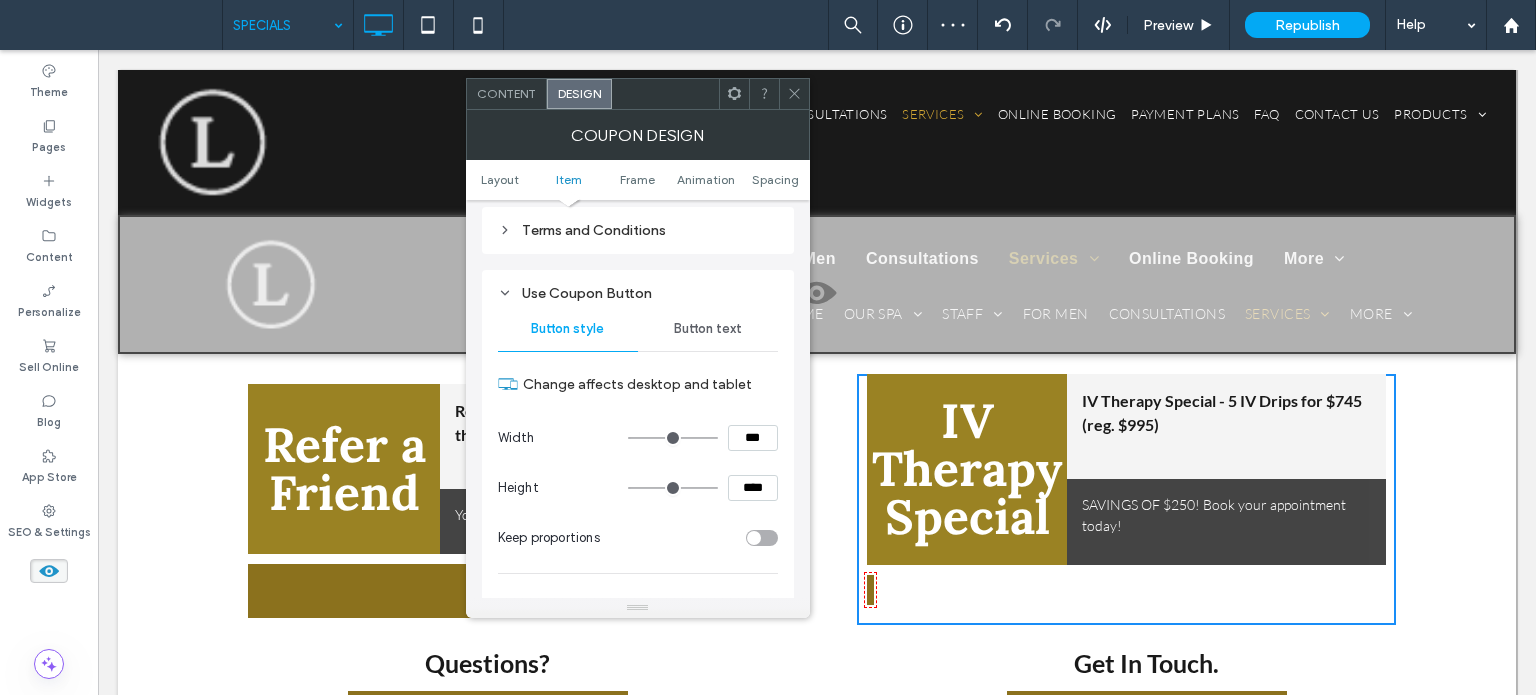 click on "Button text" at bounding box center [708, 329] 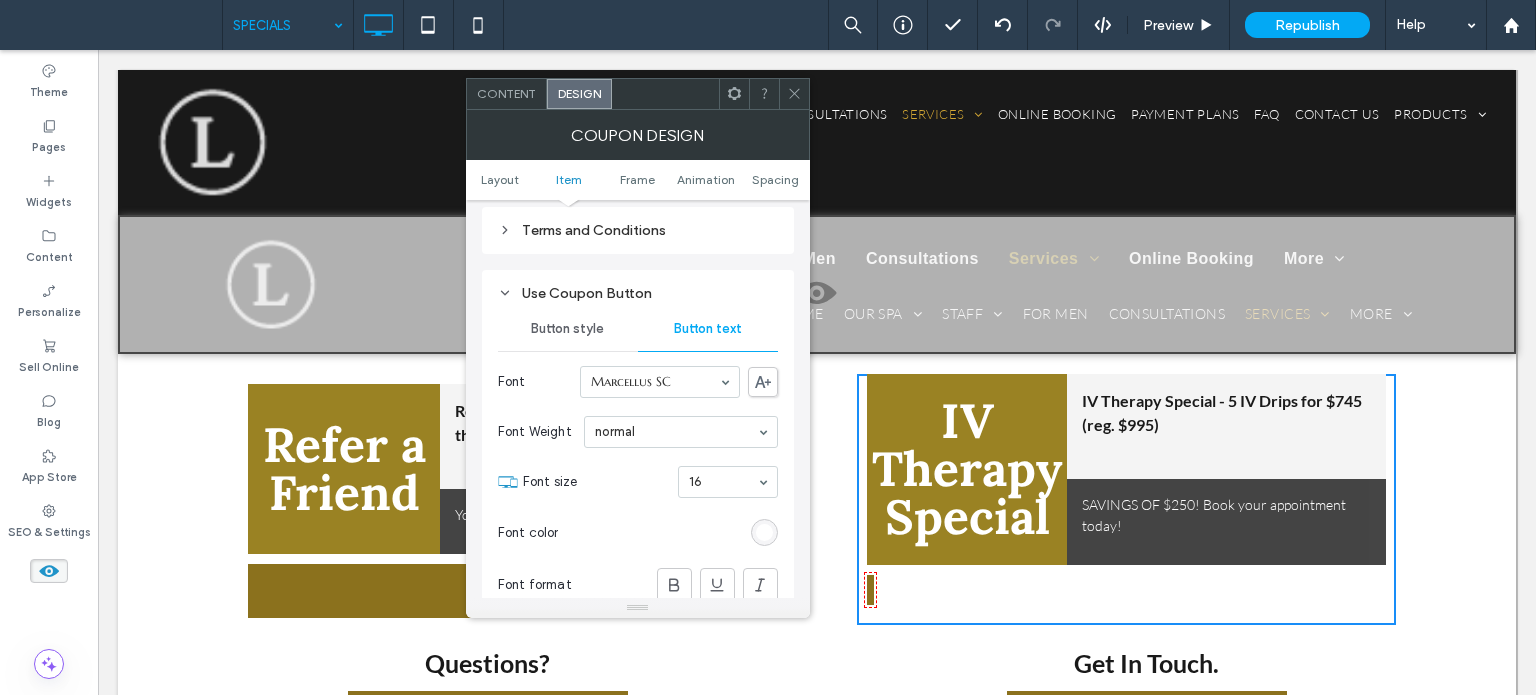 click on "Button style" at bounding box center (568, 329) 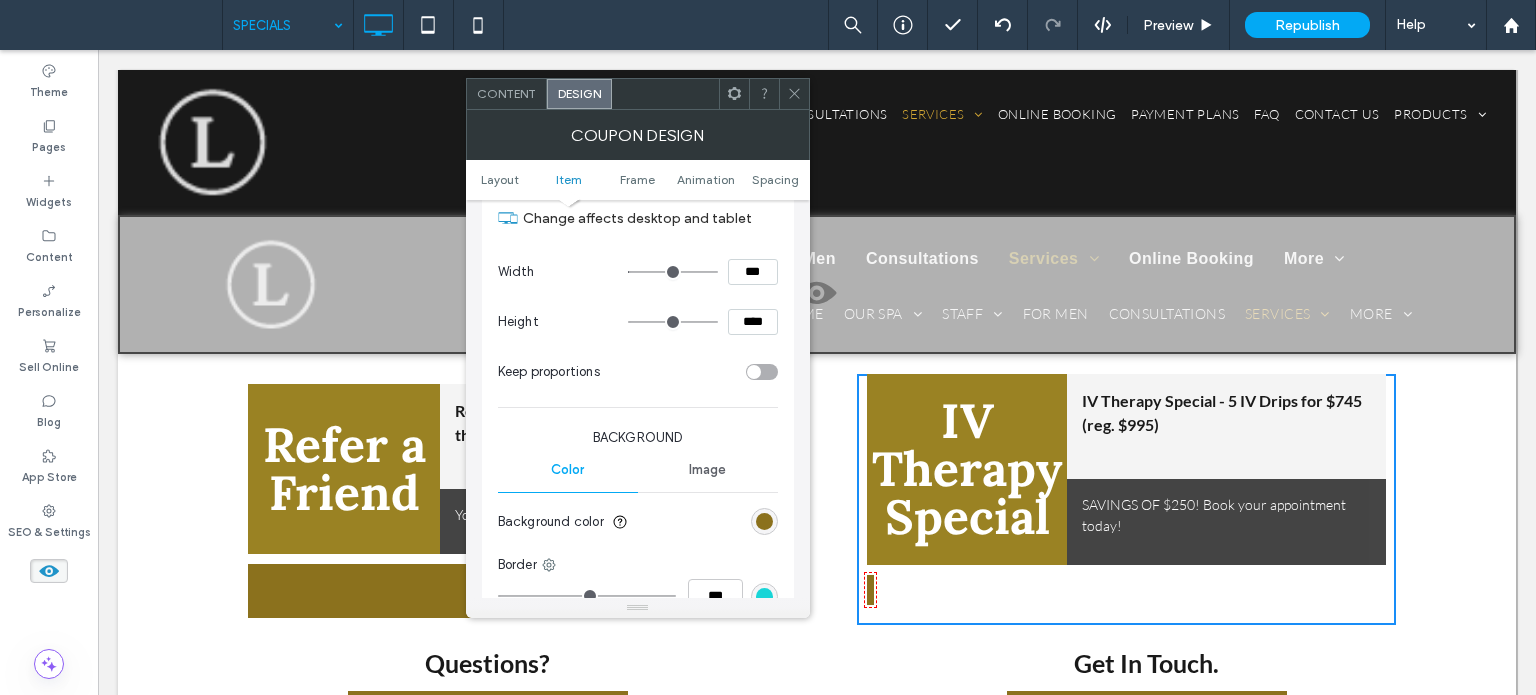 scroll, scrollTop: 700, scrollLeft: 0, axis: vertical 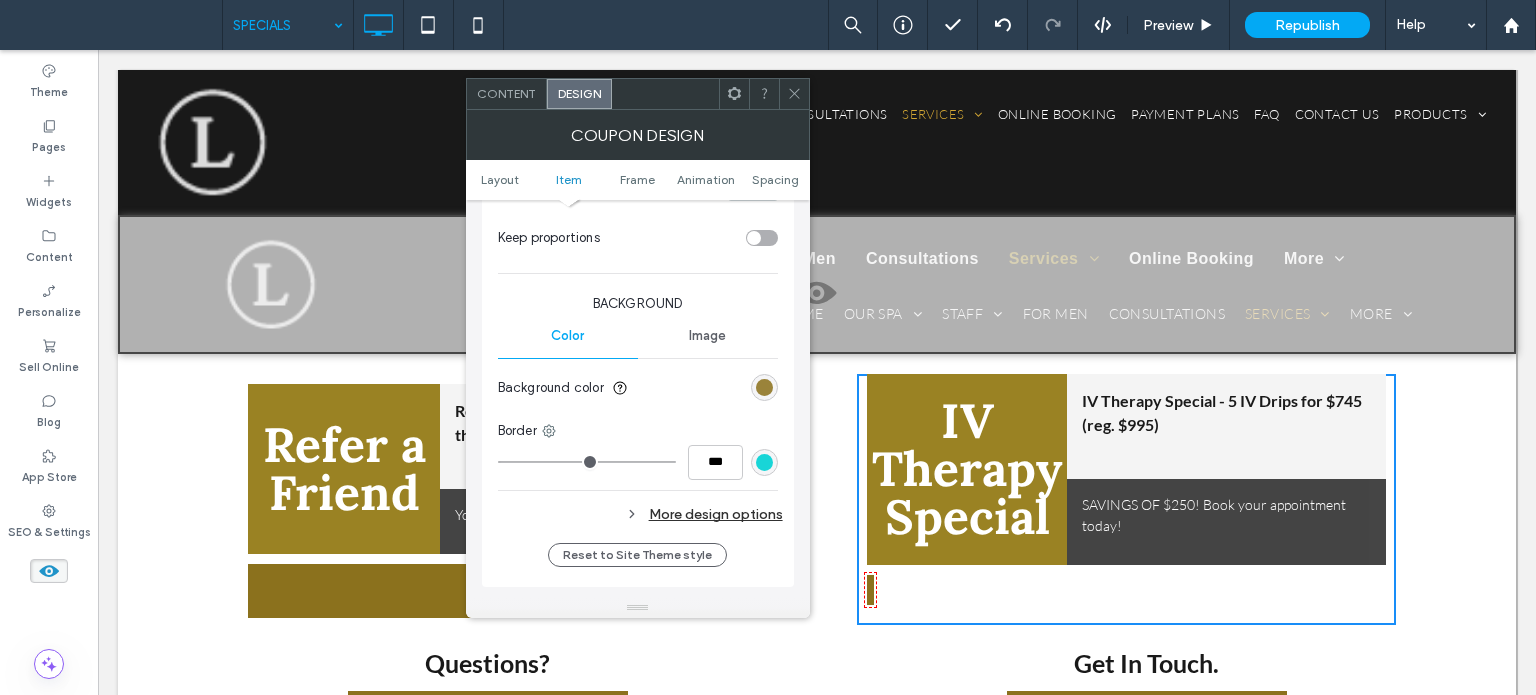 click at bounding box center (764, 387) 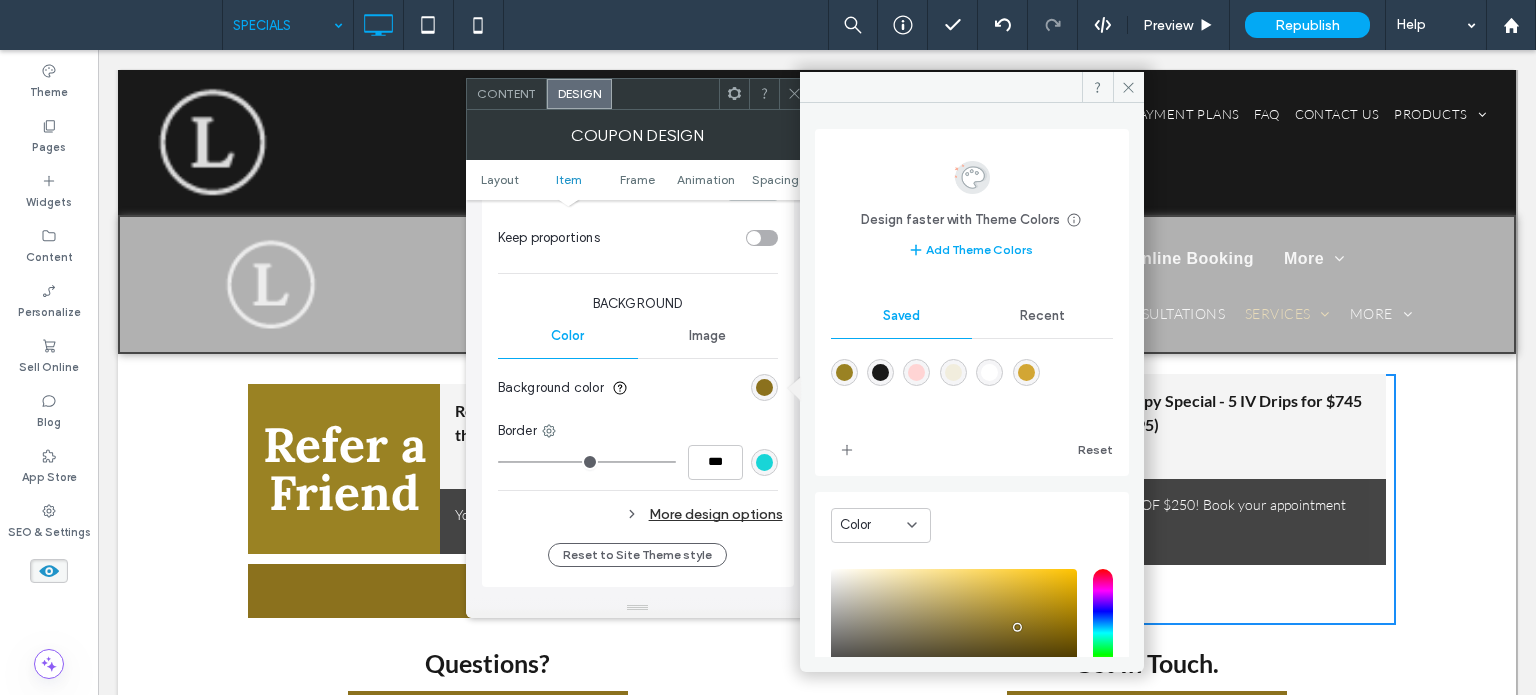 click at bounding box center [989, 372] 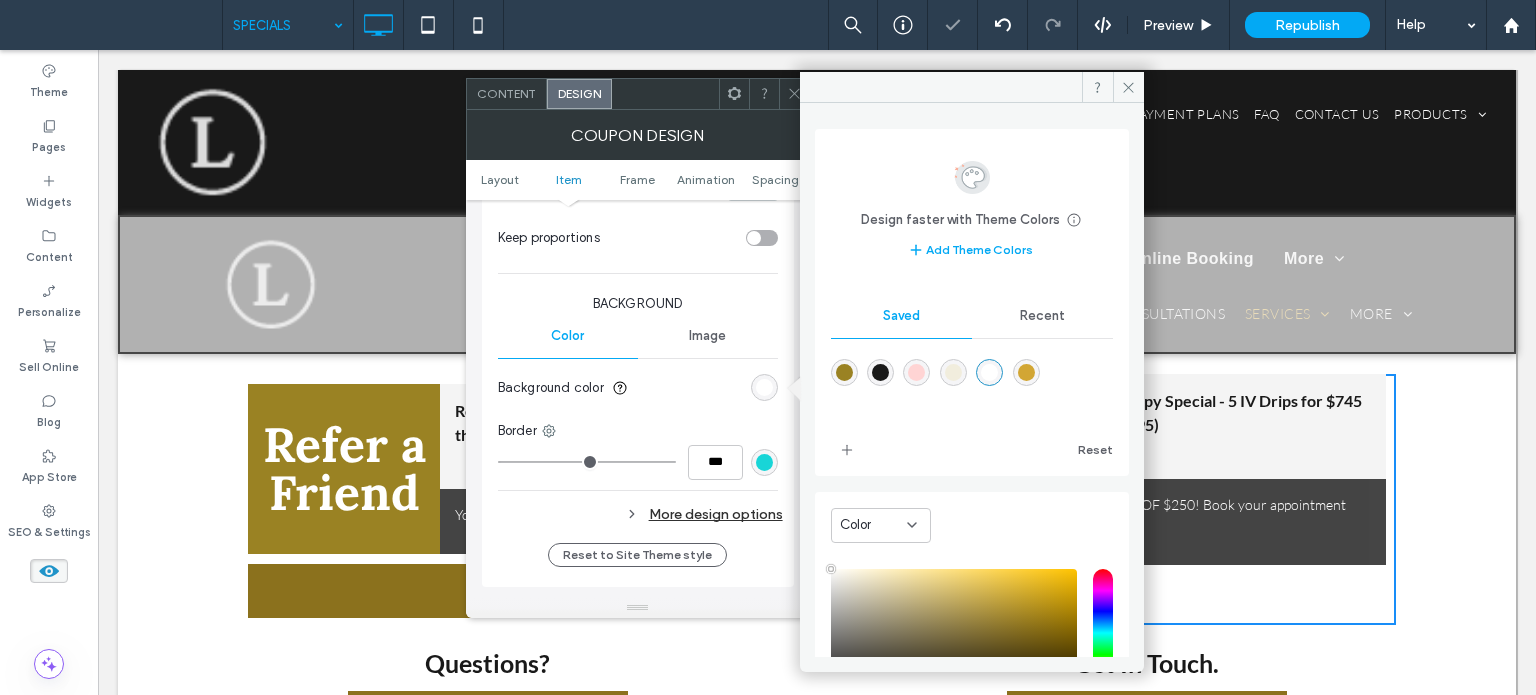 click at bounding box center [794, 94] 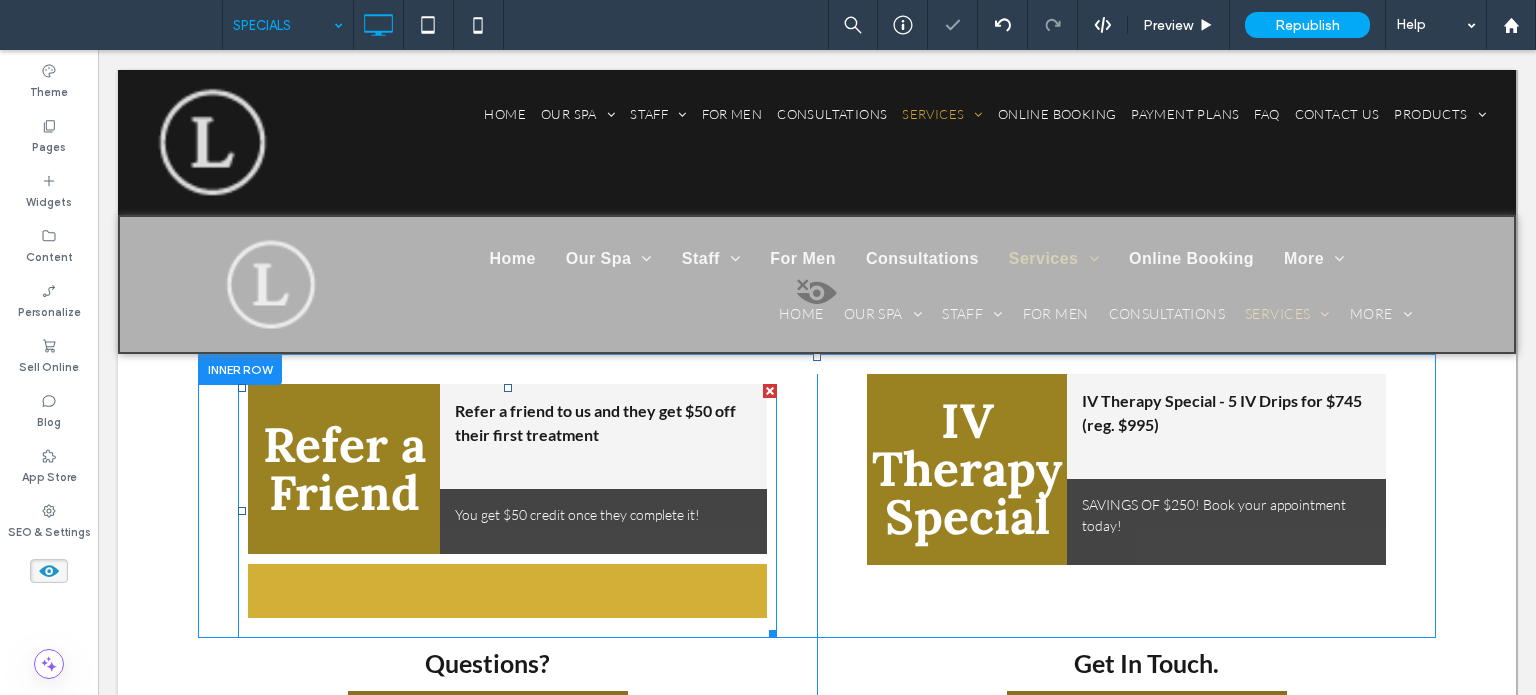 click at bounding box center (507, 591) 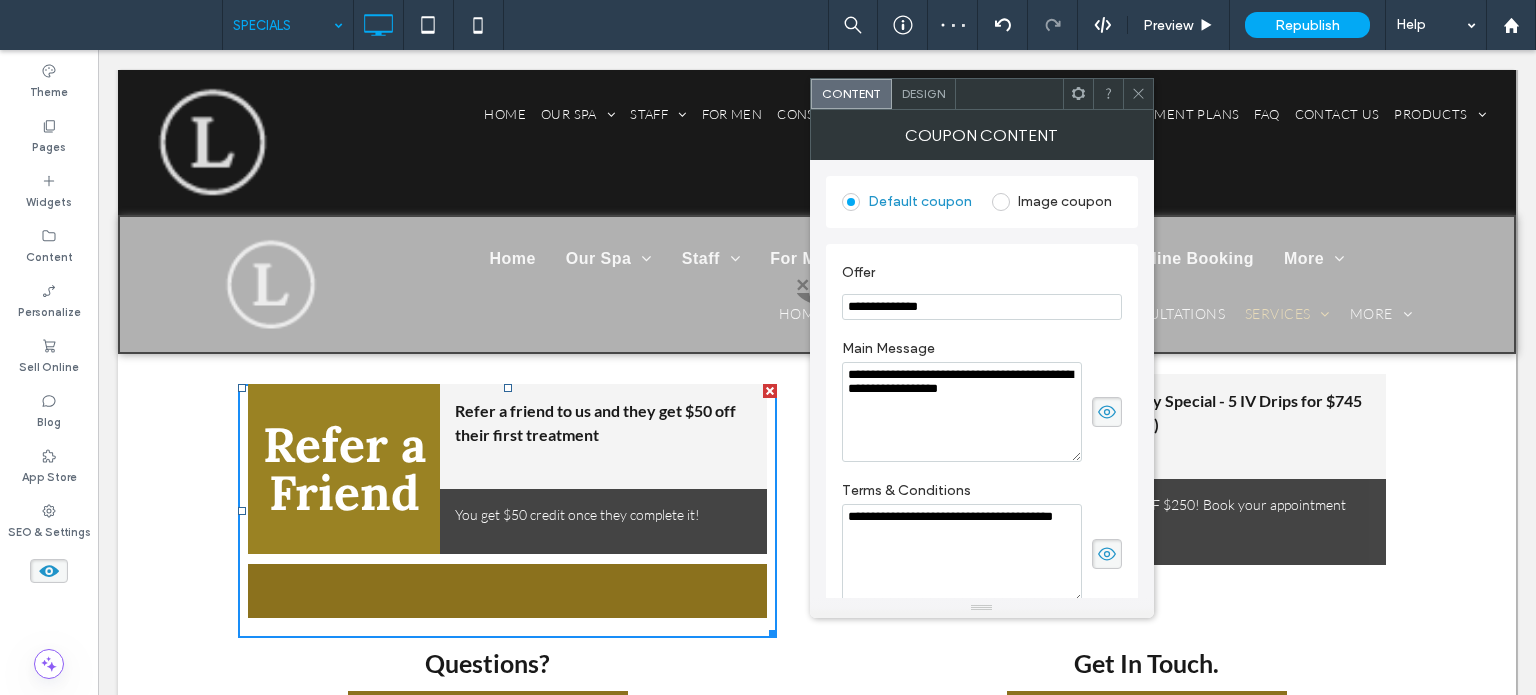 click on "Design" at bounding box center (924, 94) 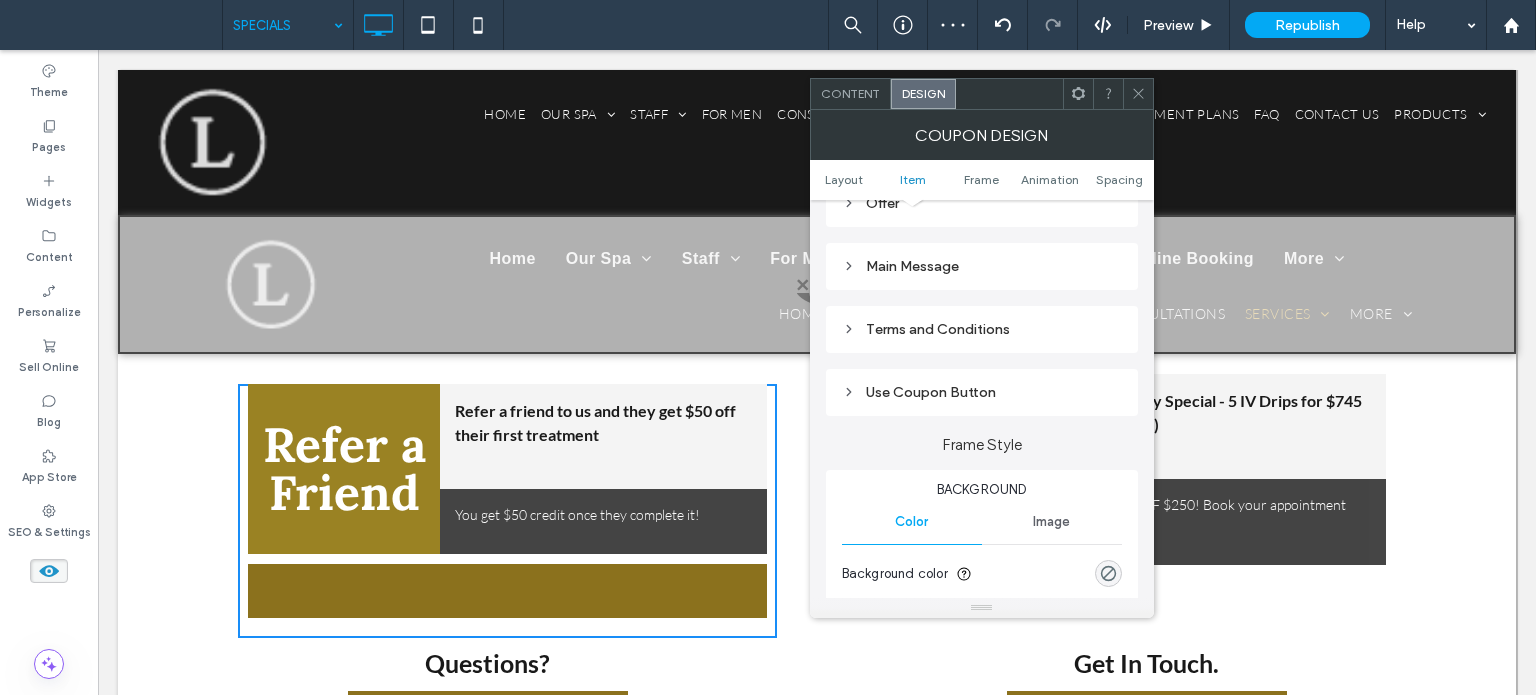 scroll, scrollTop: 300, scrollLeft: 0, axis: vertical 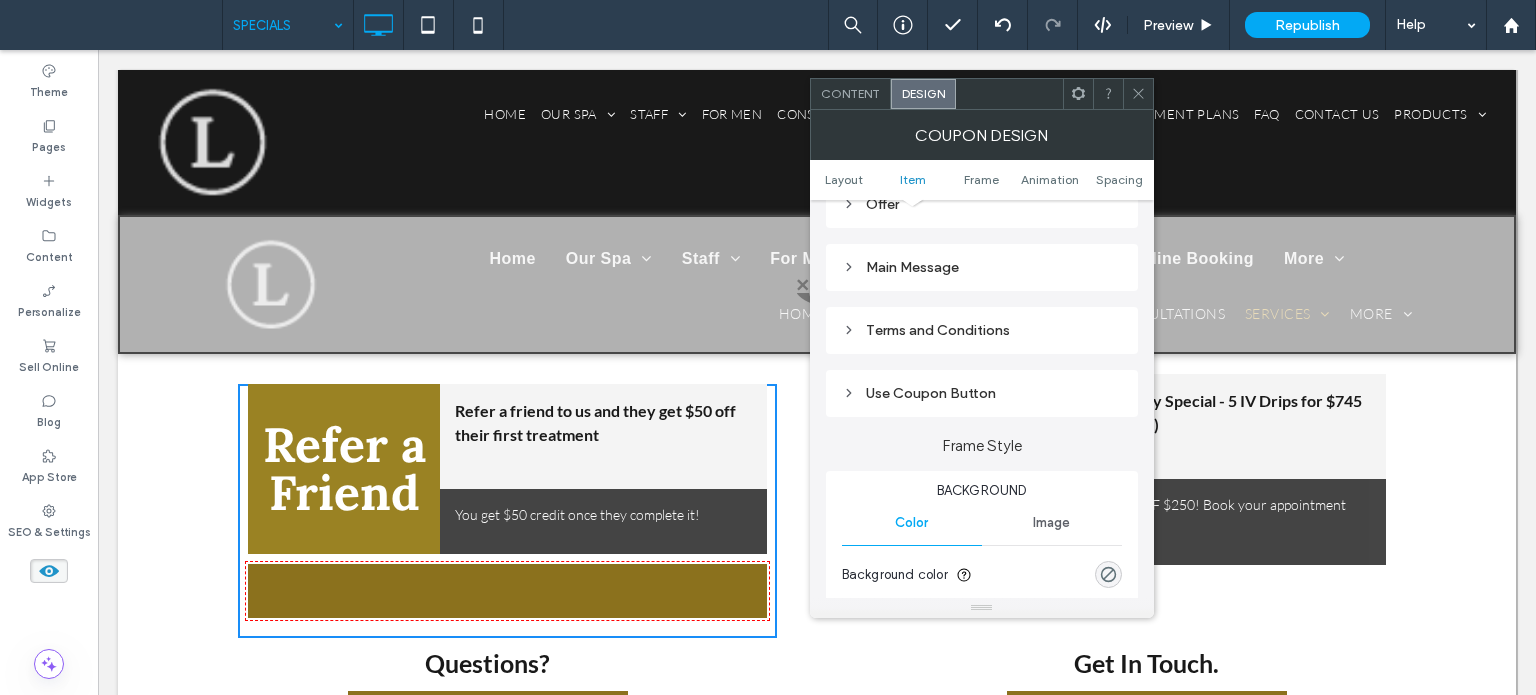 click on "Use Coupon Button" at bounding box center (982, 393) 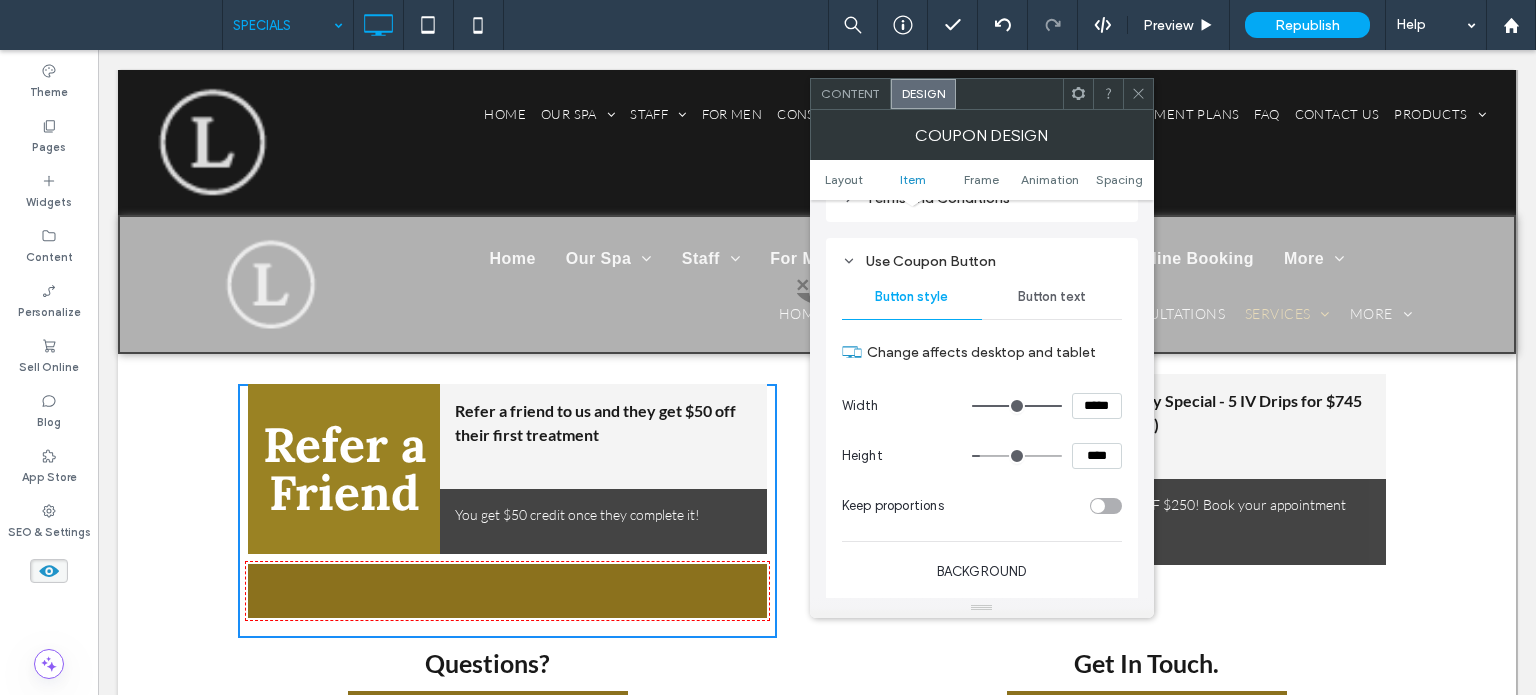 scroll, scrollTop: 600, scrollLeft: 0, axis: vertical 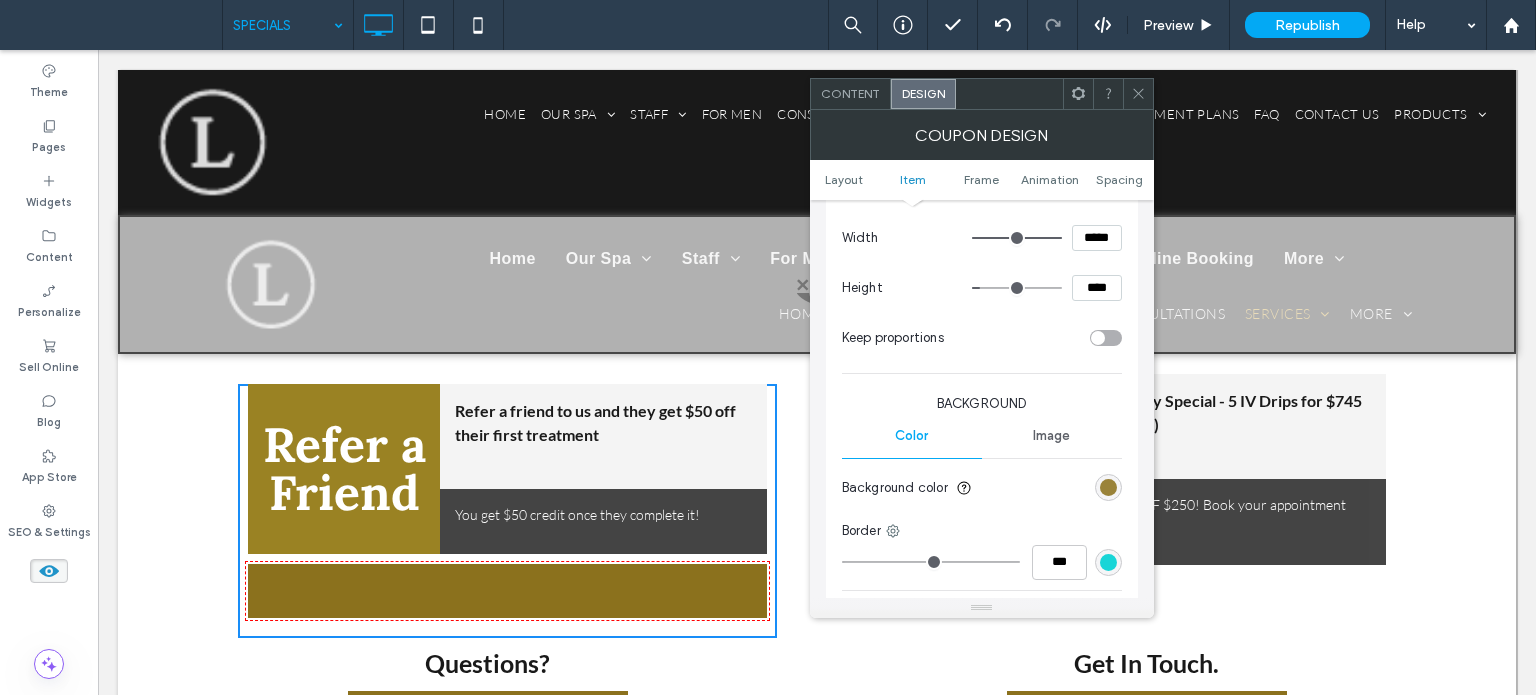 click at bounding box center [1108, 487] 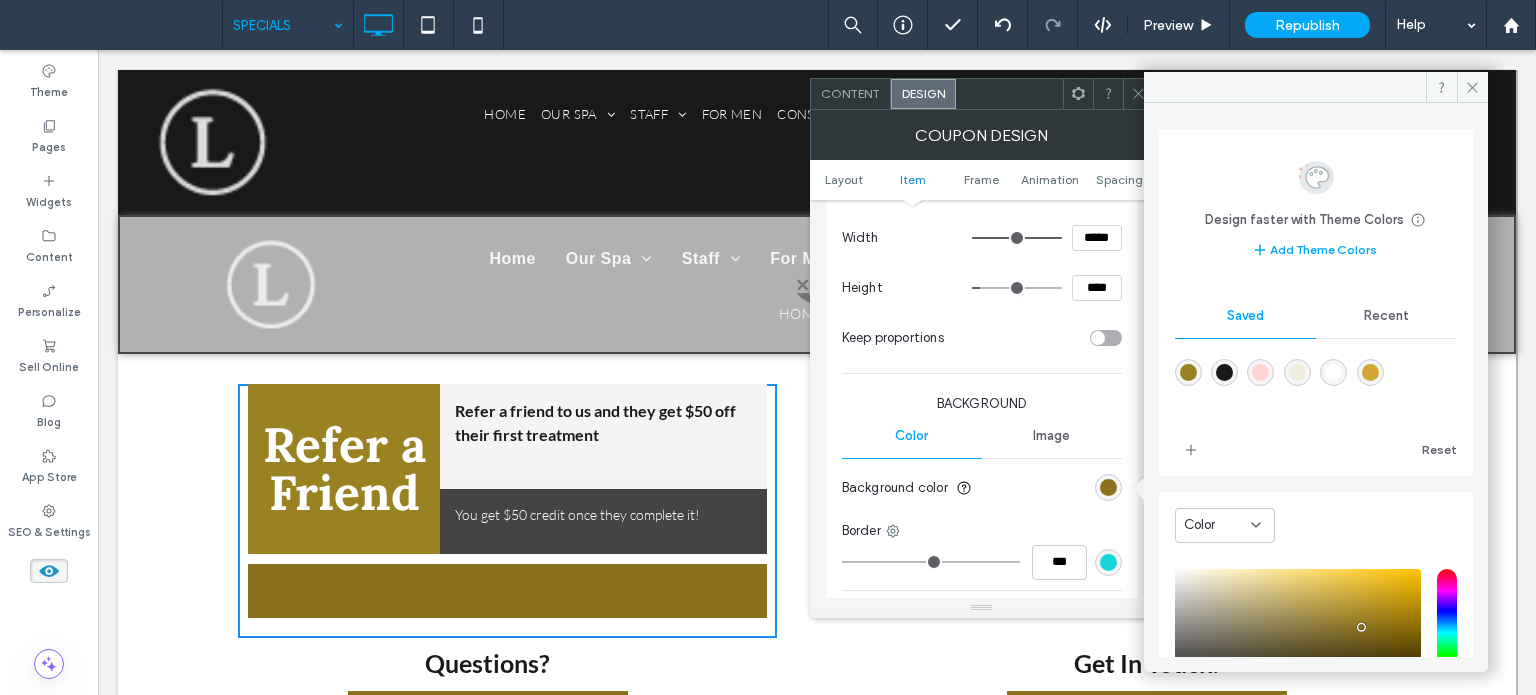 click at bounding box center [1333, 372] 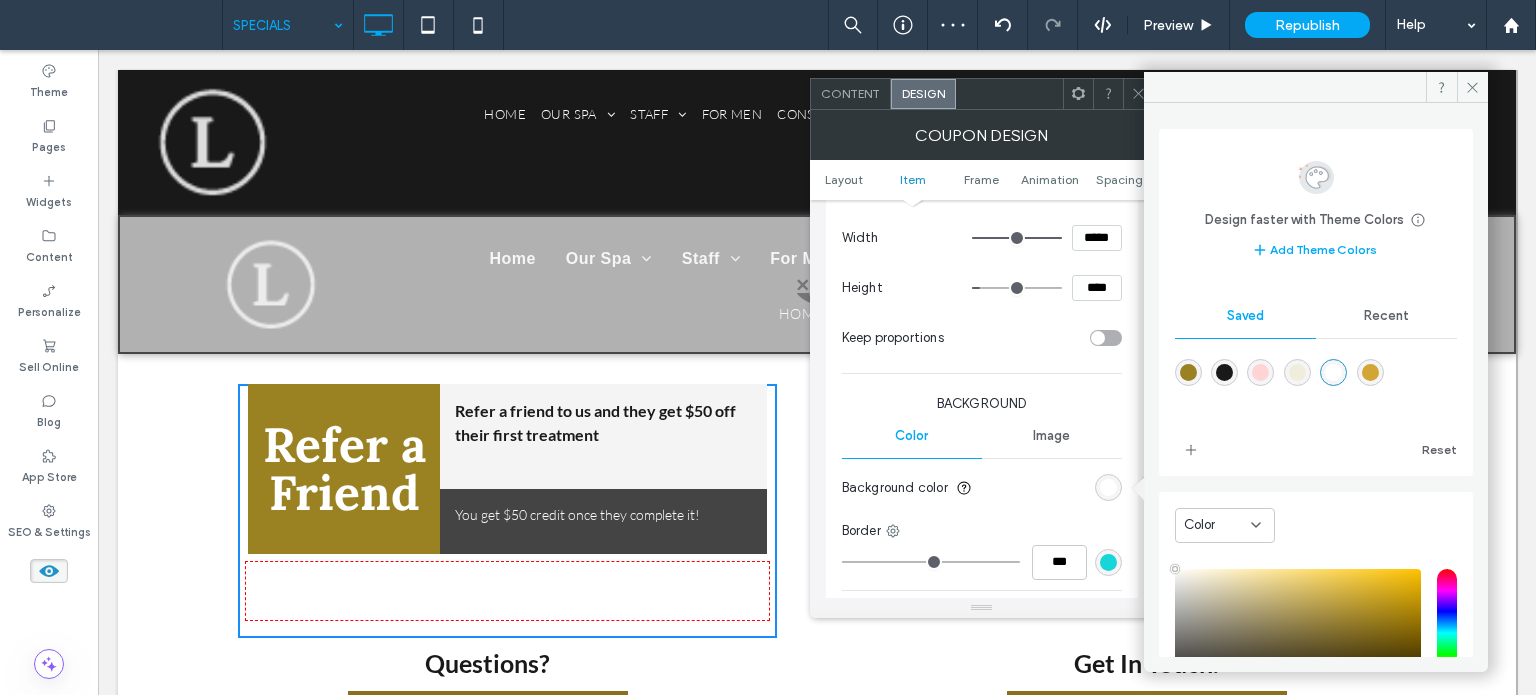type on "**" 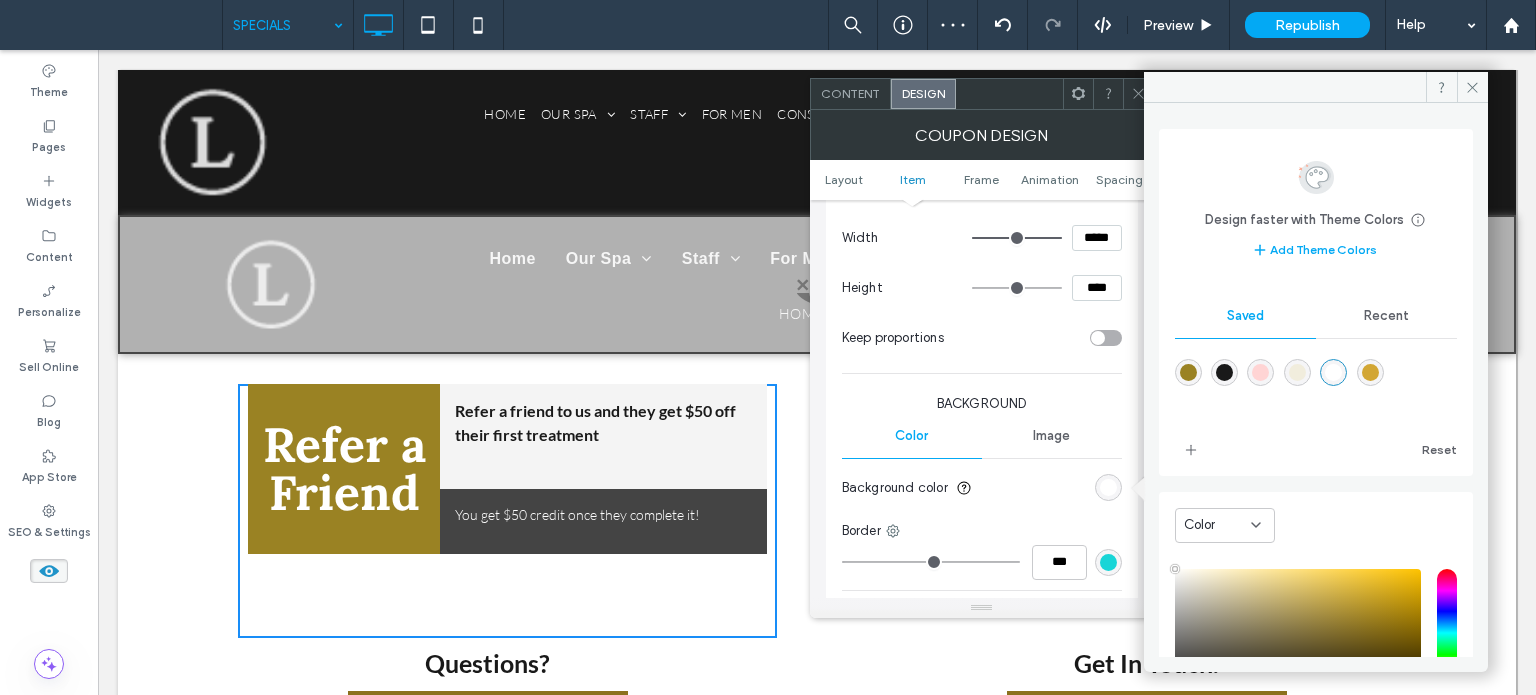 drag, startPoint x: 983, startPoint y: 291, endPoint x: 956, endPoint y: 291, distance: 27 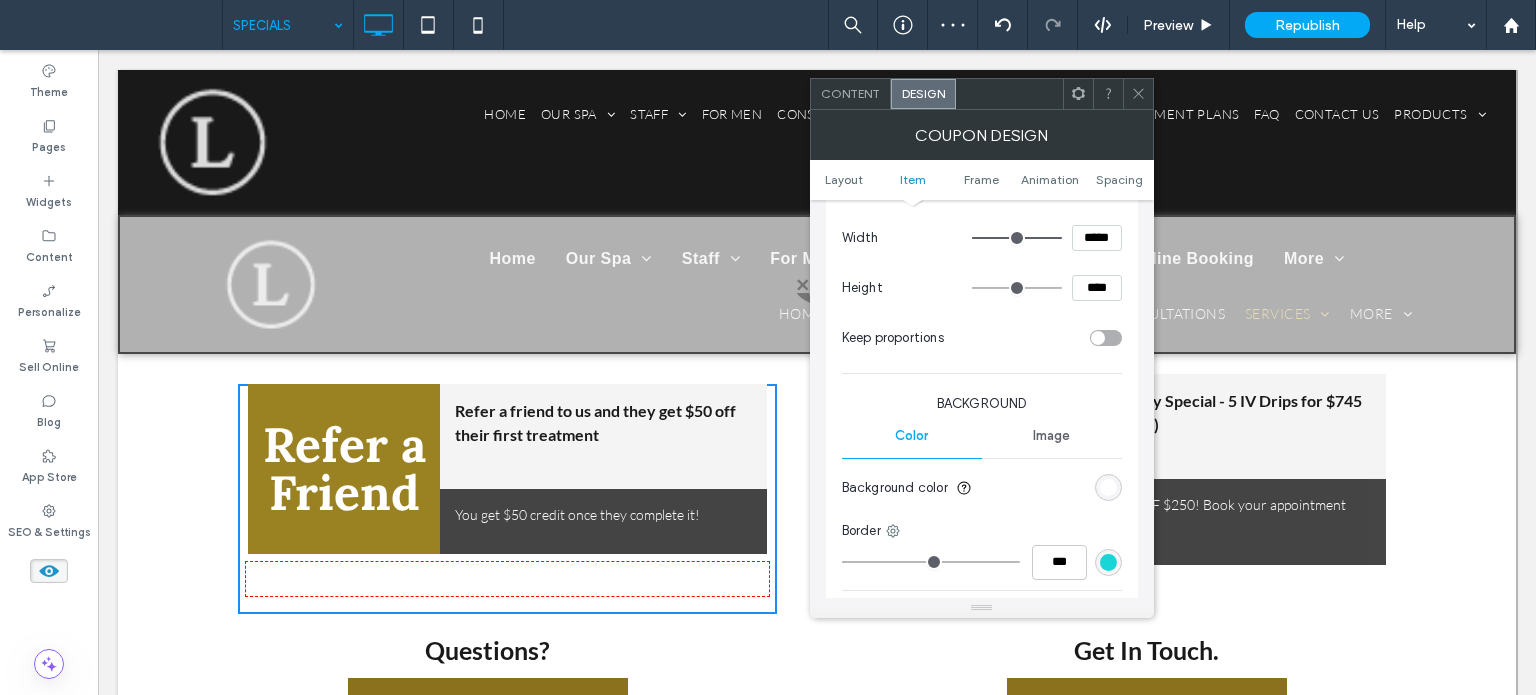 type on "***" 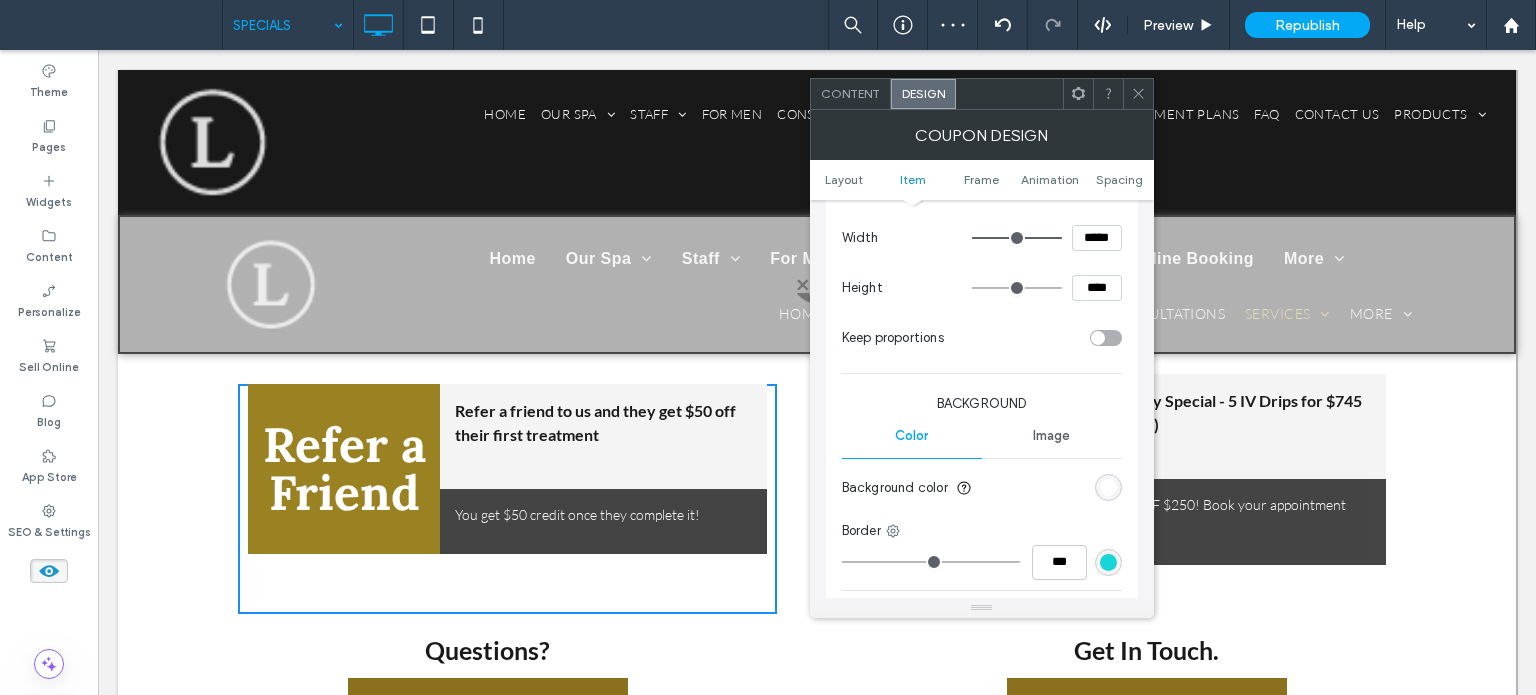 type on "***" 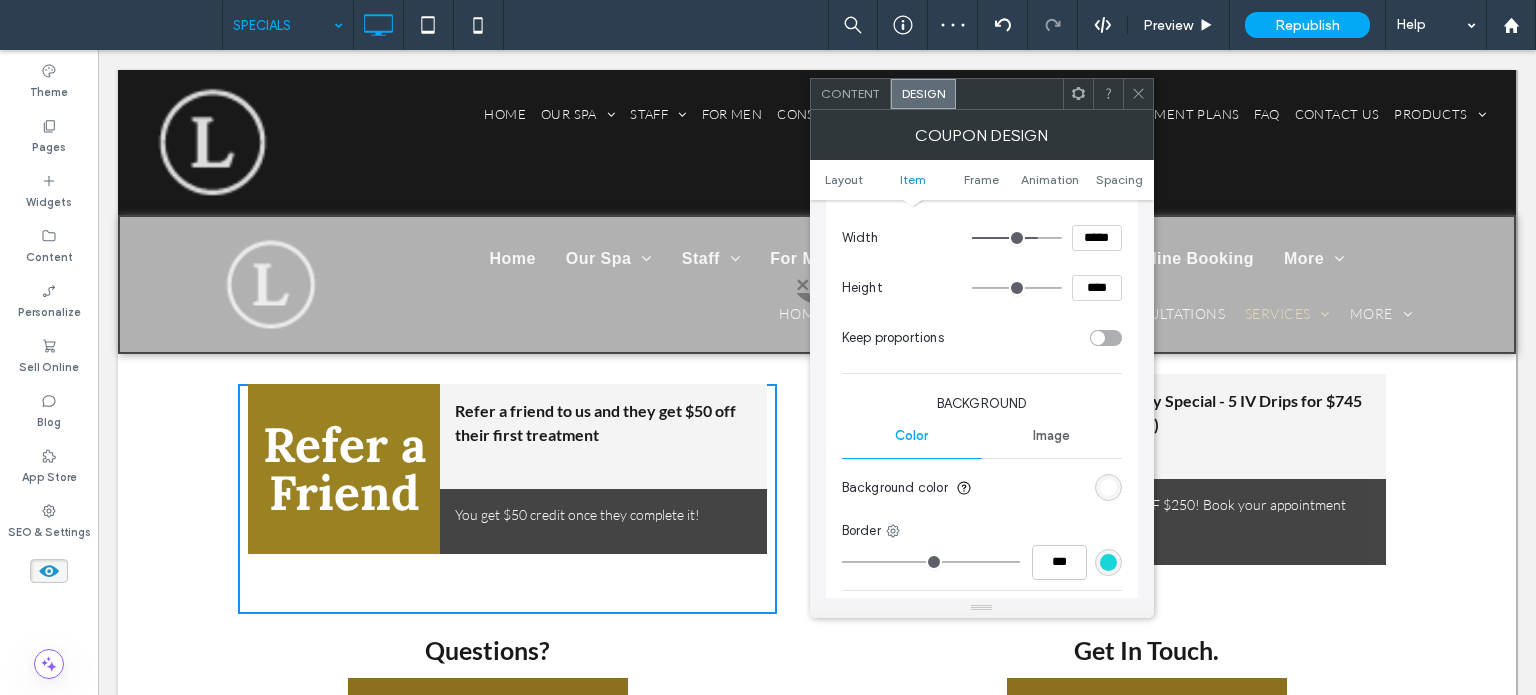type on "***" 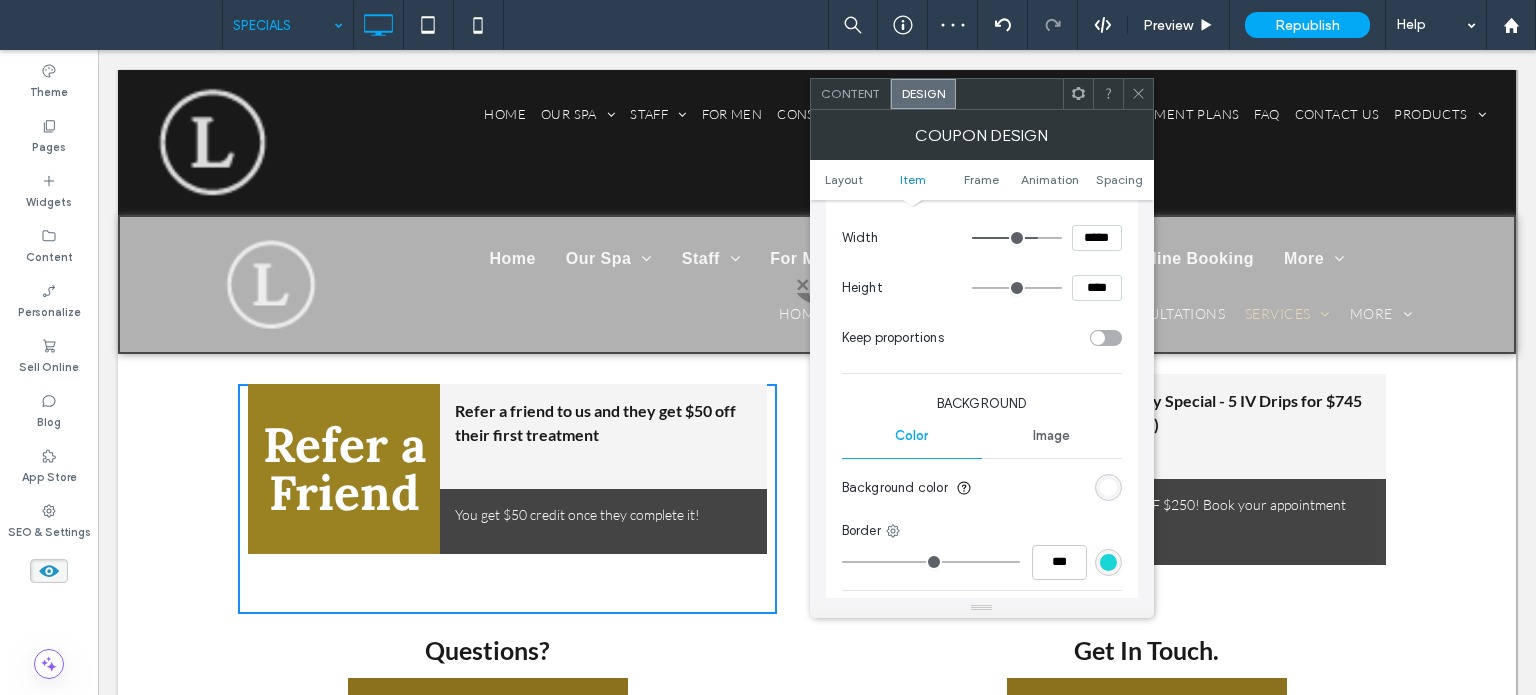 type on "*****" 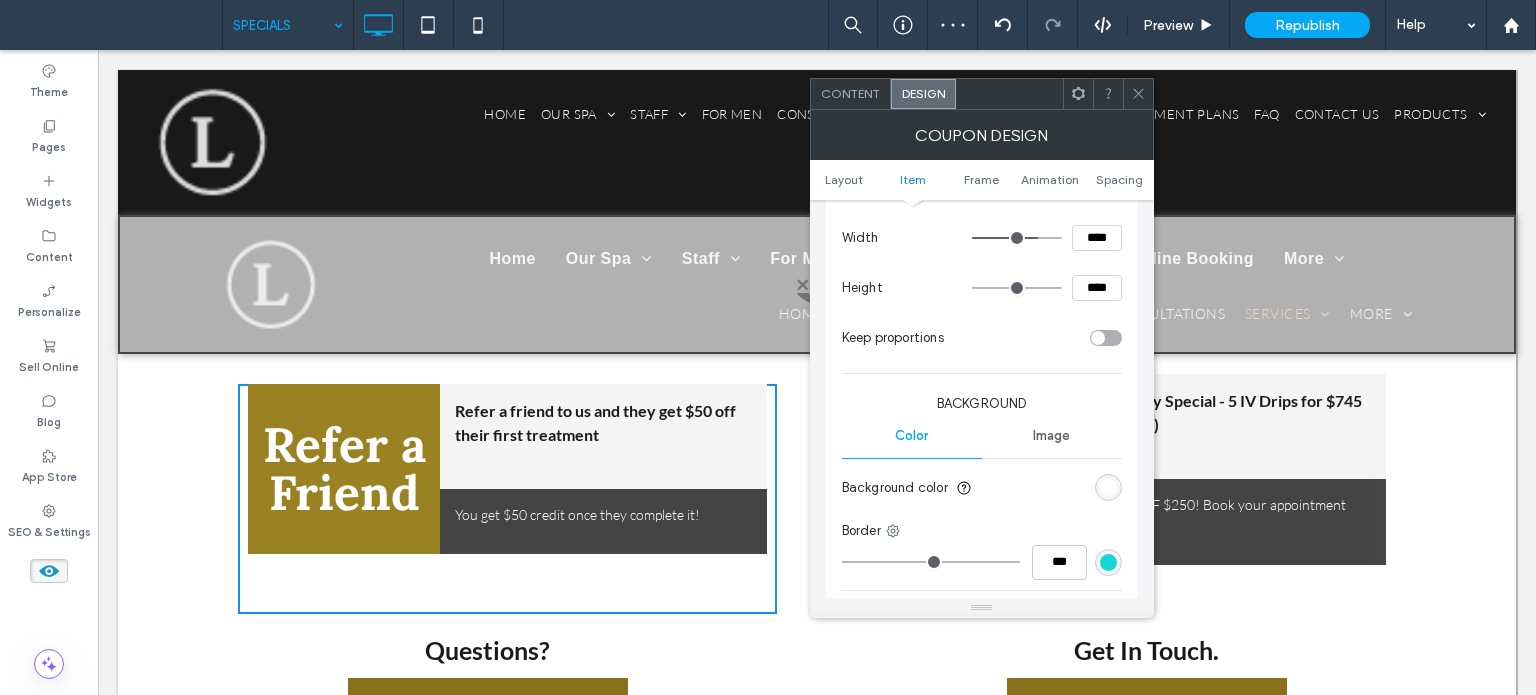 type on "*" 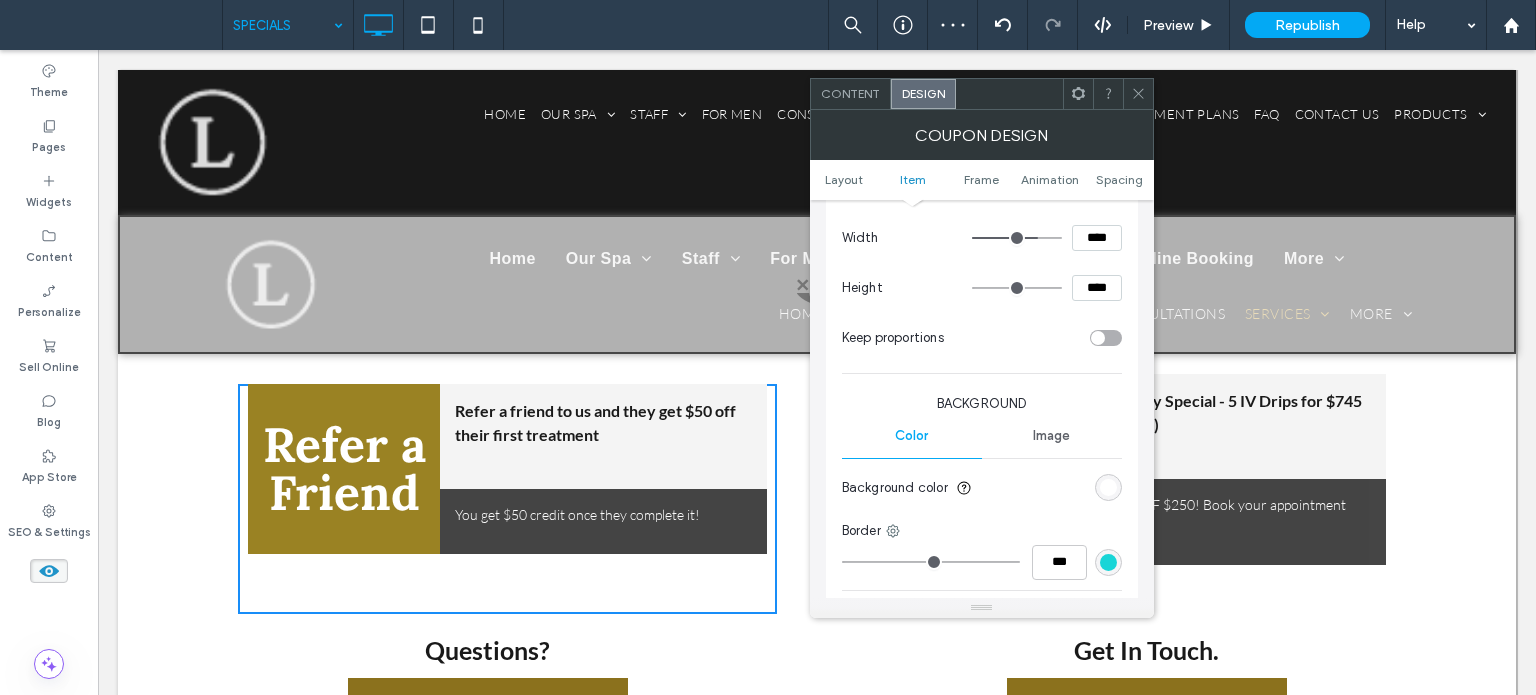 type on "***" 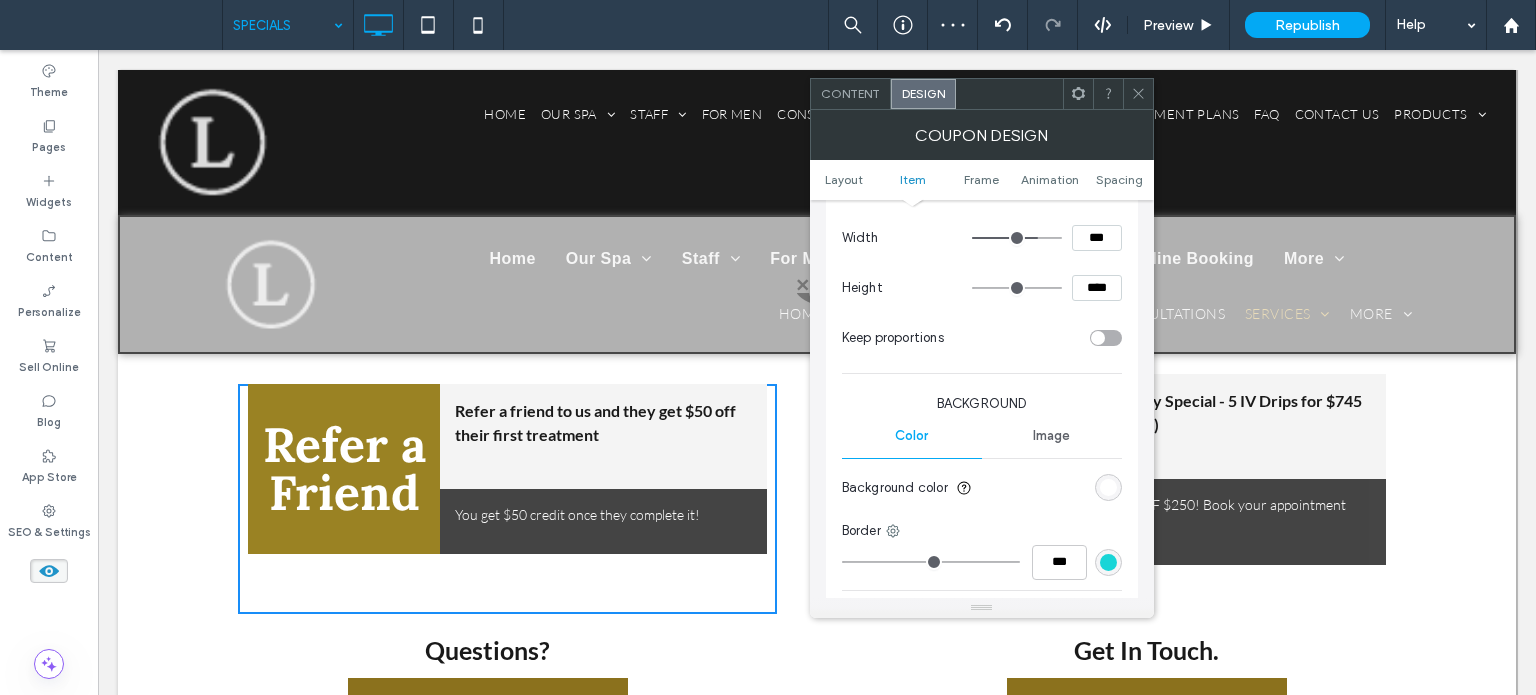 type on "*" 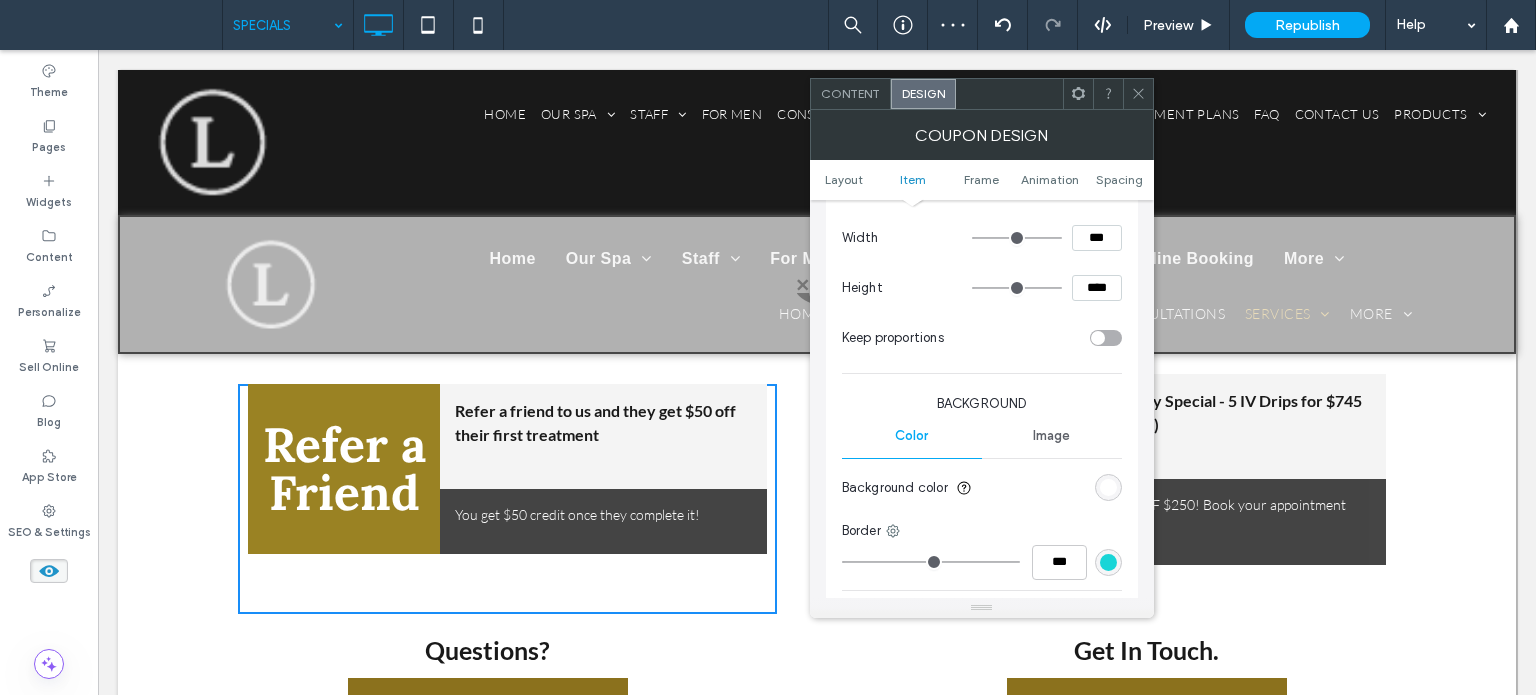 drag, startPoint x: 1044, startPoint y: 240, endPoint x: 911, endPoint y: 235, distance: 133.09395 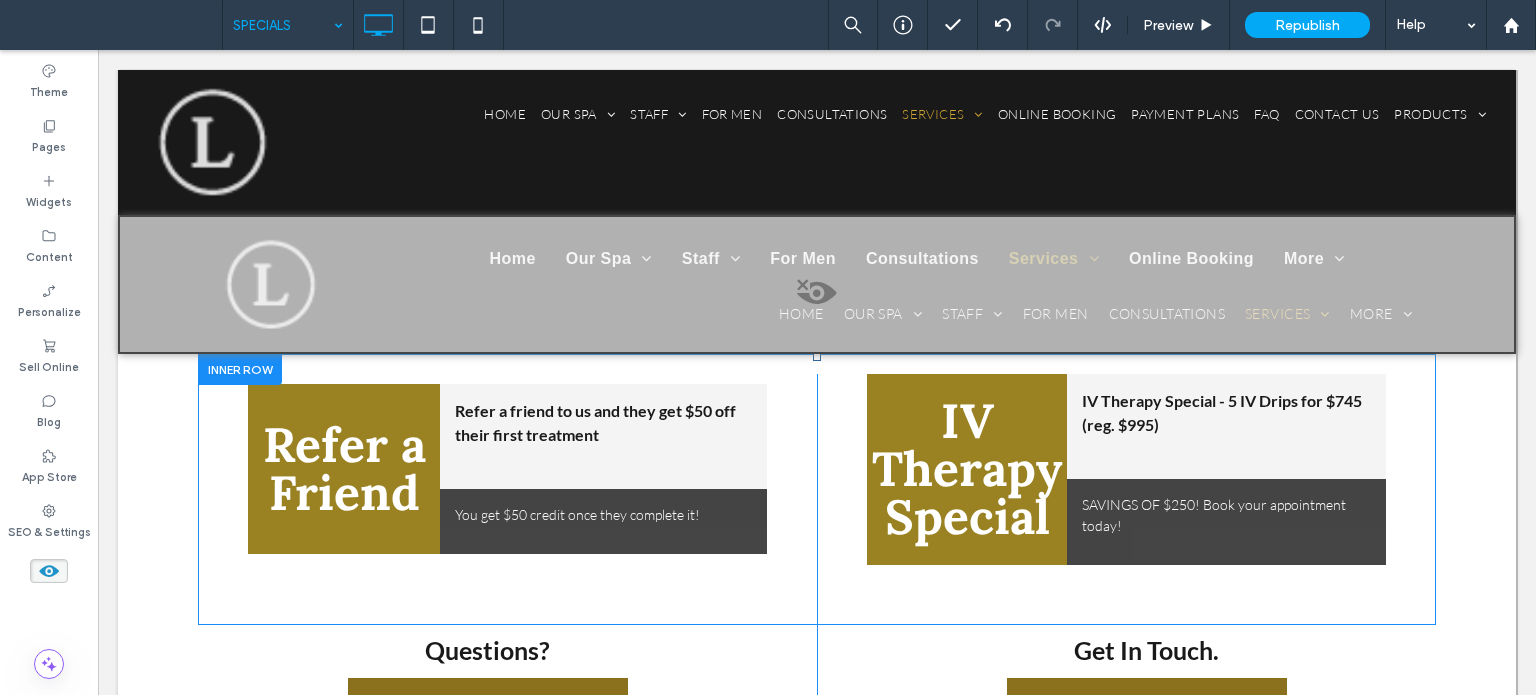 click at bounding box center [240, 369] 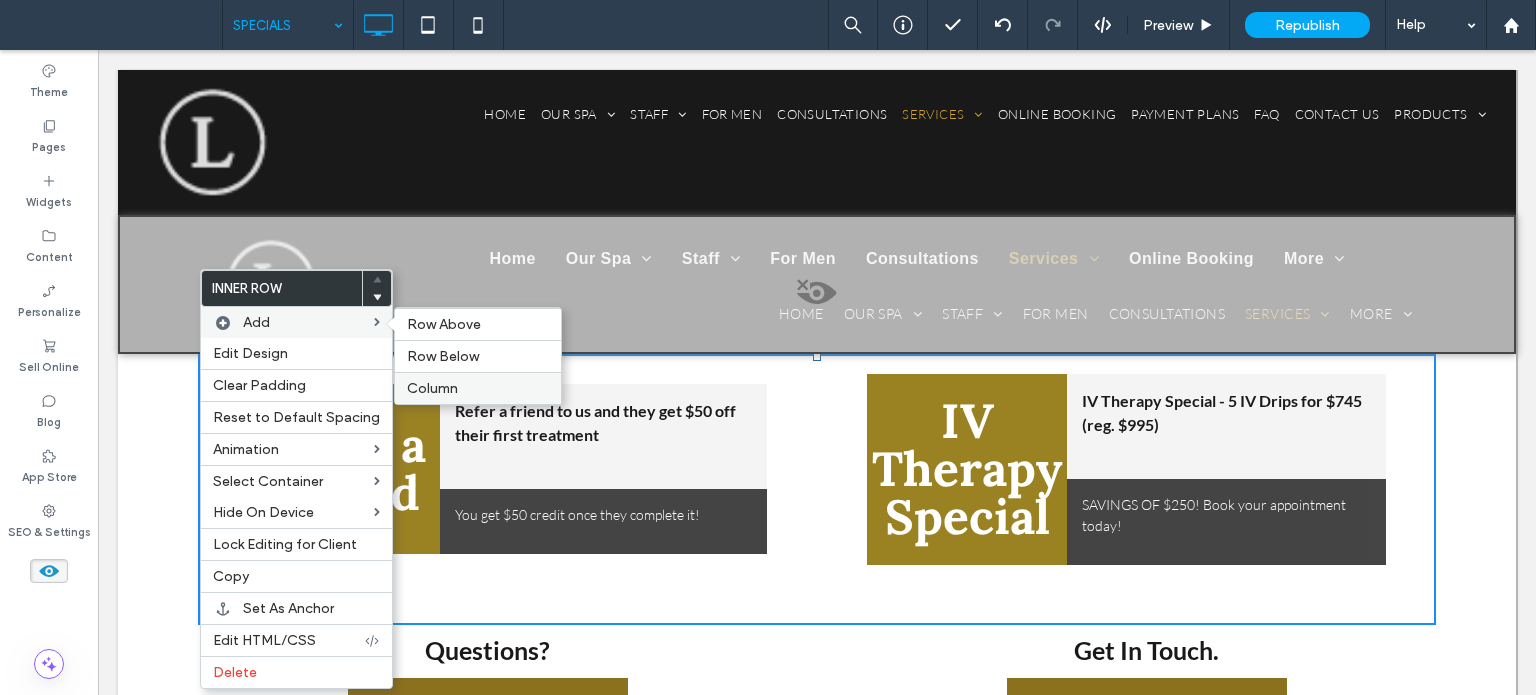 drag, startPoint x: 343, startPoint y: 342, endPoint x: 441, endPoint y: 392, distance: 110.01818 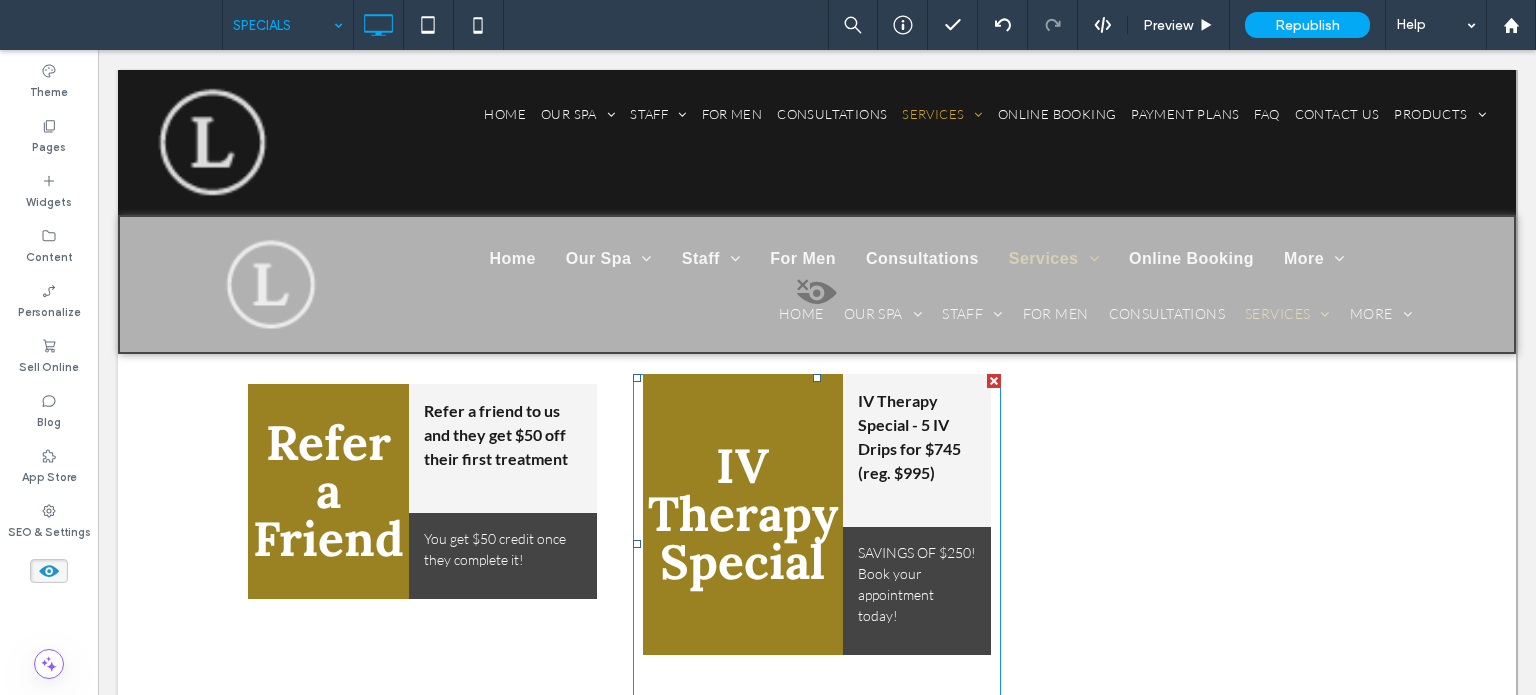 click on "SAVINGS OF $250! Book your appointment today!" at bounding box center (917, 584) 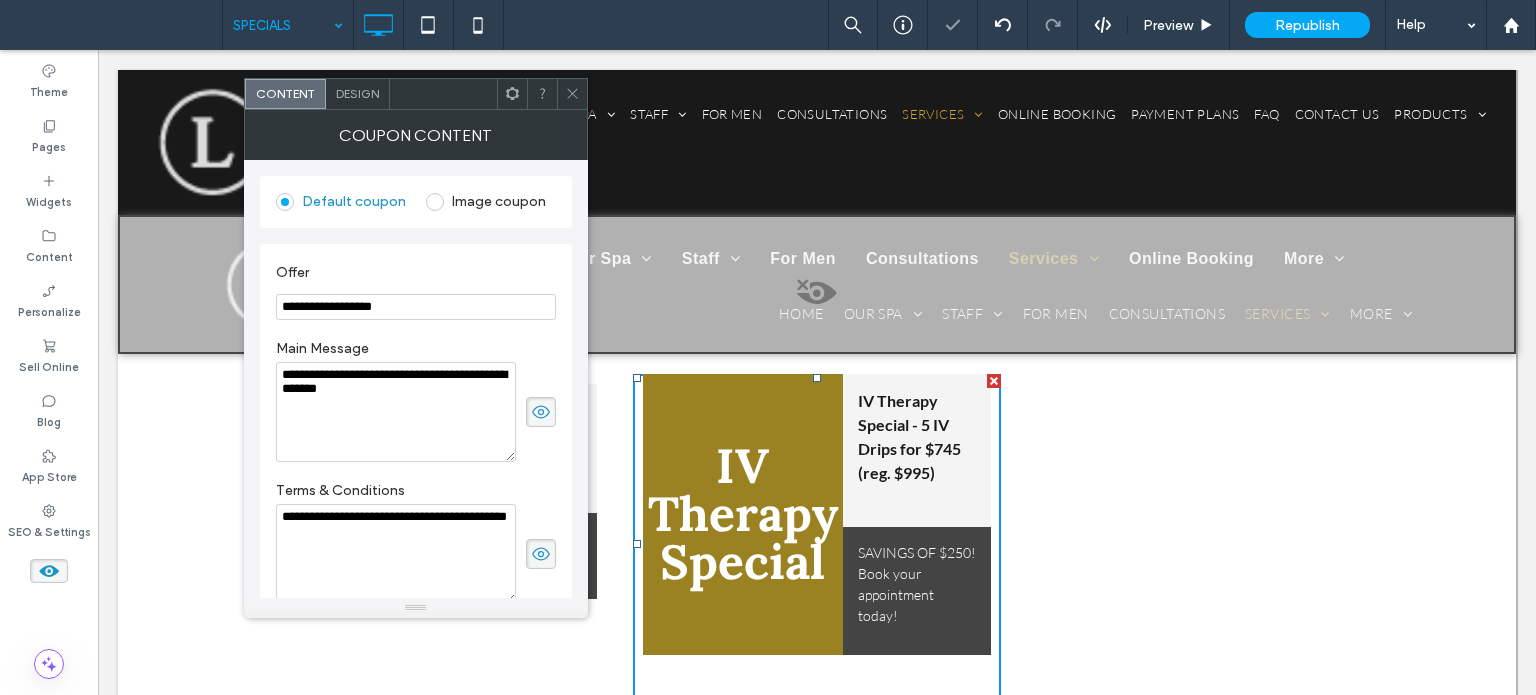 click 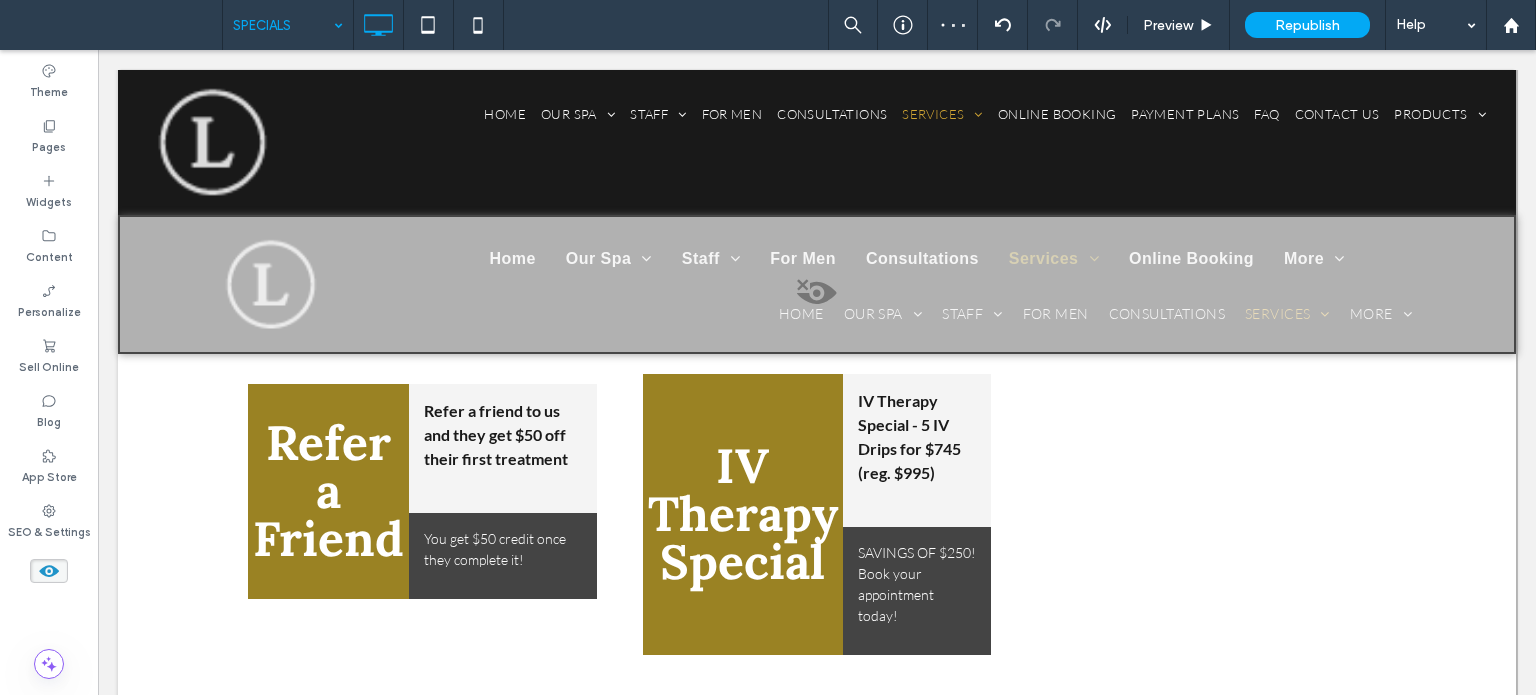 click at bounding box center (1389, 381) 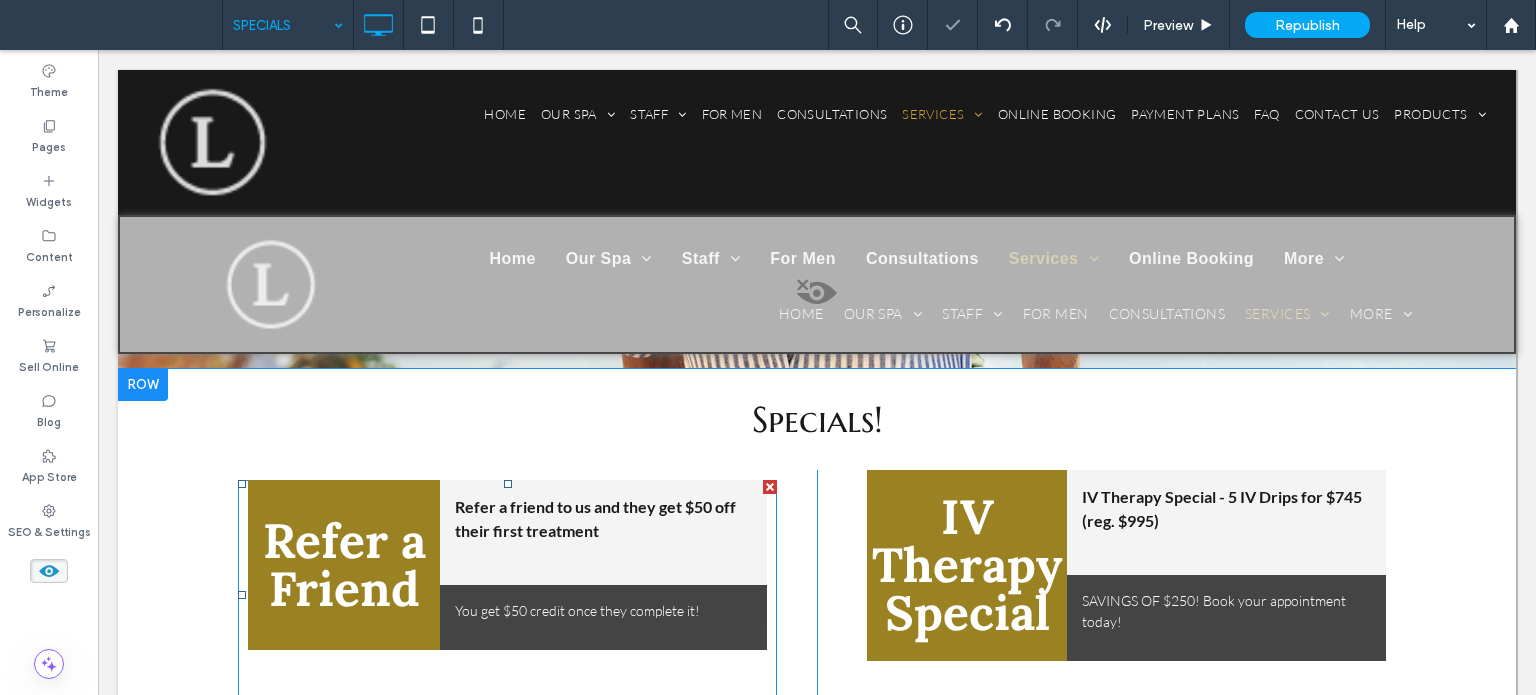 scroll, scrollTop: 720, scrollLeft: 0, axis: vertical 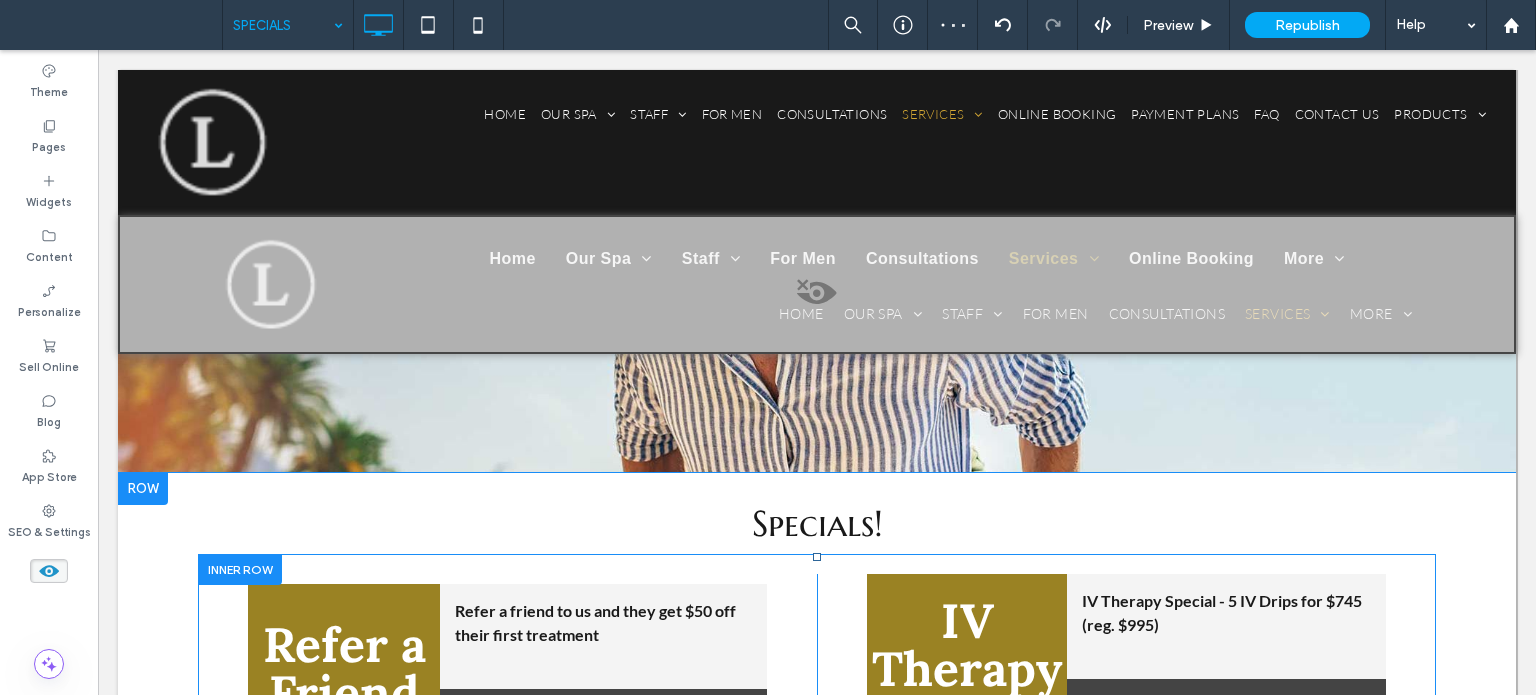 click at bounding box center [240, 569] 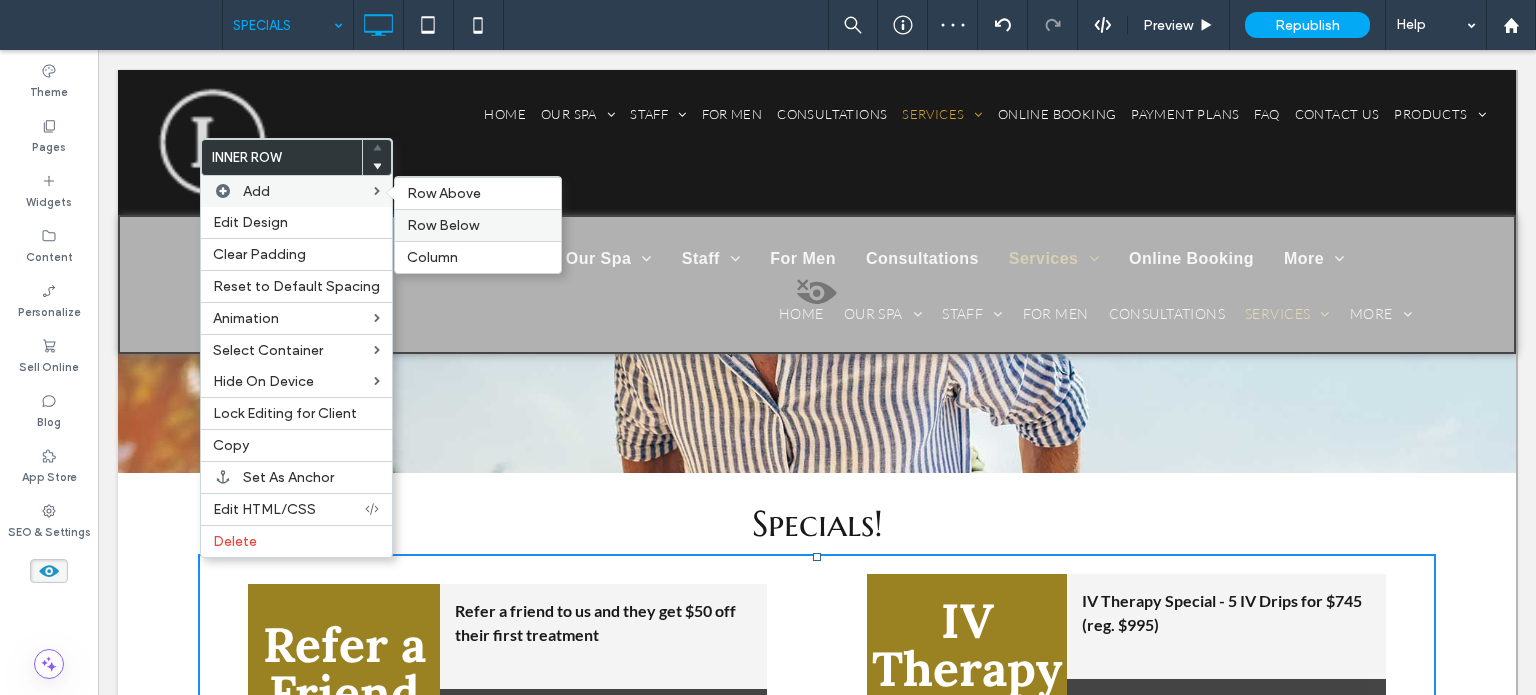 click on "Row Below" at bounding box center (478, 225) 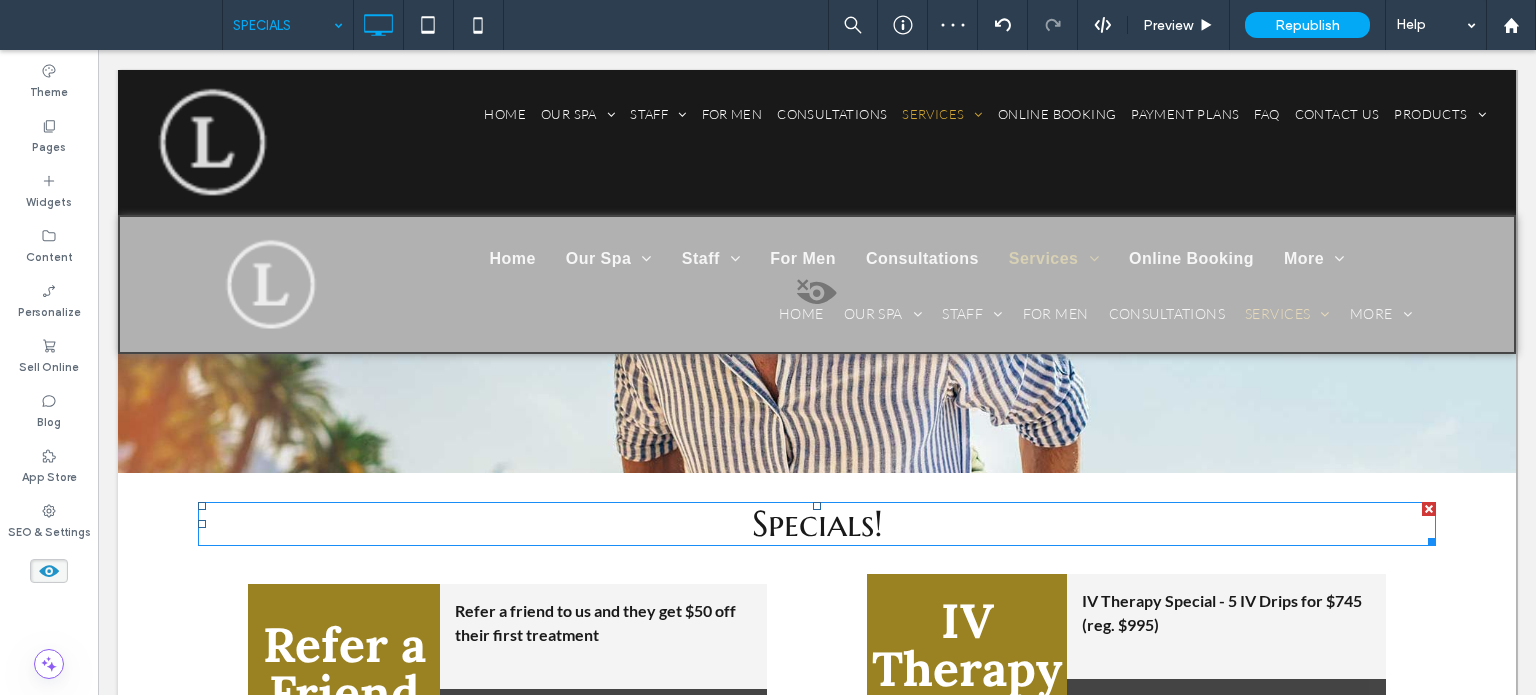 scroll, scrollTop: 1120, scrollLeft: 0, axis: vertical 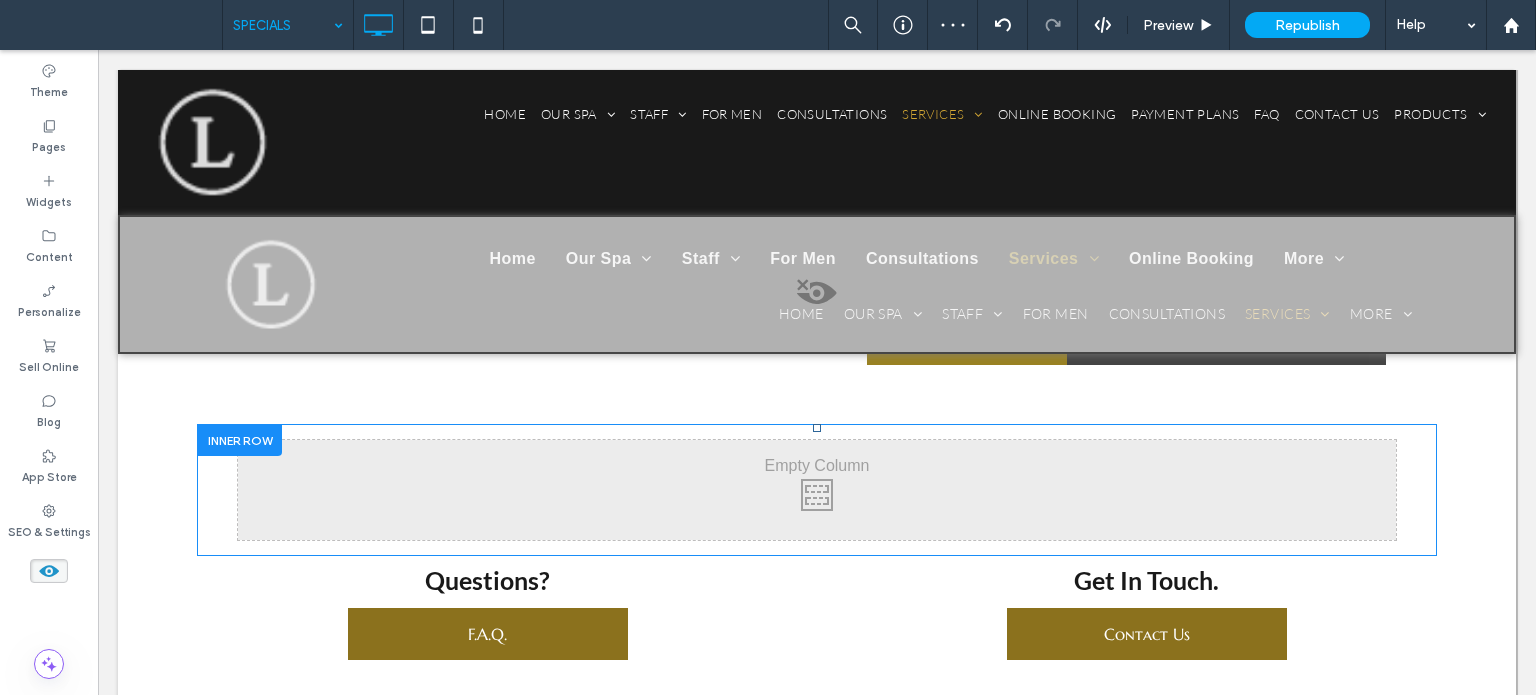 click at bounding box center (240, 440) 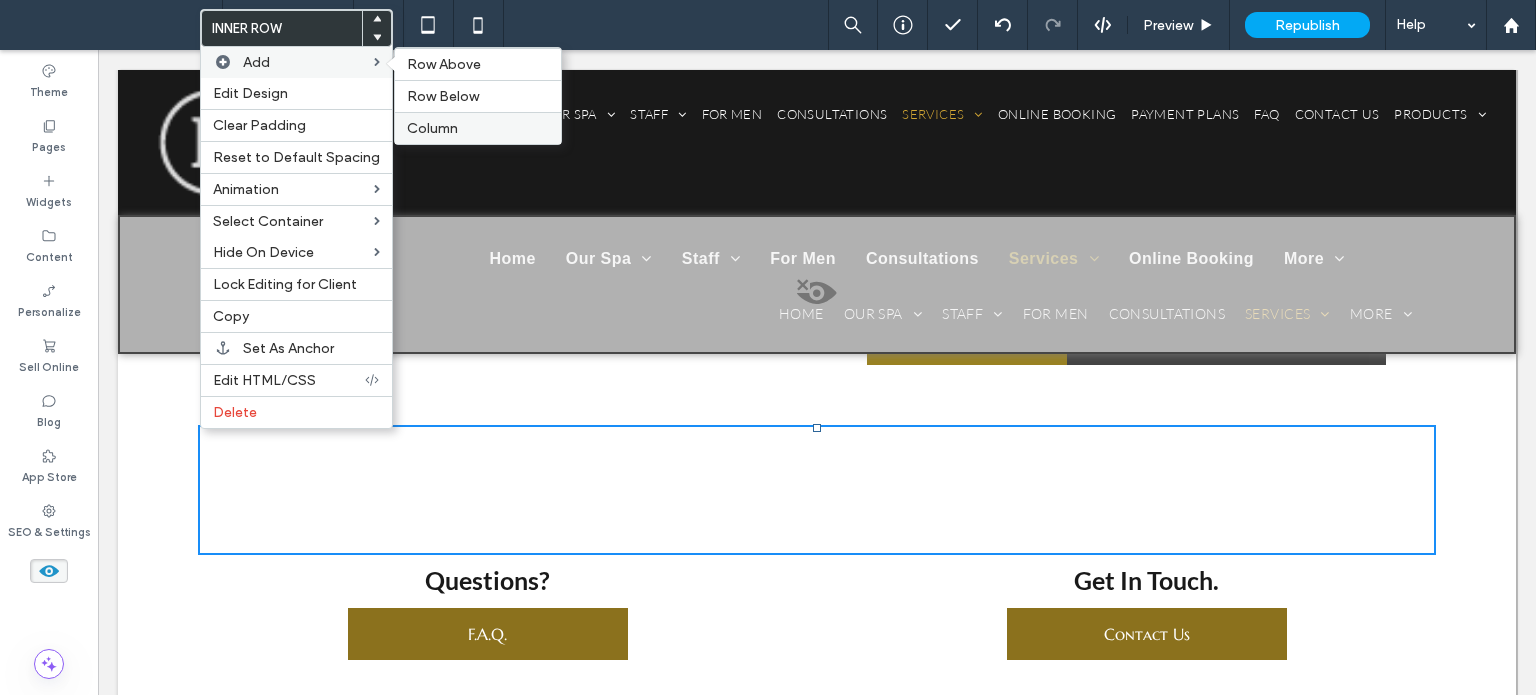 click on "Column" at bounding box center [478, 128] 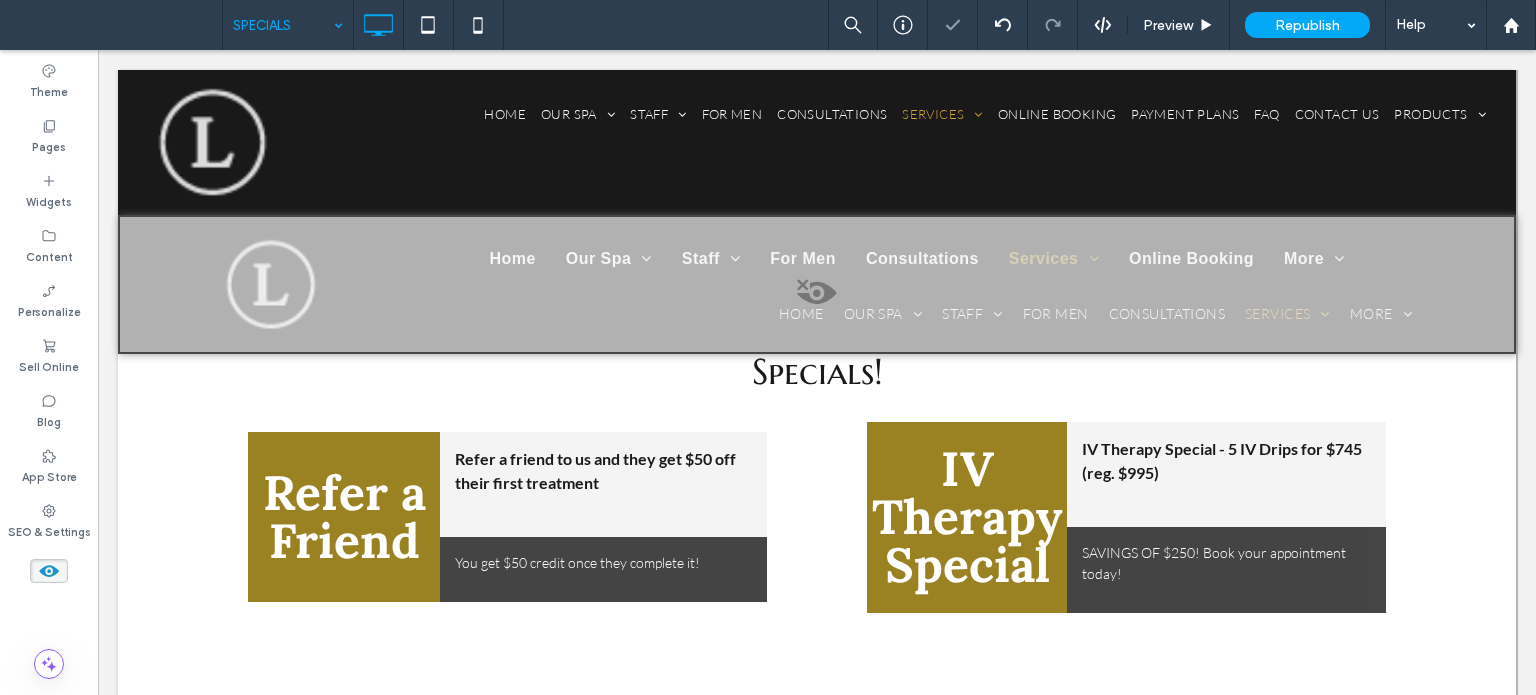 scroll, scrollTop: 1020, scrollLeft: 0, axis: vertical 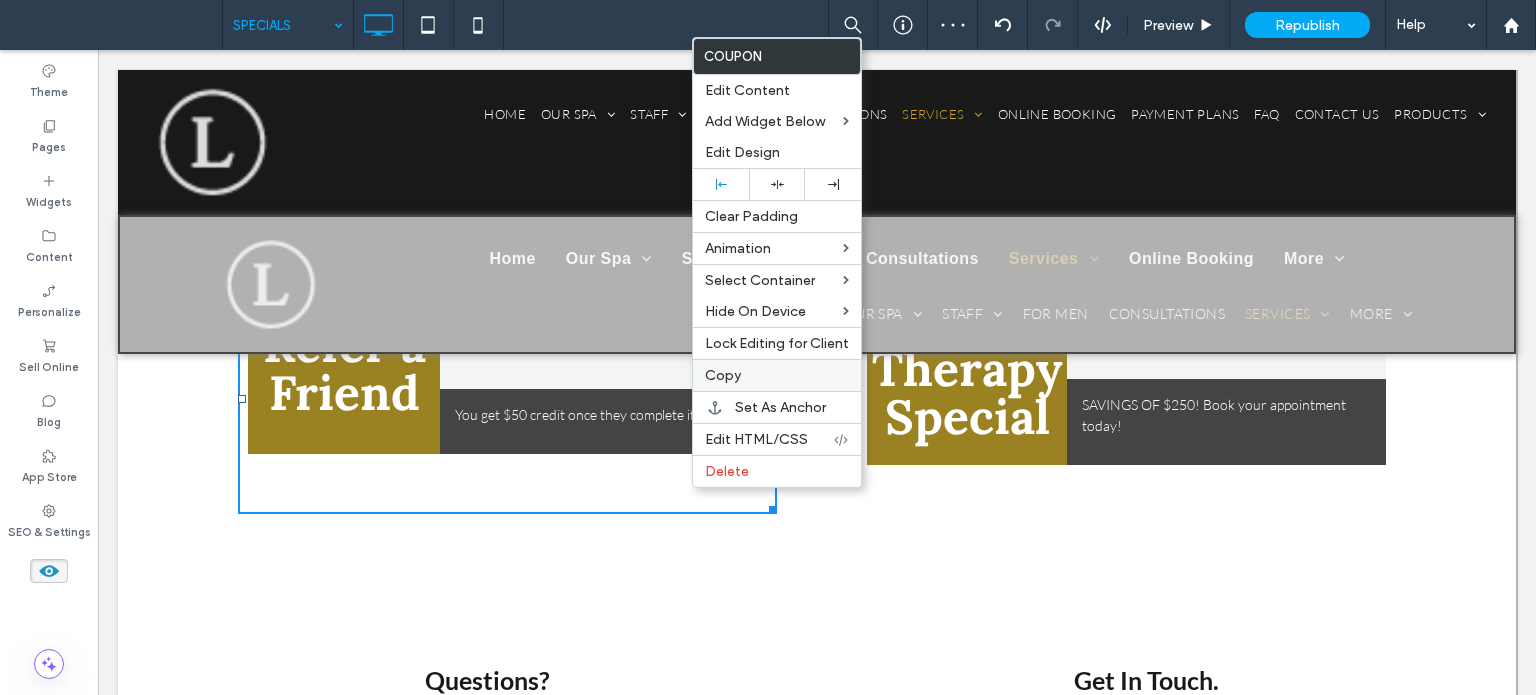 click on "Copy" at bounding box center [777, 375] 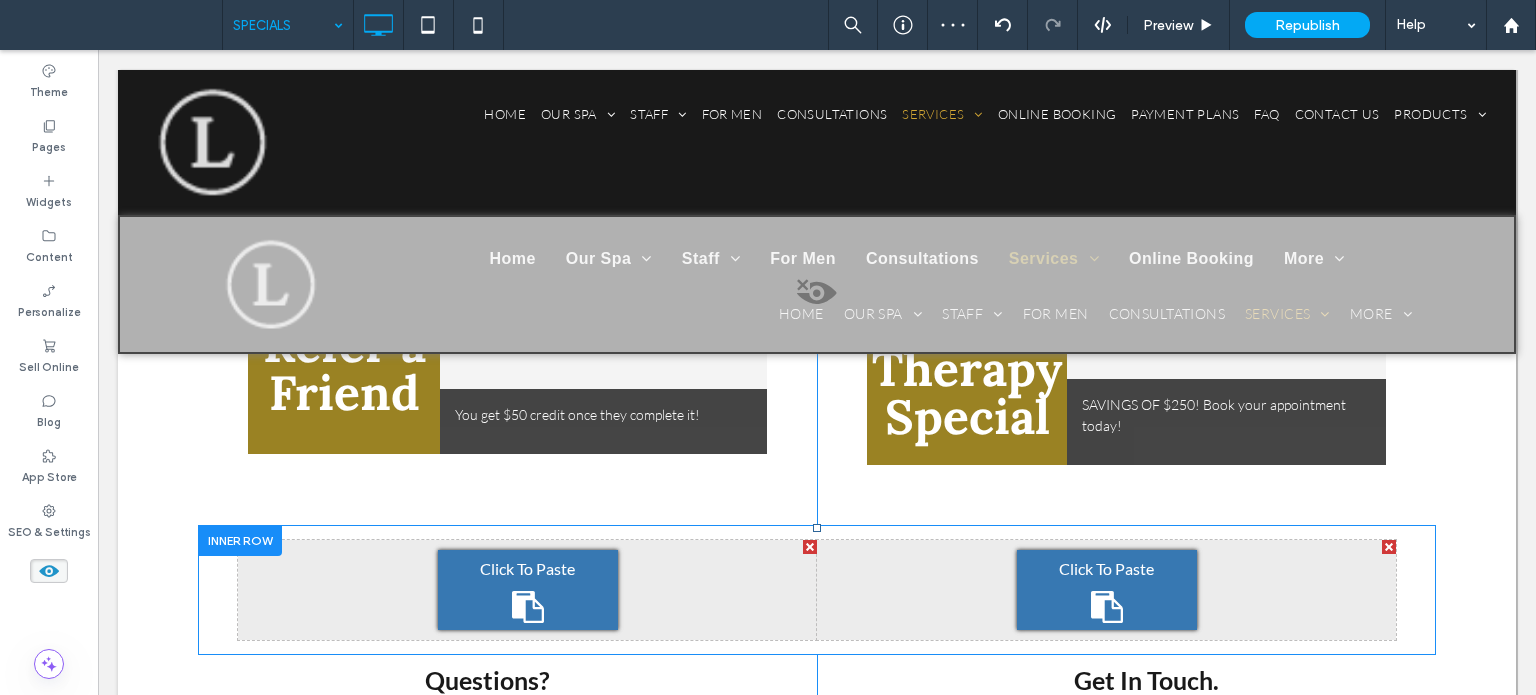 click on "Click To Paste" at bounding box center [1106, 569] 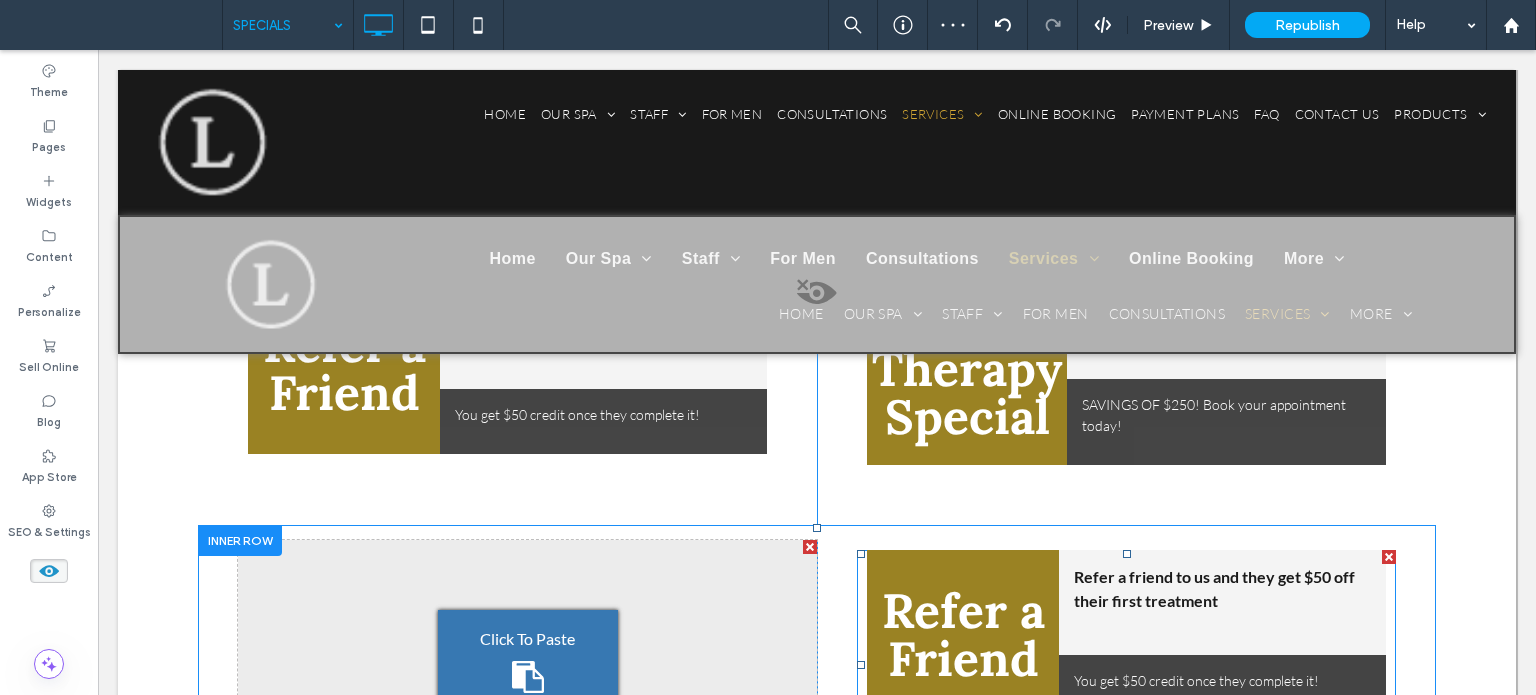 scroll, scrollTop: 1120, scrollLeft: 0, axis: vertical 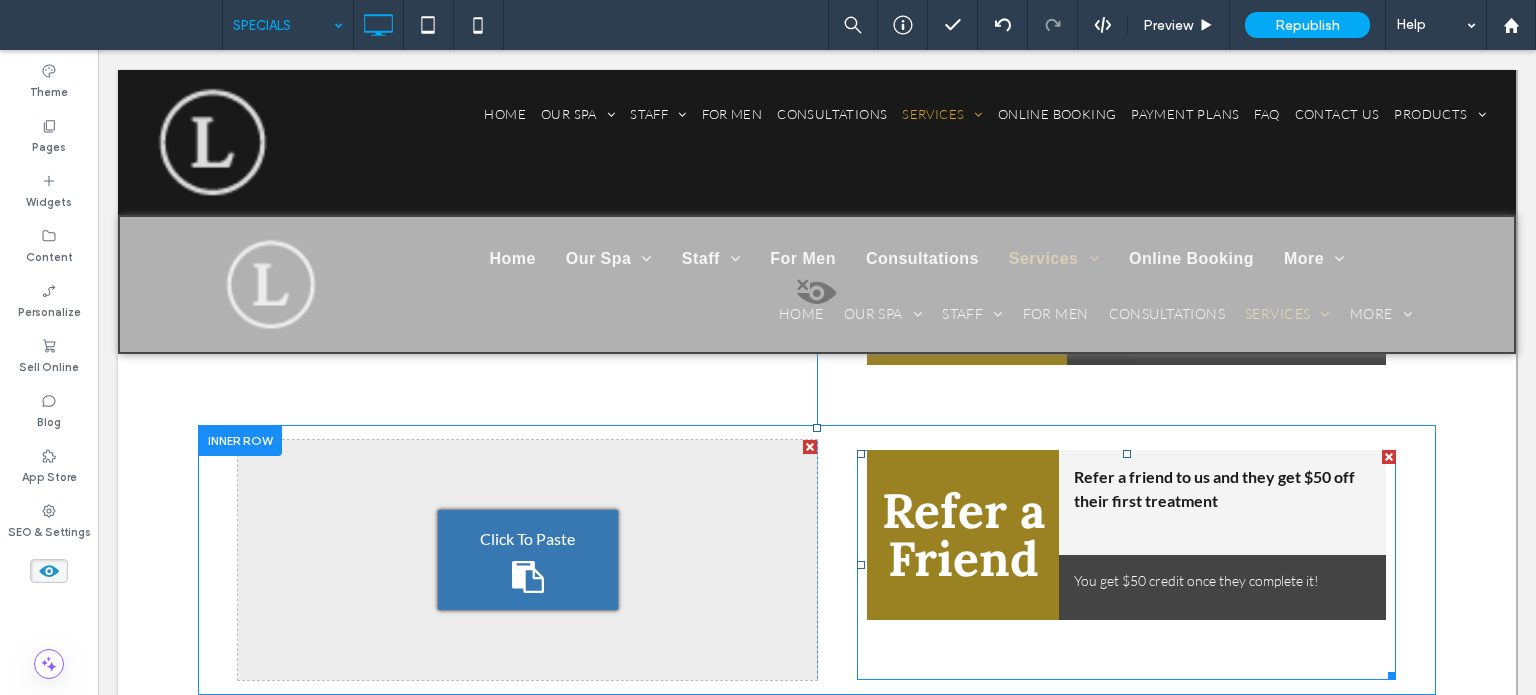 click on "Refer a friend to us and they get $50 off their first treatment" at bounding box center (1222, 489) 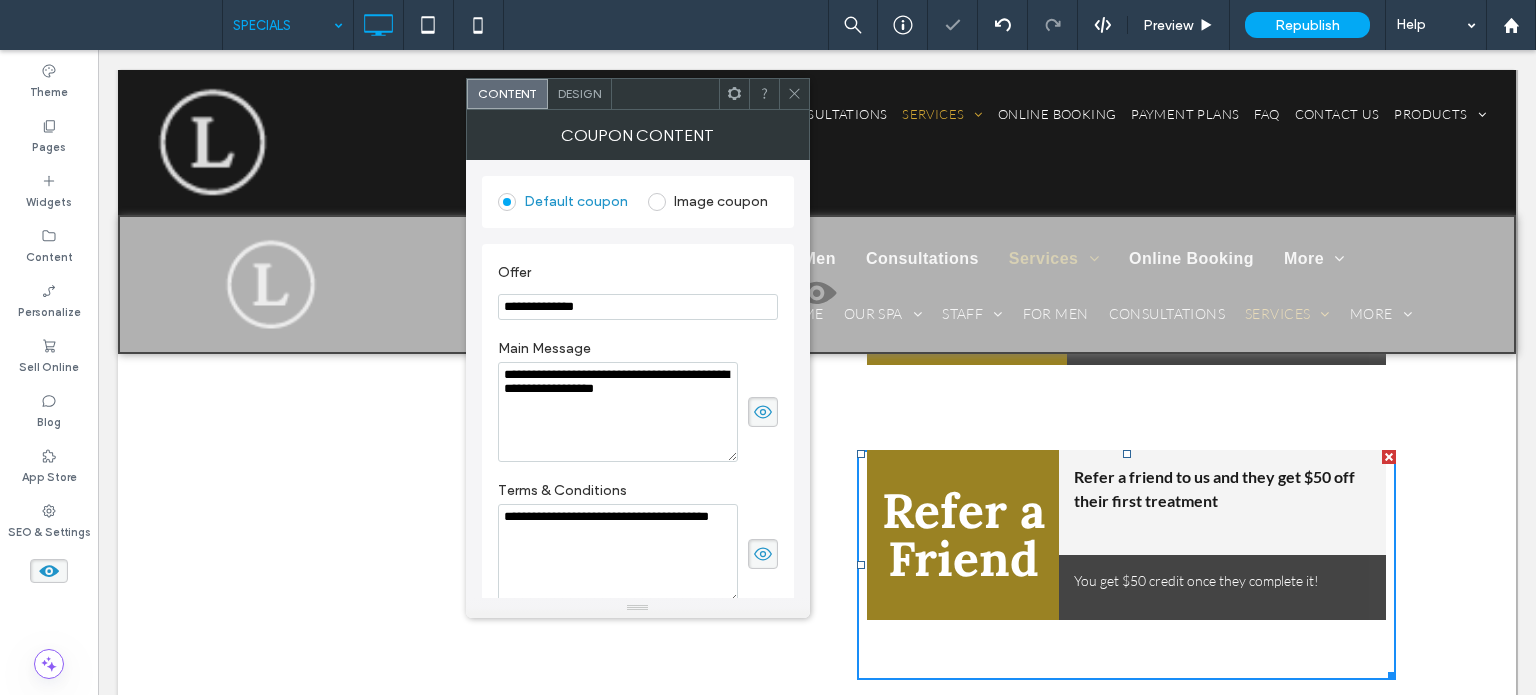 drag, startPoint x: 779, startPoint y: 439, endPoint x: 308, endPoint y: 363, distance: 477.09222 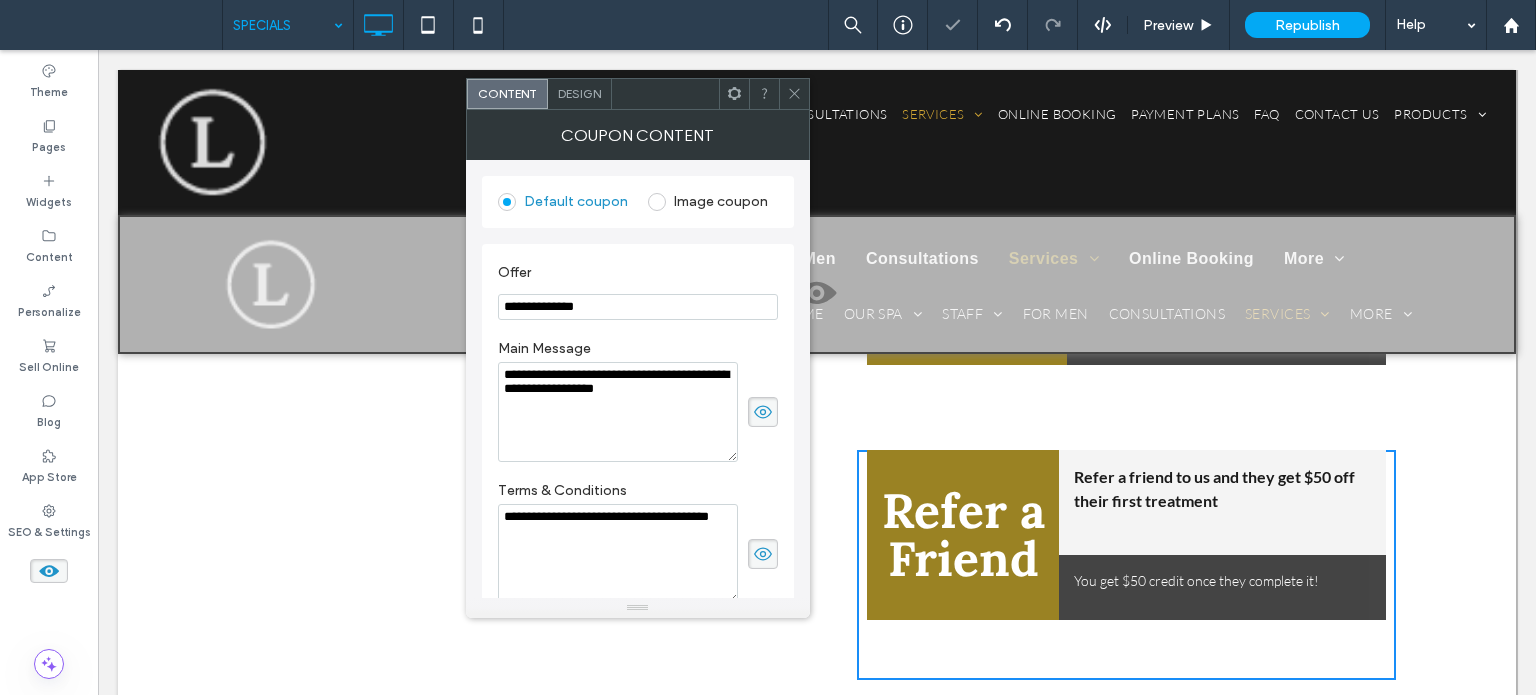 paste on "**********" 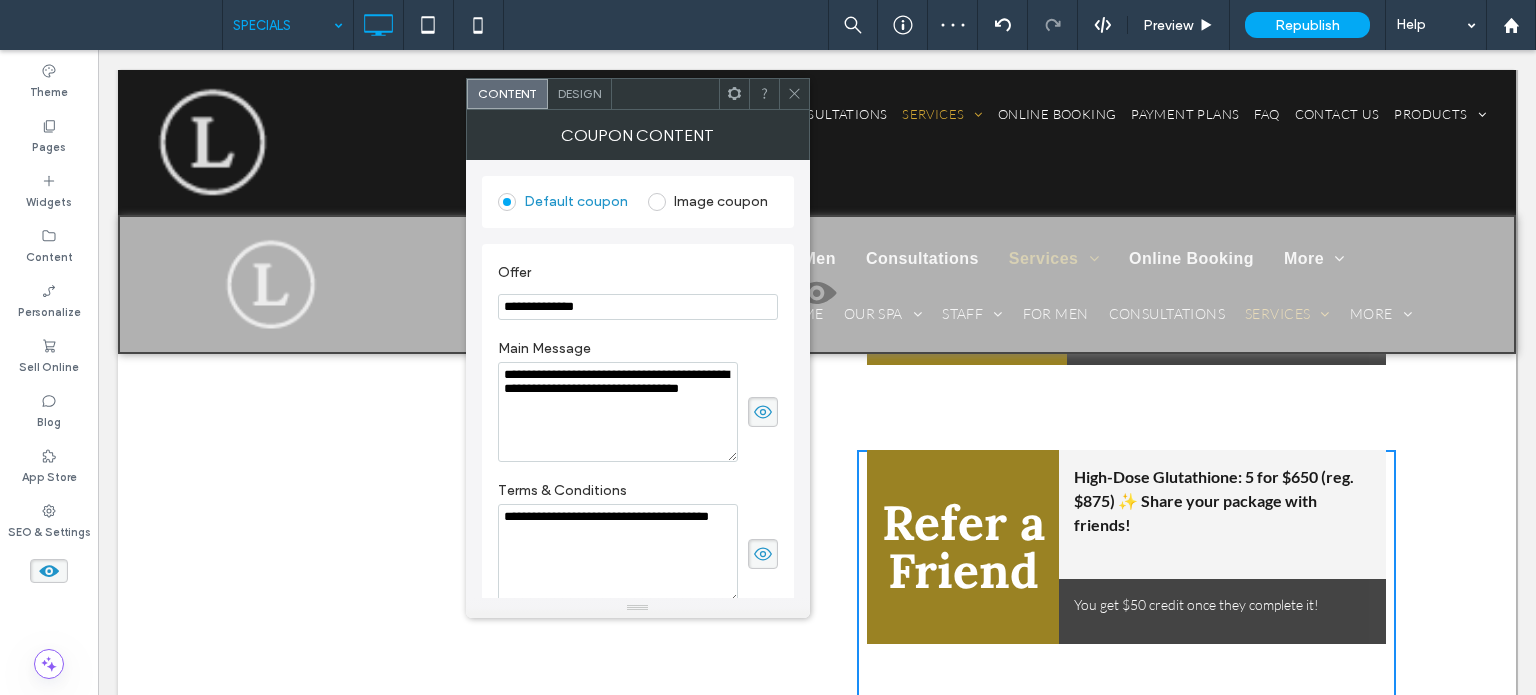 drag, startPoint x: 739, startPoint y: 426, endPoint x: 412, endPoint y: 376, distance: 330.80054 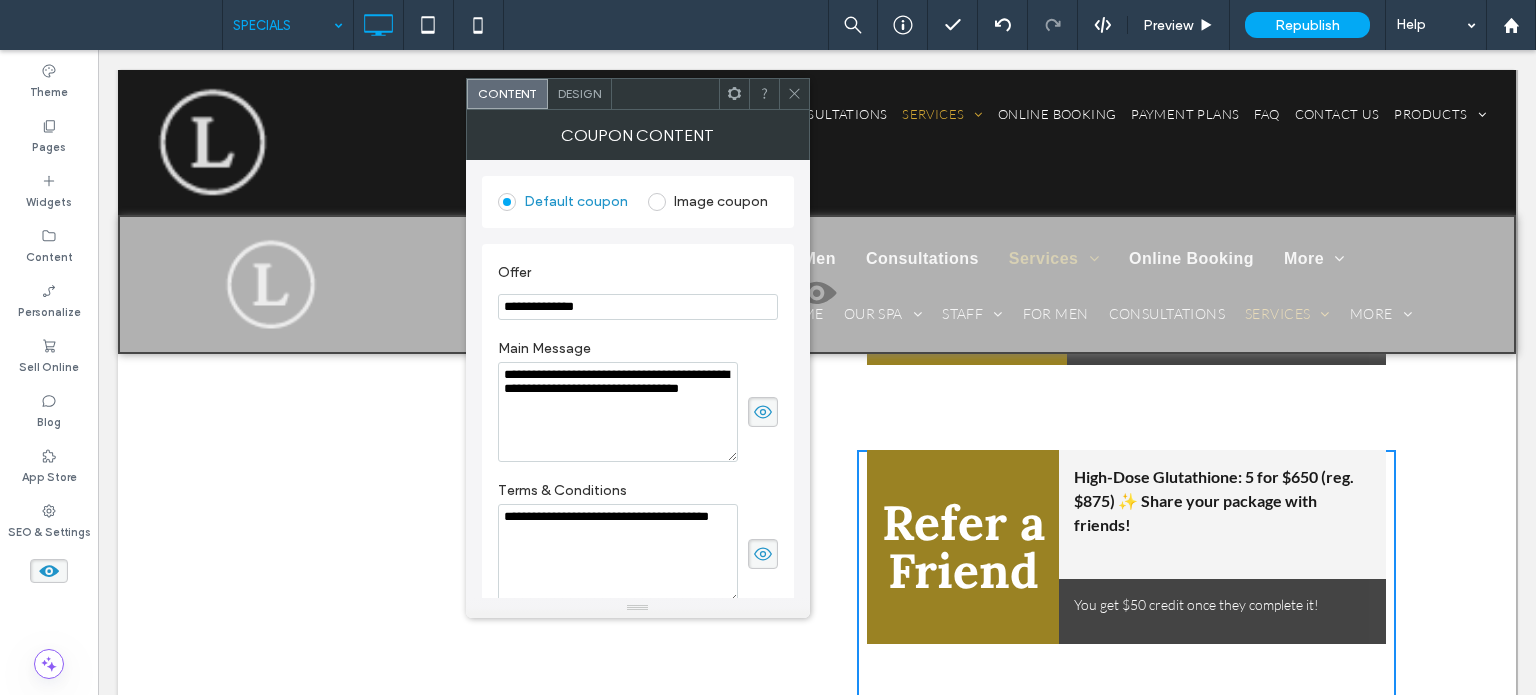 type on "**********" 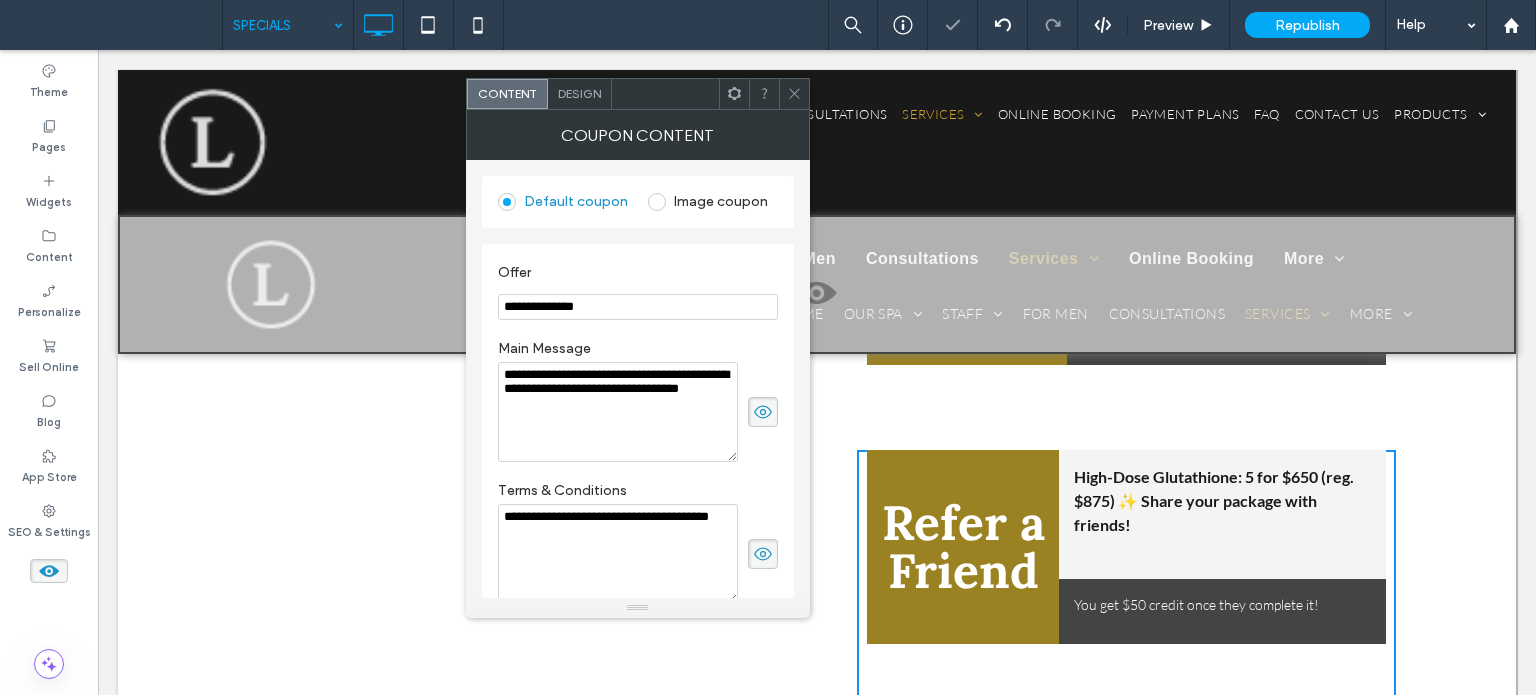 drag, startPoint x: 698, startPoint y: 365, endPoint x: 432, endPoint y: 320, distance: 269.77954 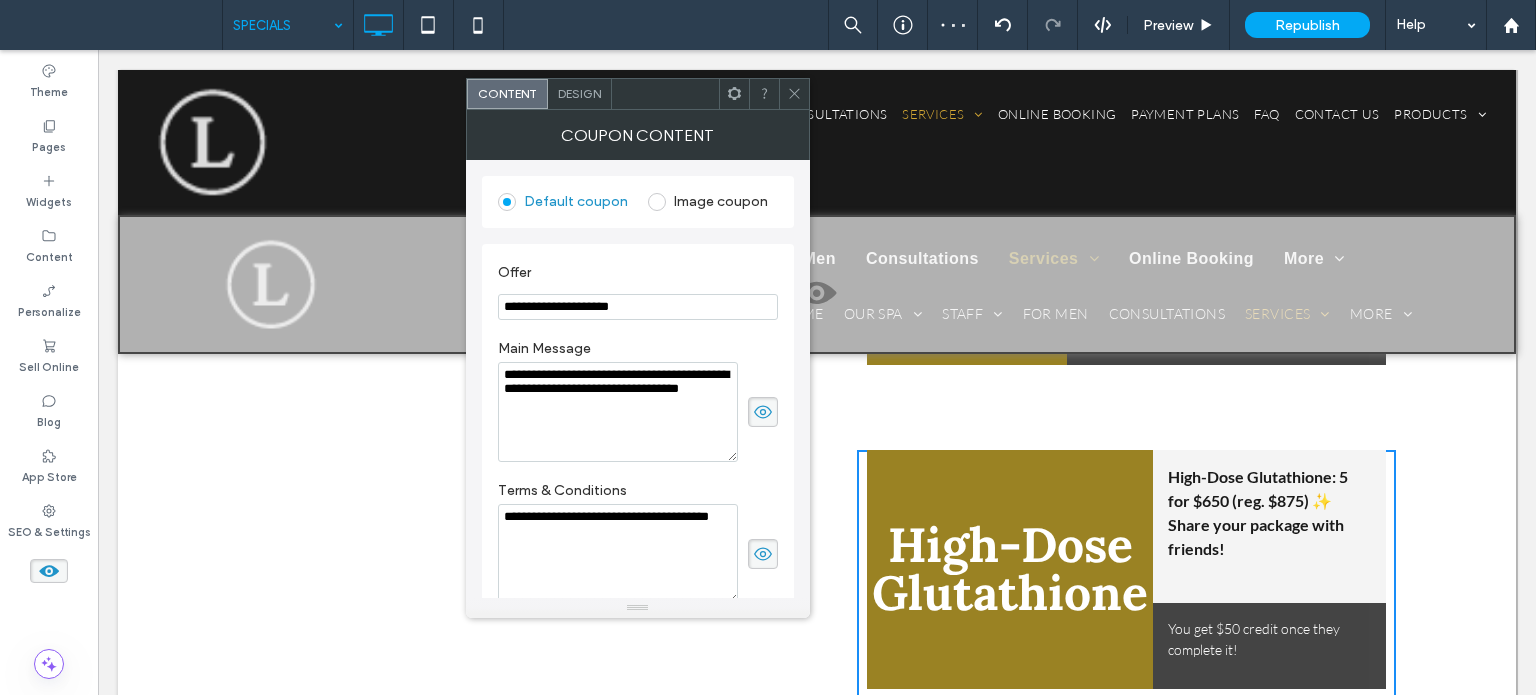 type on "**********" 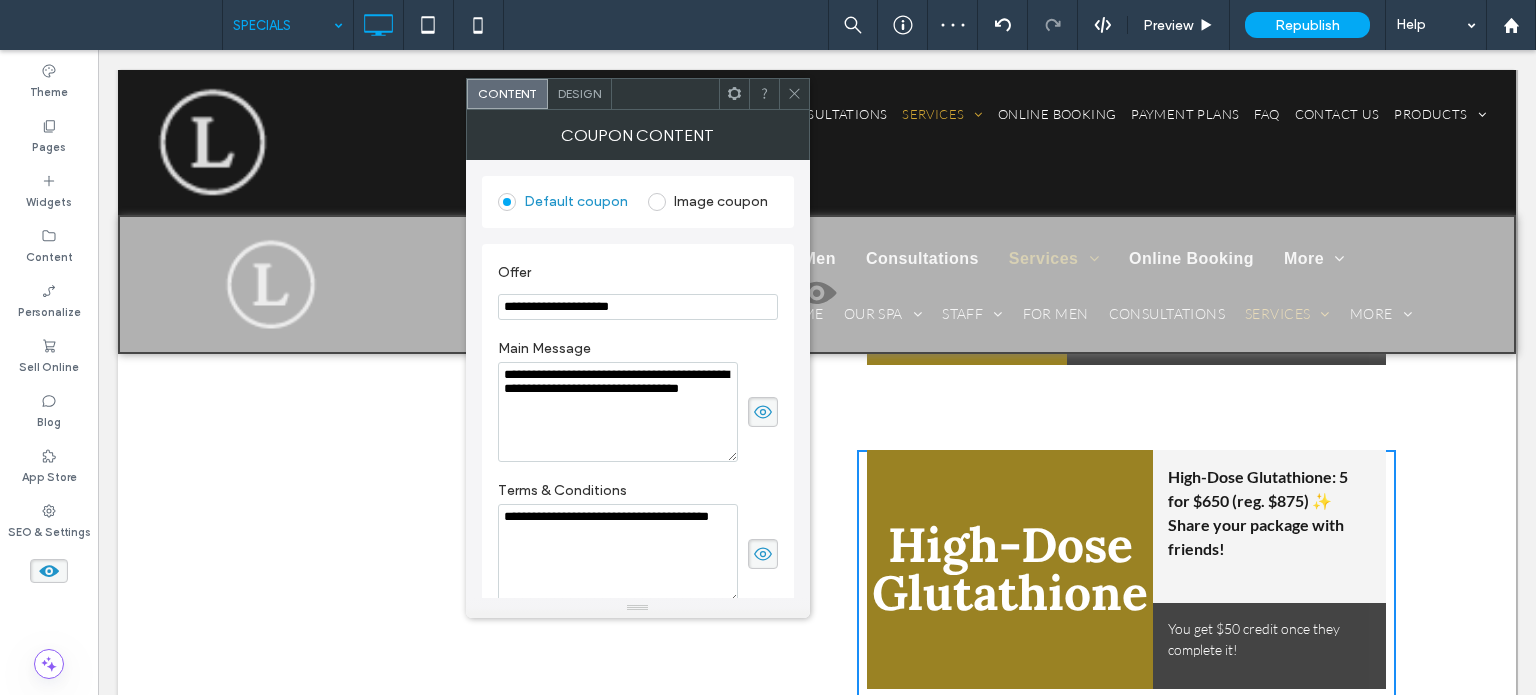 drag, startPoint x: 747, startPoint y: 425, endPoint x: 400, endPoint y: 364, distance: 352.32086 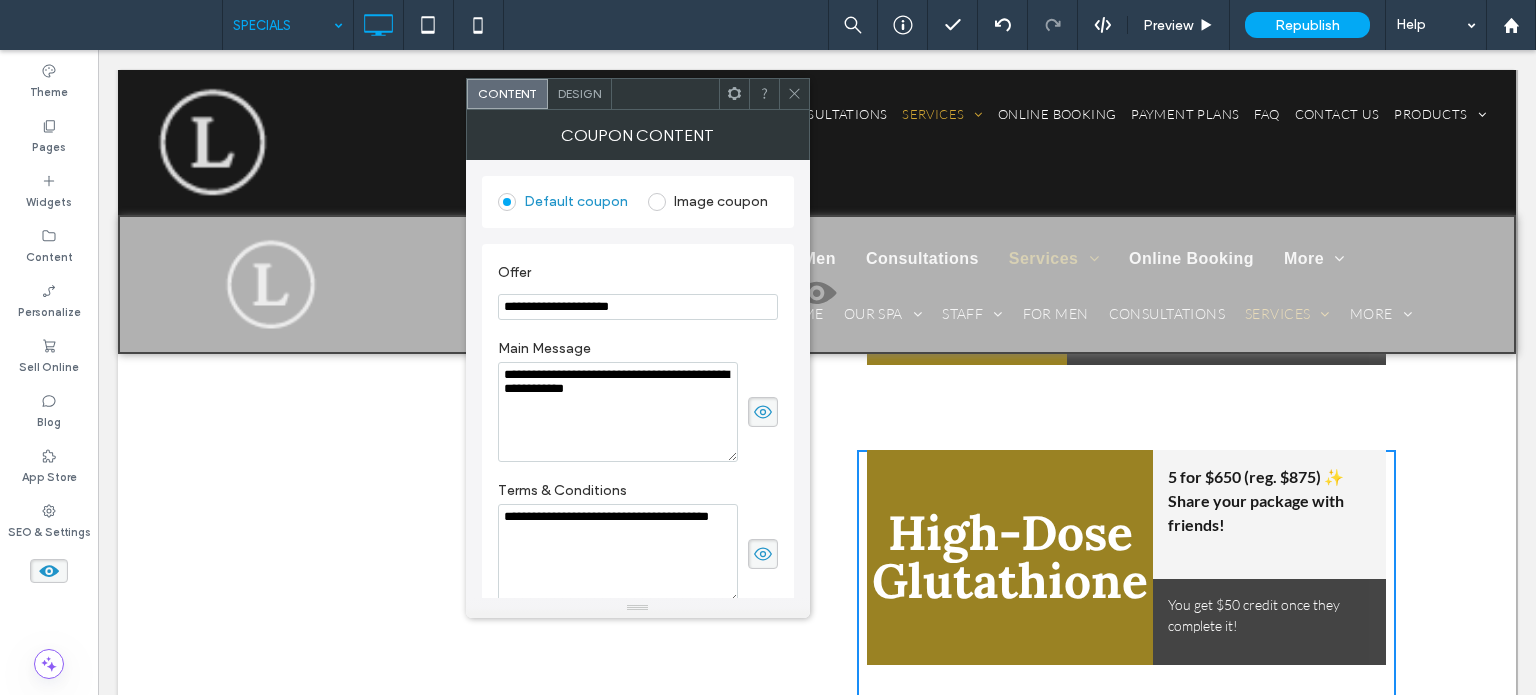 drag, startPoint x: 644, startPoint y: 397, endPoint x: 654, endPoint y: 377, distance: 22.36068 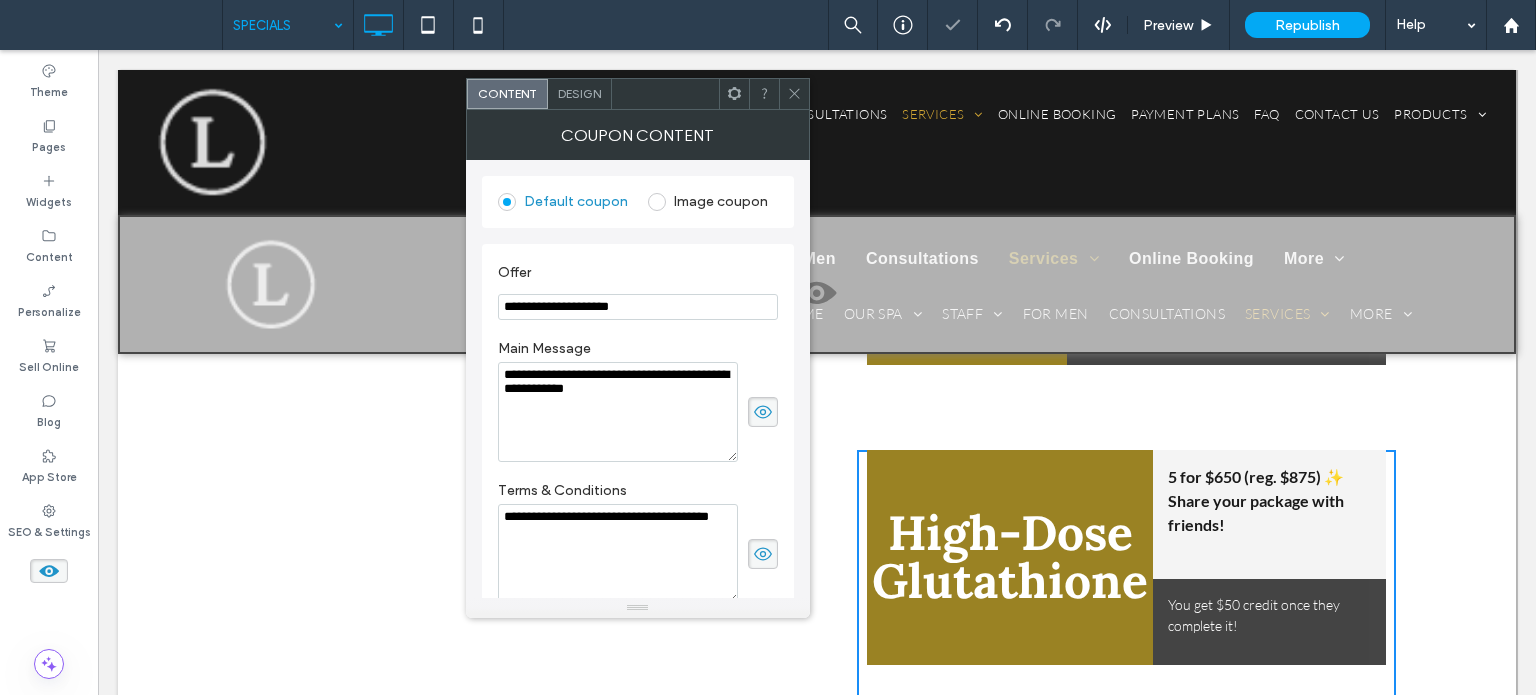 drag, startPoint x: 698, startPoint y: 577, endPoint x: 416, endPoint y: 507, distance: 290.55807 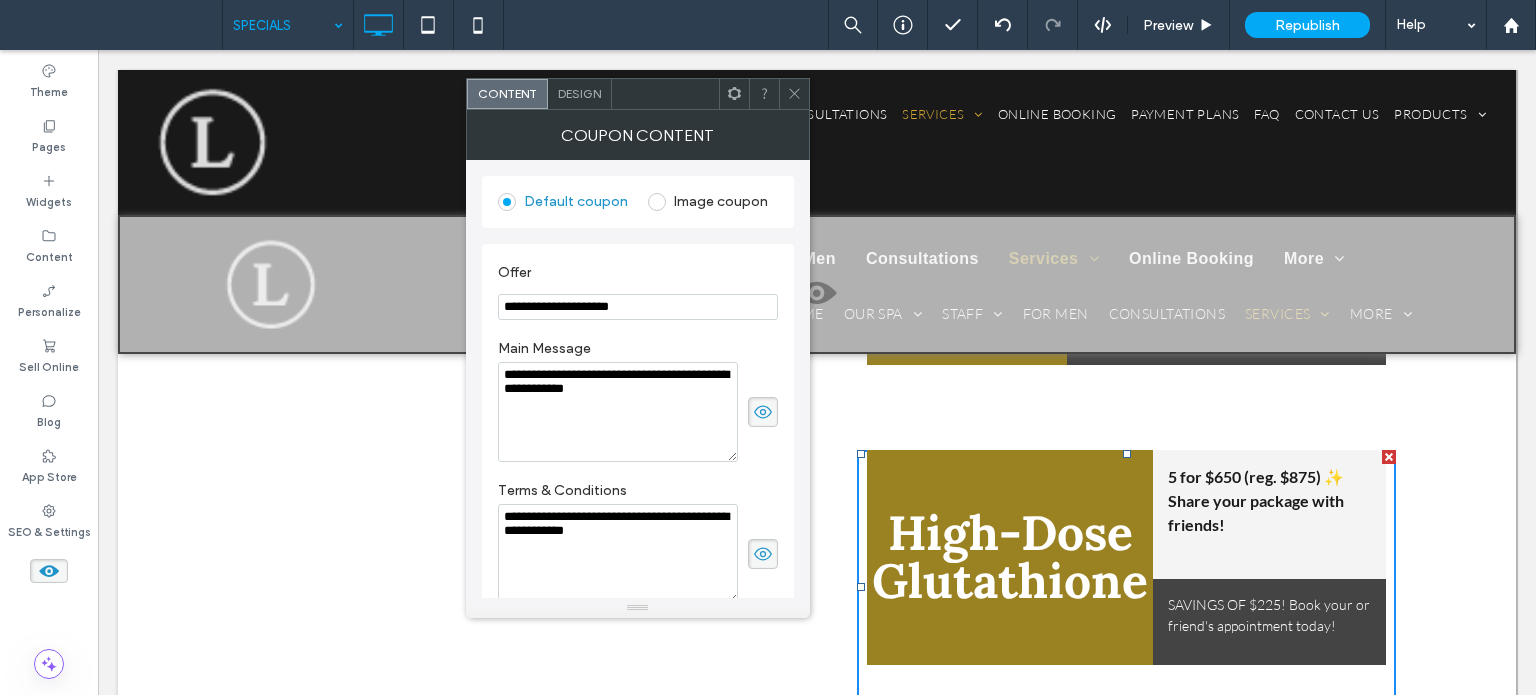 type on "**********" 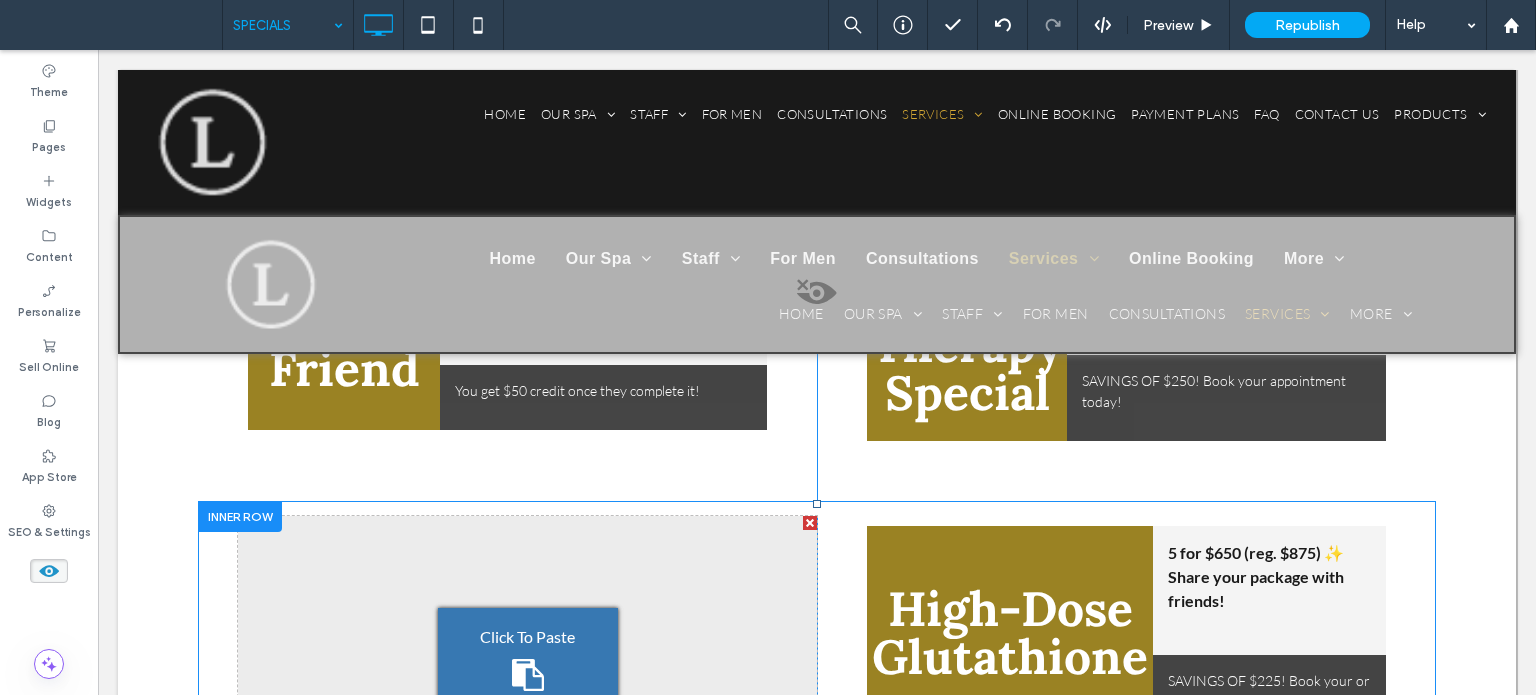 scroll, scrollTop: 920, scrollLeft: 0, axis: vertical 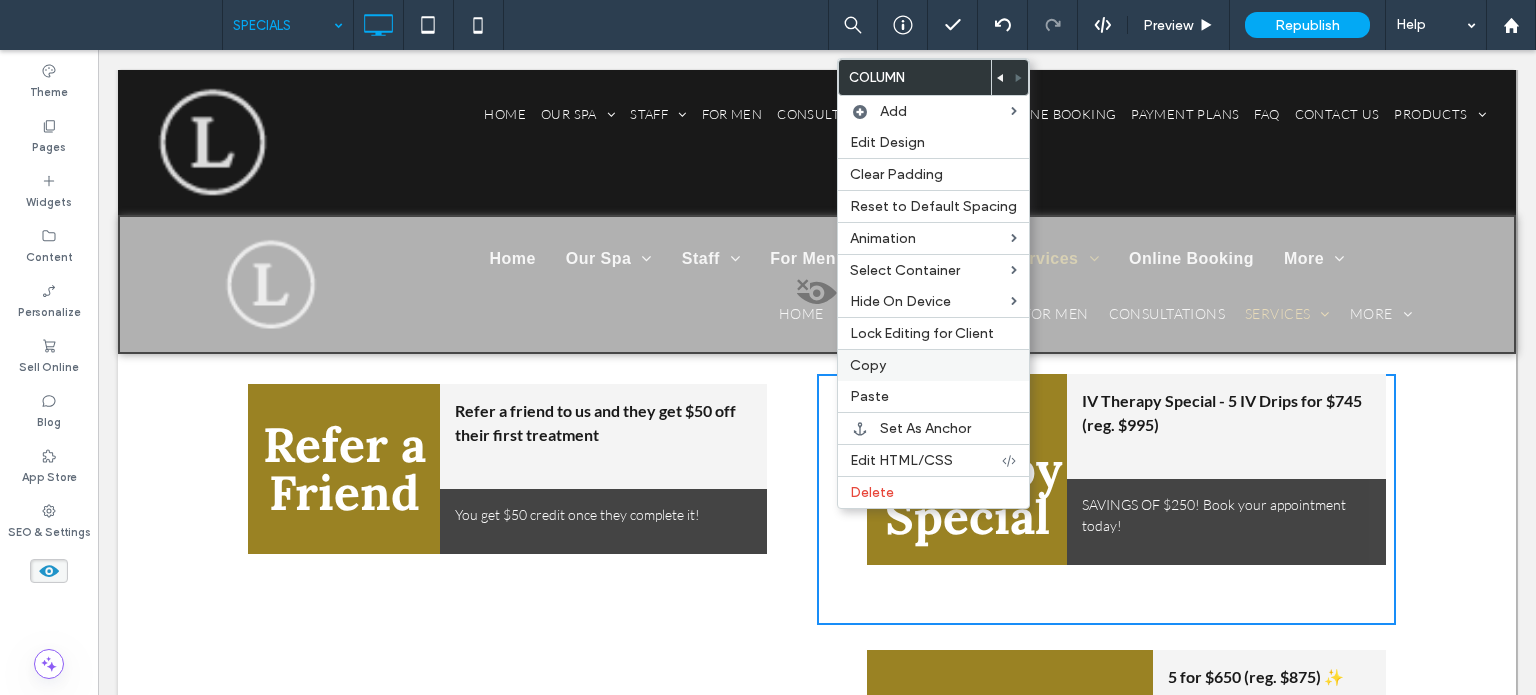 click on "Copy" at bounding box center (933, 365) 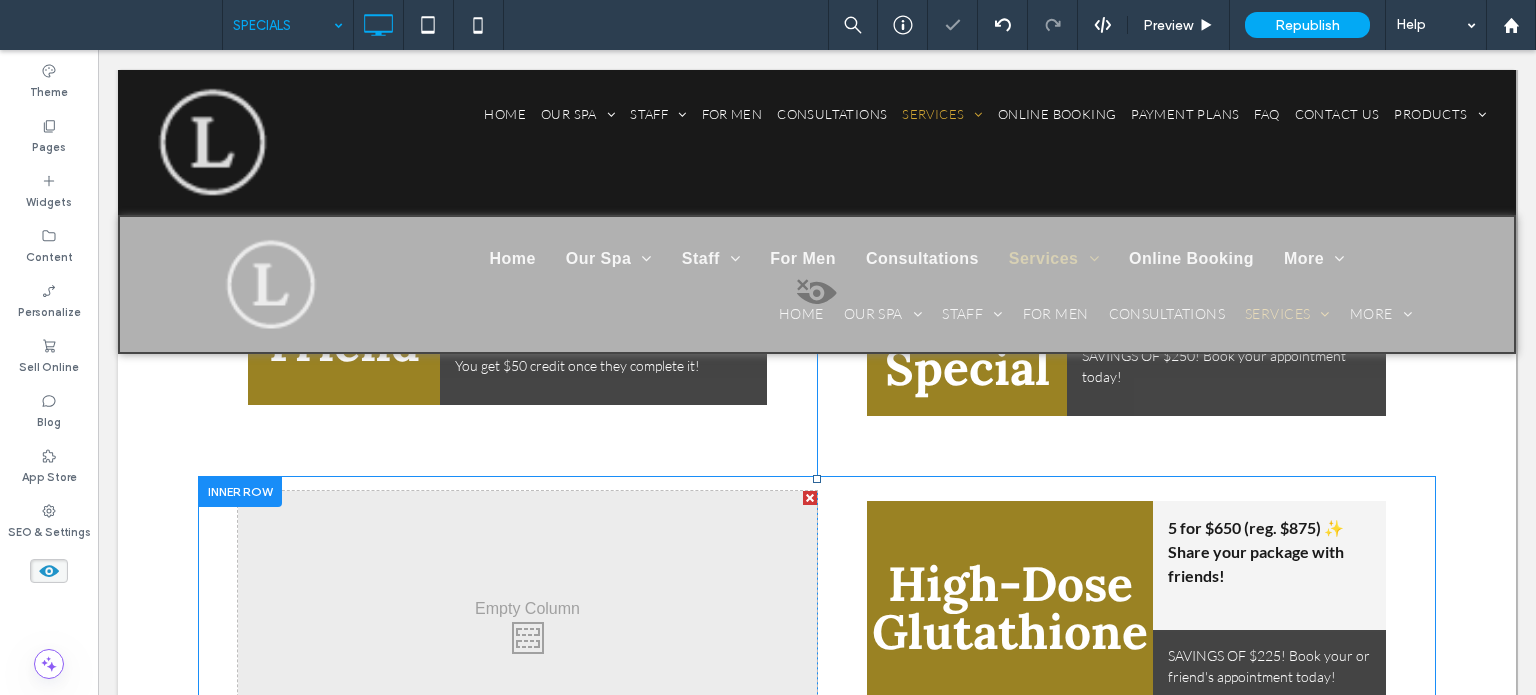 scroll, scrollTop: 1220, scrollLeft: 0, axis: vertical 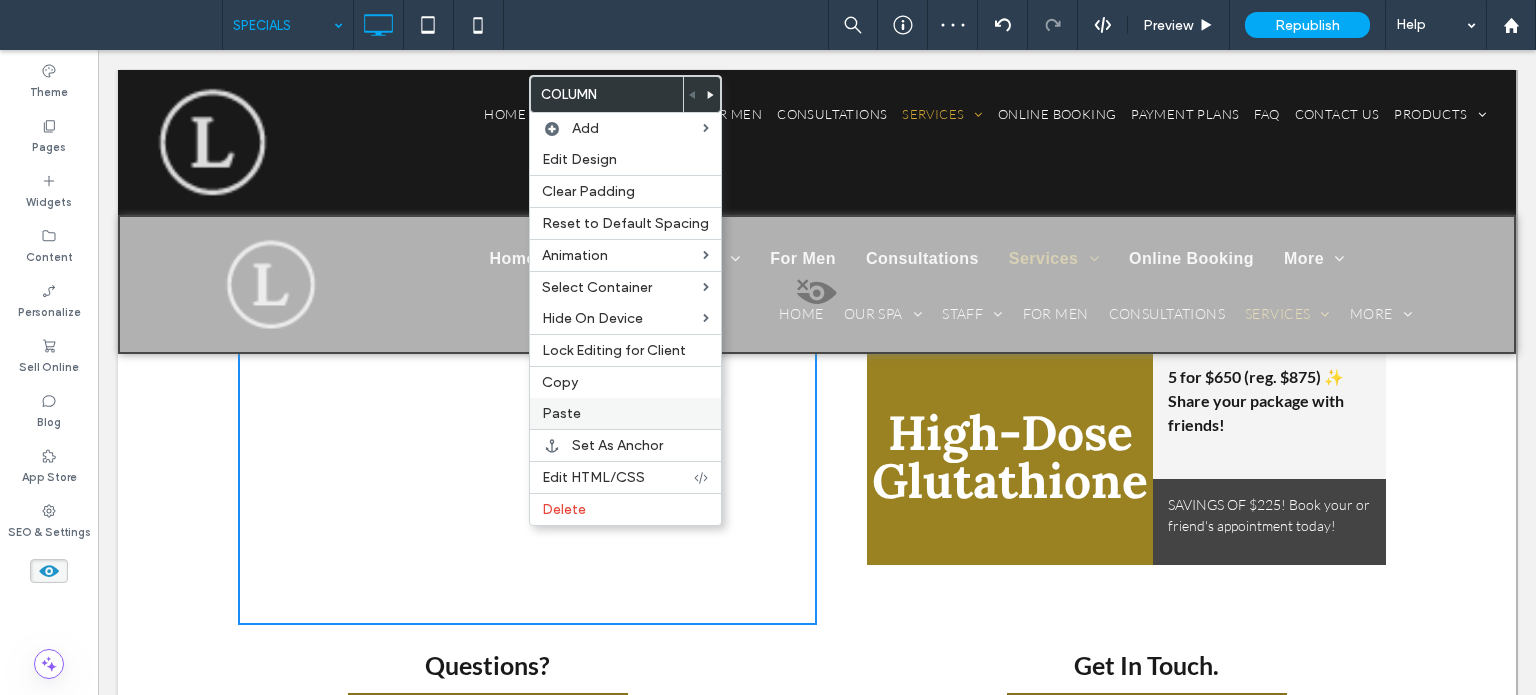 click on "Paste" at bounding box center [625, 413] 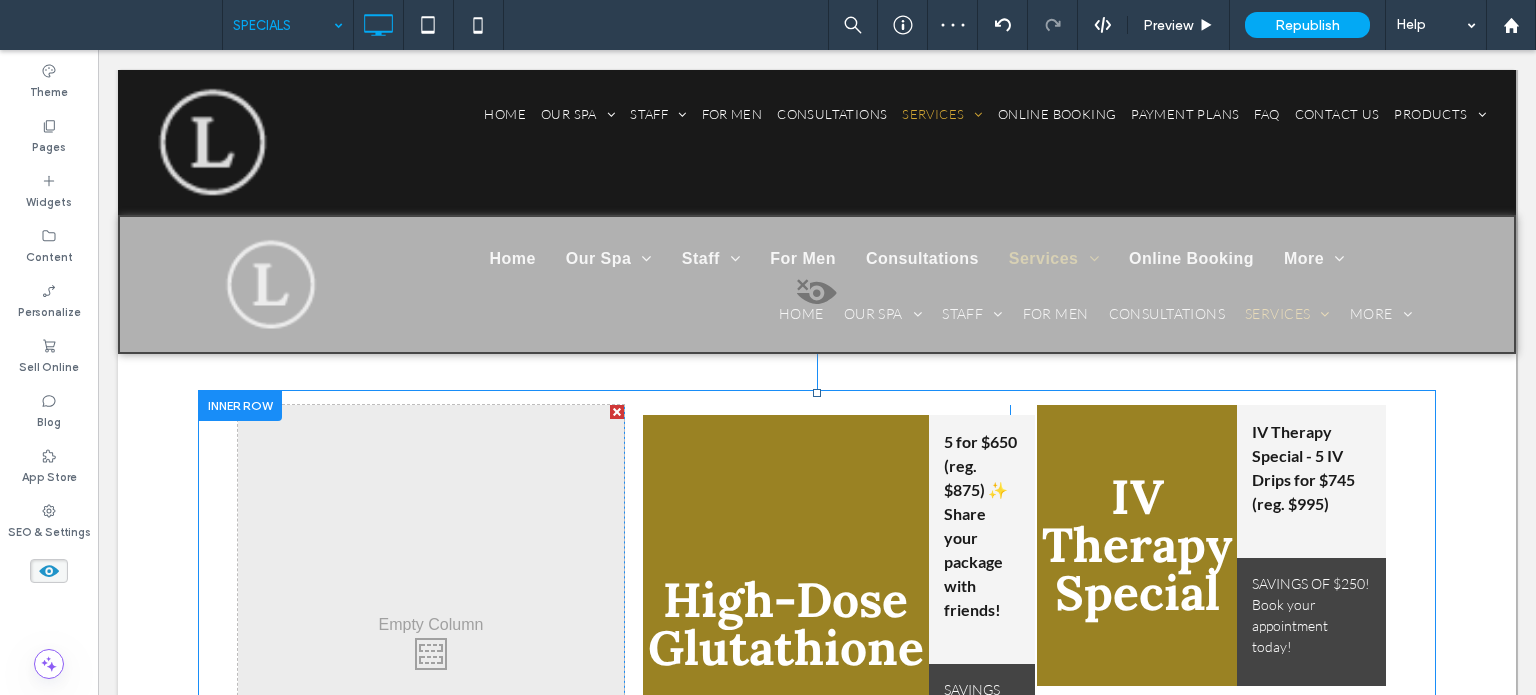 scroll, scrollTop: 1120, scrollLeft: 0, axis: vertical 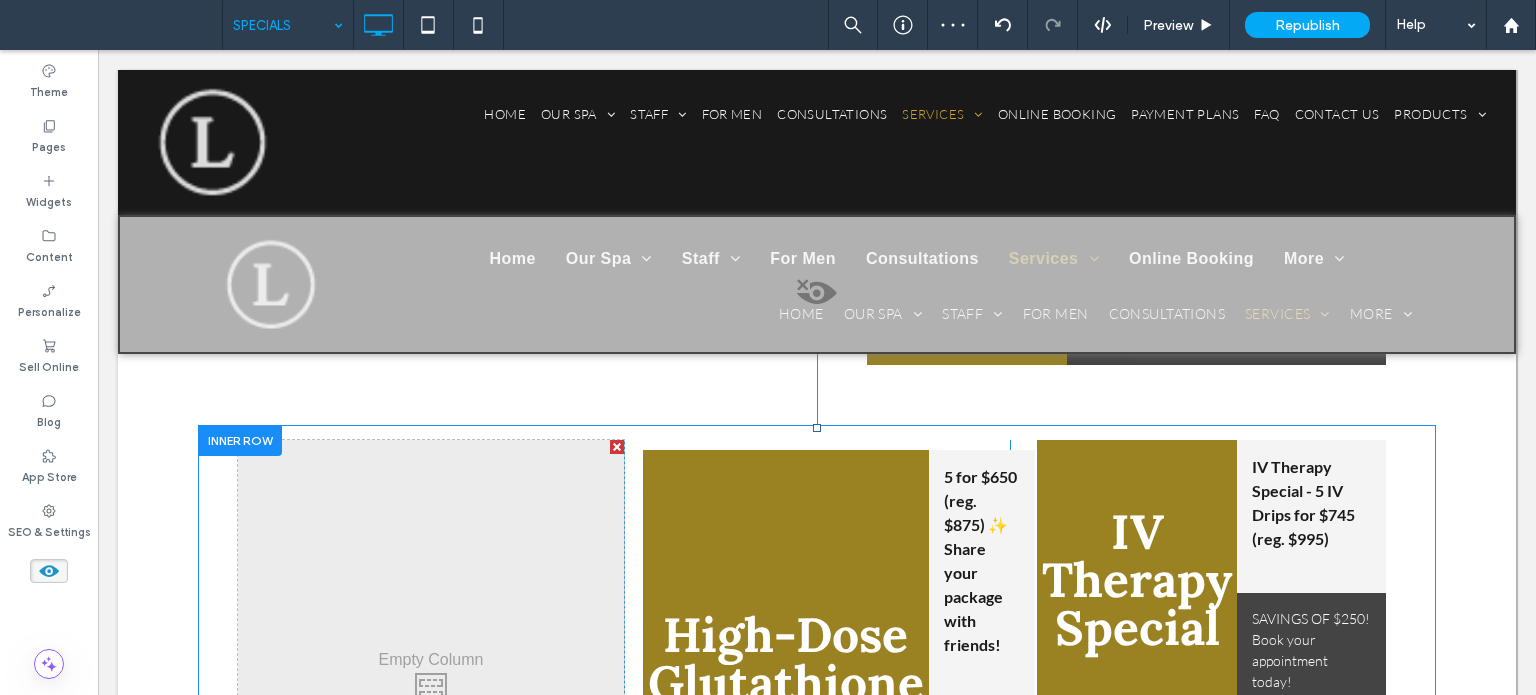 click at bounding box center (617, 447) 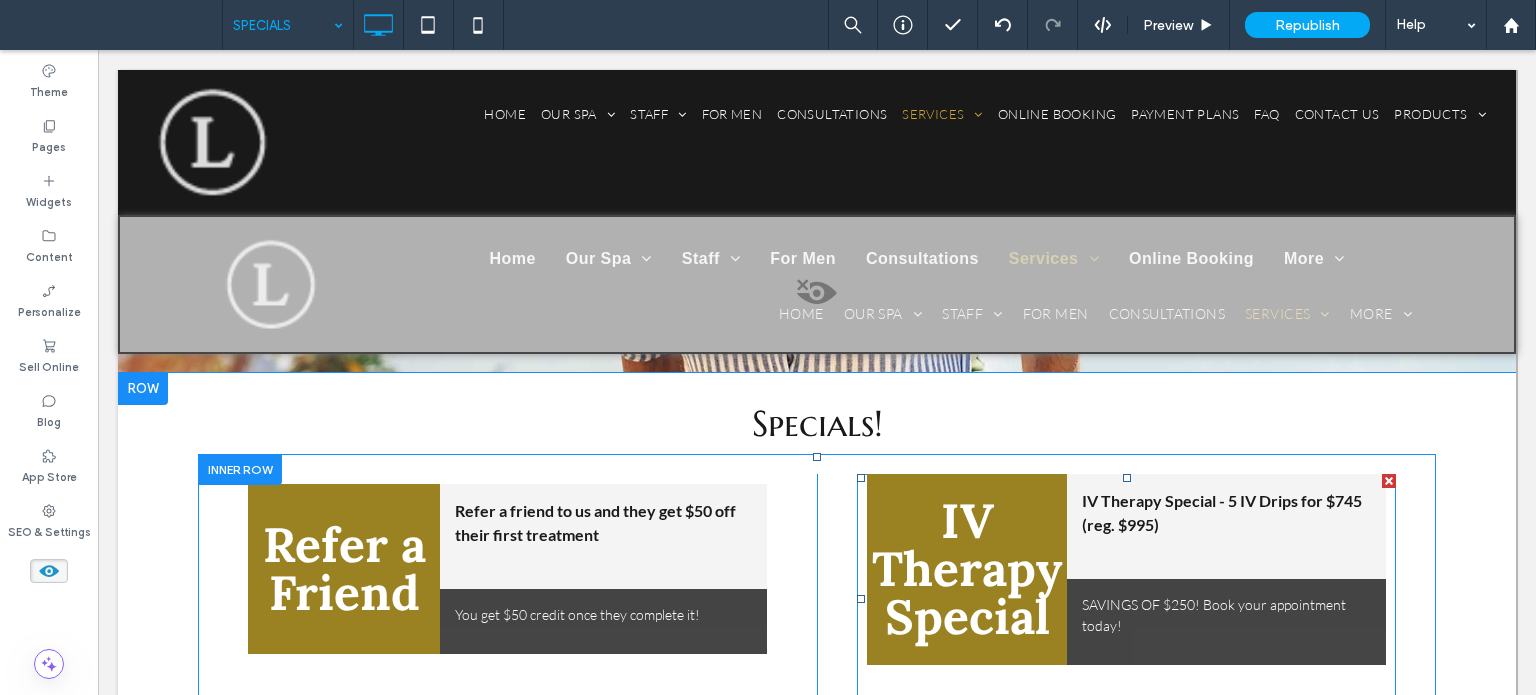 scroll, scrollTop: 1259, scrollLeft: 0, axis: vertical 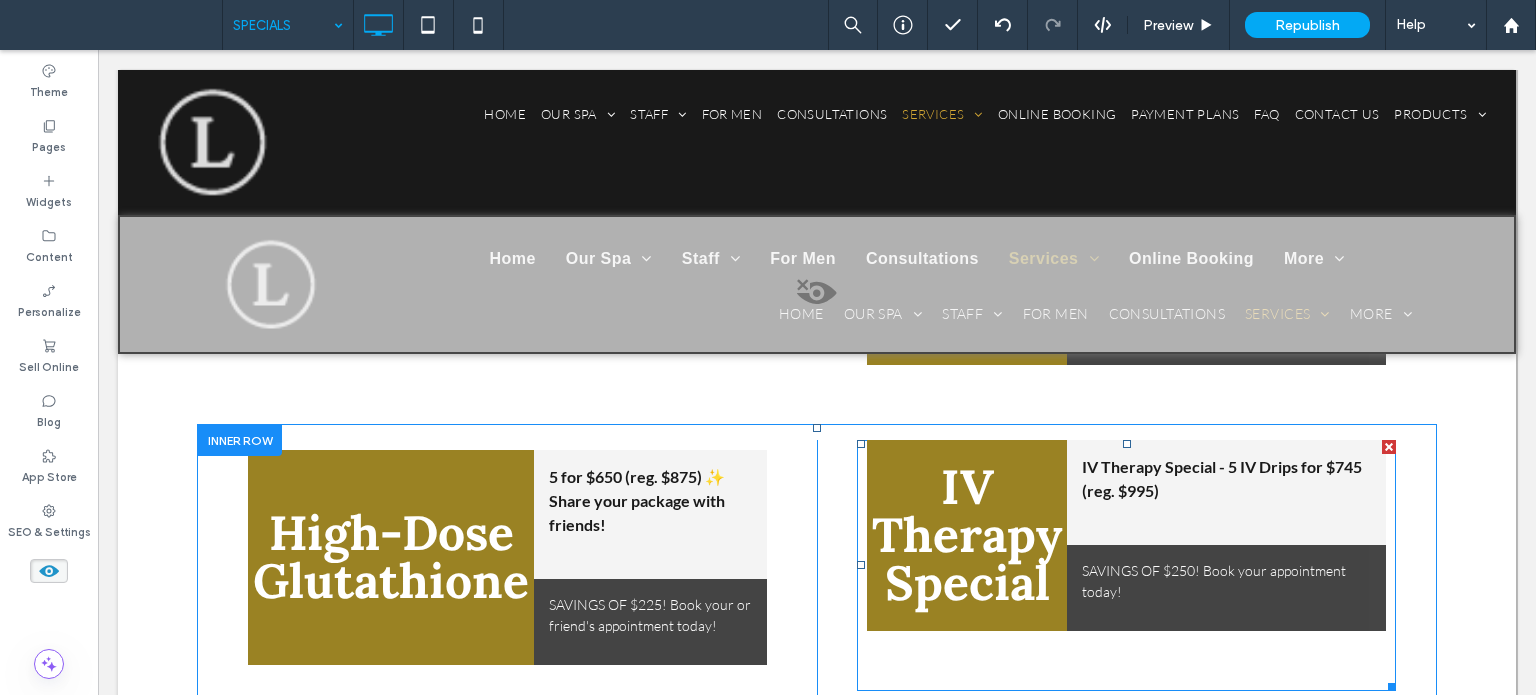 click at bounding box center [1389, 447] 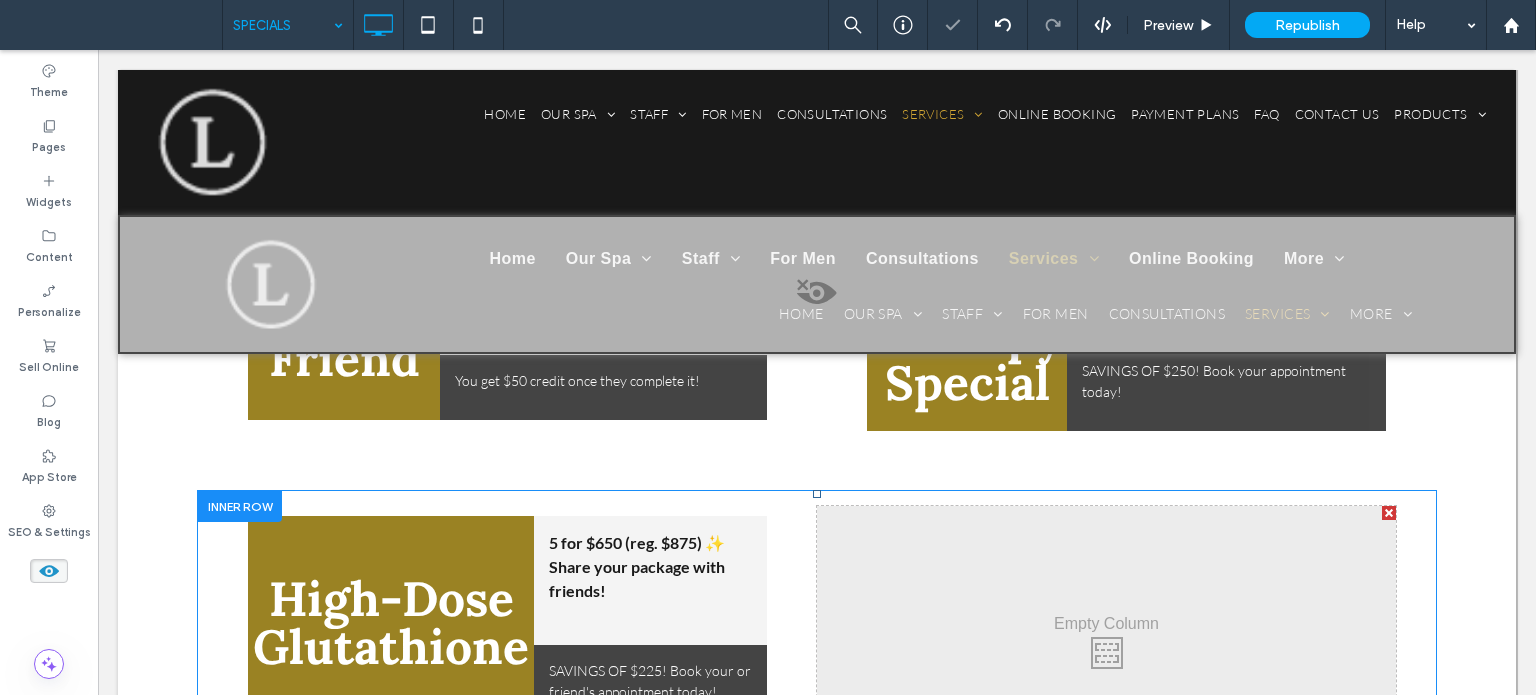 scroll, scrollTop: 1159, scrollLeft: 0, axis: vertical 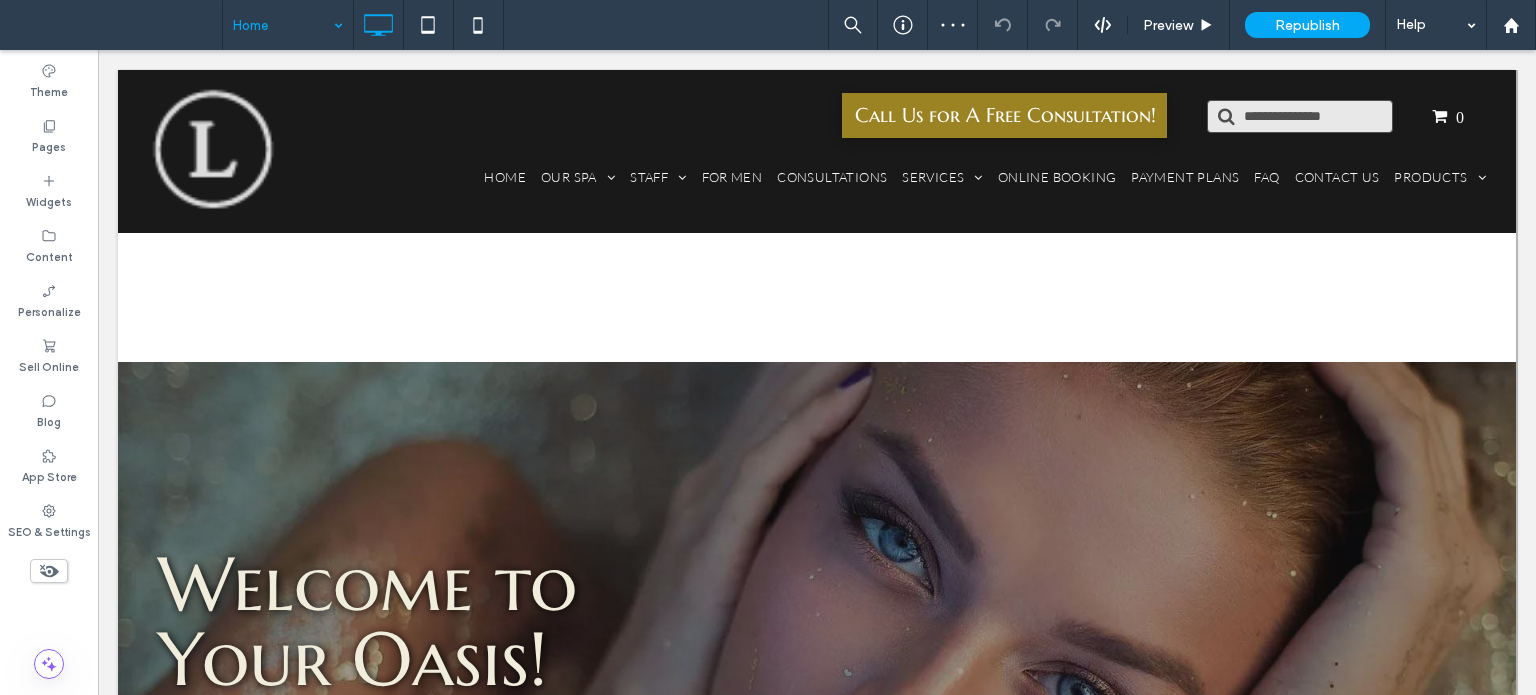 click at bounding box center [283, 25] 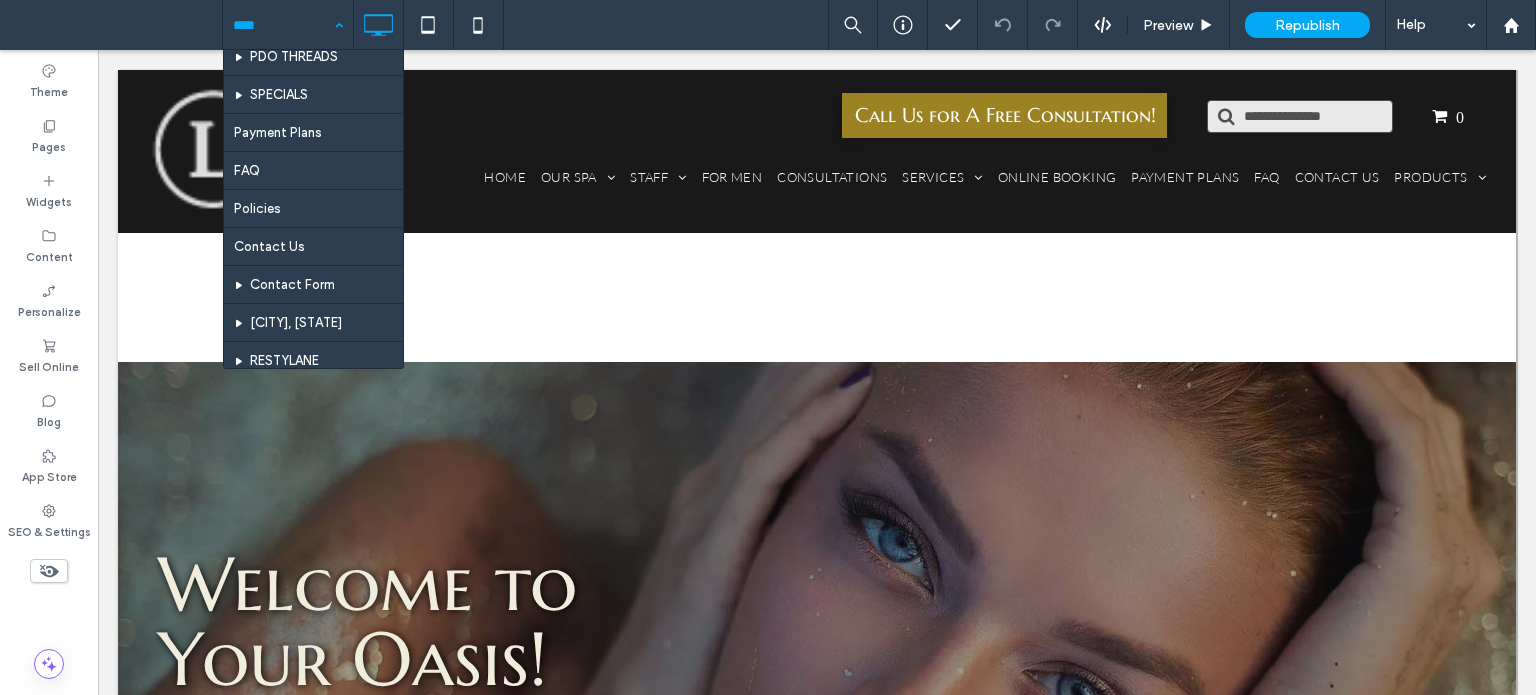scroll, scrollTop: 460, scrollLeft: 0, axis: vertical 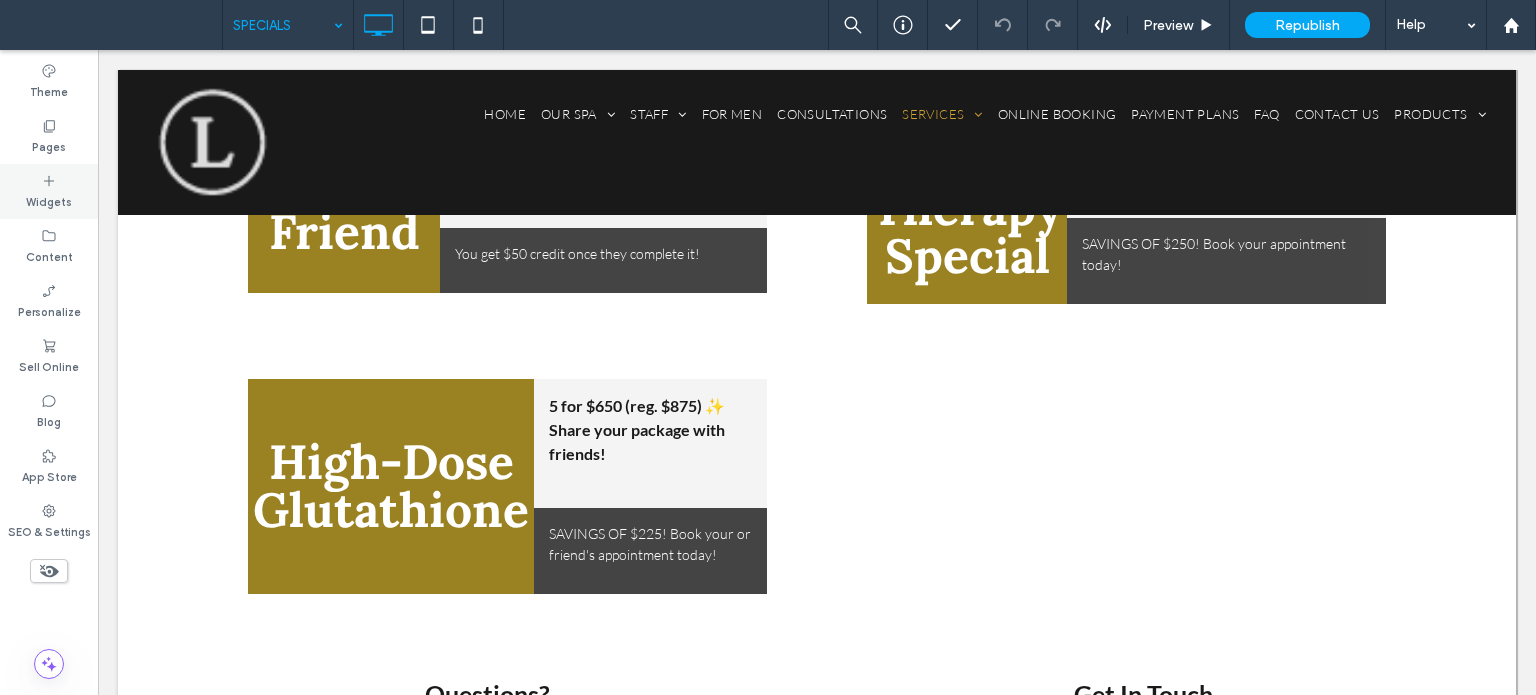 click on "Widgets" at bounding box center [49, 200] 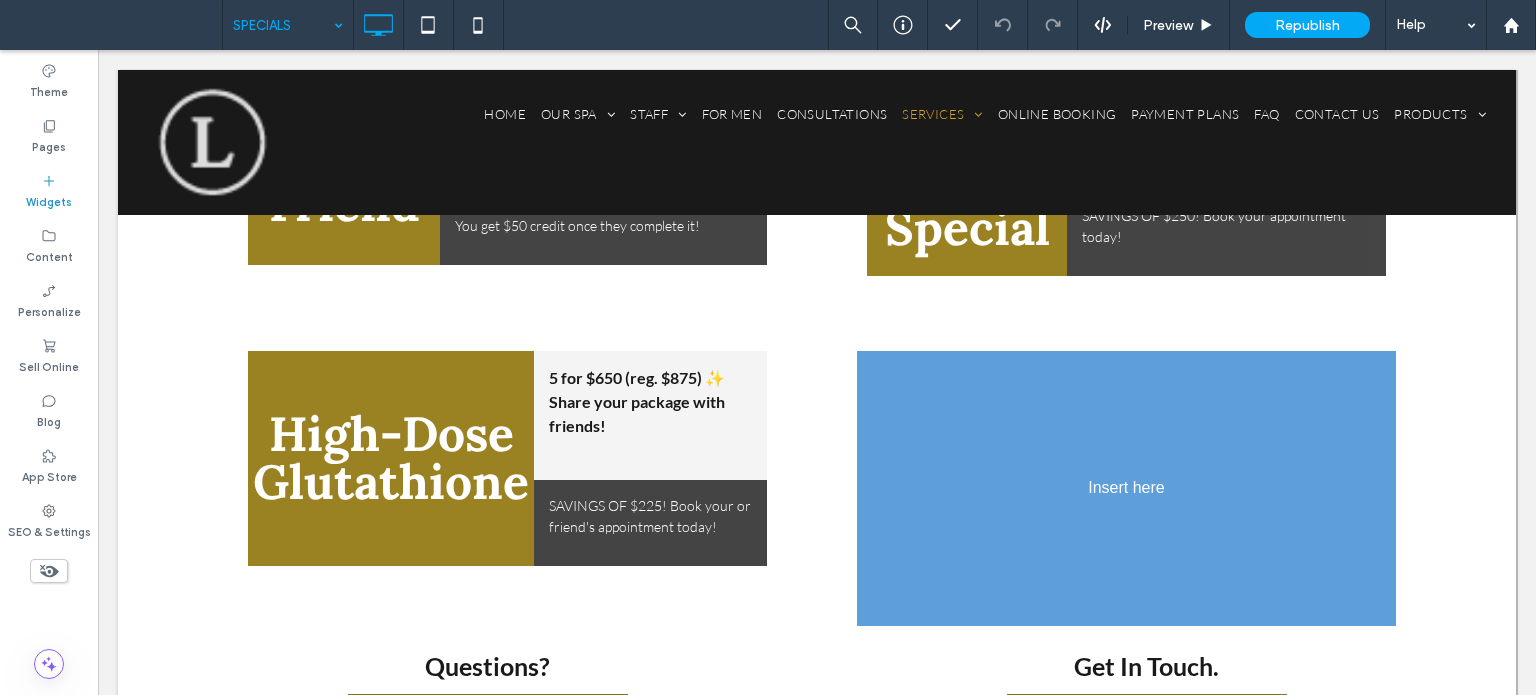 scroll, scrollTop: 943, scrollLeft: 0, axis: vertical 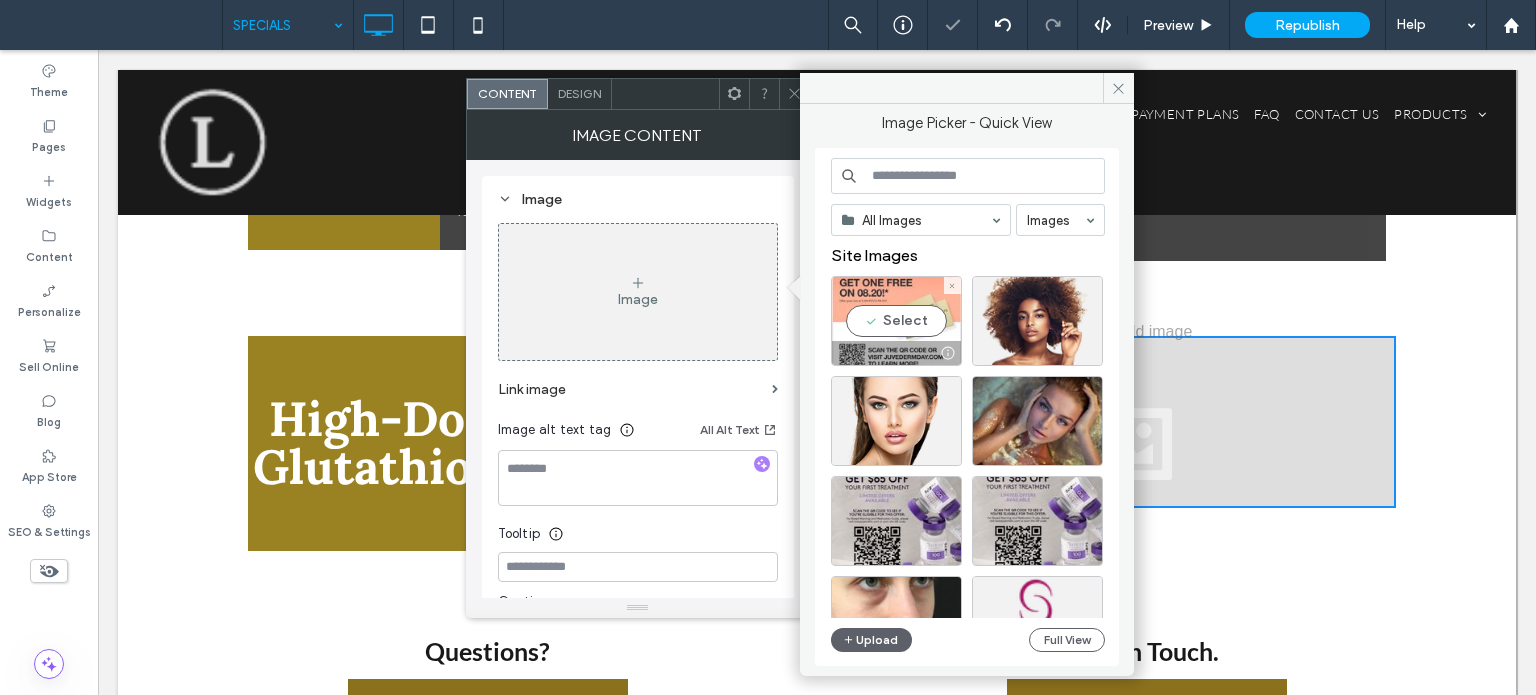 drag, startPoint x: 904, startPoint y: 307, endPoint x: 807, endPoint y: 257, distance: 109.128365 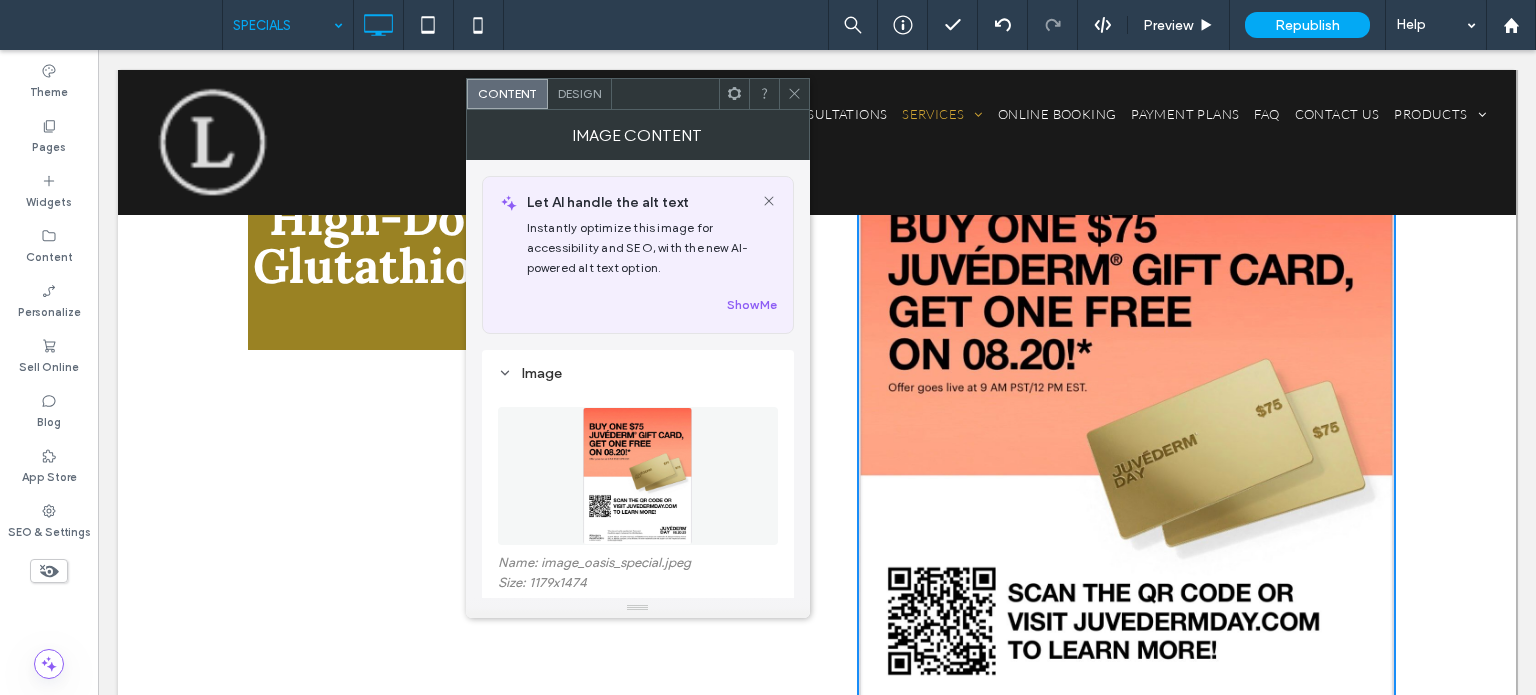scroll, scrollTop: 1143, scrollLeft: 0, axis: vertical 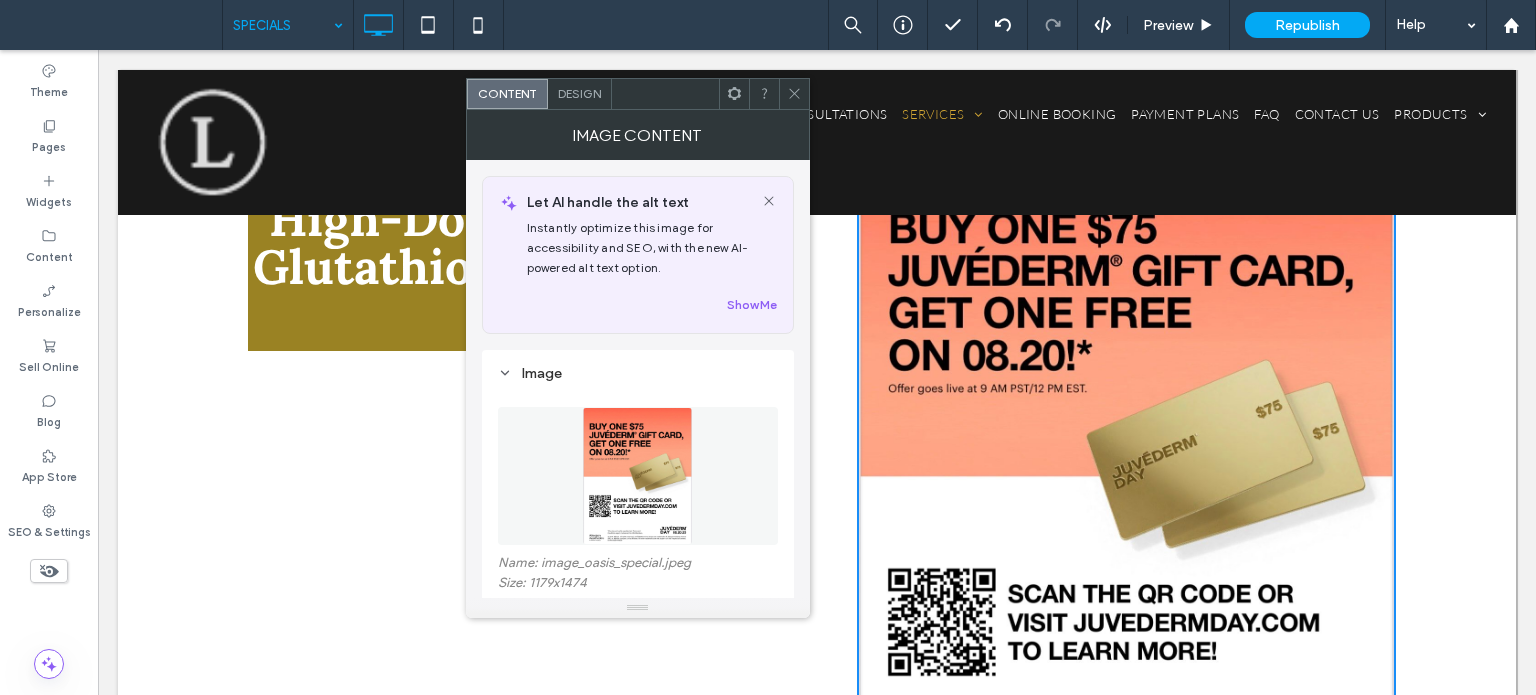 click at bounding box center (794, 94) 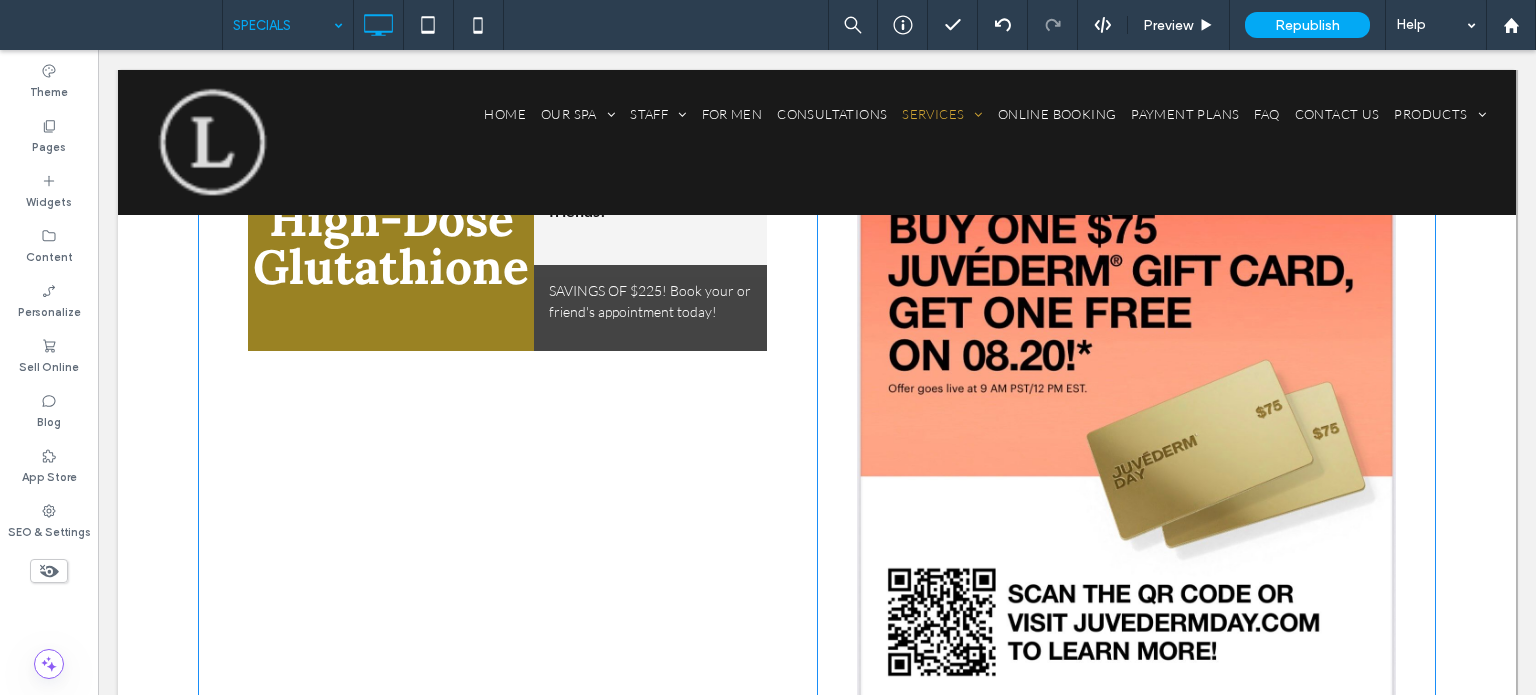 scroll, scrollTop: 943, scrollLeft: 0, axis: vertical 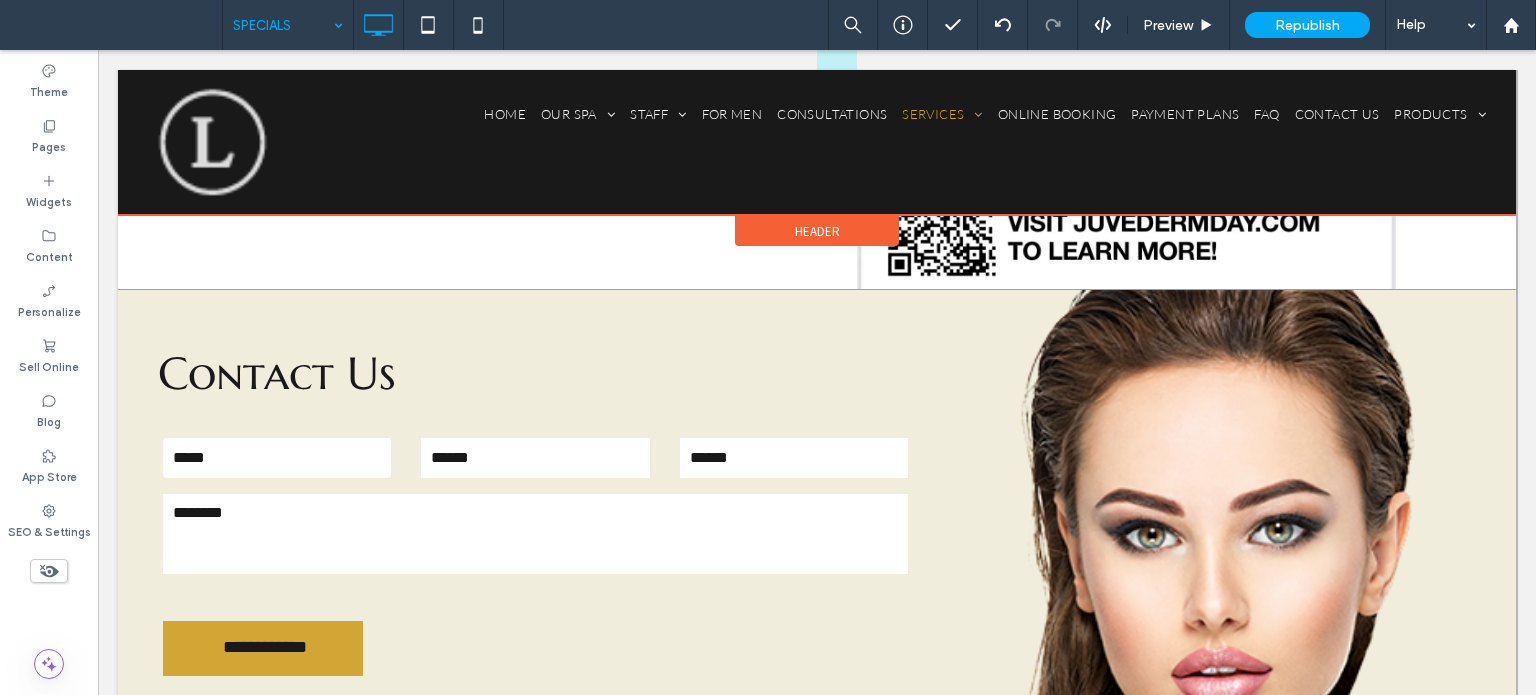 drag, startPoint x: 1374, startPoint y: 395, endPoint x: 1231, endPoint y: 213, distance: 231.45842 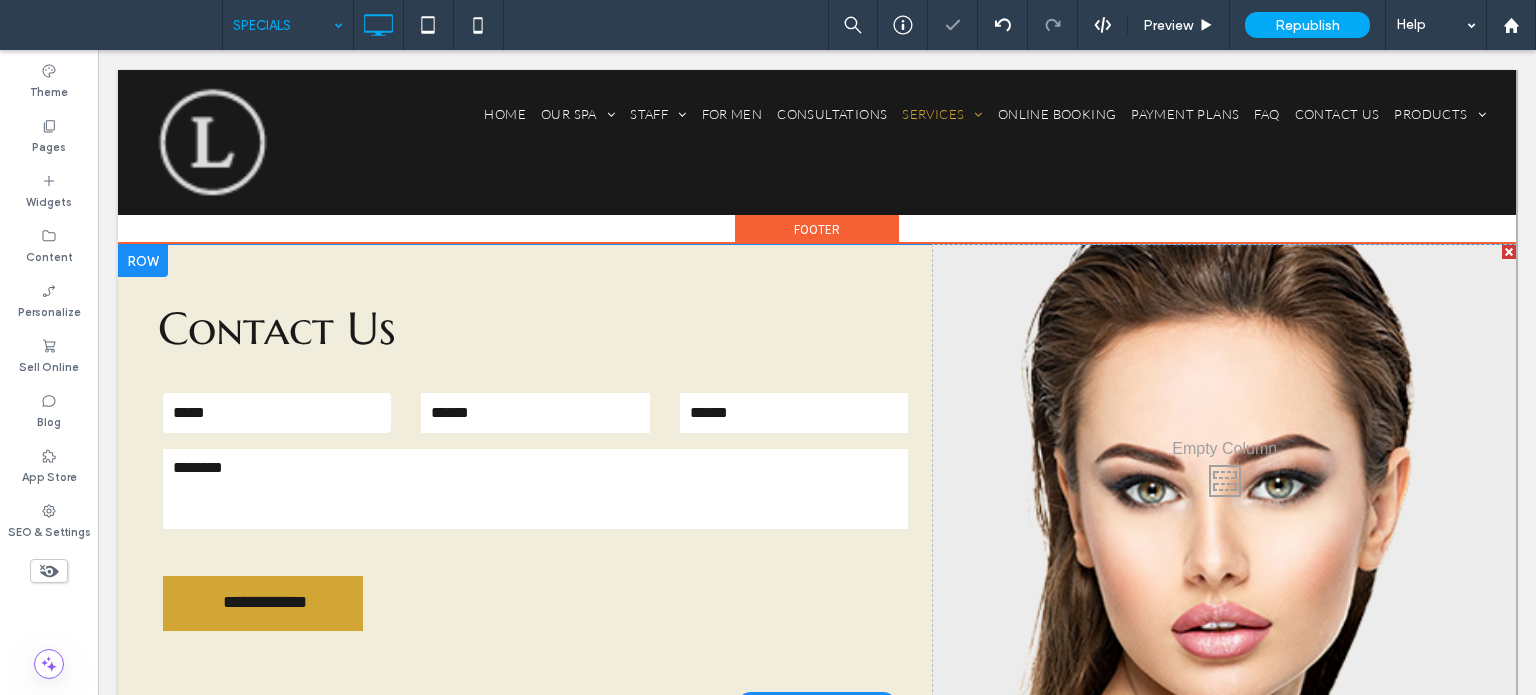 scroll, scrollTop: 943, scrollLeft: 0, axis: vertical 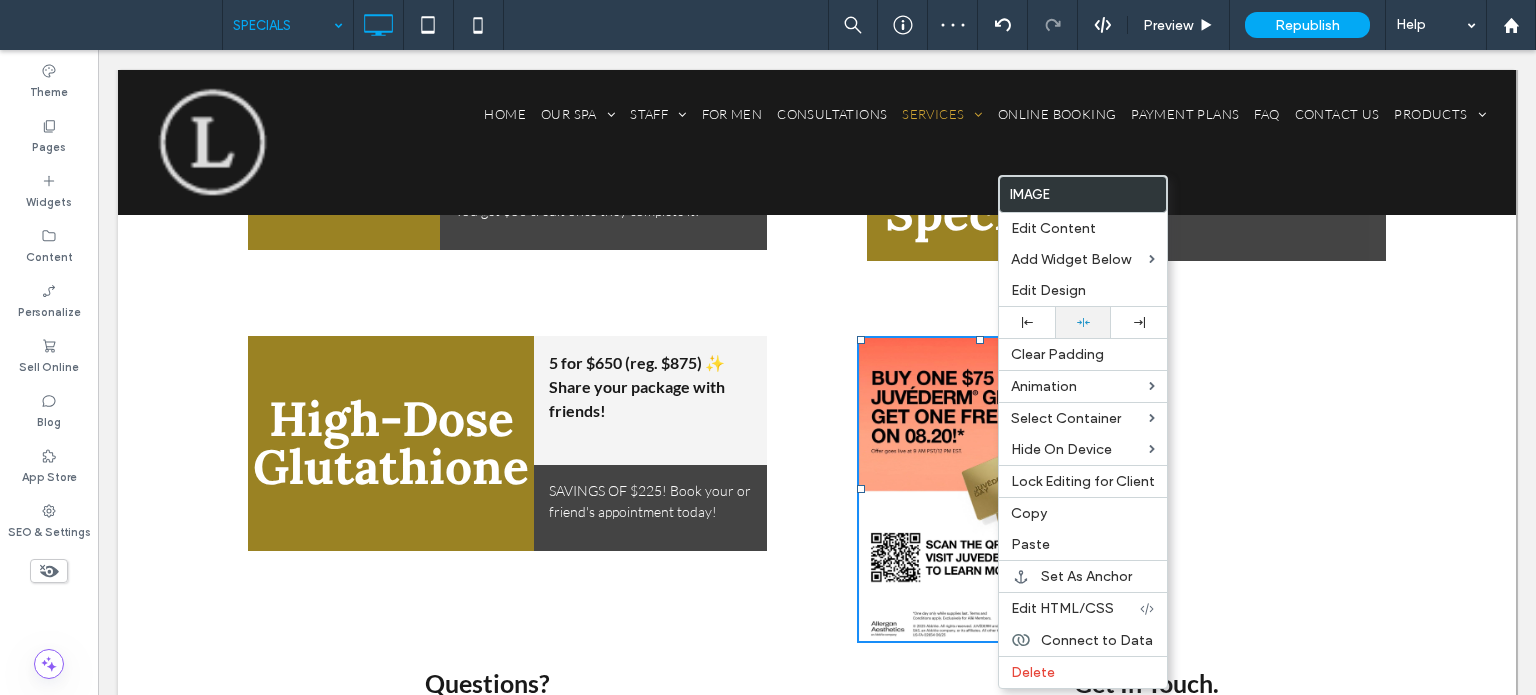 click at bounding box center [1083, 322] 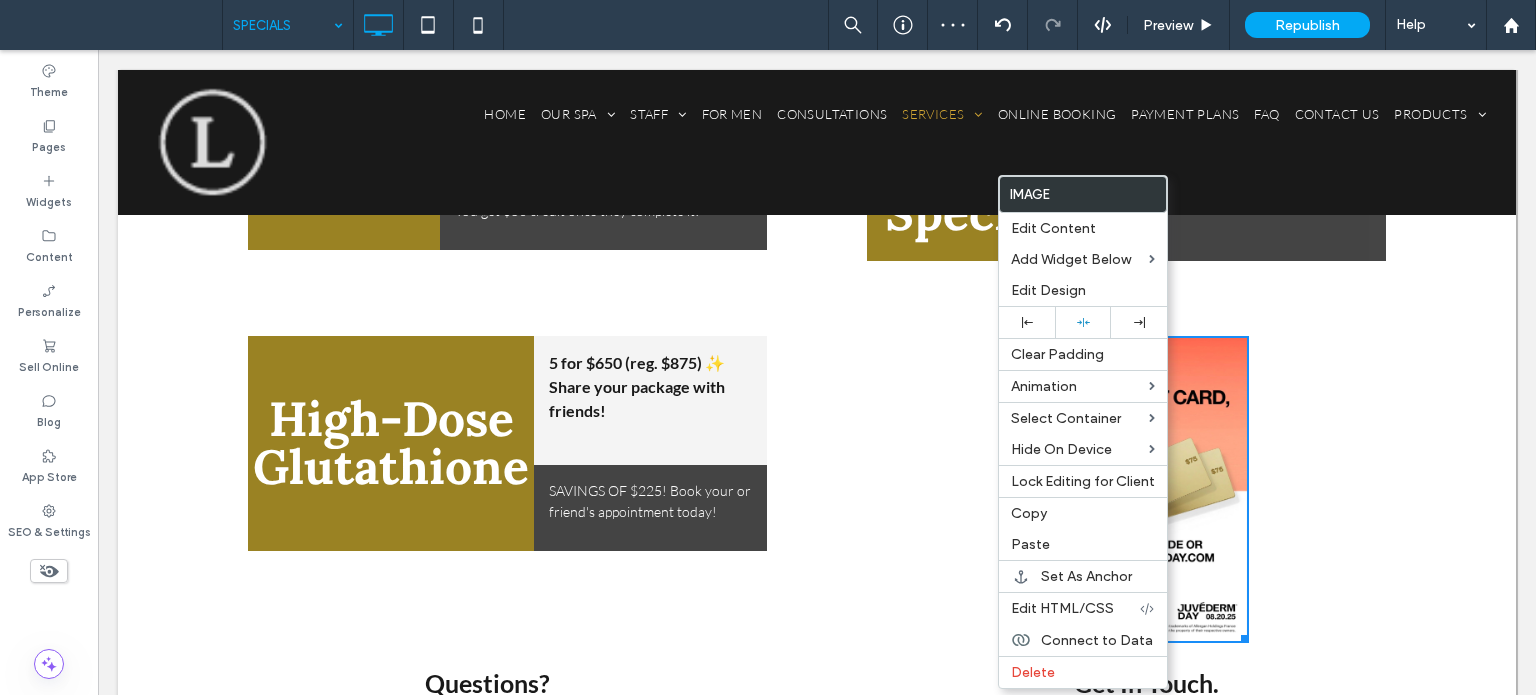 click on "High-Dose Glutathione
5 for $650 (reg. $875) ✨ Share your package with friends!
SAVINGS OF $225! Book your or friend's appointment today!
EXPIRED
Click To Paste
Click To Paste" at bounding box center (817, 489) 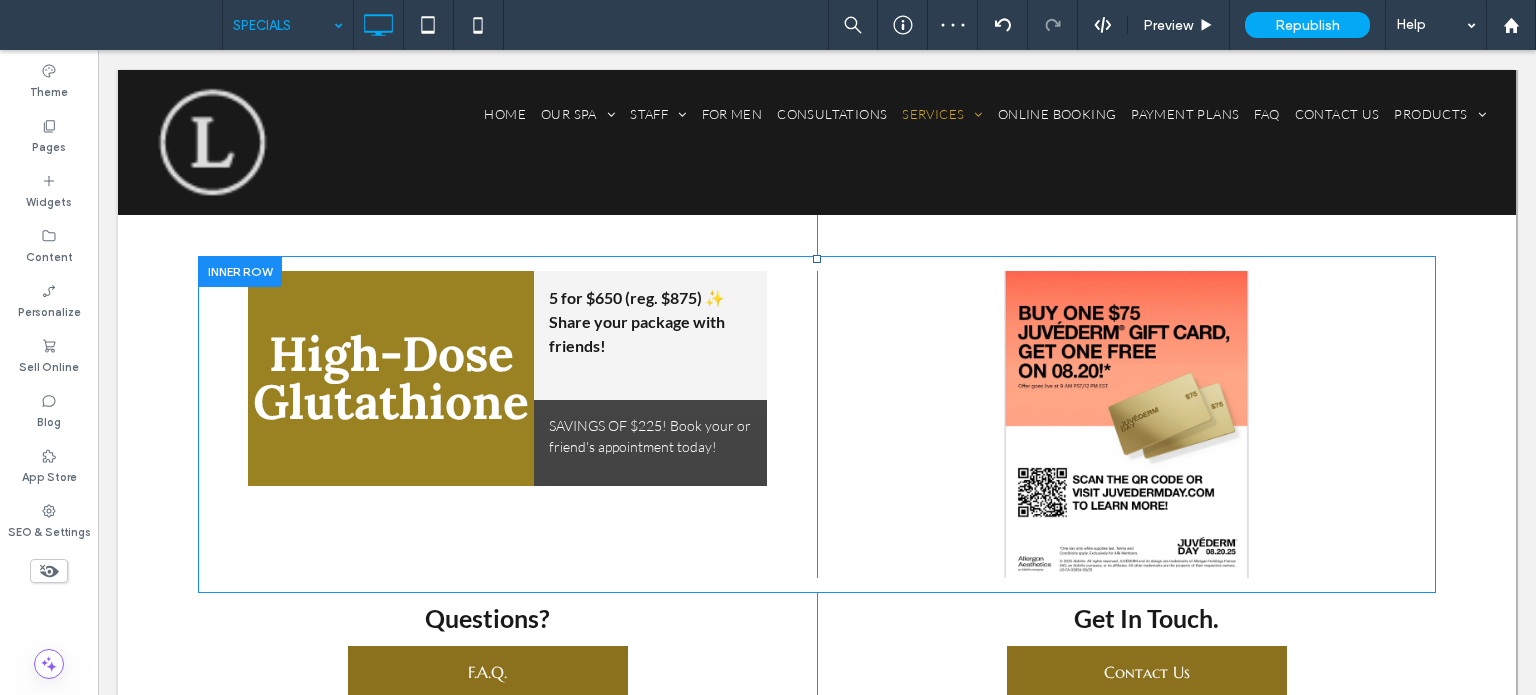 scroll, scrollTop: 1043, scrollLeft: 0, axis: vertical 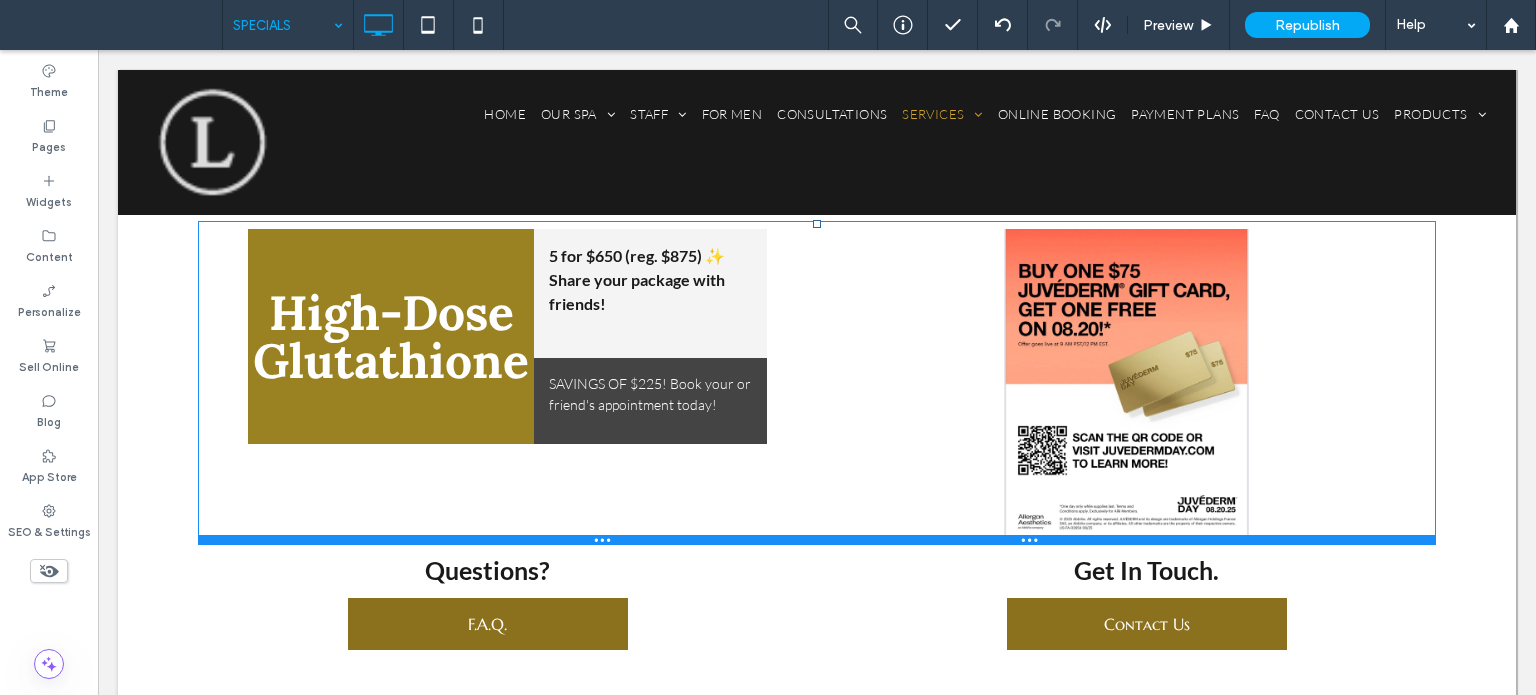 drag, startPoint x: 871, startPoint y: 556, endPoint x: 968, endPoint y: 591, distance: 103.121284 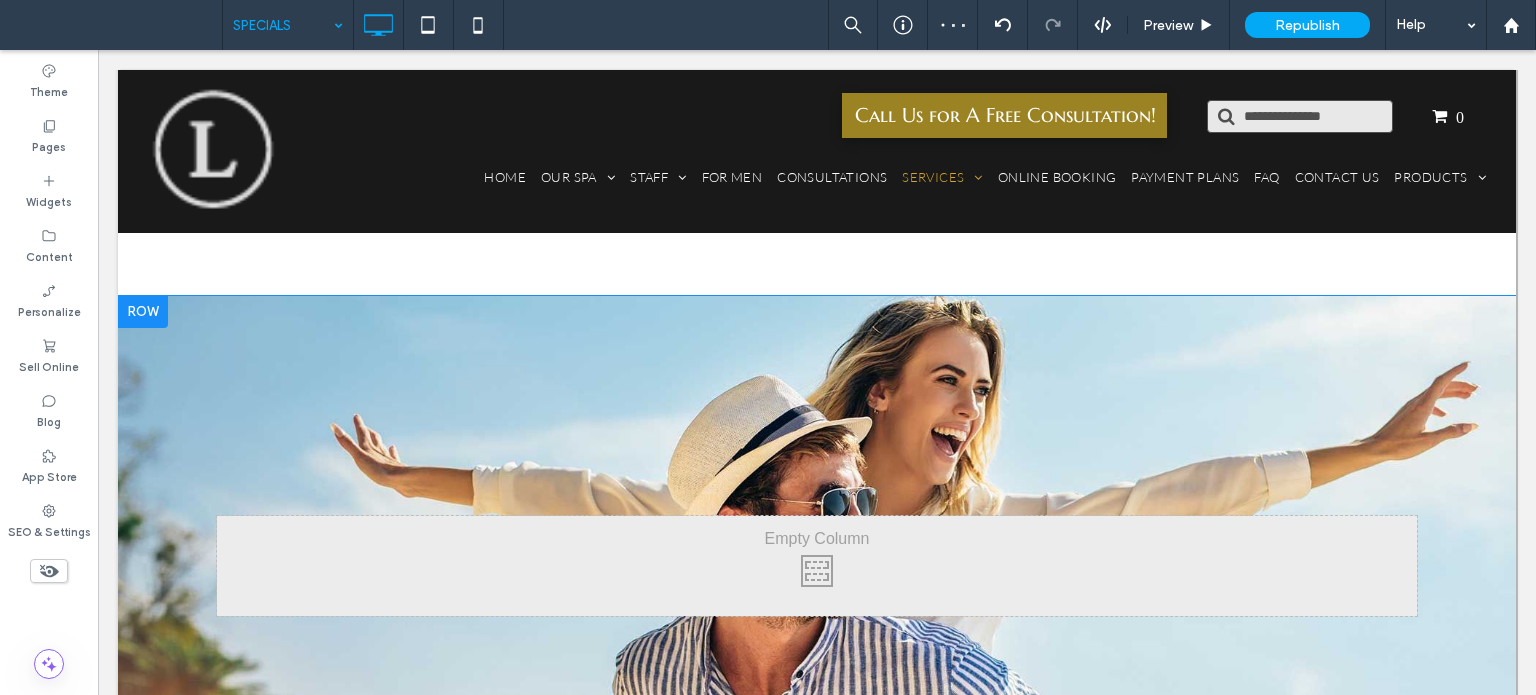scroll, scrollTop: 0, scrollLeft: 0, axis: both 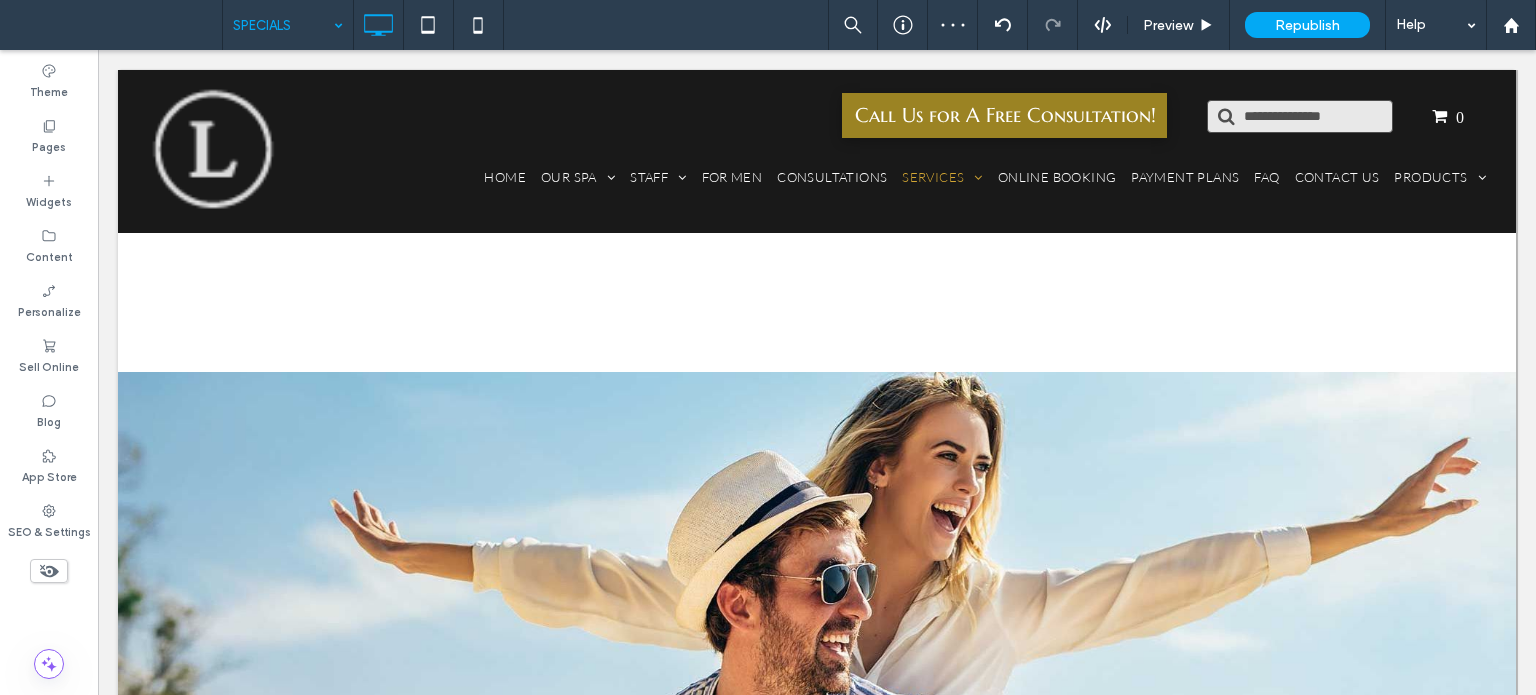 click at bounding box center (817, 221) 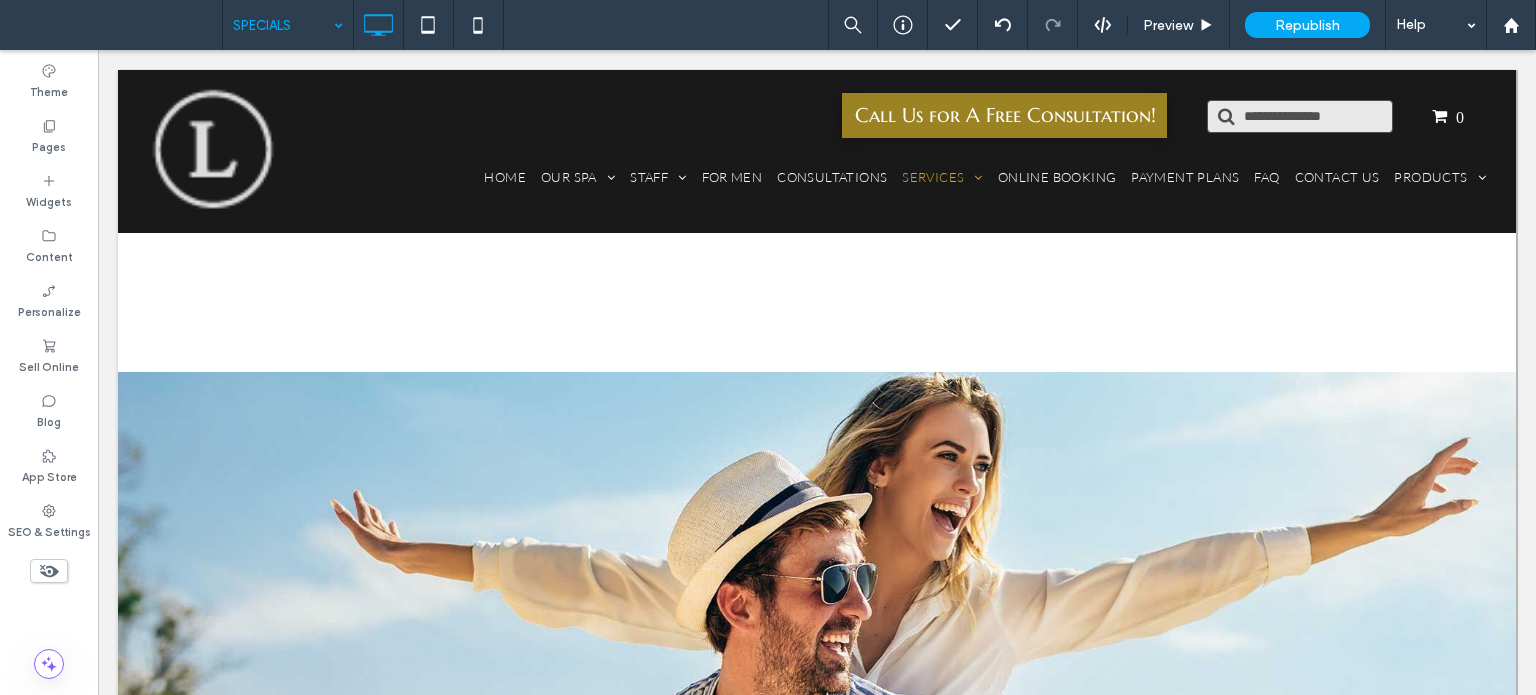 click 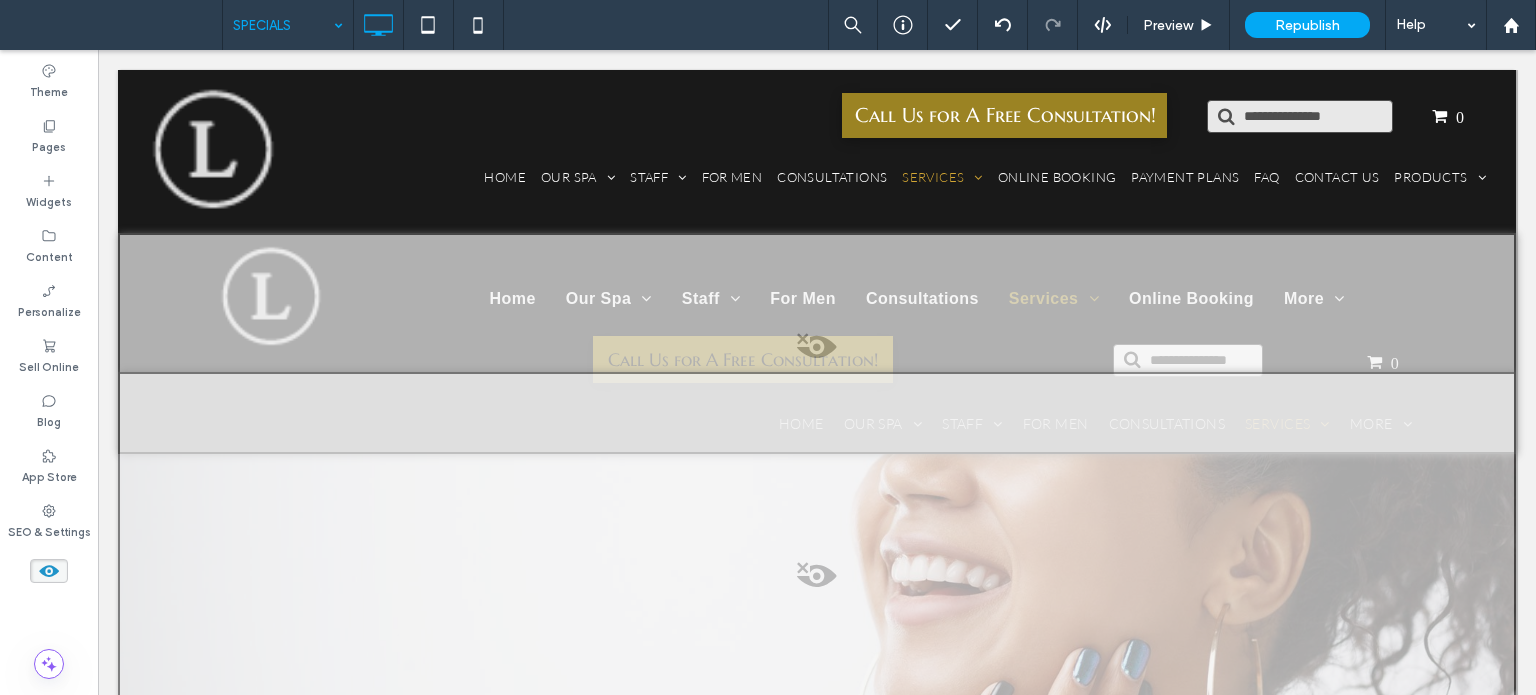 click 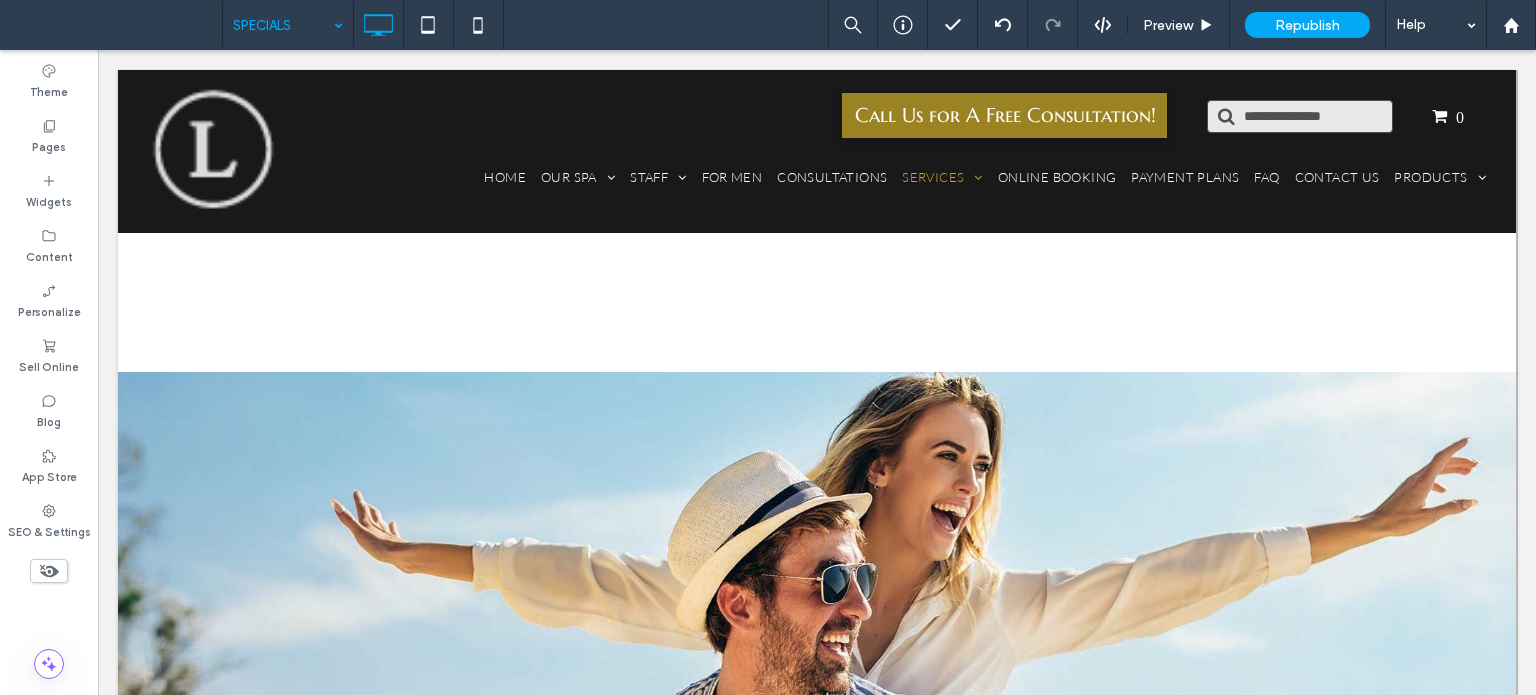 click at bounding box center [817, 221] 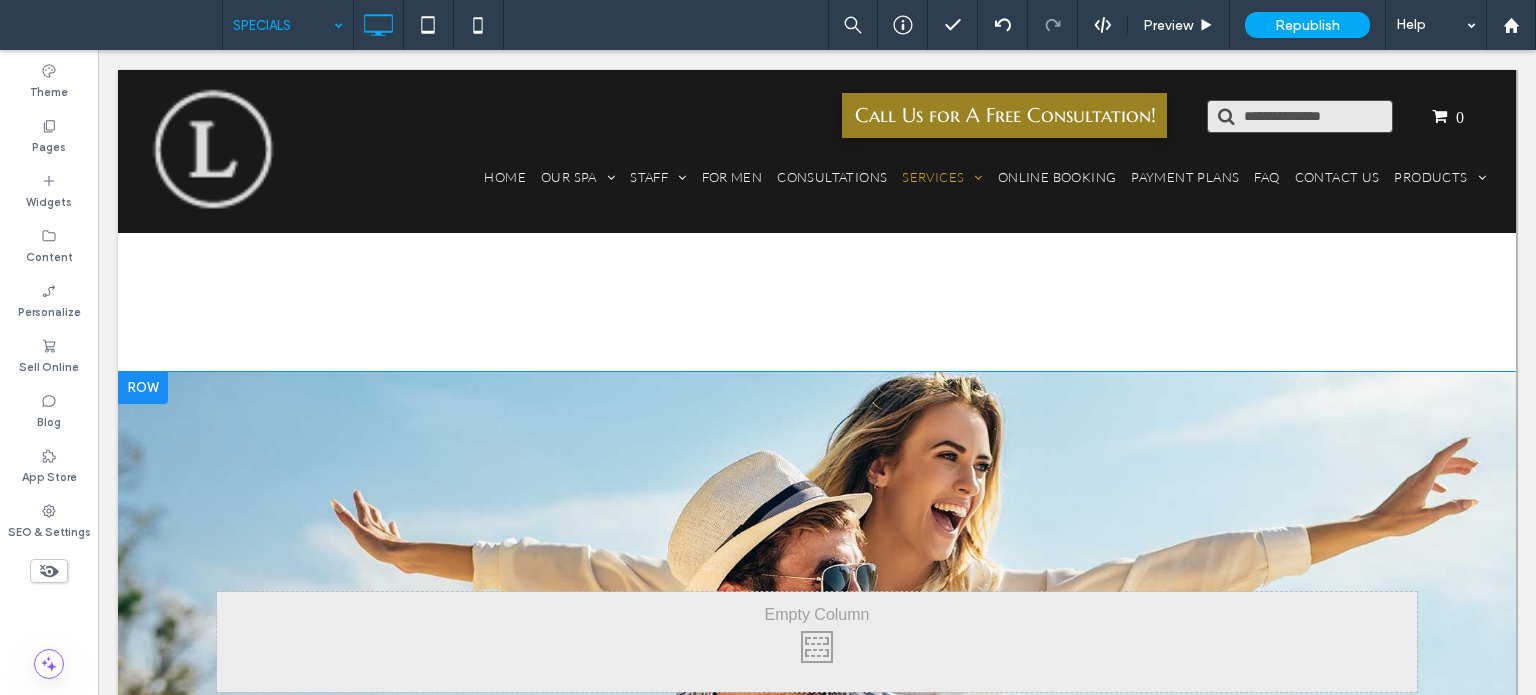 scroll, scrollTop: 0, scrollLeft: 0, axis: both 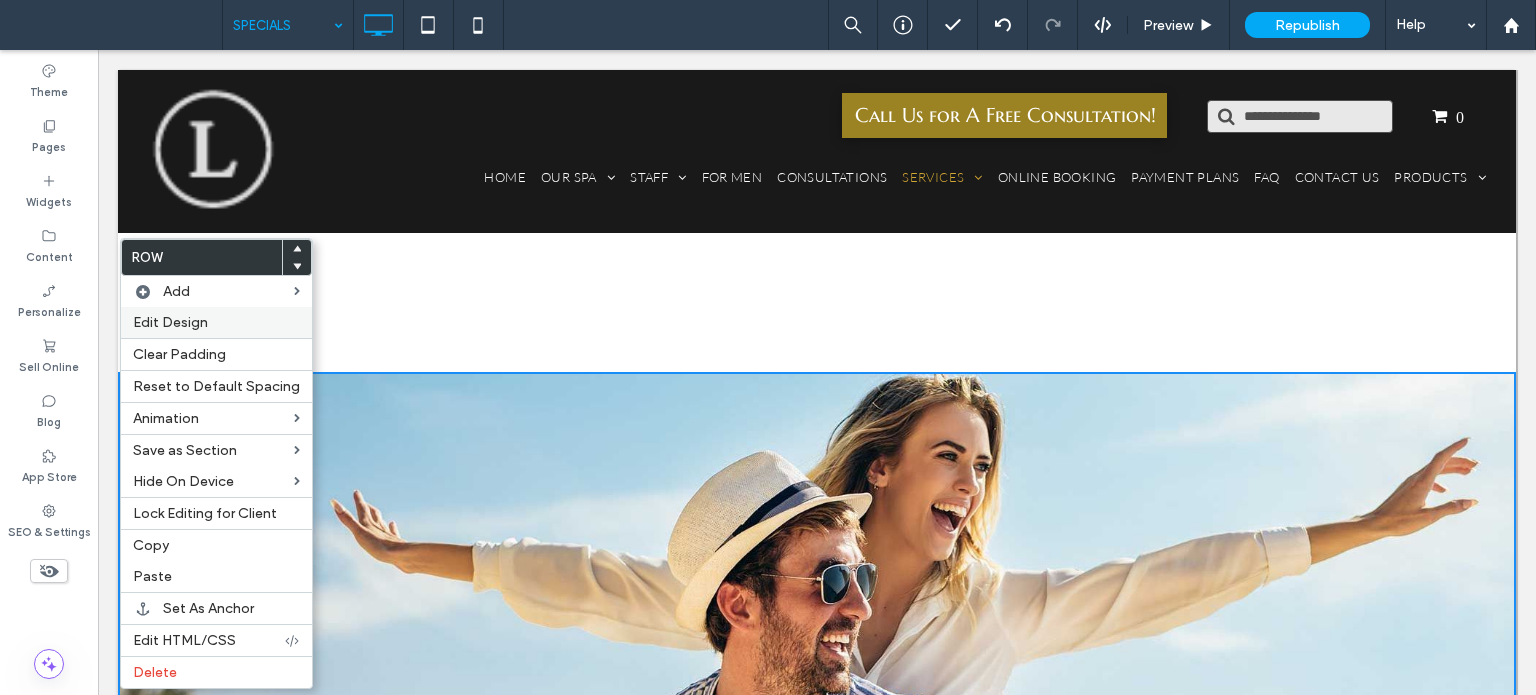 click on "Edit Design" at bounding box center (170, 322) 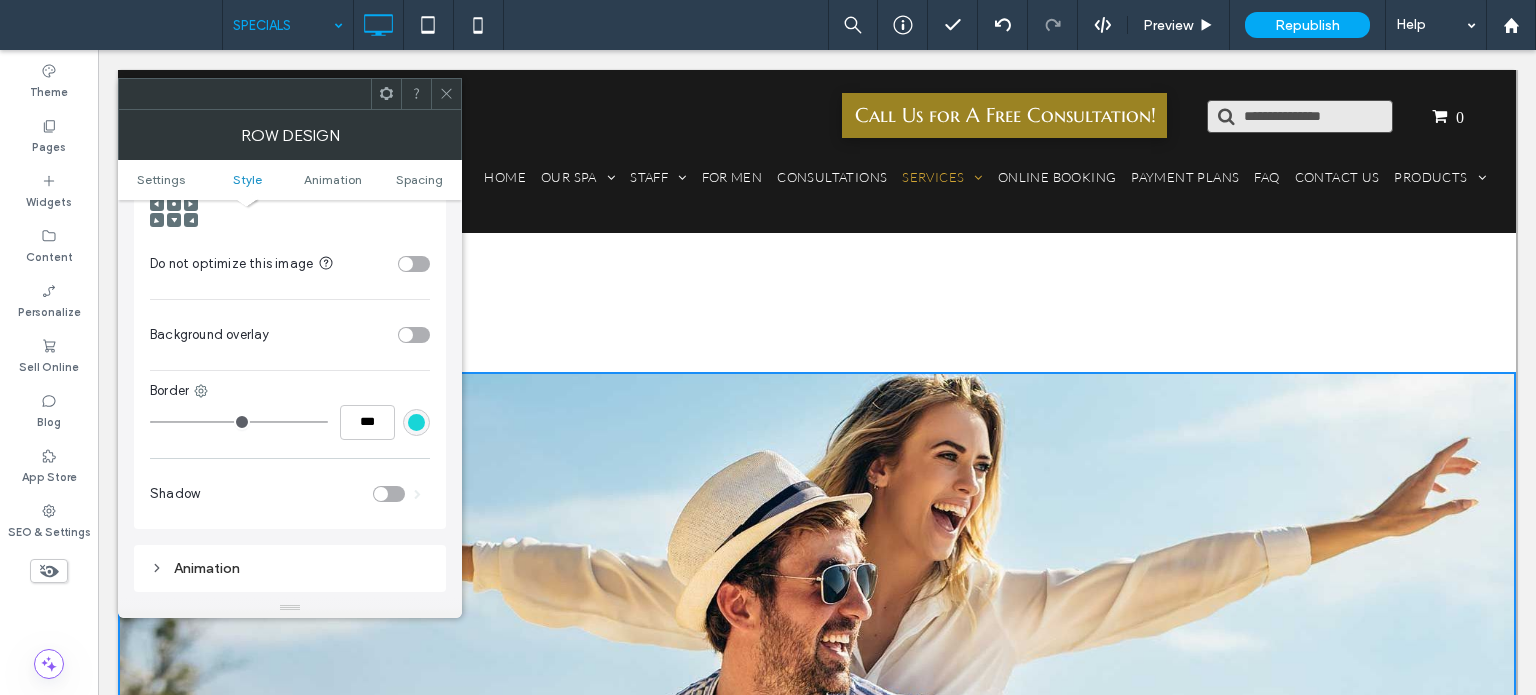 scroll, scrollTop: 1100, scrollLeft: 0, axis: vertical 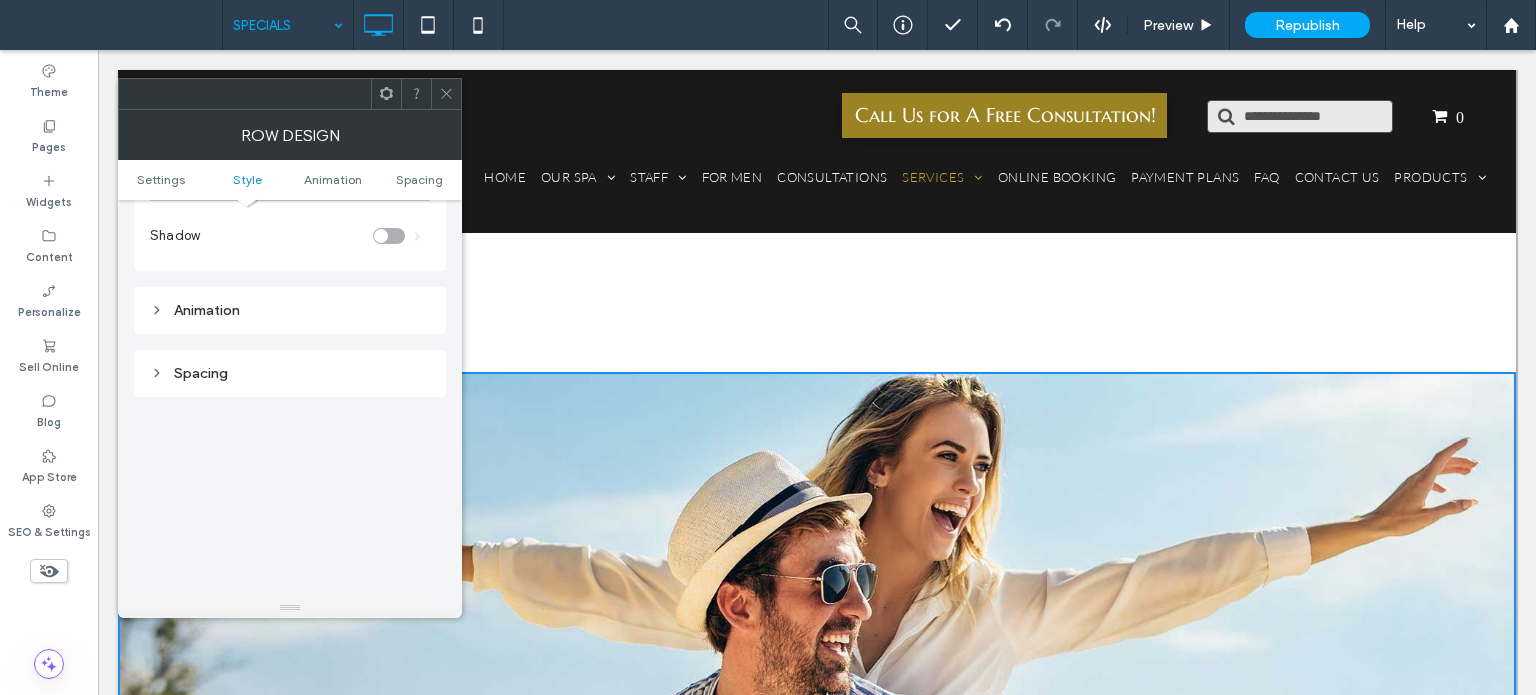 click on "Spacing" at bounding box center (290, 373) 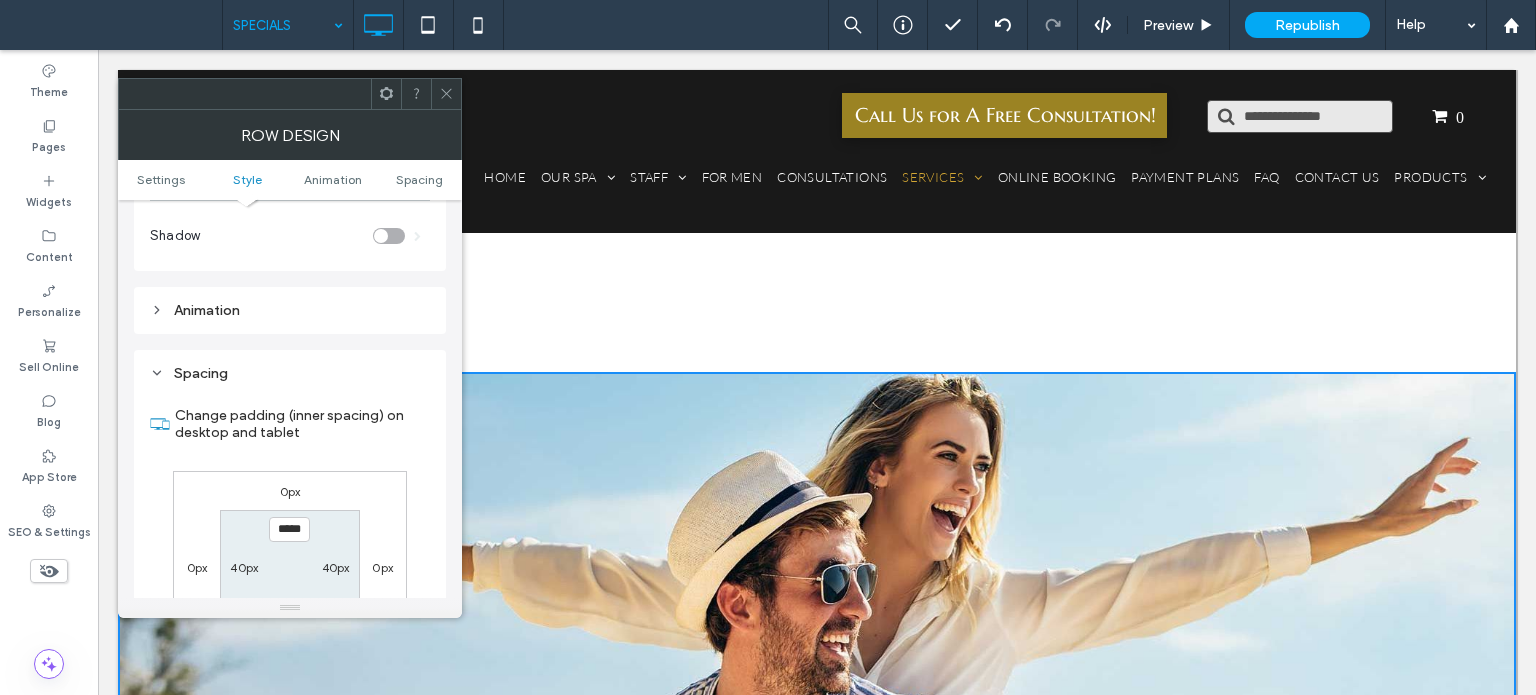 scroll, scrollTop: 1200, scrollLeft: 0, axis: vertical 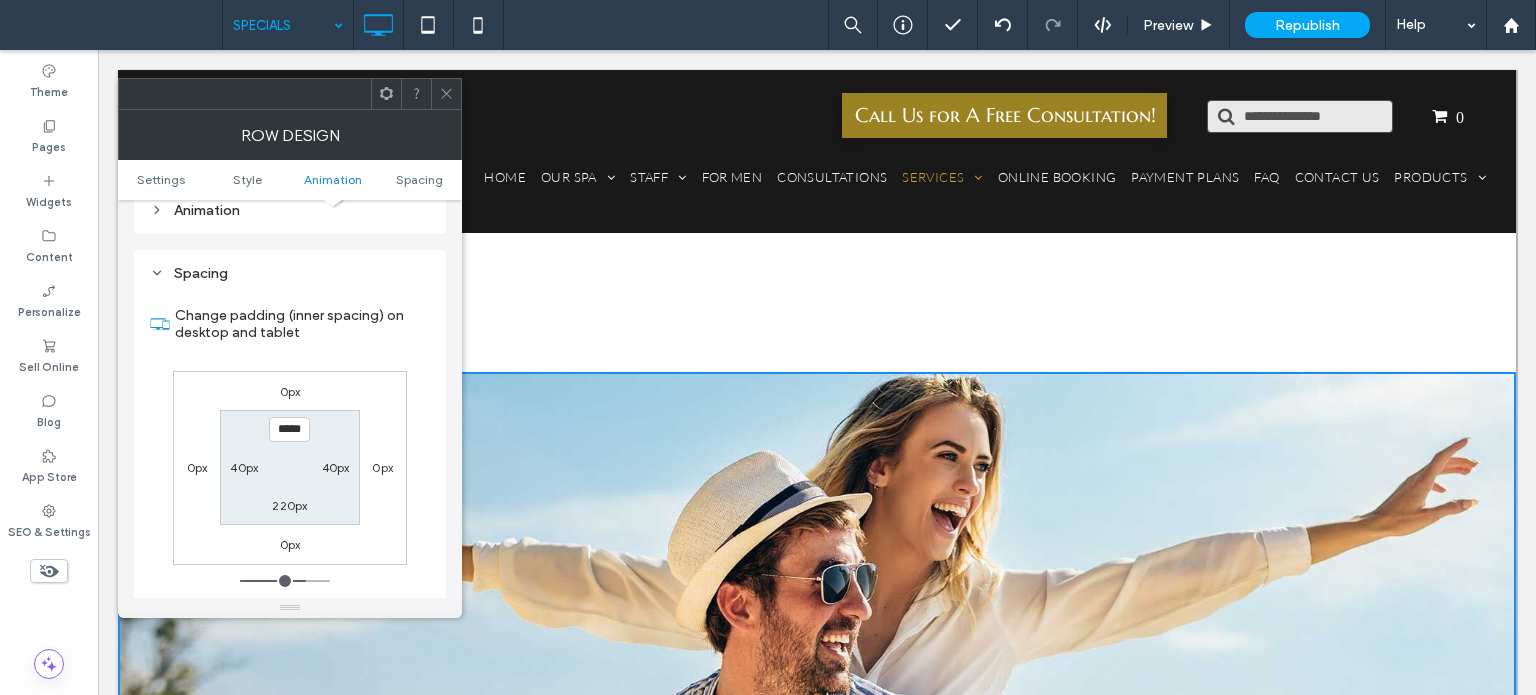 click 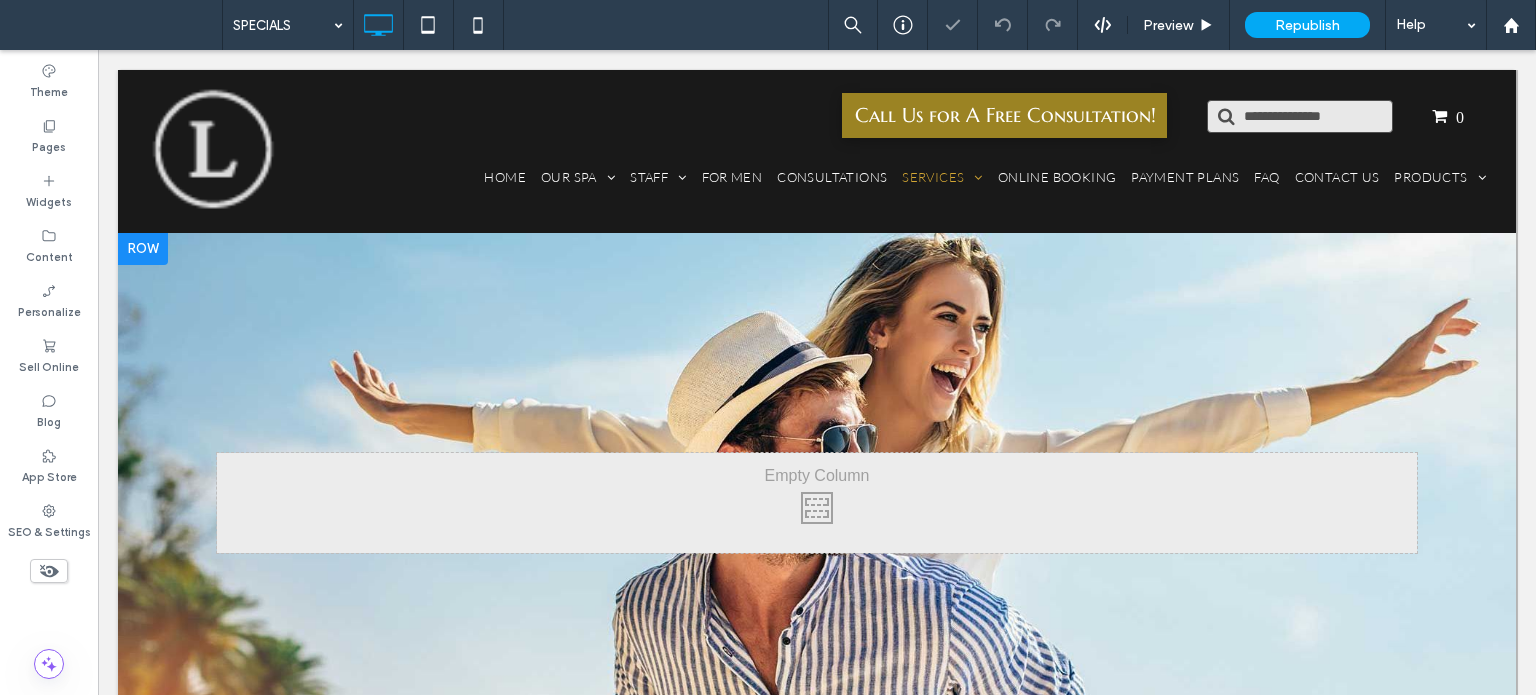 scroll, scrollTop: 0, scrollLeft: 0, axis: both 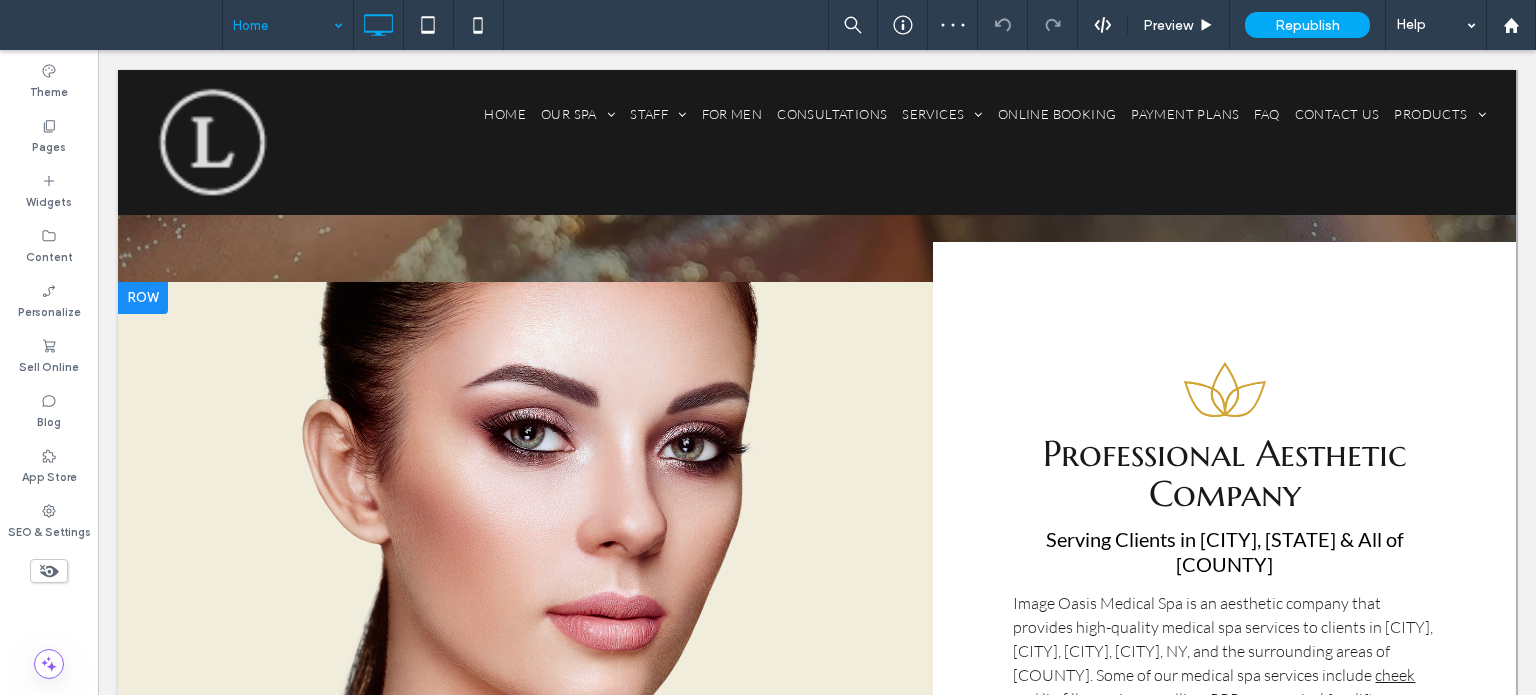click on "Click To Paste" at bounding box center [525, 640] 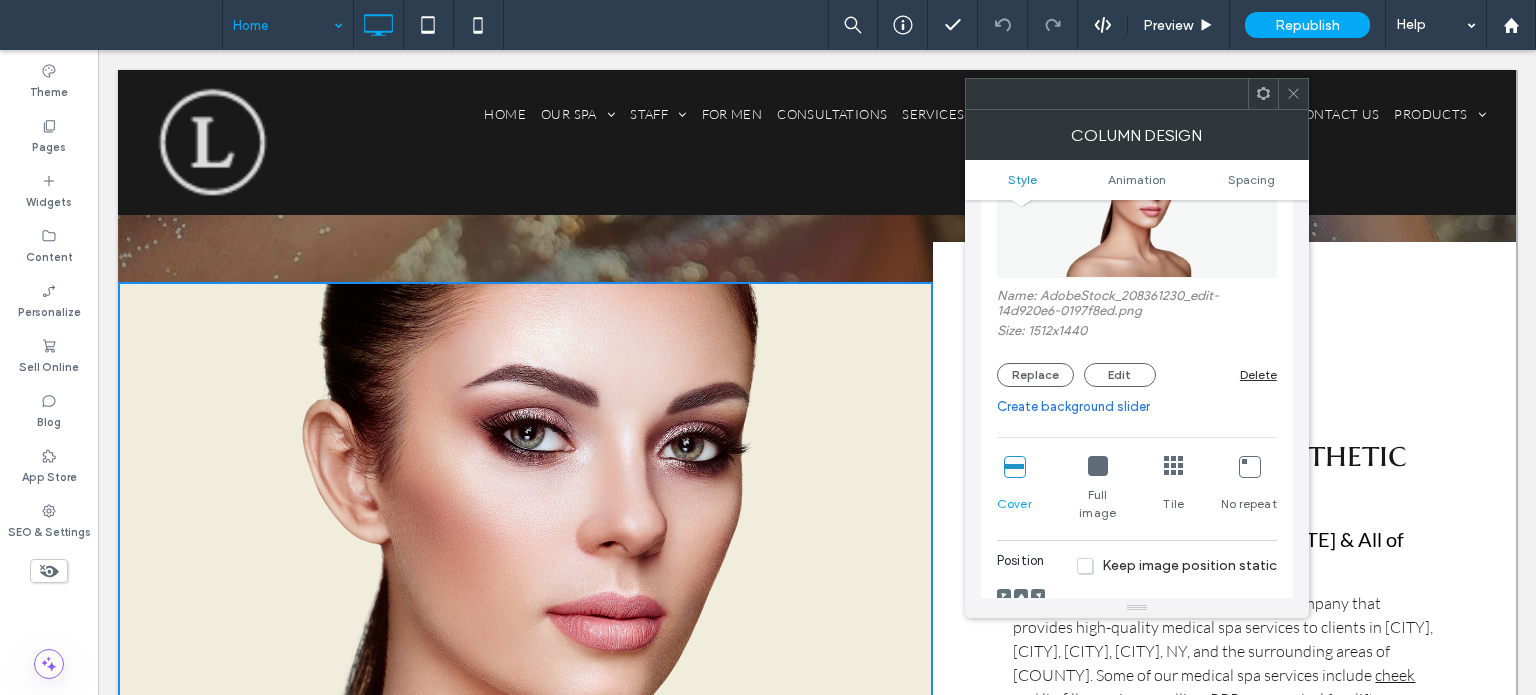 scroll, scrollTop: 400, scrollLeft: 0, axis: vertical 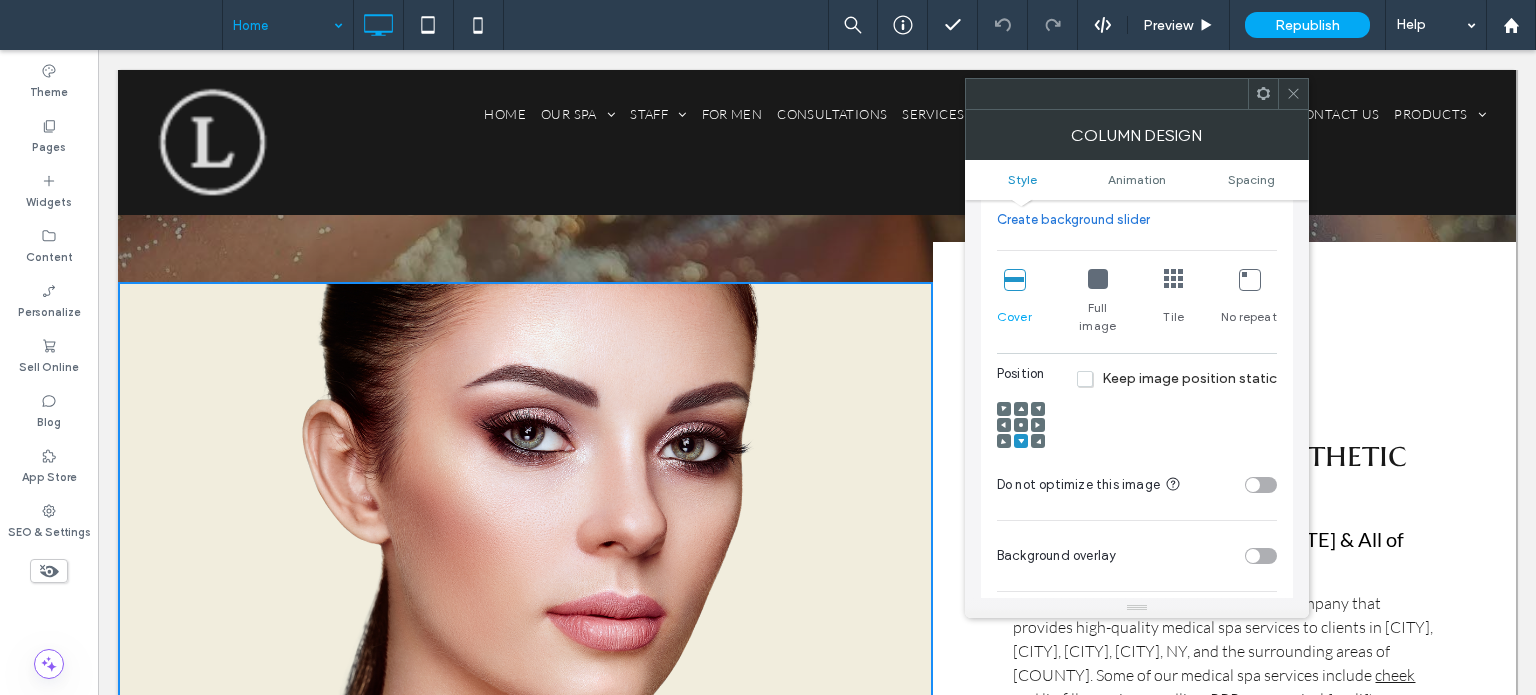 click 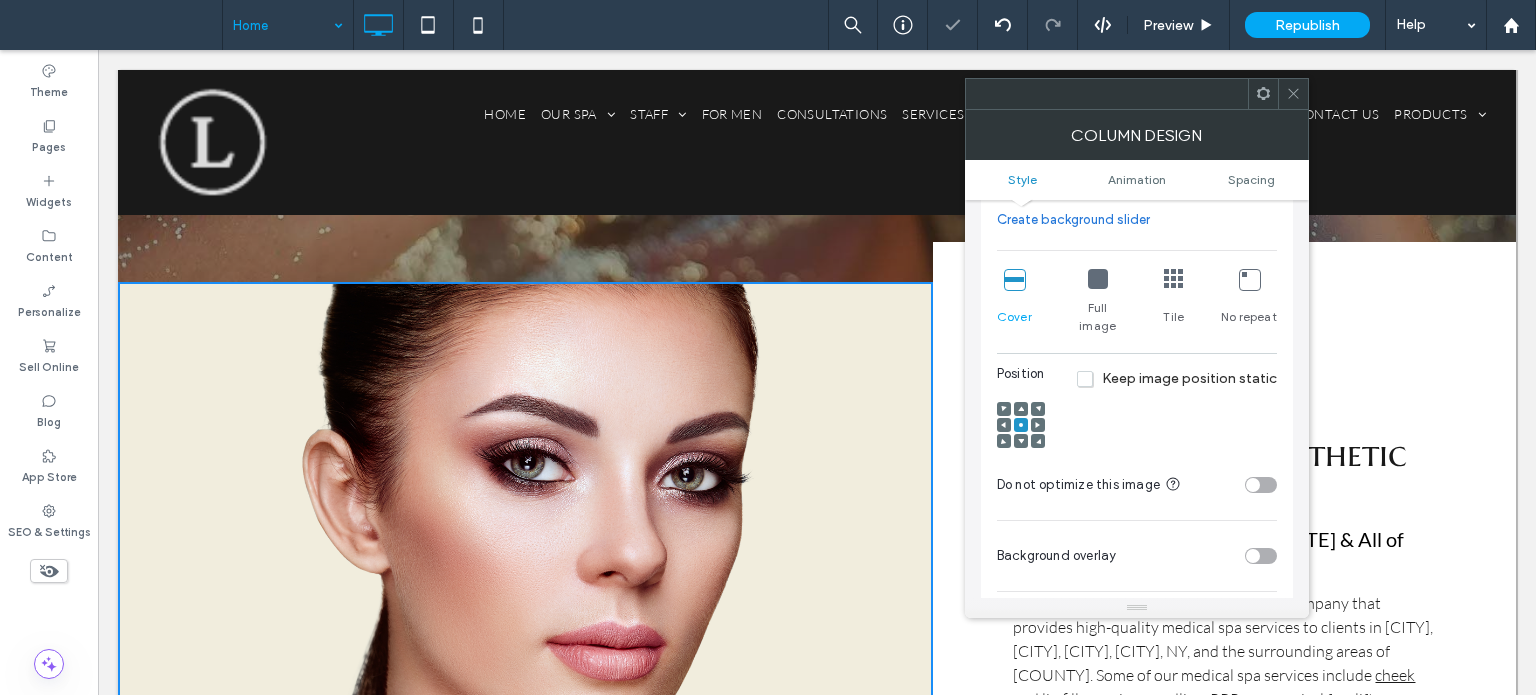 click 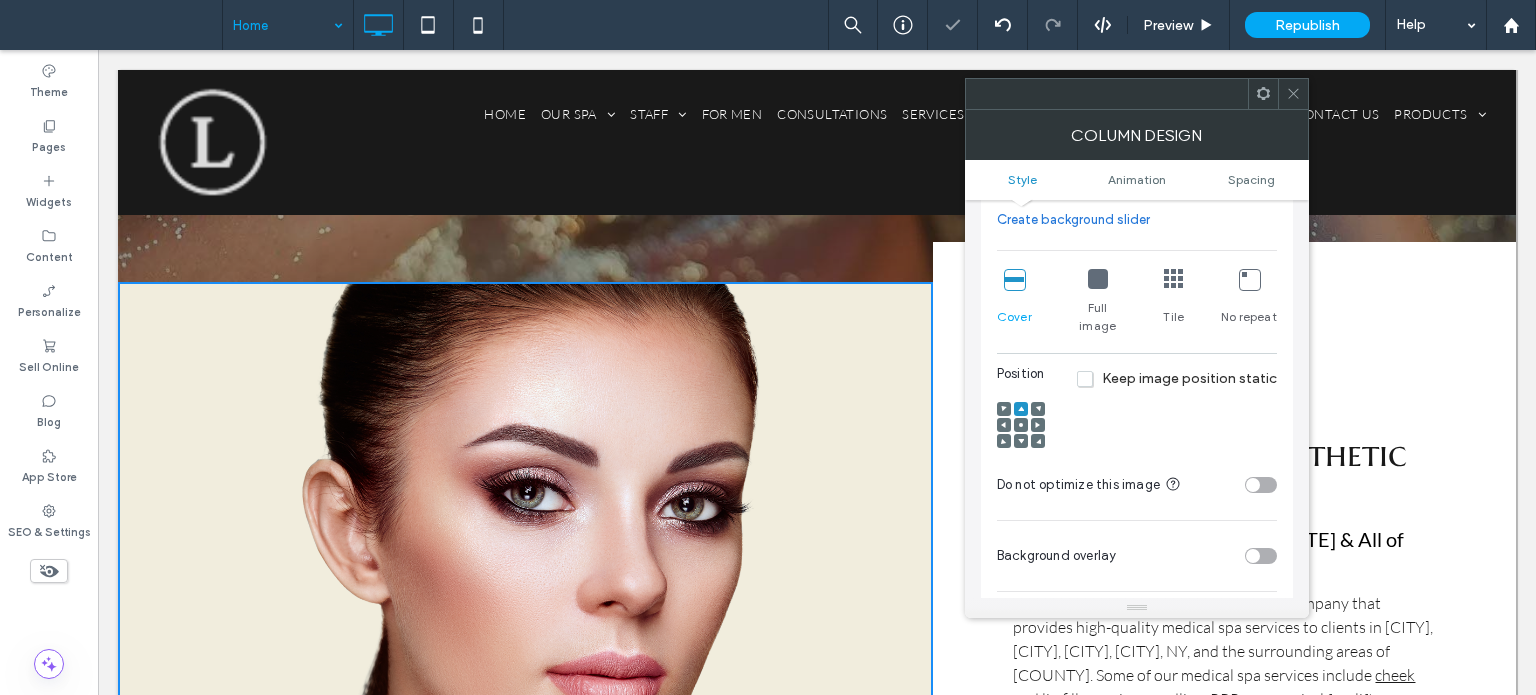 click at bounding box center (1293, 94) 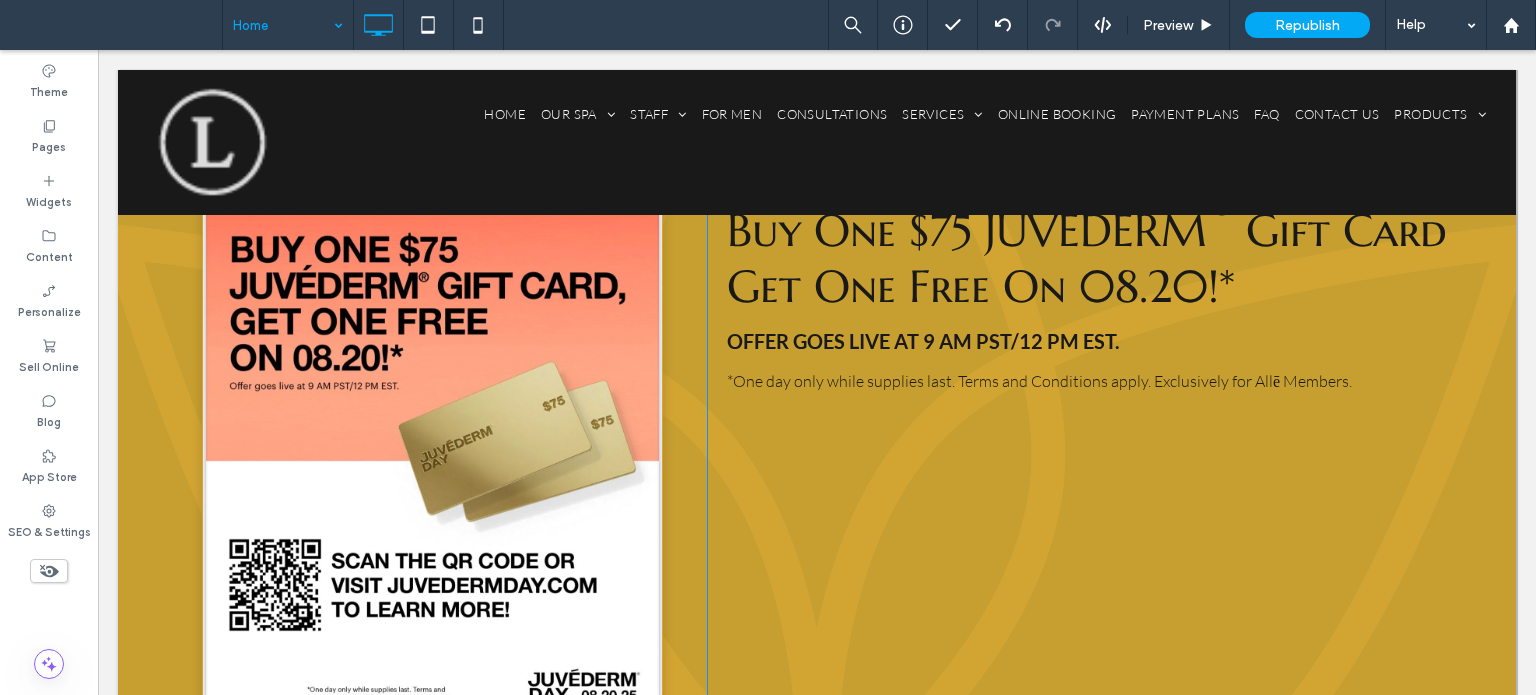 scroll, scrollTop: 3500, scrollLeft: 0, axis: vertical 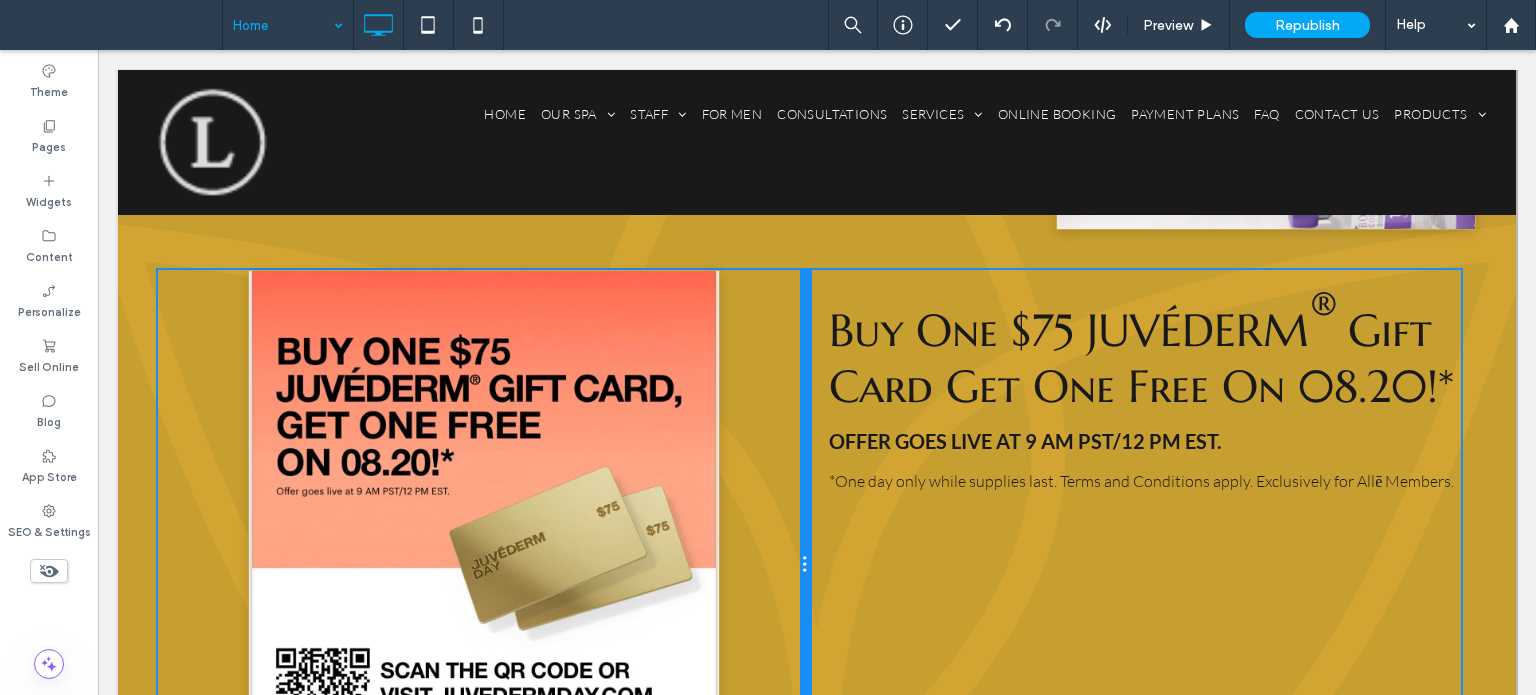 drag, startPoint x: 697, startPoint y: 541, endPoint x: 800, endPoint y: 539, distance: 103.01942 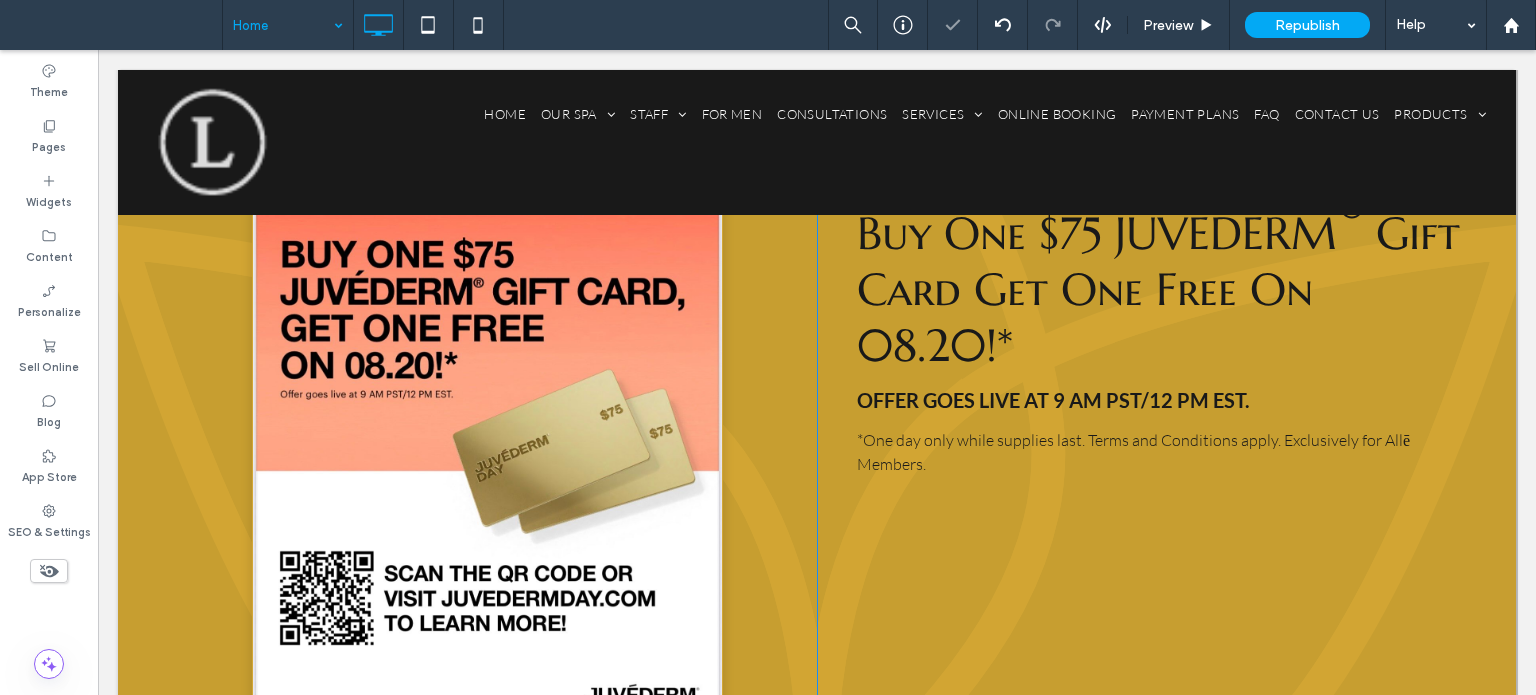 scroll, scrollTop: 3400, scrollLeft: 0, axis: vertical 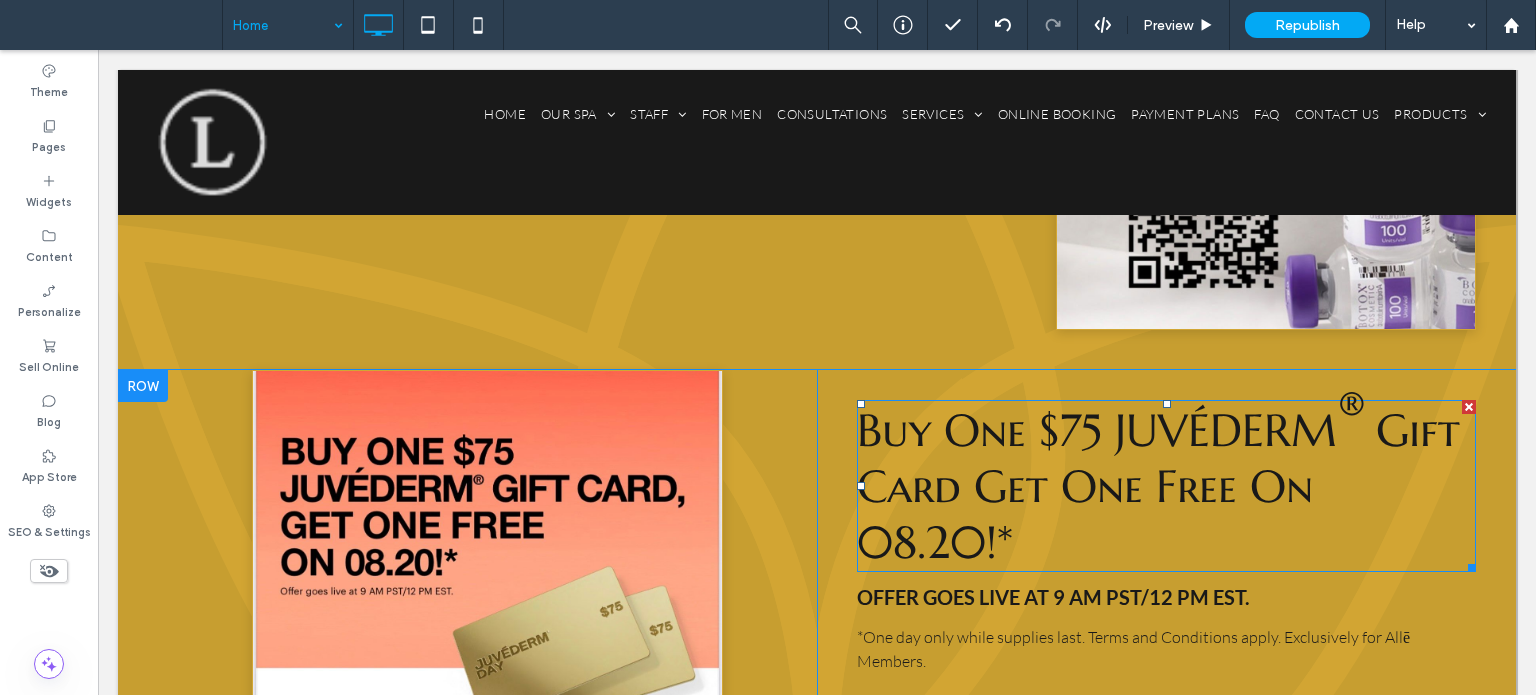 click on "Buy One $75 JUVÉDERM ®
Gift Card Get One Free On 08.20!*" at bounding box center (1166, 486) 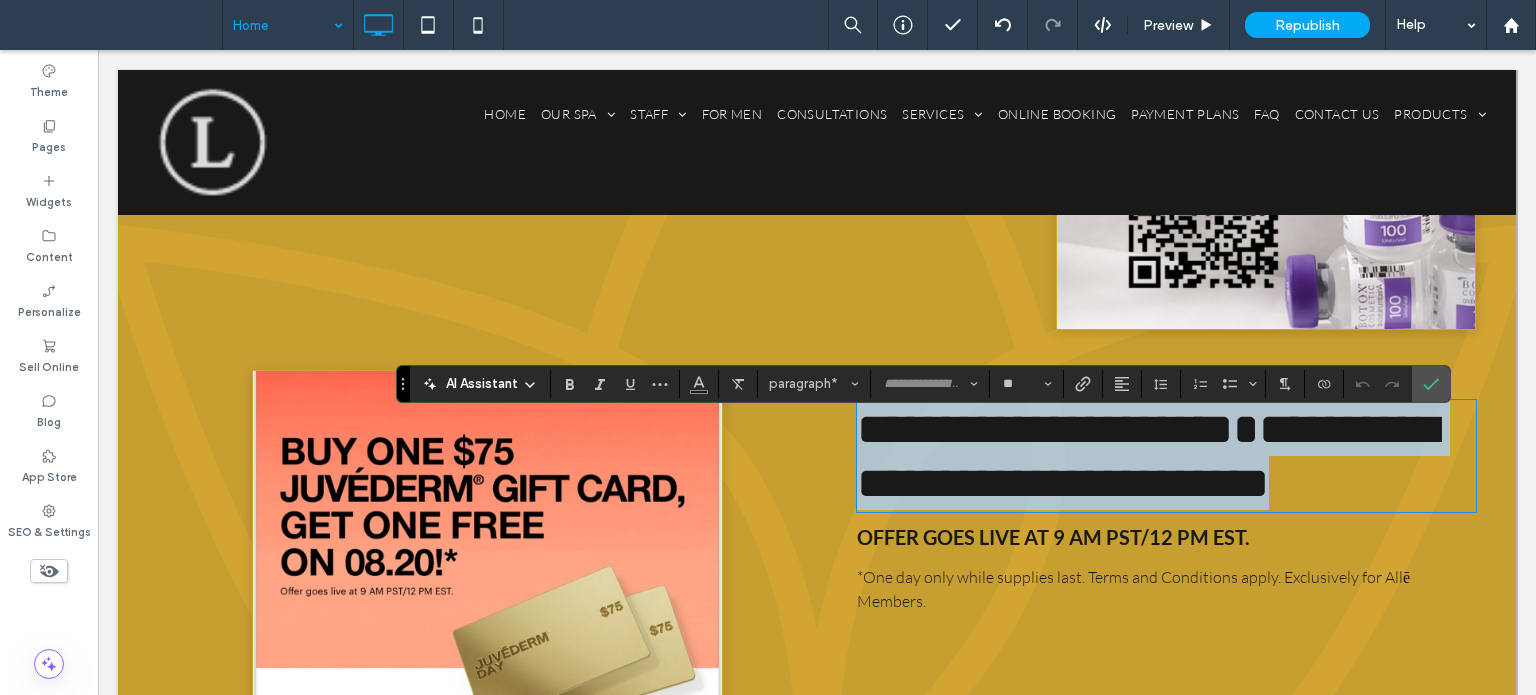 click on "**********" at bounding box center [1147, 456] 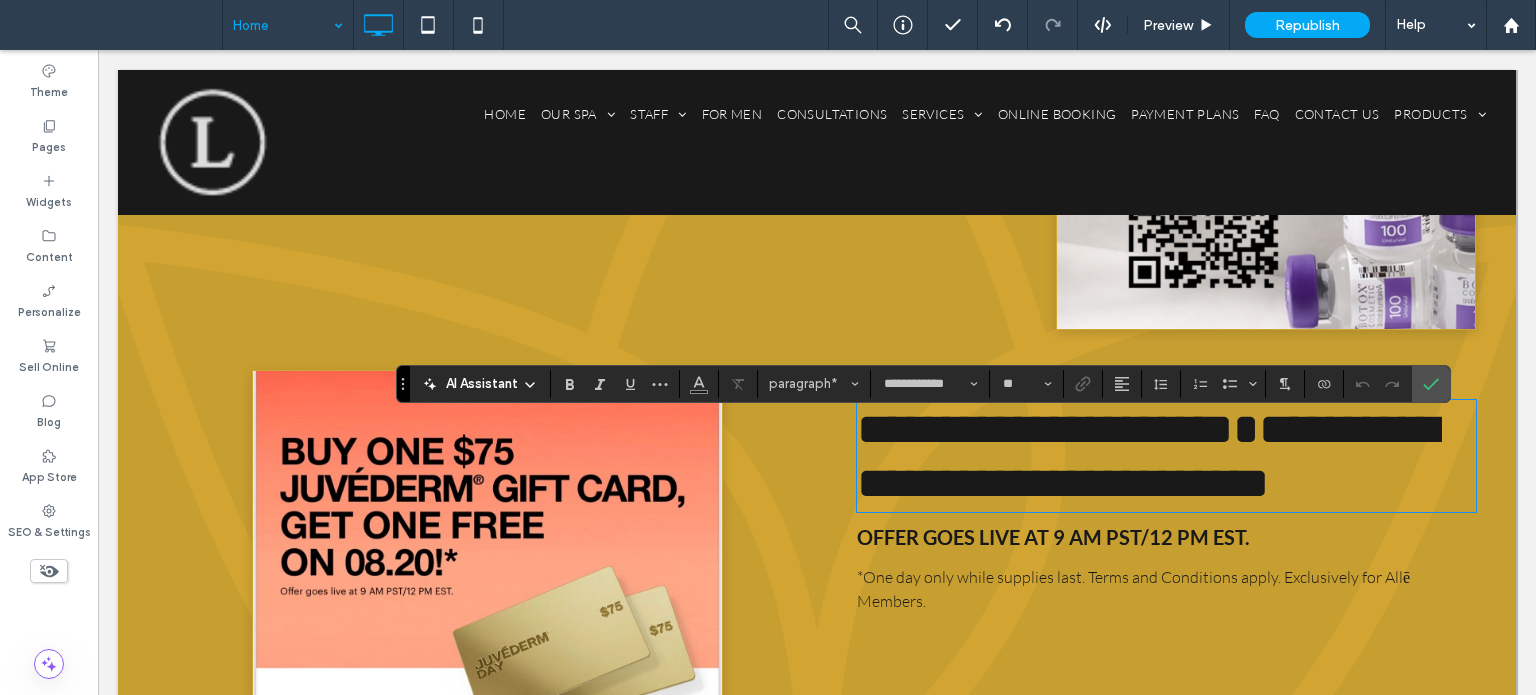 click on "**********" at bounding box center [1166, 456] 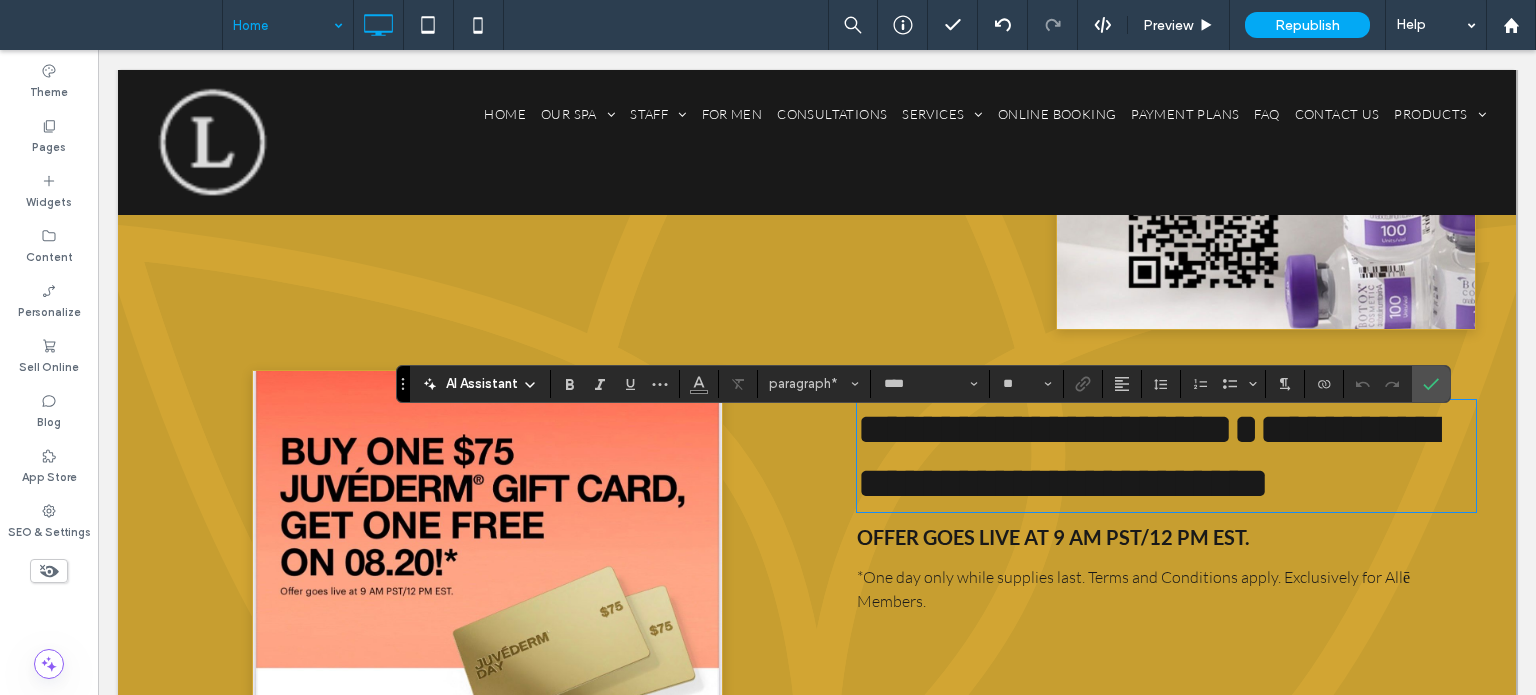 click on "**********" at bounding box center (1147, 456) 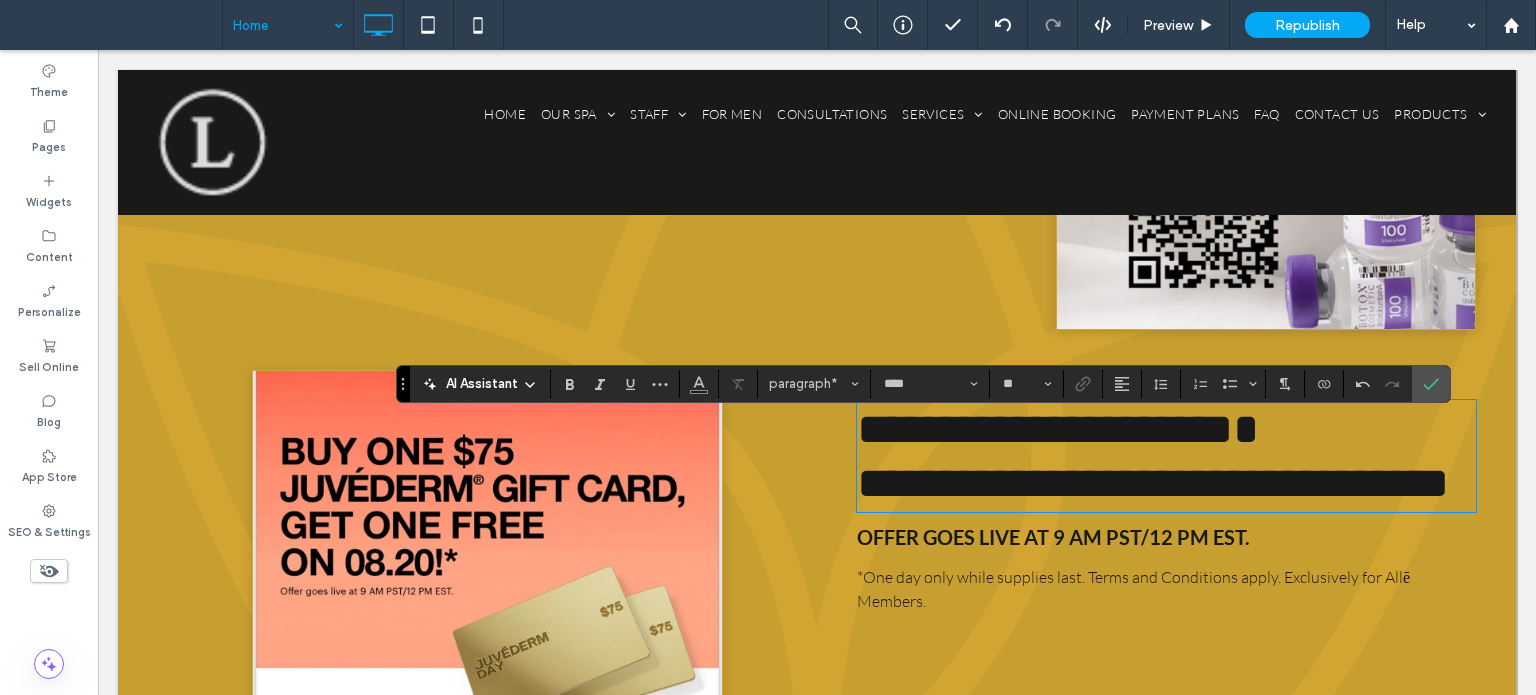click on "**********" at bounding box center [1153, 483] 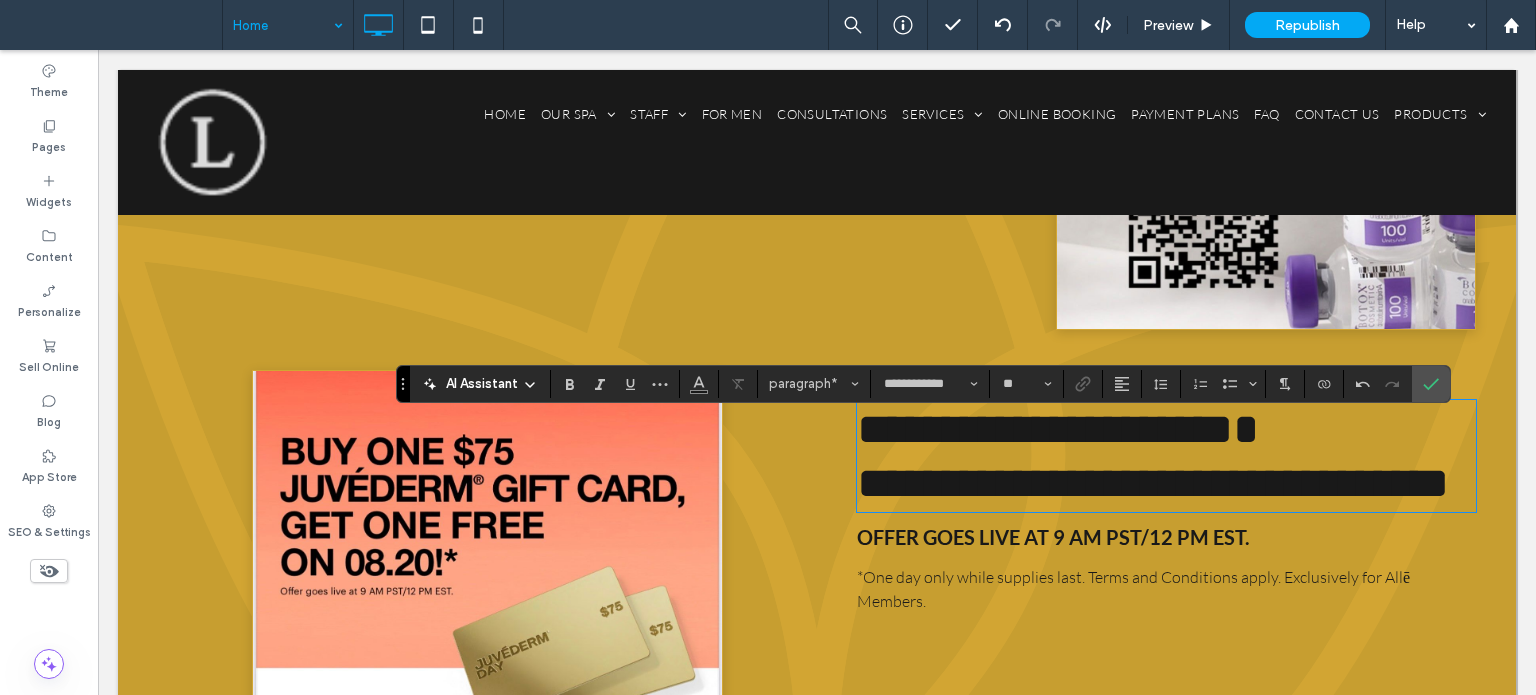 scroll, scrollTop: 0, scrollLeft: 0, axis: both 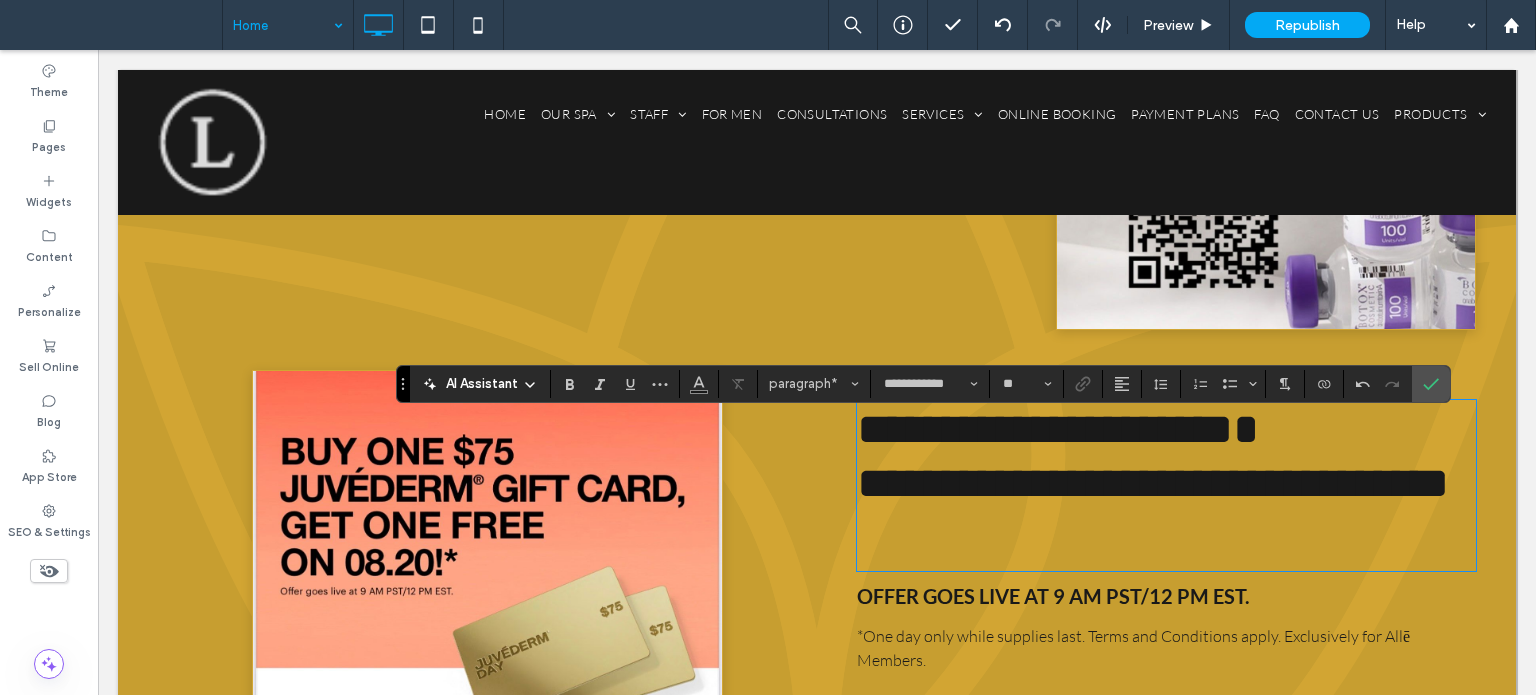 type 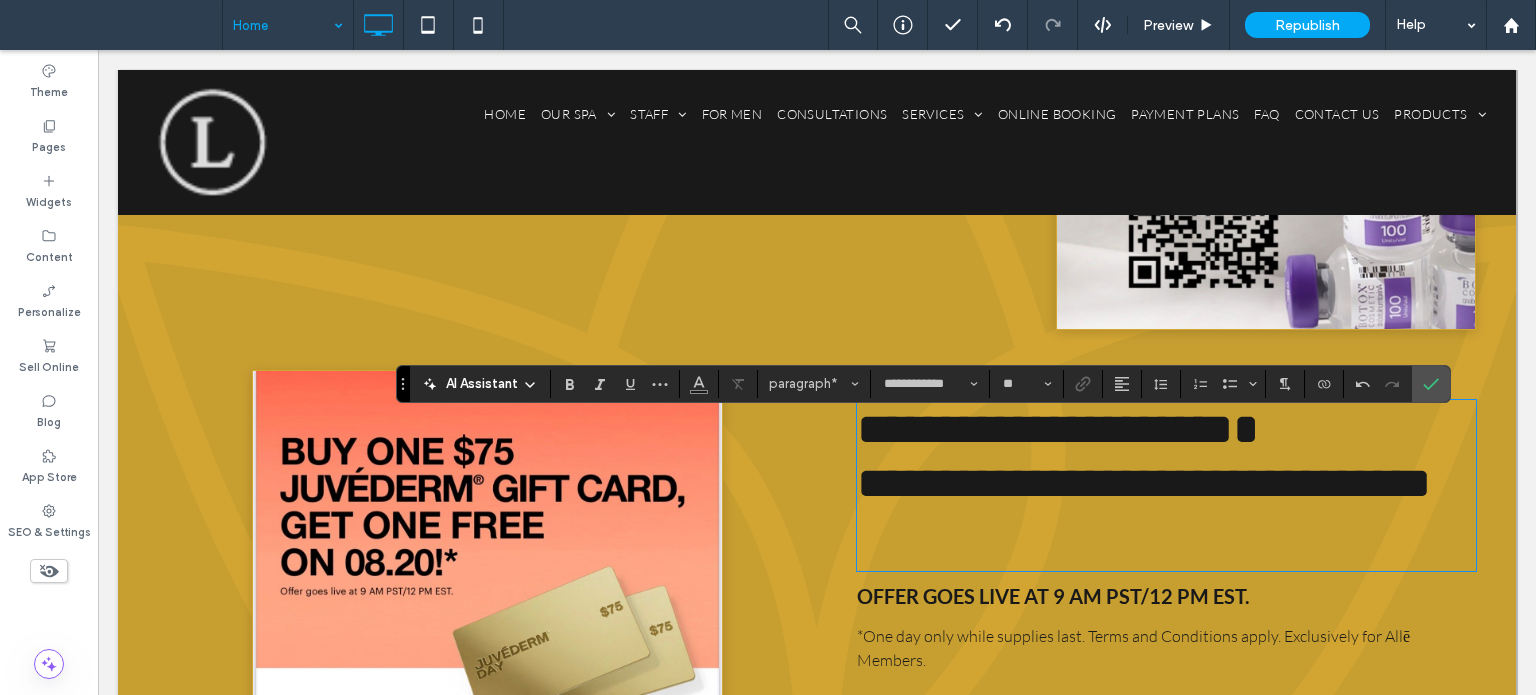 click on "**********" at bounding box center (1163, 483) 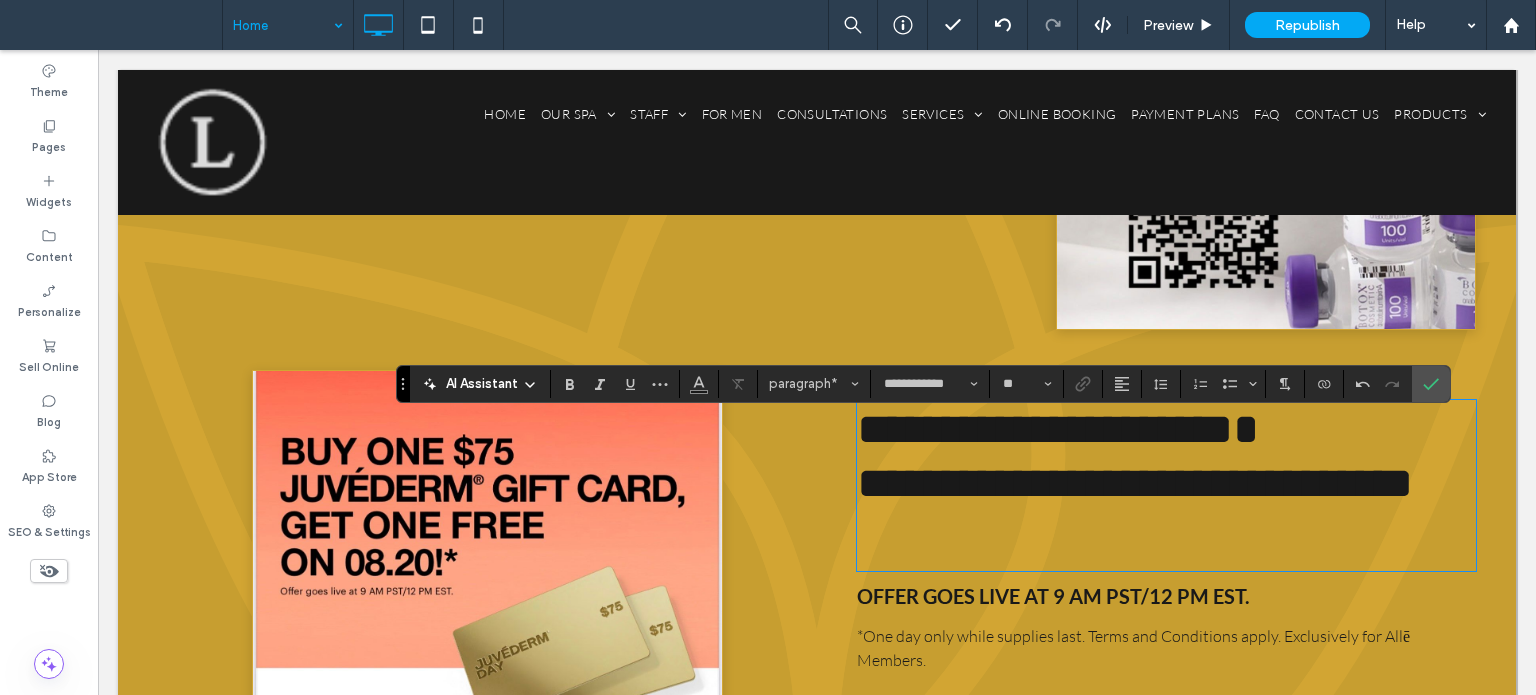 click on "**********" at bounding box center (1135, 483) 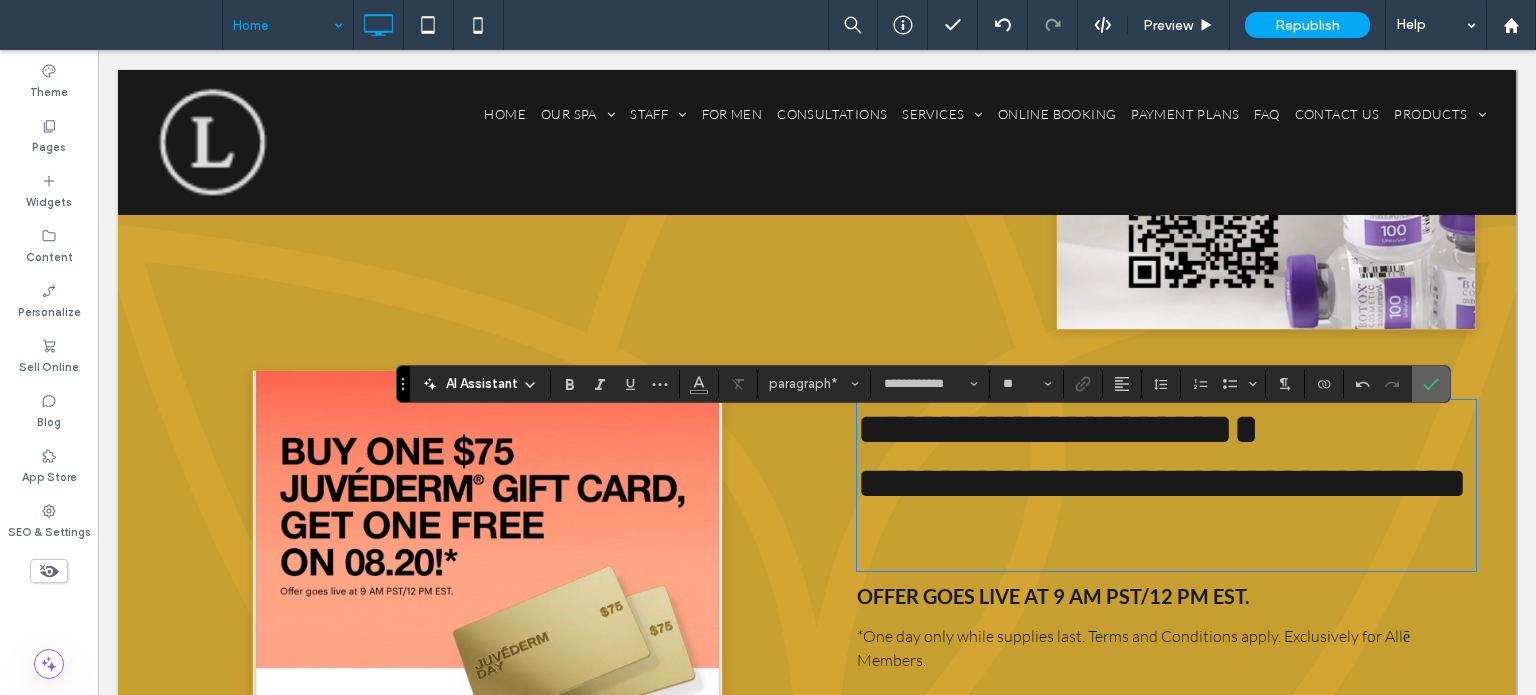 click at bounding box center [1431, 384] 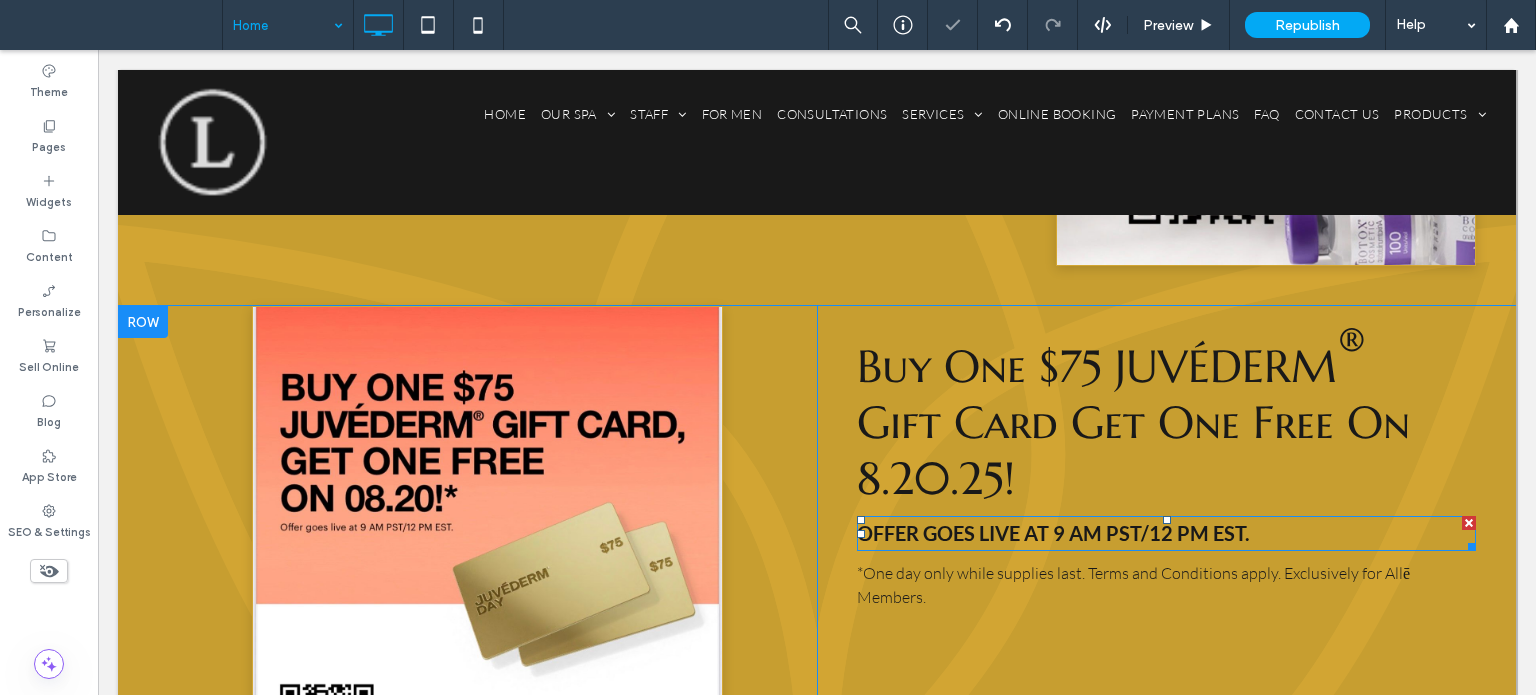 scroll, scrollTop: 3500, scrollLeft: 0, axis: vertical 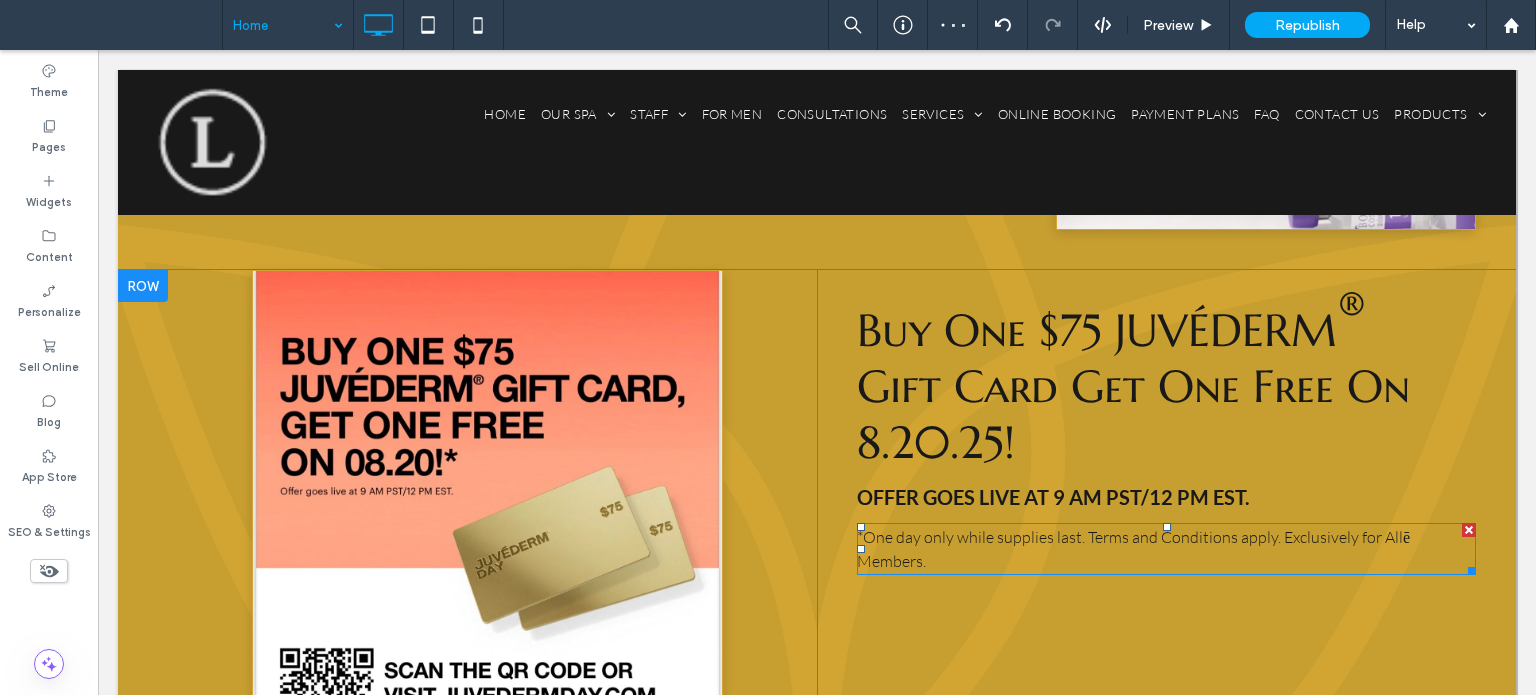 click on "*One day only while supplies last. Terms and Conditions apply. Exclusively for Allē Members." at bounding box center [1166, 549] 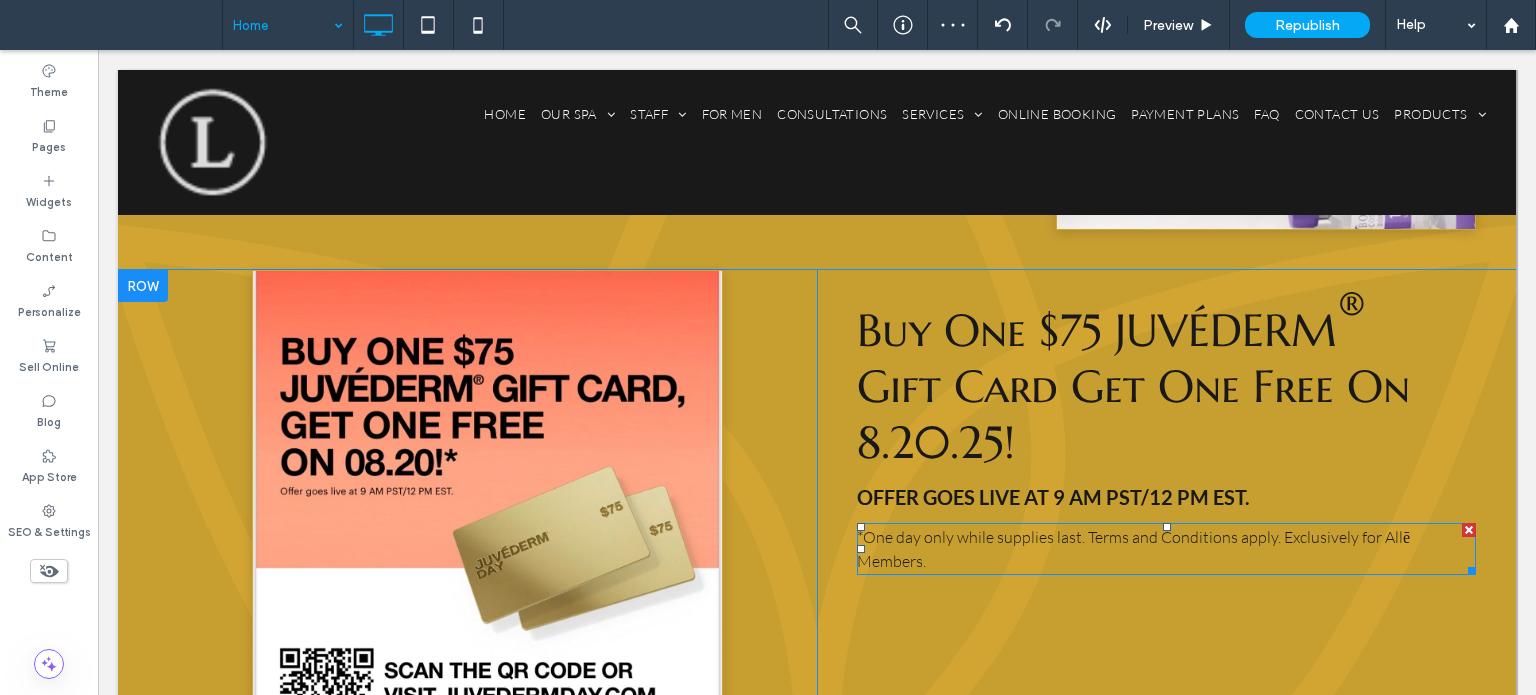 type on "****" 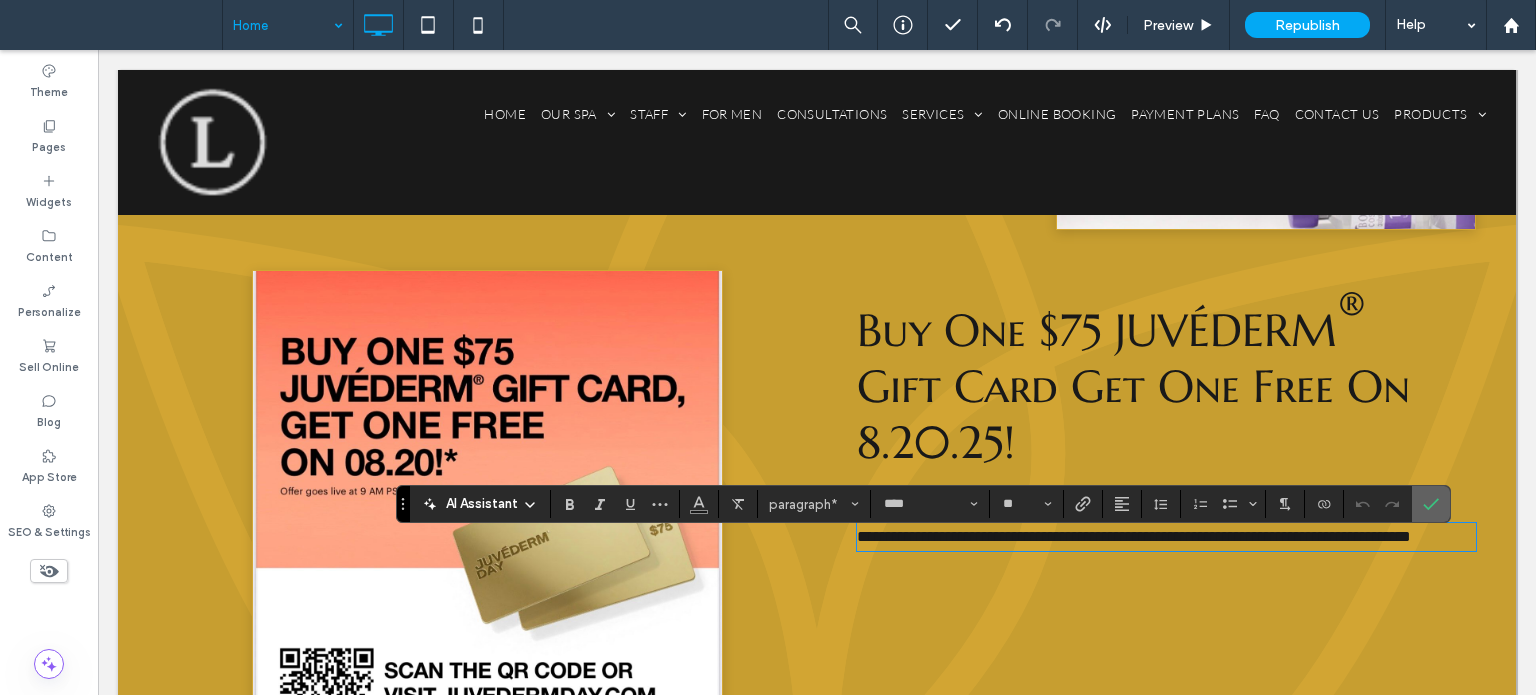 click at bounding box center [1378, 504] 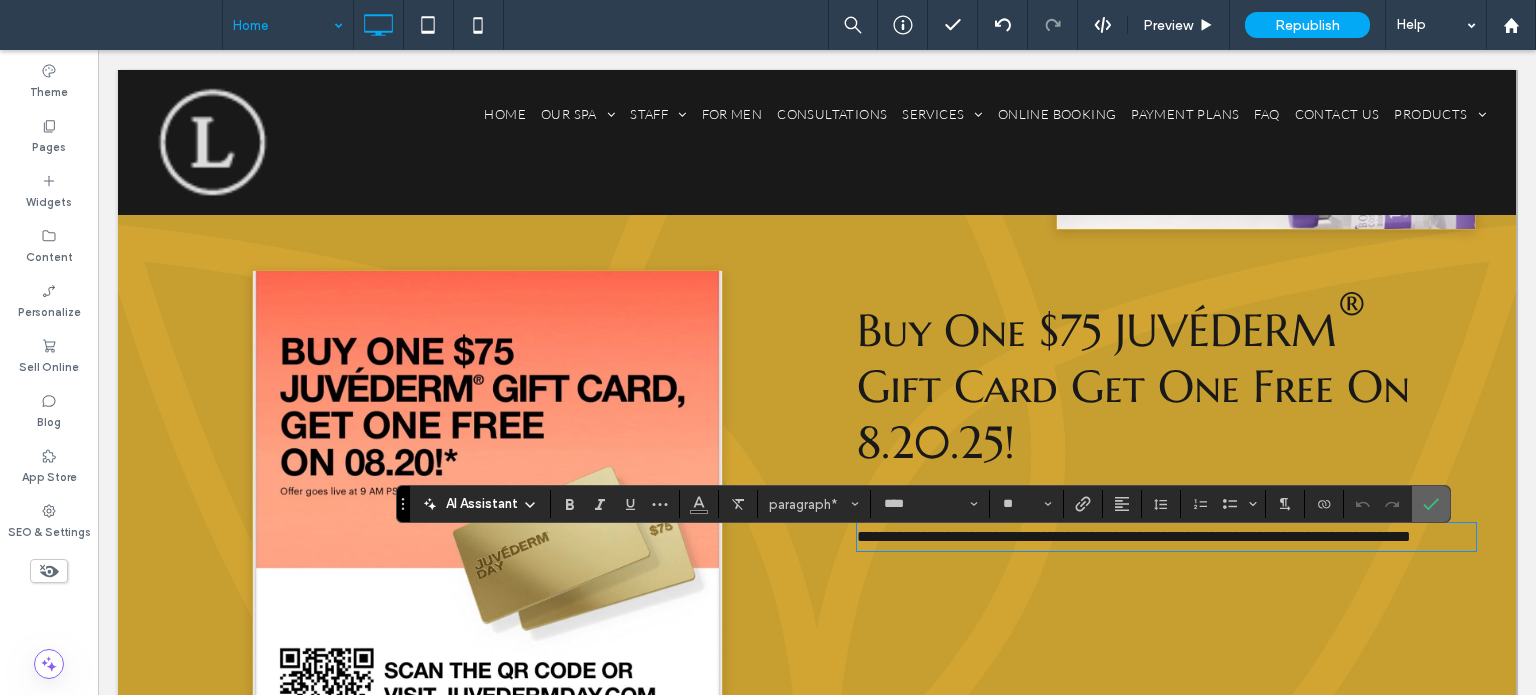 click at bounding box center [1431, 504] 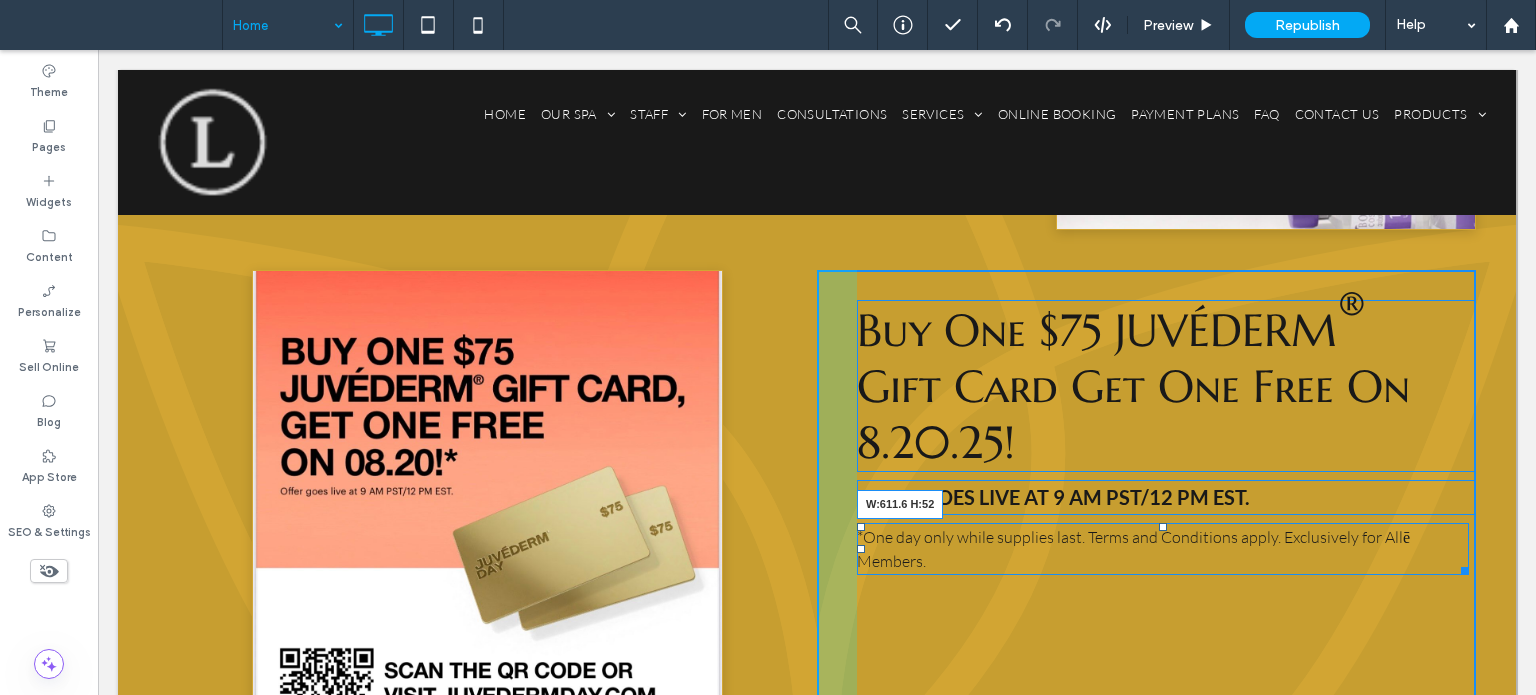 drag, startPoint x: 1452, startPoint y: 582, endPoint x: 1494, endPoint y: 586, distance: 42.190044 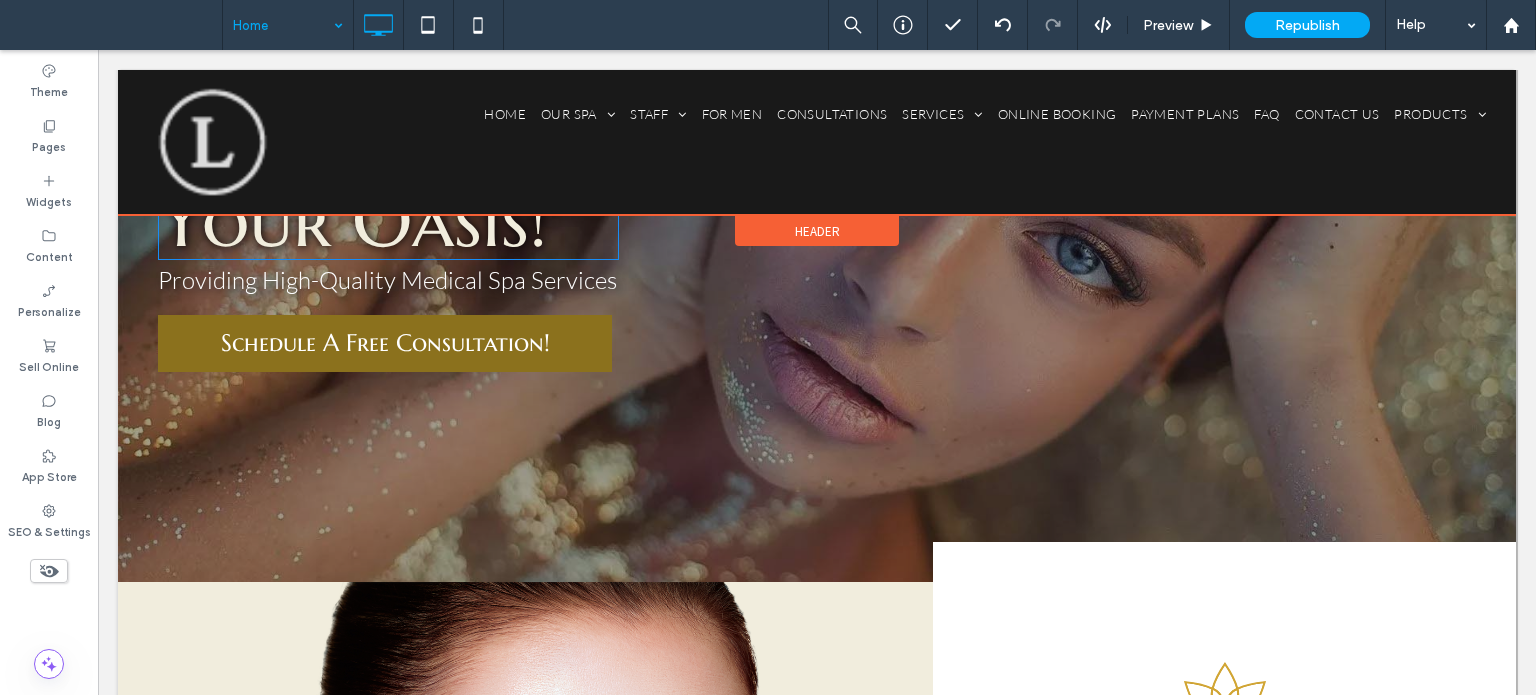 scroll, scrollTop: 192, scrollLeft: 0, axis: vertical 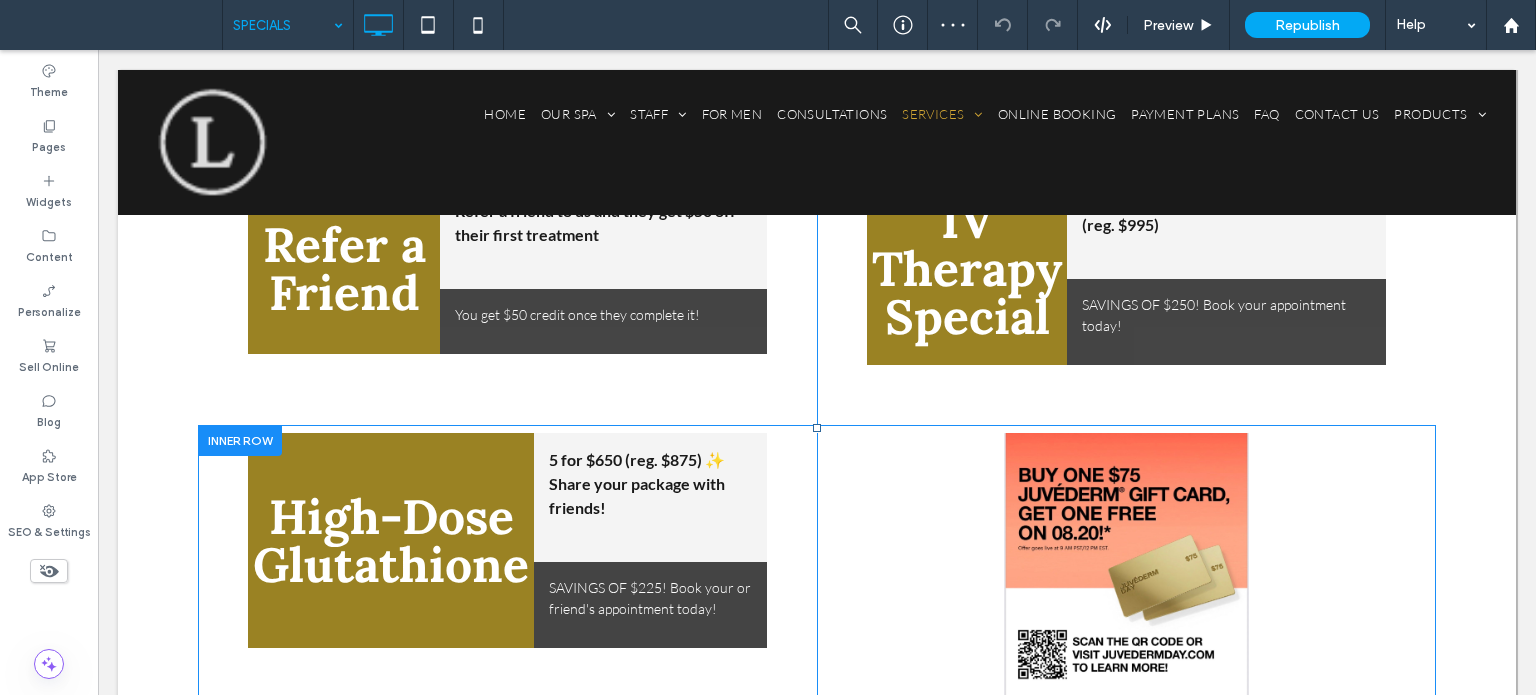 click at bounding box center (240, 440) 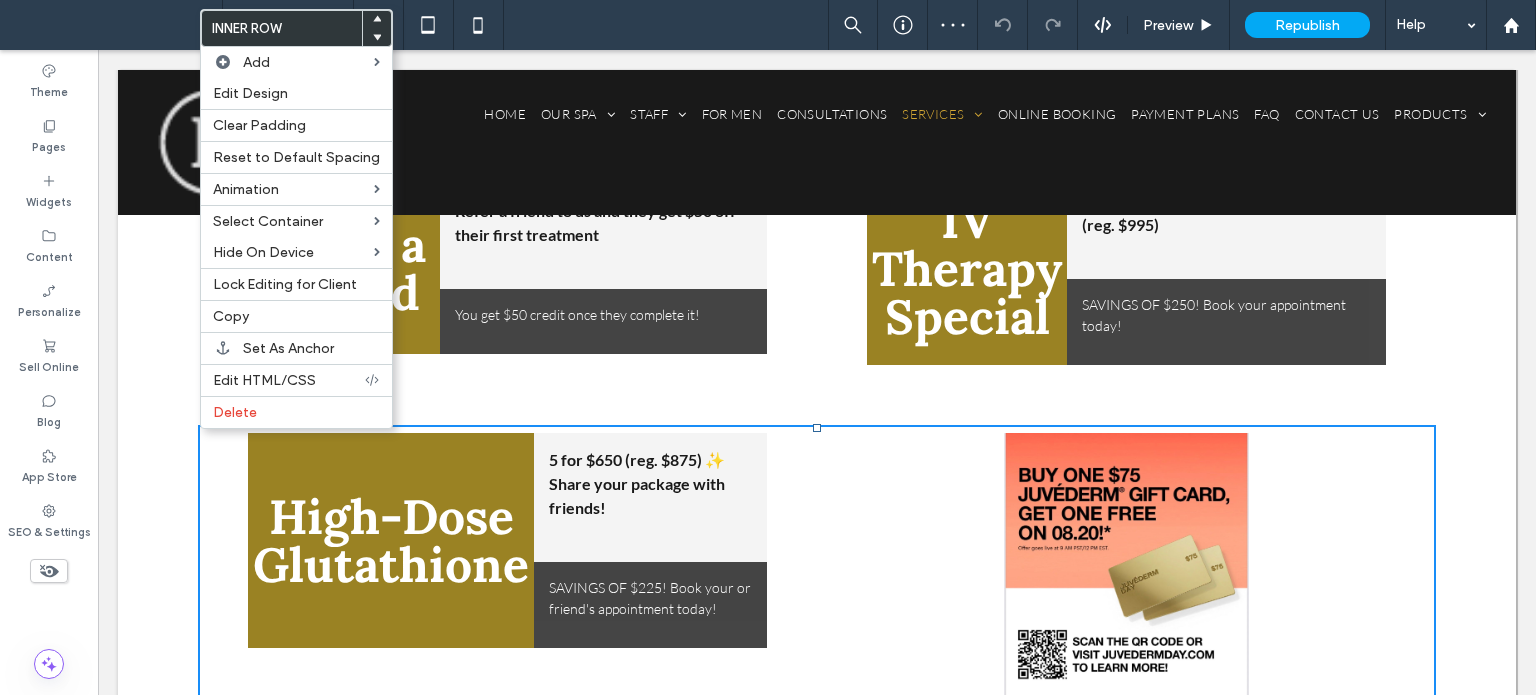 click 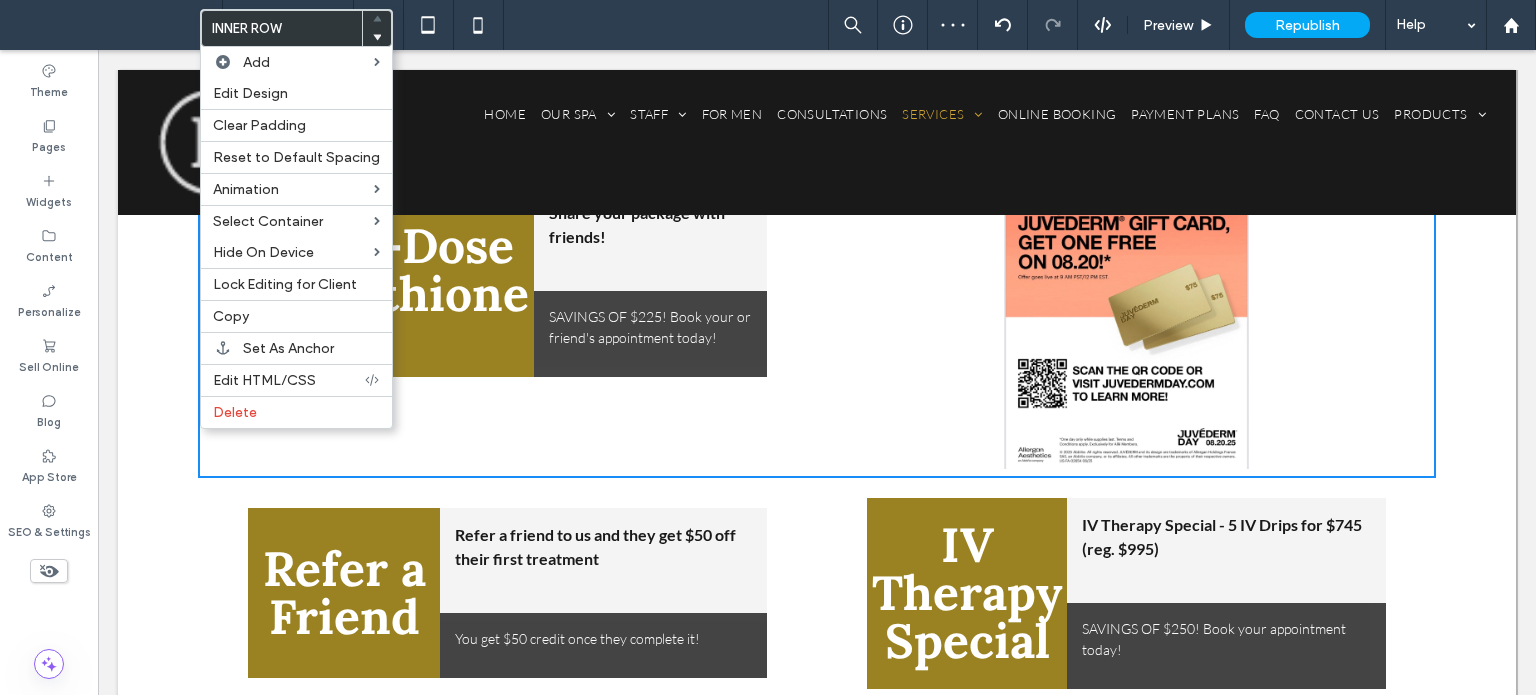 click on "High-Dose Glutathione
5 for $650 (reg. $875) ✨ Share your package with friends!
SAVINGS OF $225! Book your or friend's appointment today!
EXPIRED
Click To Paste" at bounding box center [527, 315] 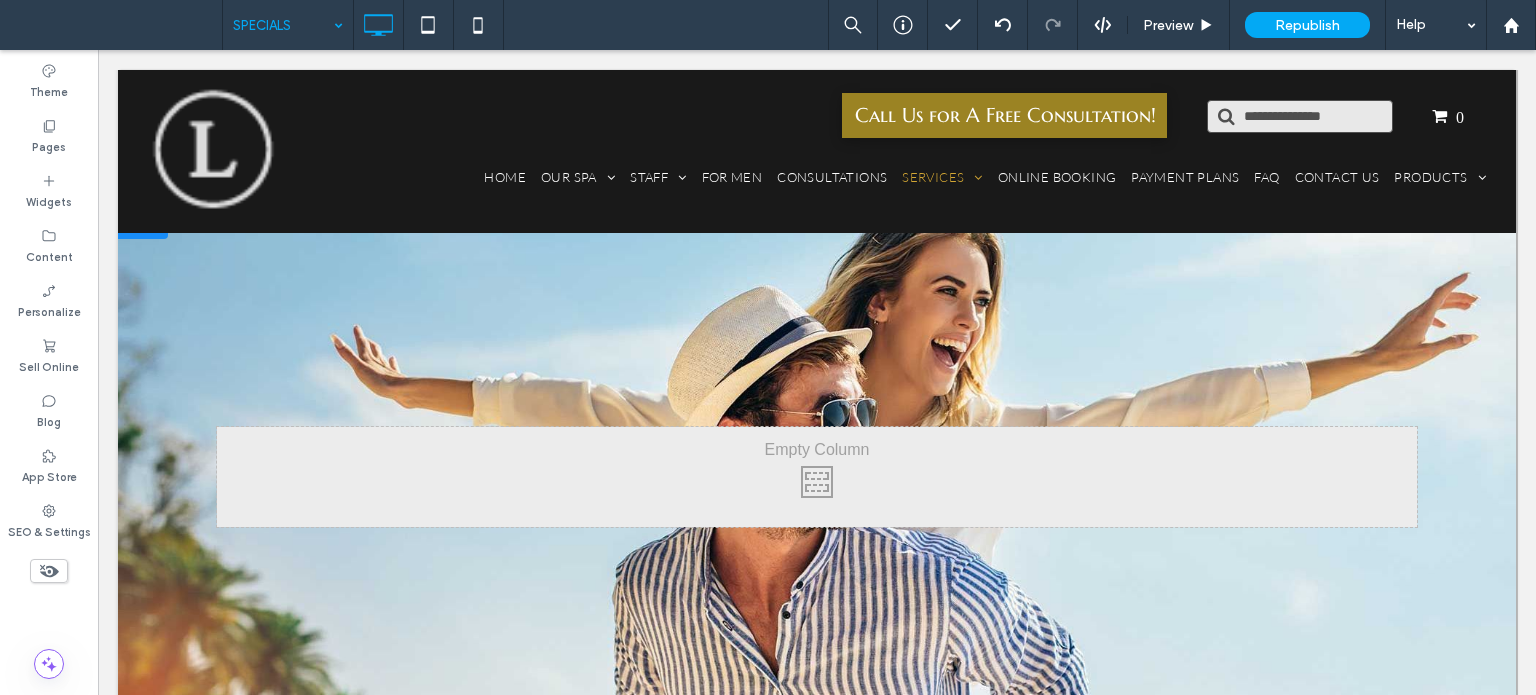 scroll, scrollTop: 0, scrollLeft: 0, axis: both 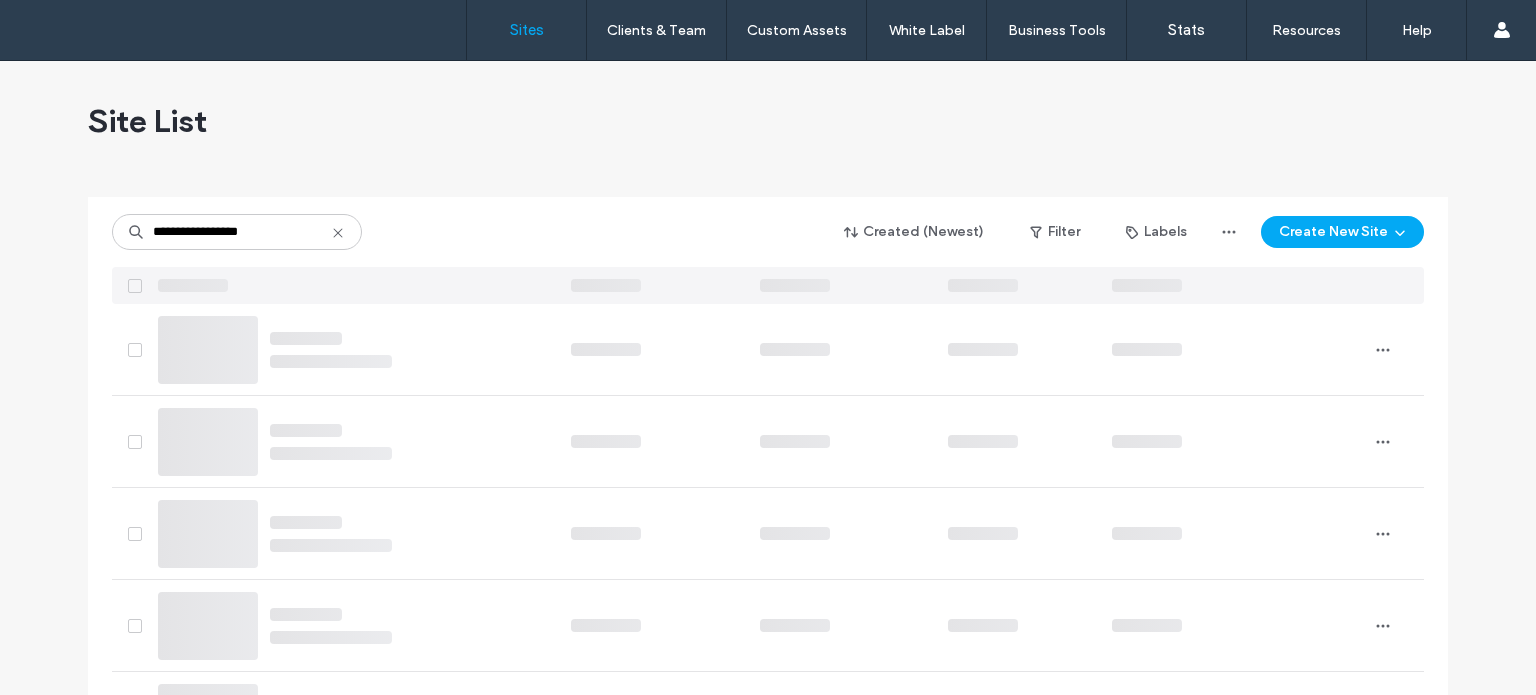 type on "**********" 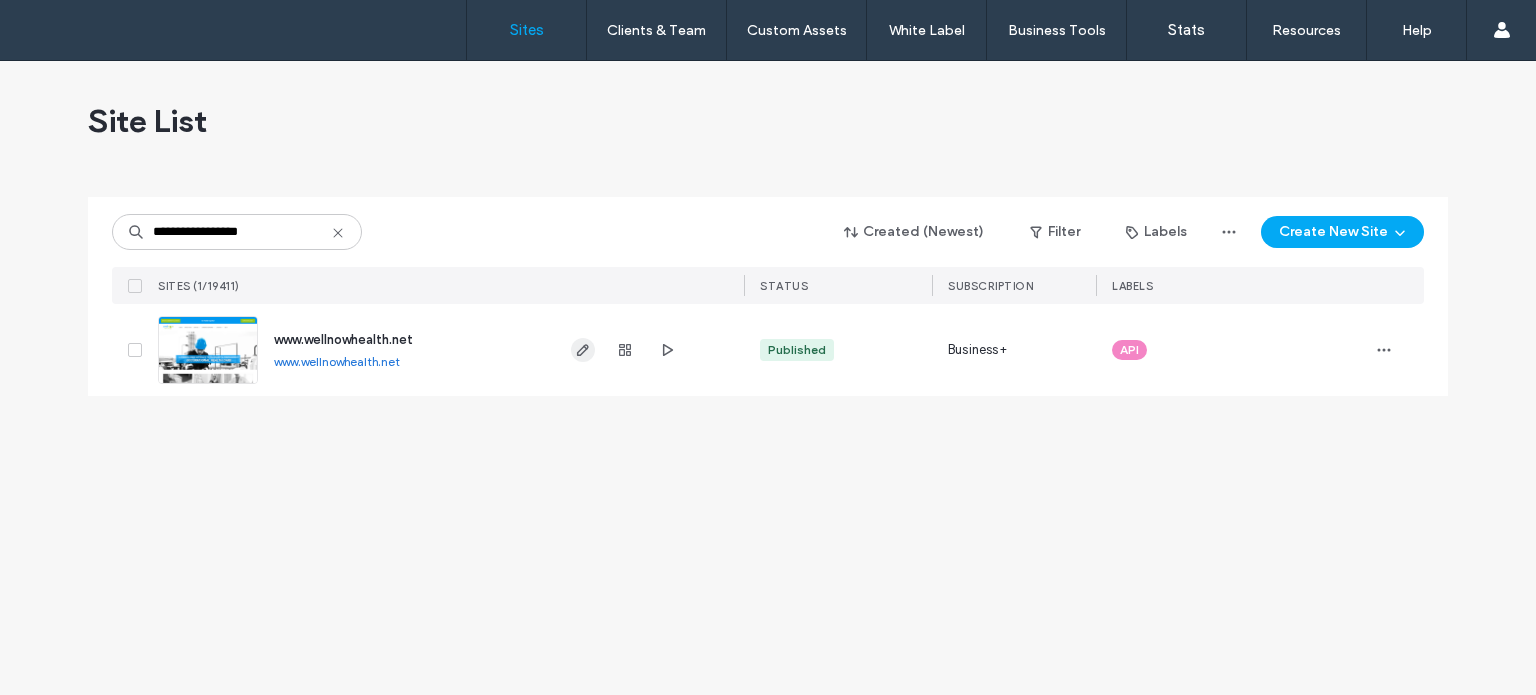 click 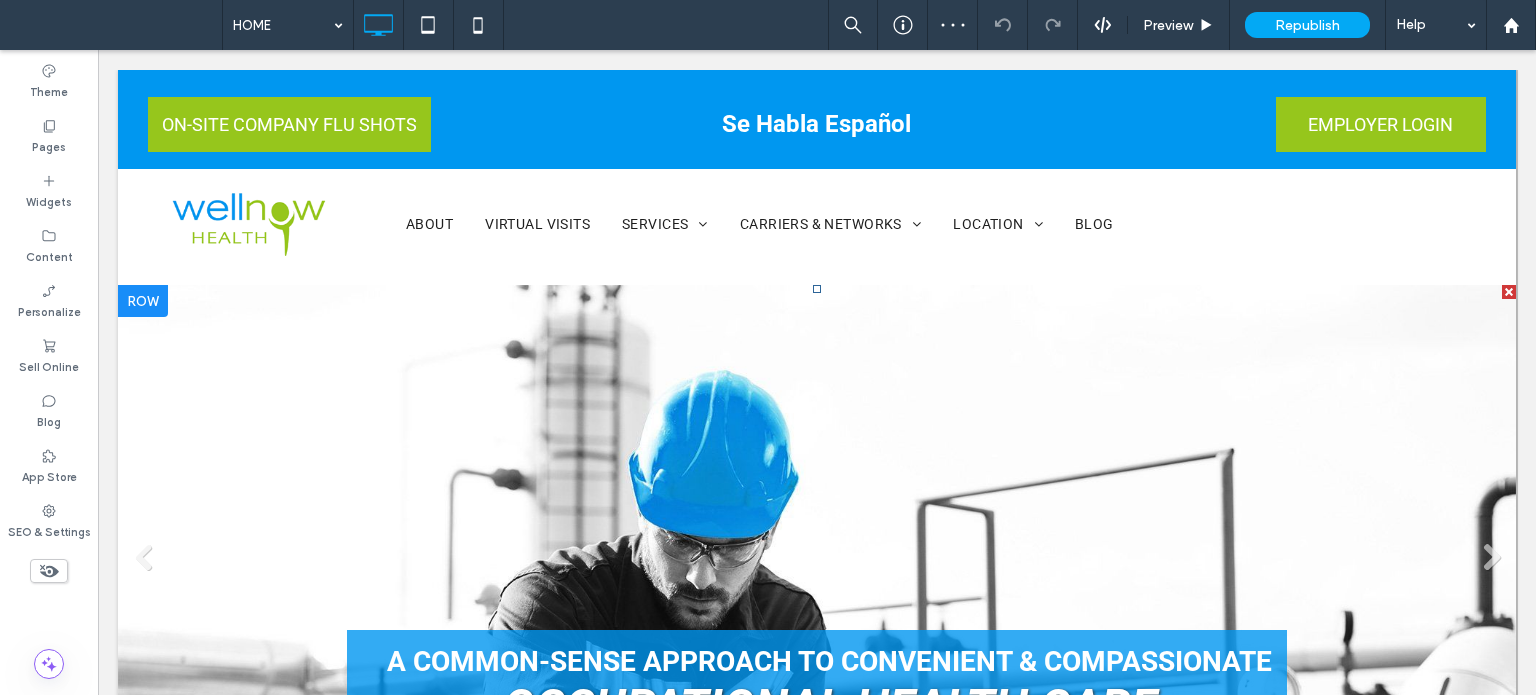 scroll, scrollTop: 51, scrollLeft: 0, axis: vertical 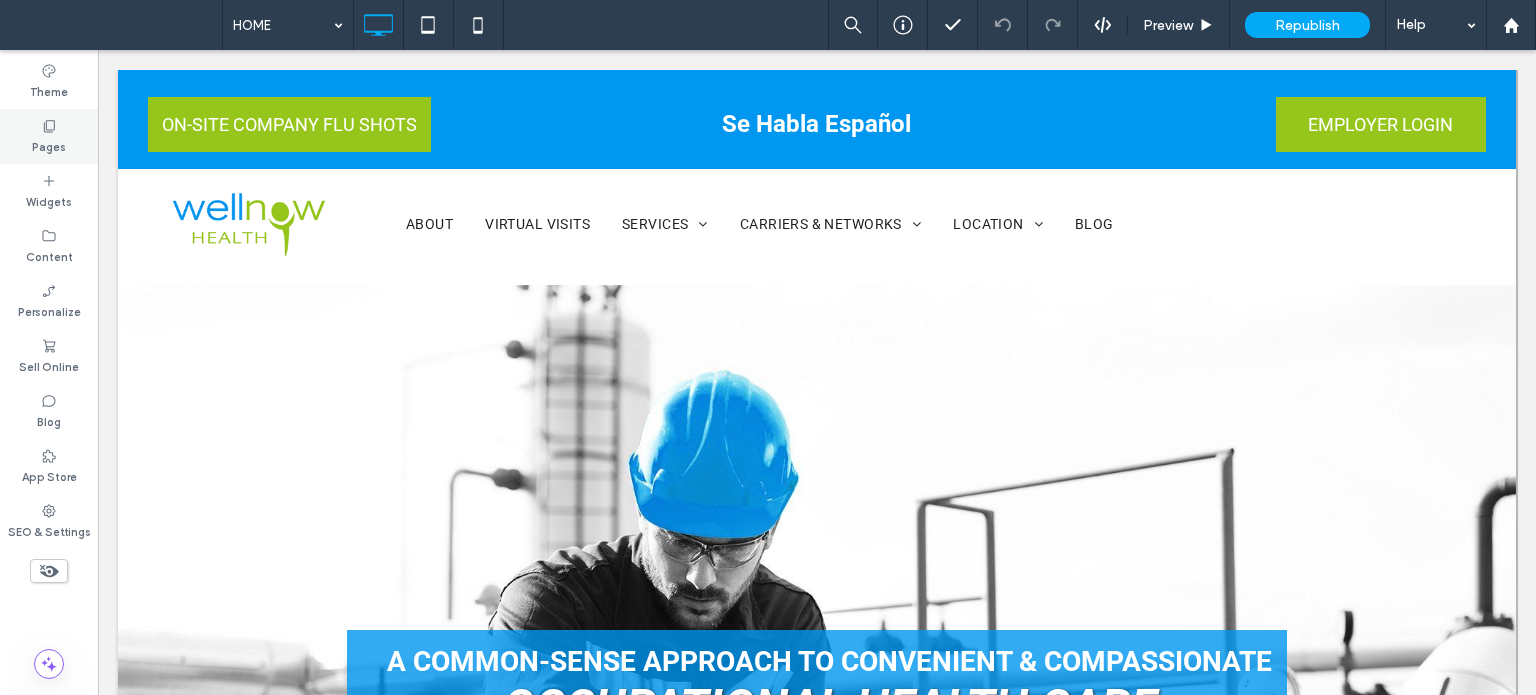 click on "Pages" at bounding box center [49, 136] 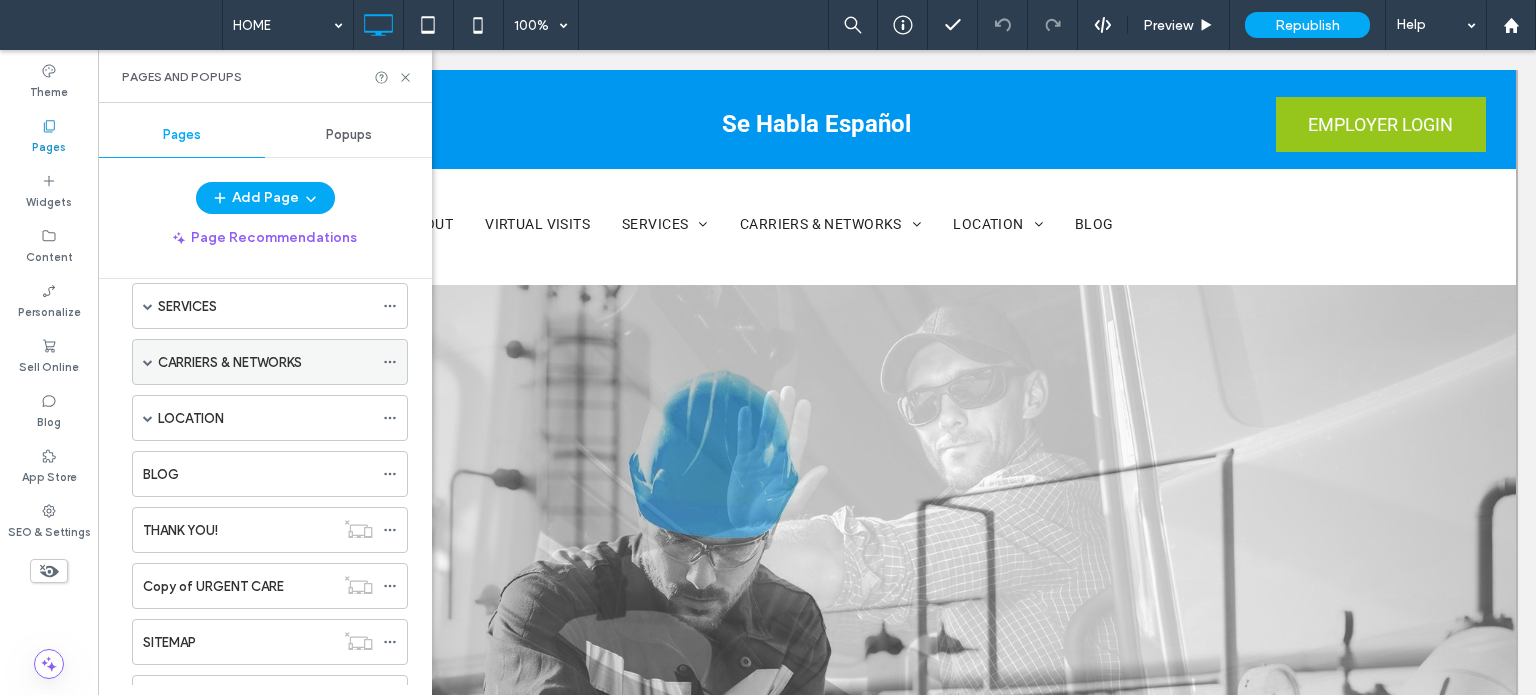 scroll, scrollTop: 200, scrollLeft: 0, axis: vertical 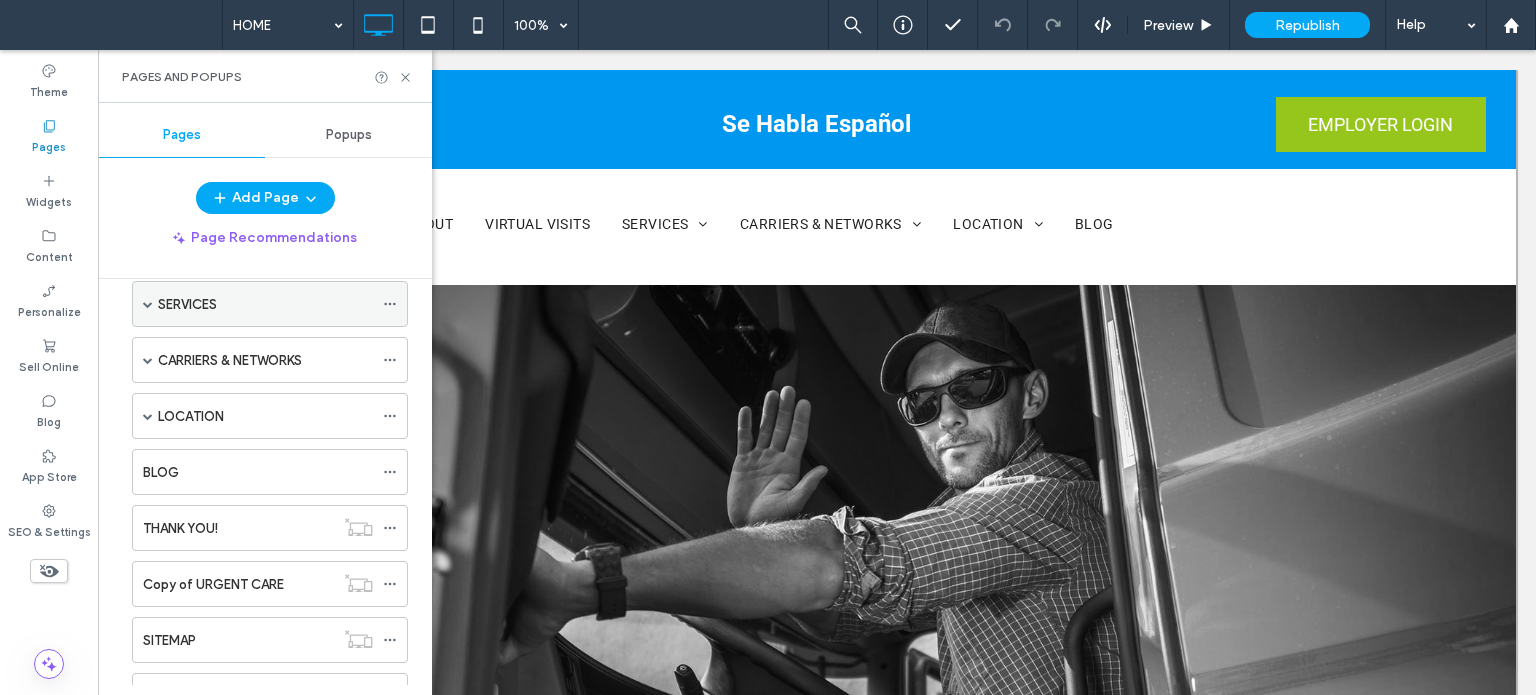 click at bounding box center (148, 304) 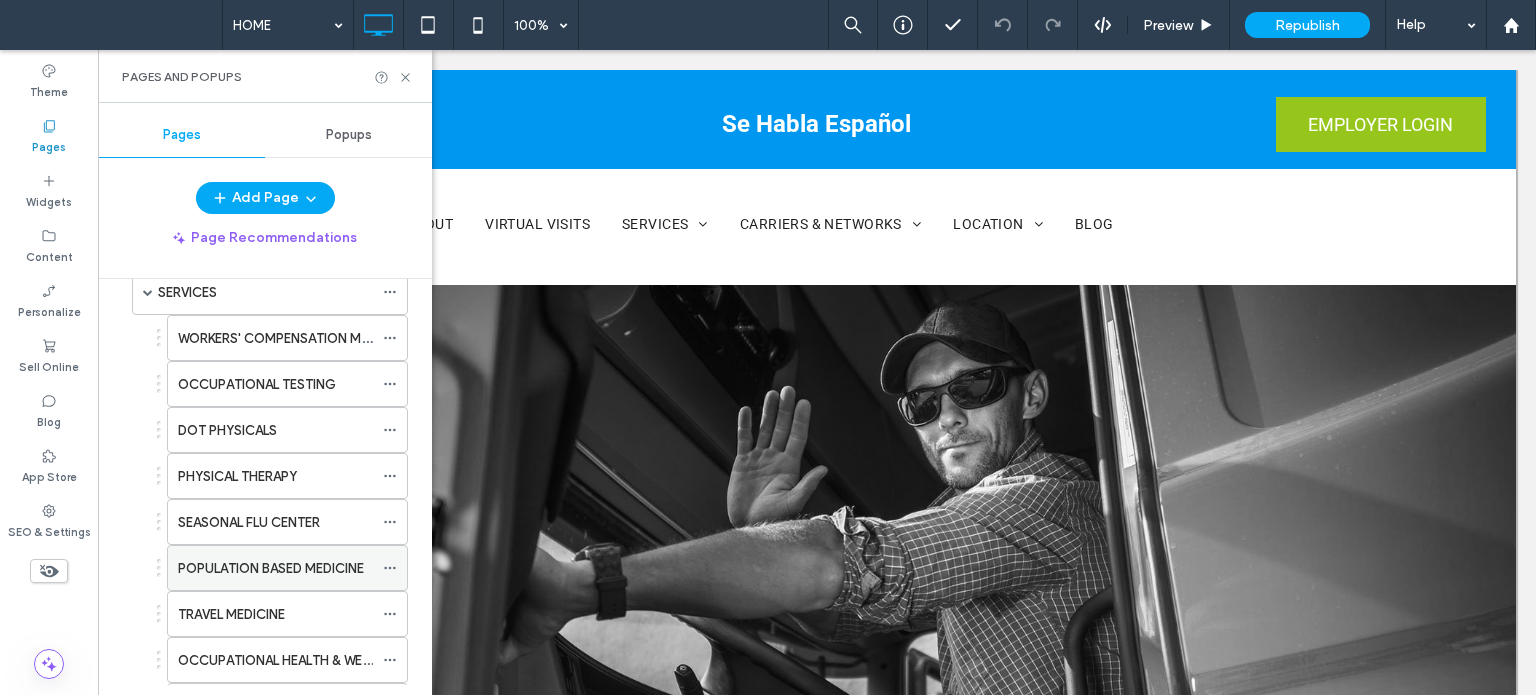 scroll, scrollTop: 180, scrollLeft: 0, axis: vertical 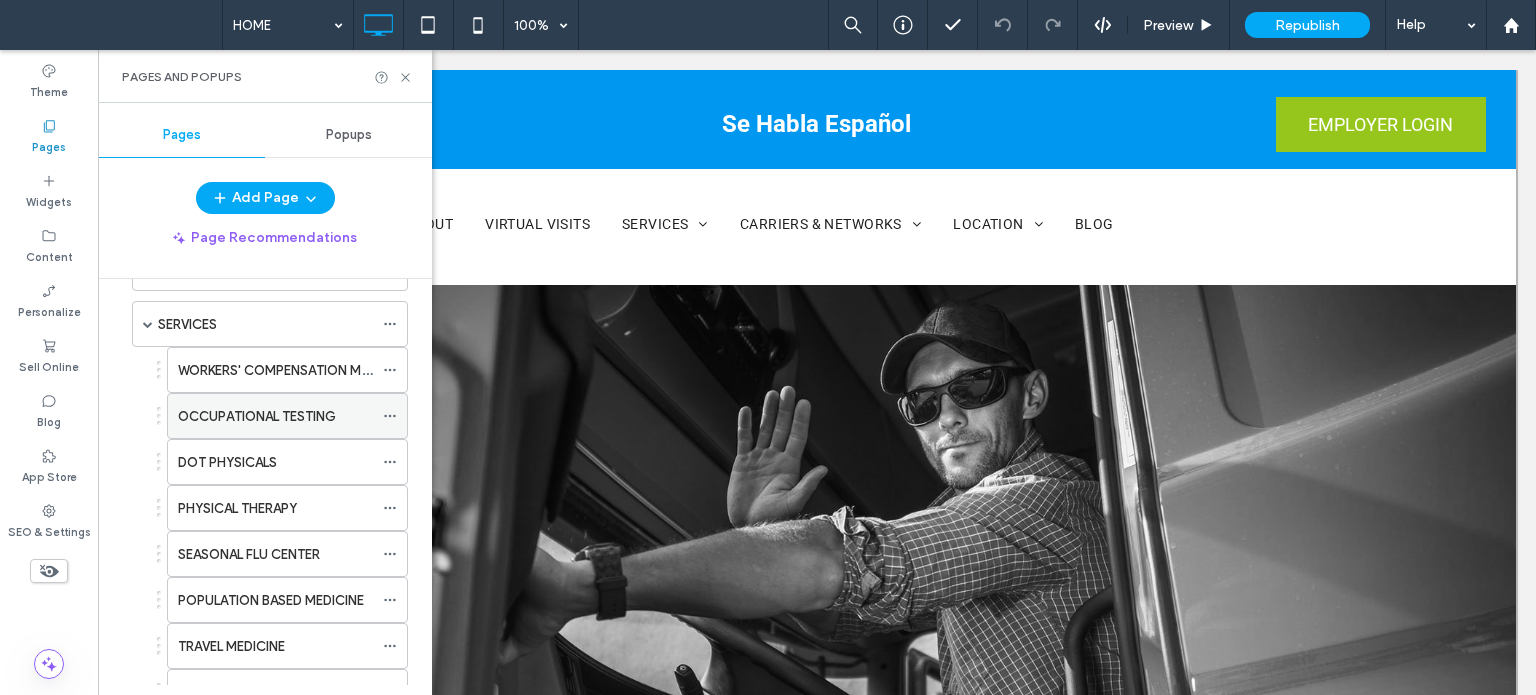 click on "OCCUPATIONAL TESTING" at bounding box center [257, 416] 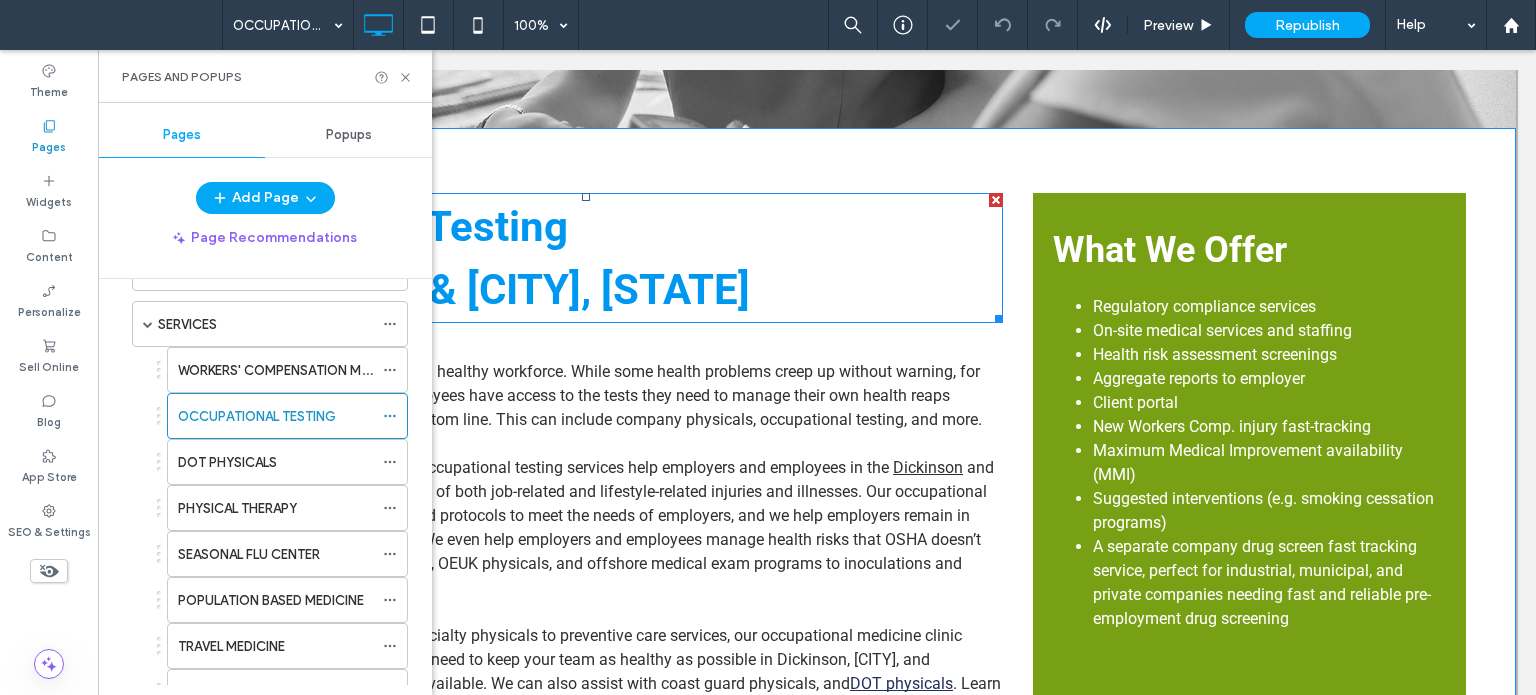 scroll, scrollTop: 700, scrollLeft: 0, axis: vertical 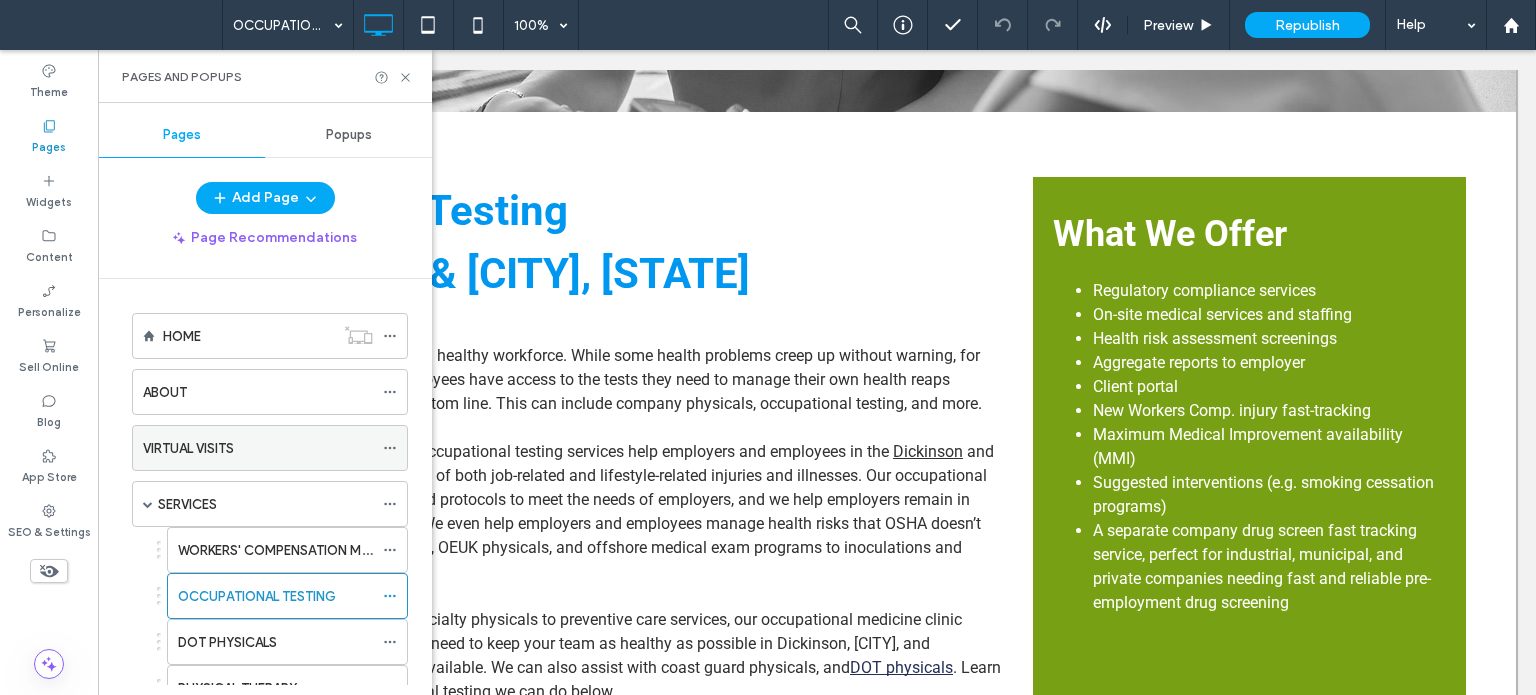 click on "VIRTUAL VISITS" at bounding box center (258, 448) 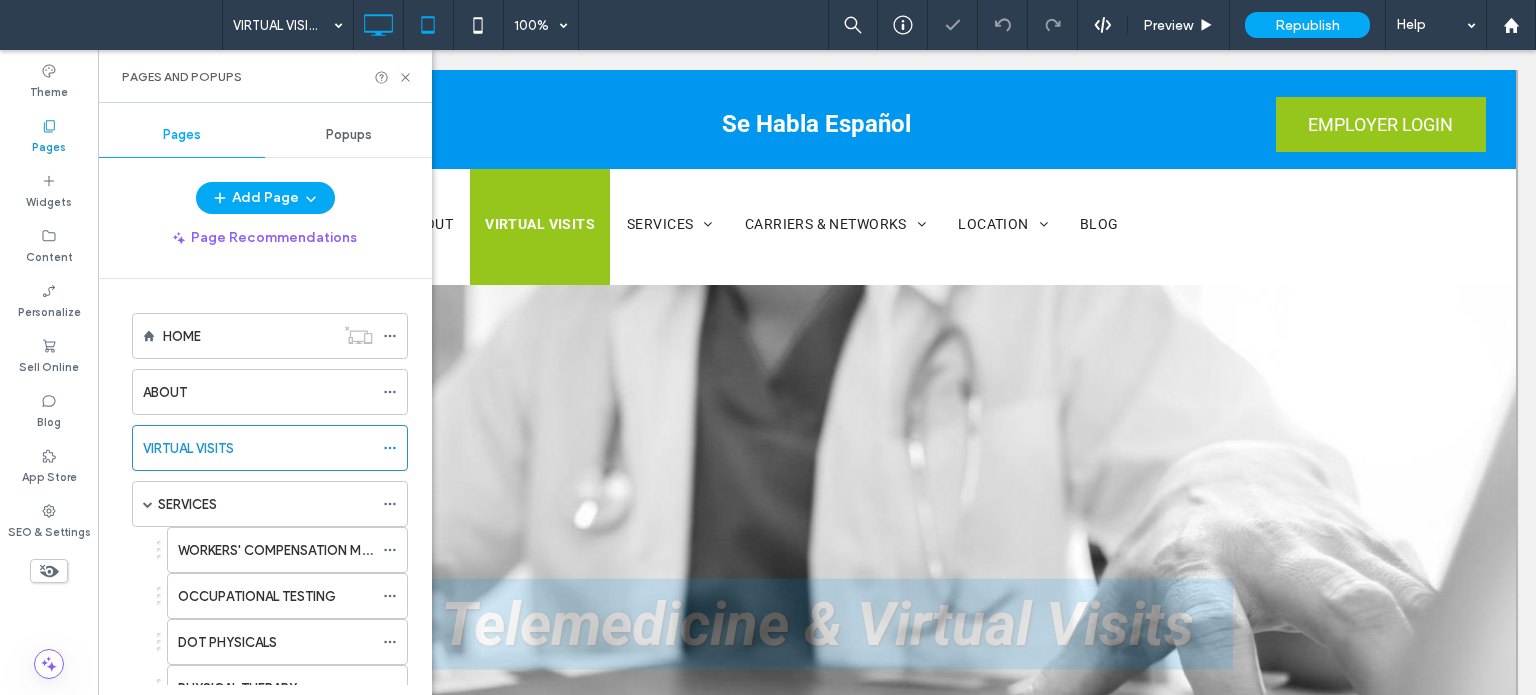 scroll, scrollTop: 0, scrollLeft: 0, axis: both 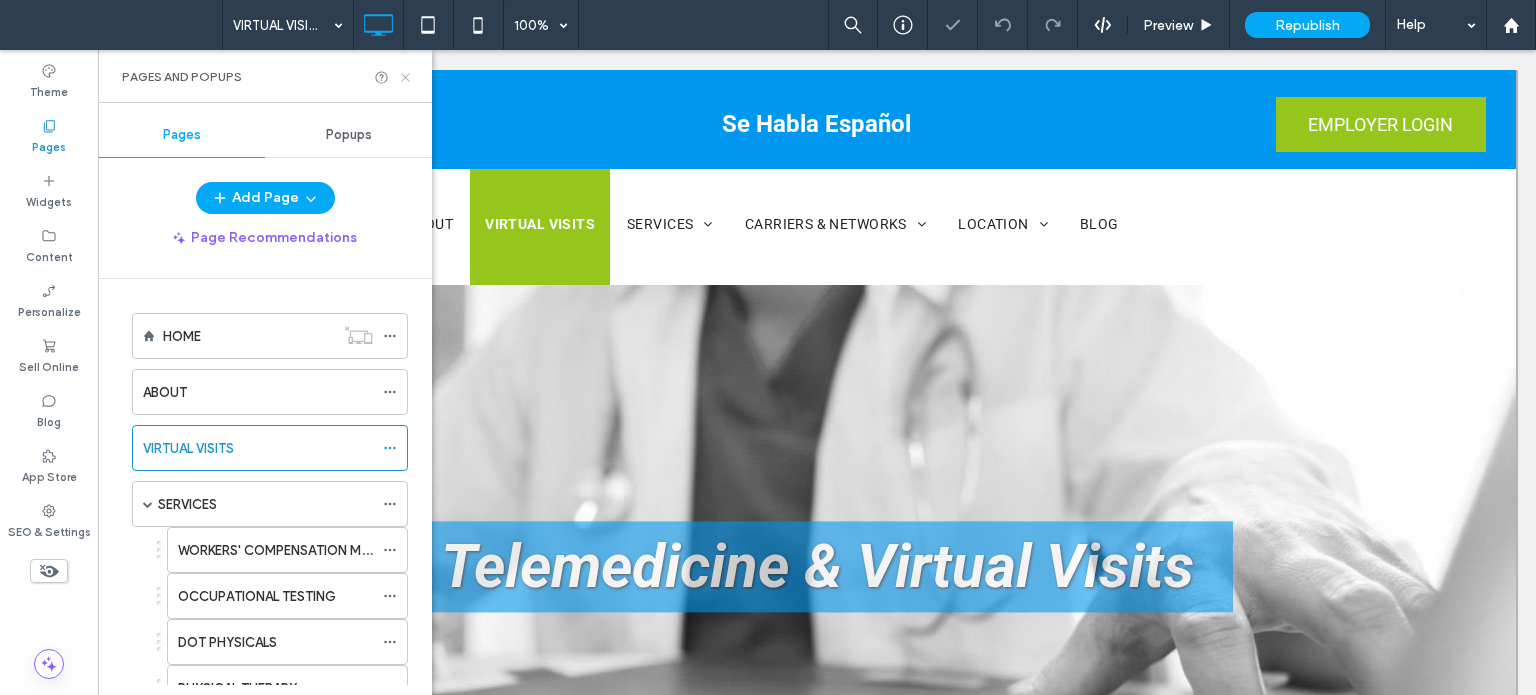 click 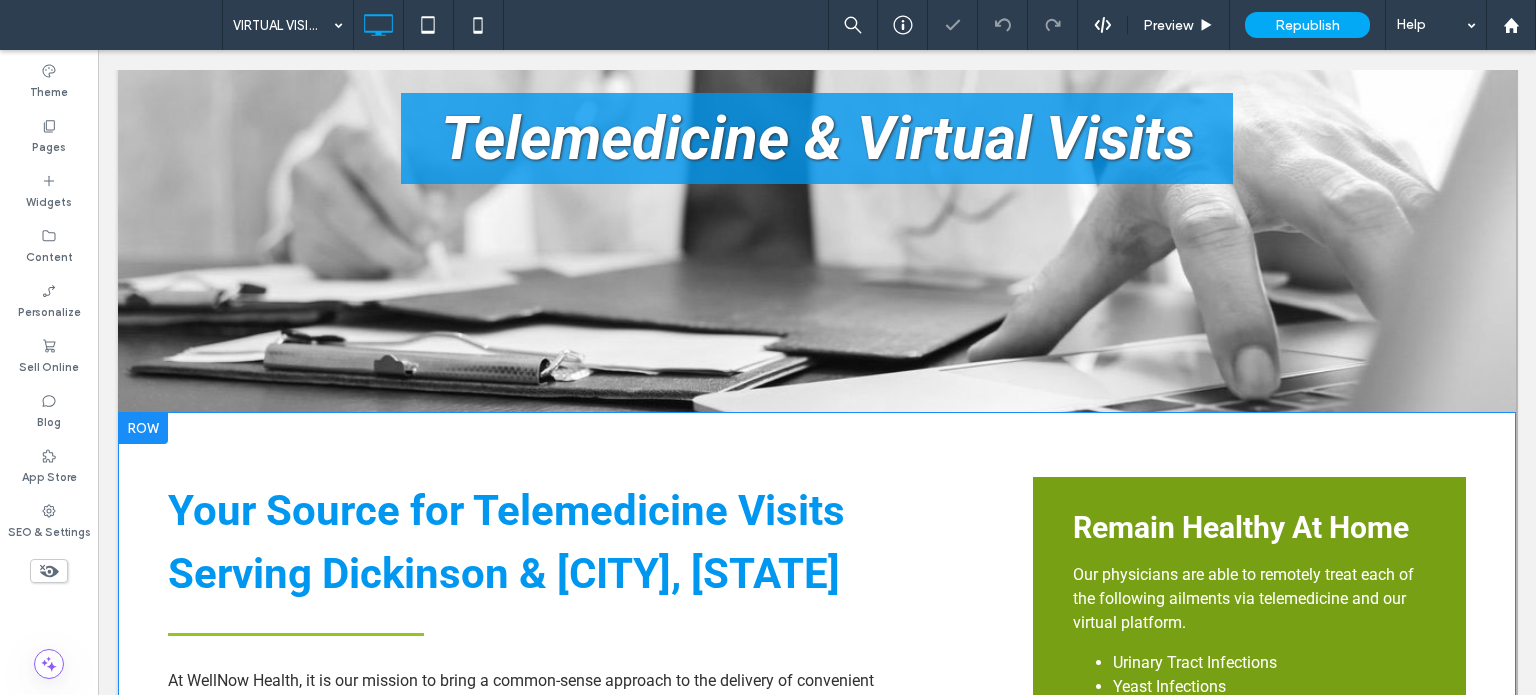scroll, scrollTop: 700, scrollLeft: 0, axis: vertical 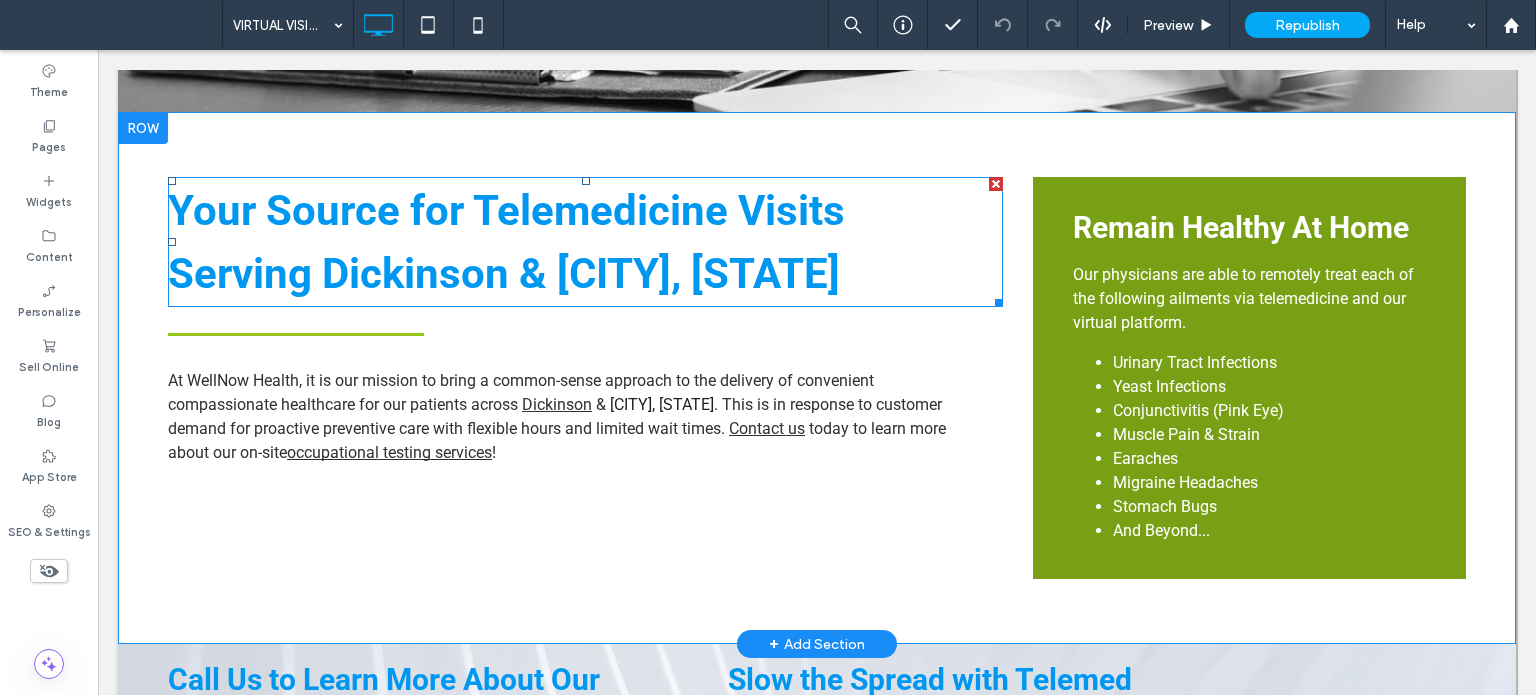 drag, startPoint x: 432, startPoint y: 271, endPoint x: 736, endPoint y: 261, distance: 304.16443 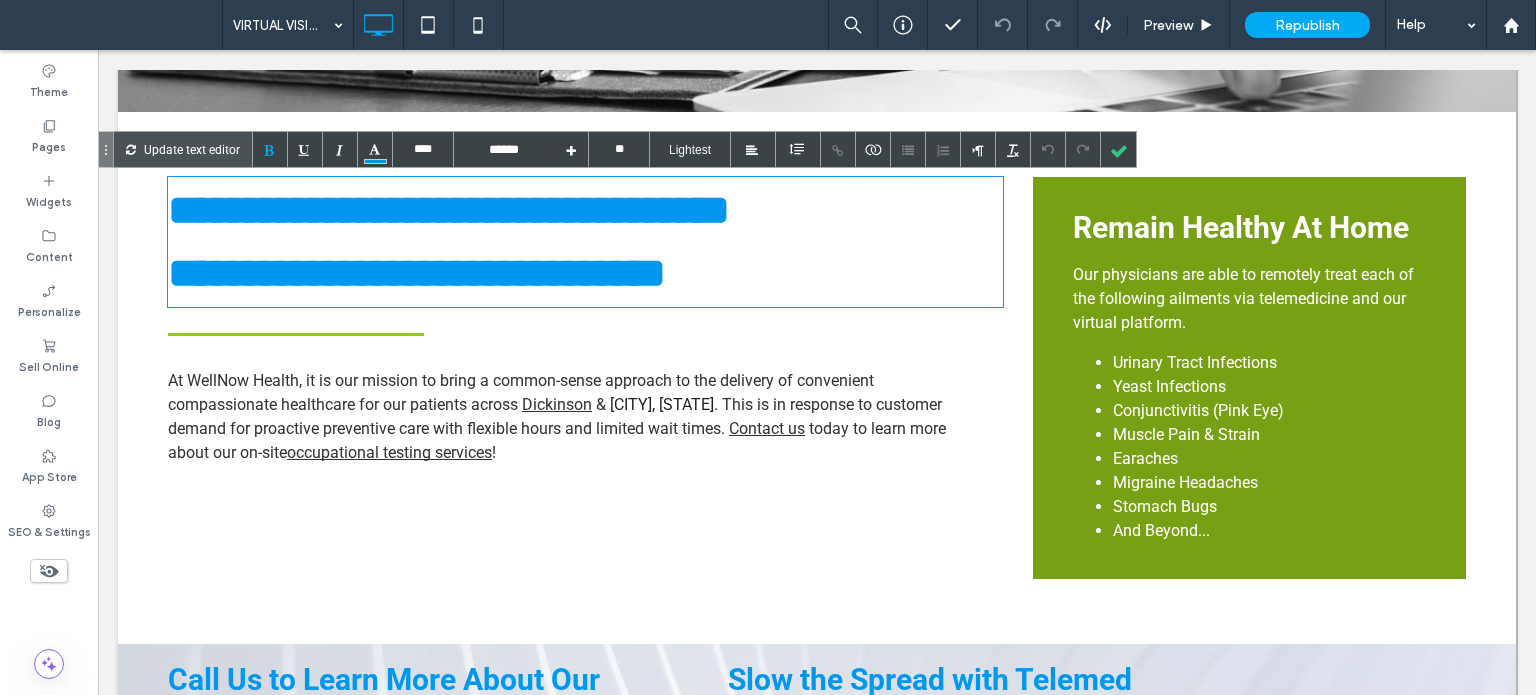 click on "**********" at bounding box center [417, 273] 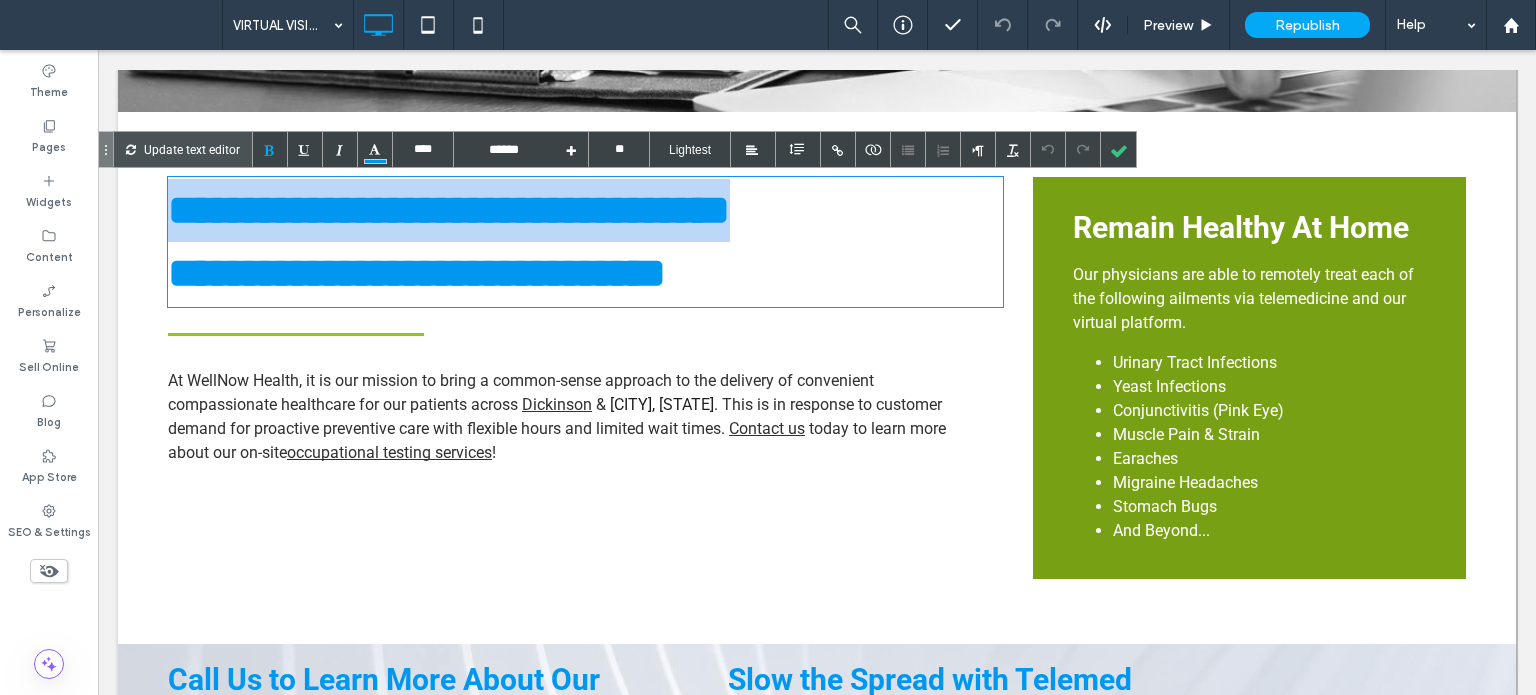 drag, startPoint x: 877, startPoint y: 218, endPoint x: 134, endPoint y: 251, distance: 743.7325 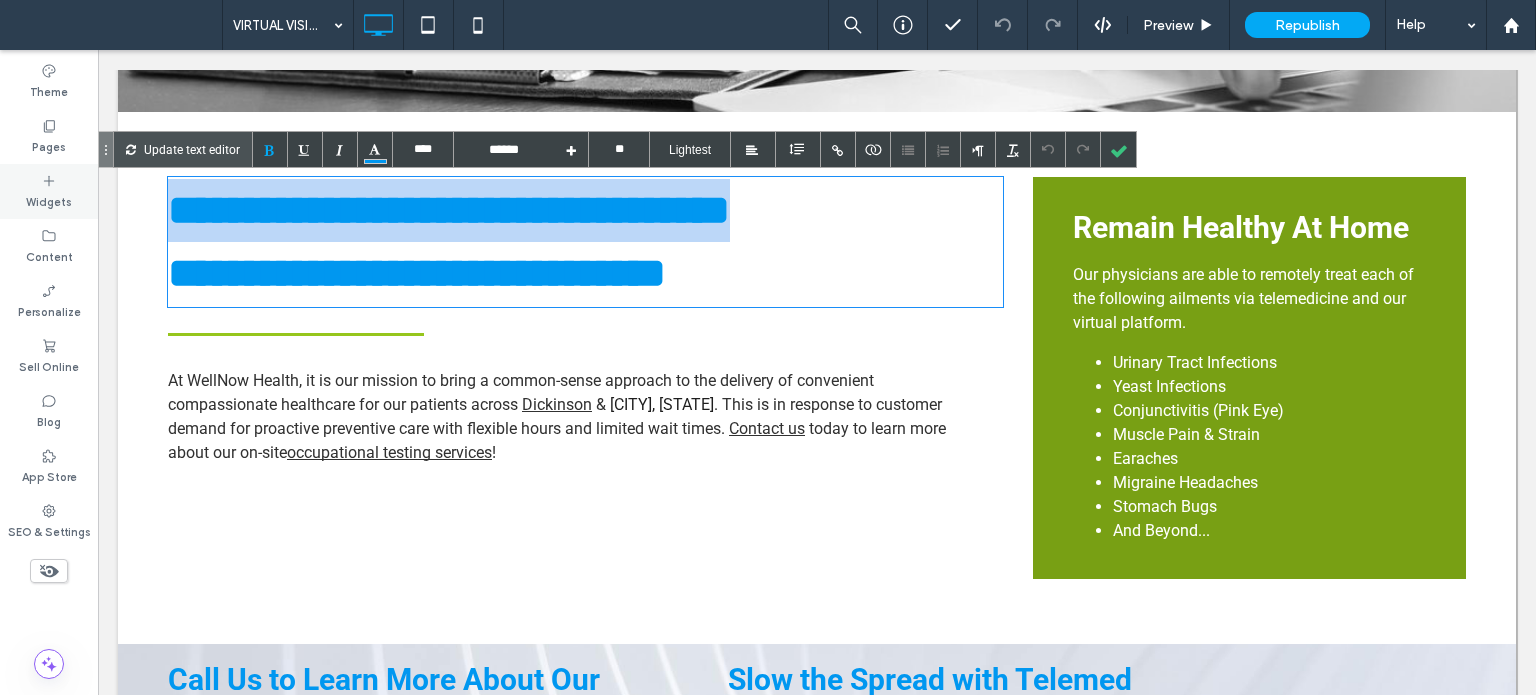 type 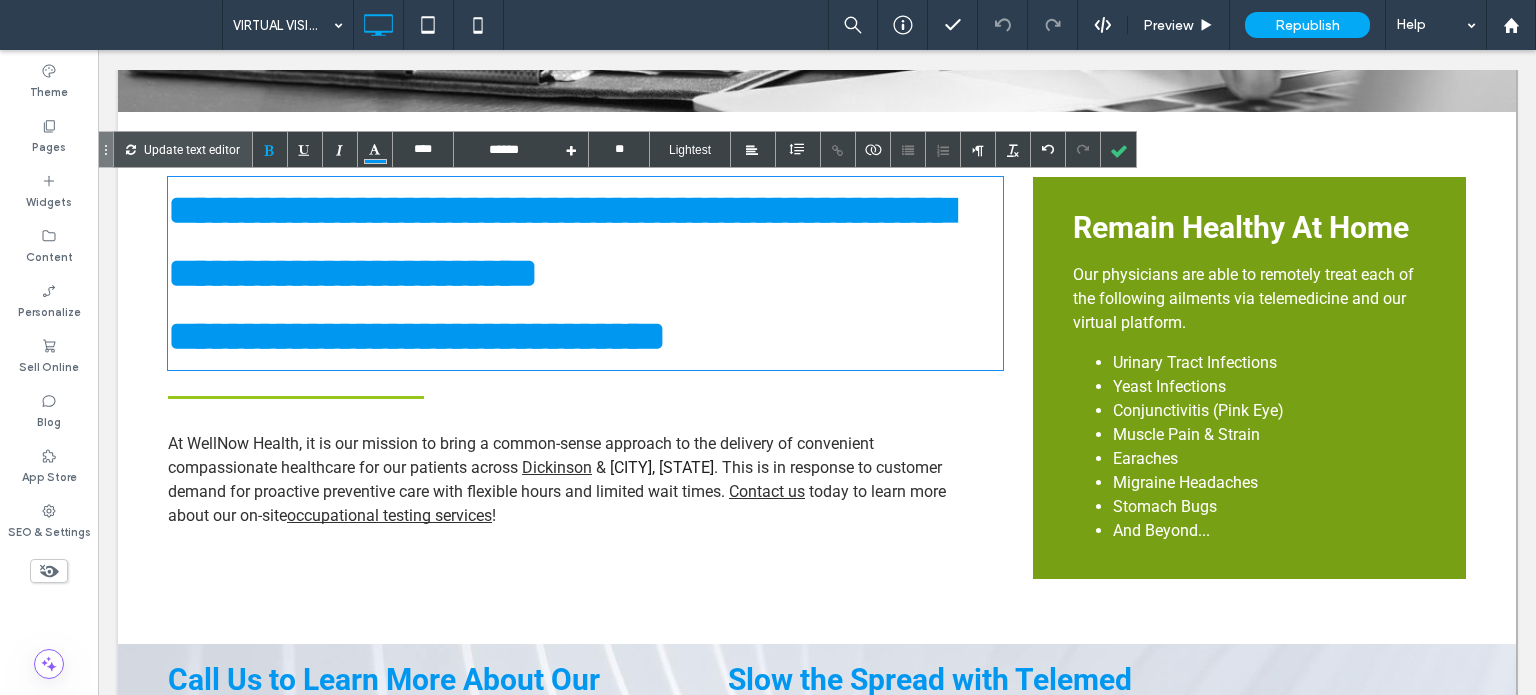 type on "****" 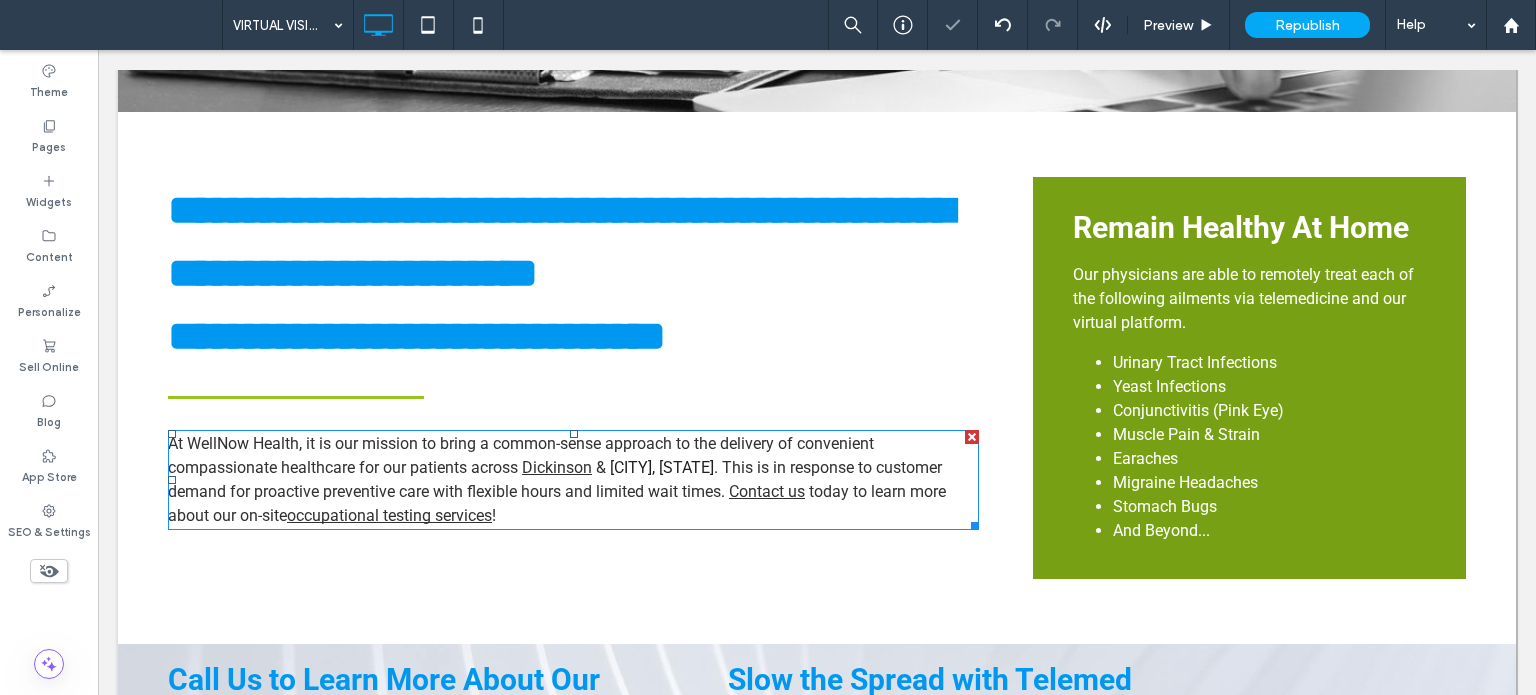 click on "At WellNow Health, it is our mission to bring a common-sense approach to the delivery of convenient compassionate healthcare for our patients across
Dickinson   &
Houston, TX . This is in response to customer demand for proactive preventive care with flexible hours and limited wait times.
Contact us   today to learn more about our on-site  occupational testing services !" at bounding box center (573, 480) 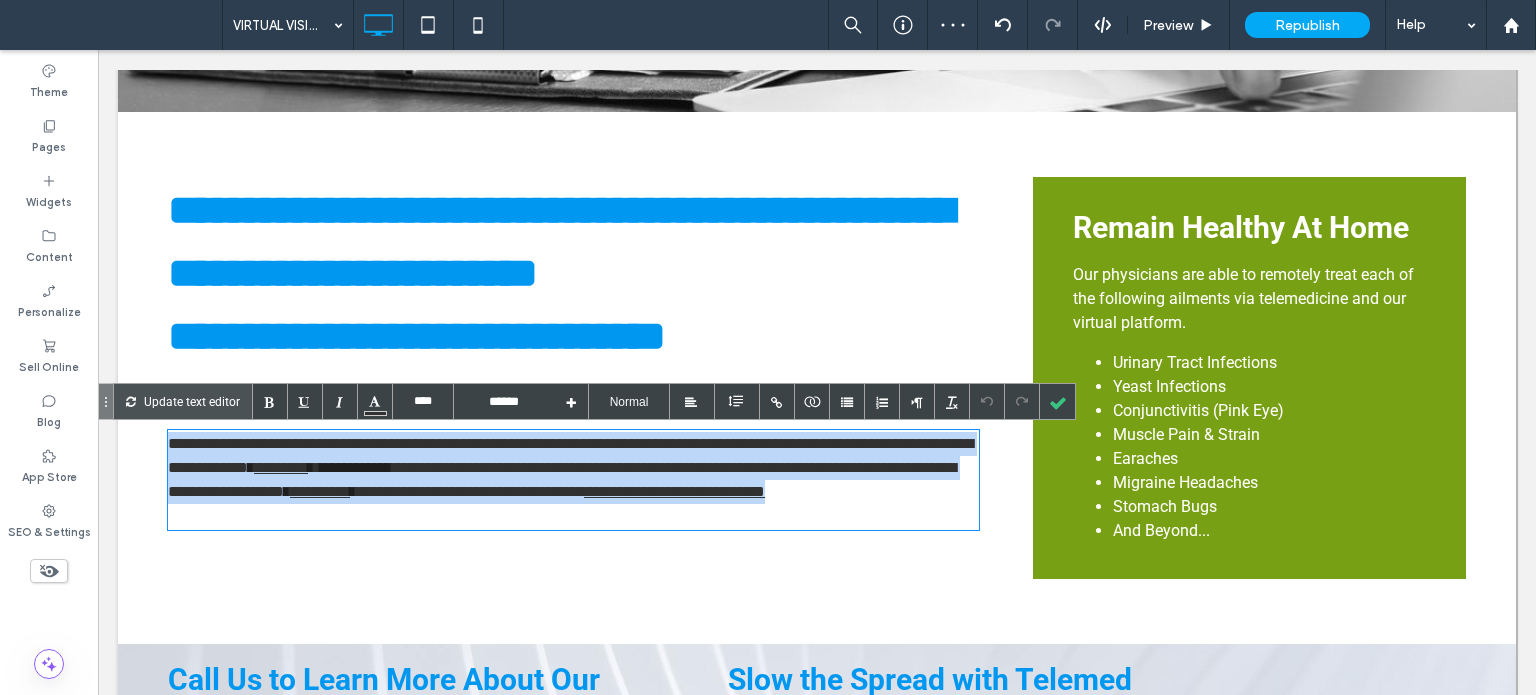 drag, startPoint x: 538, startPoint y: 519, endPoint x: 149, endPoint y: 464, distance: 392.86893 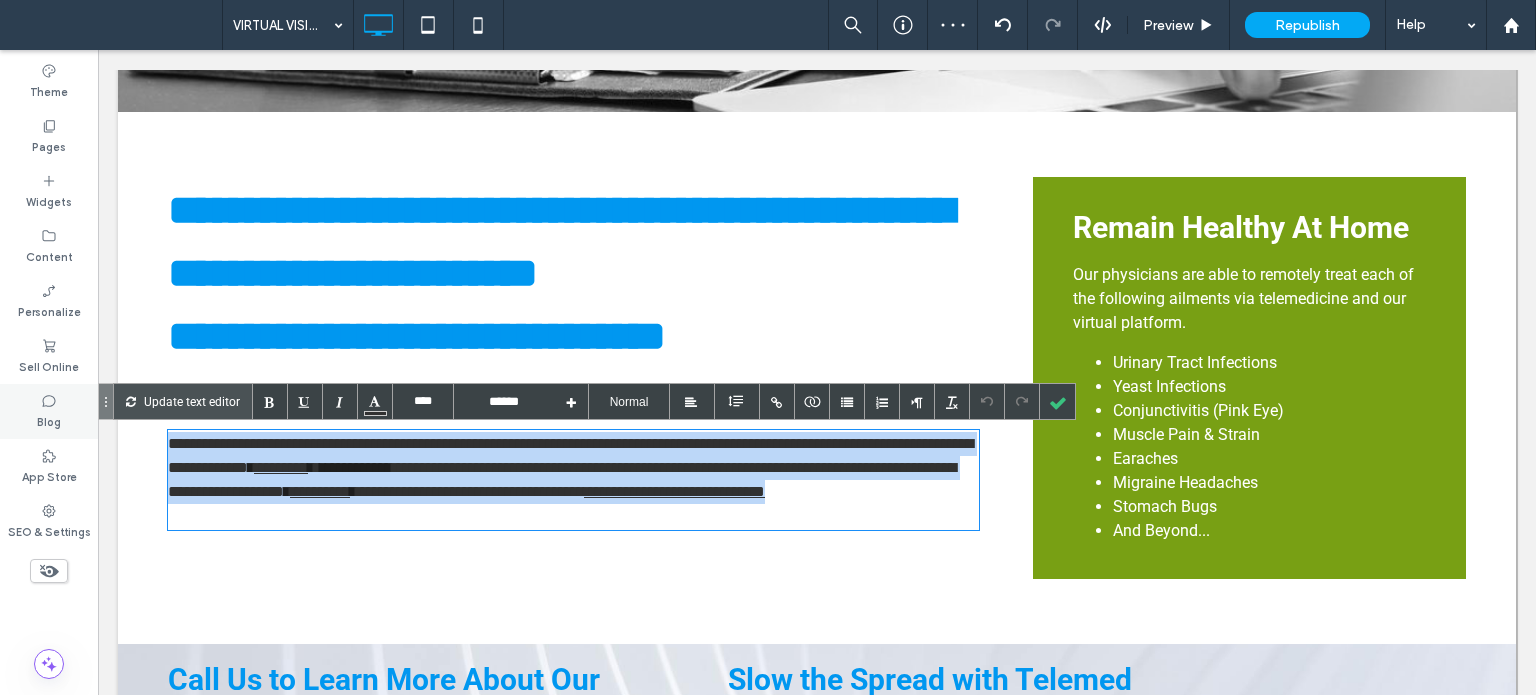 type 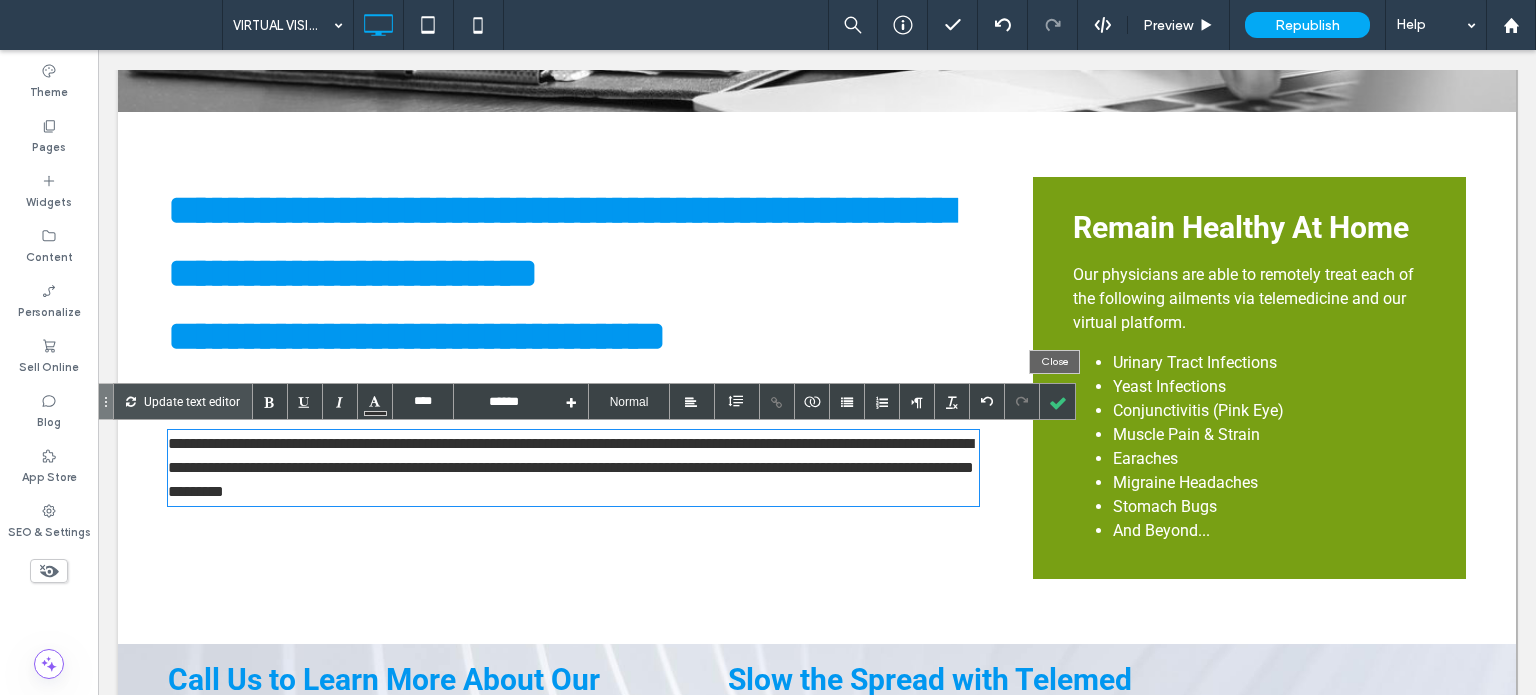 click at bounding box center (1057, 401) 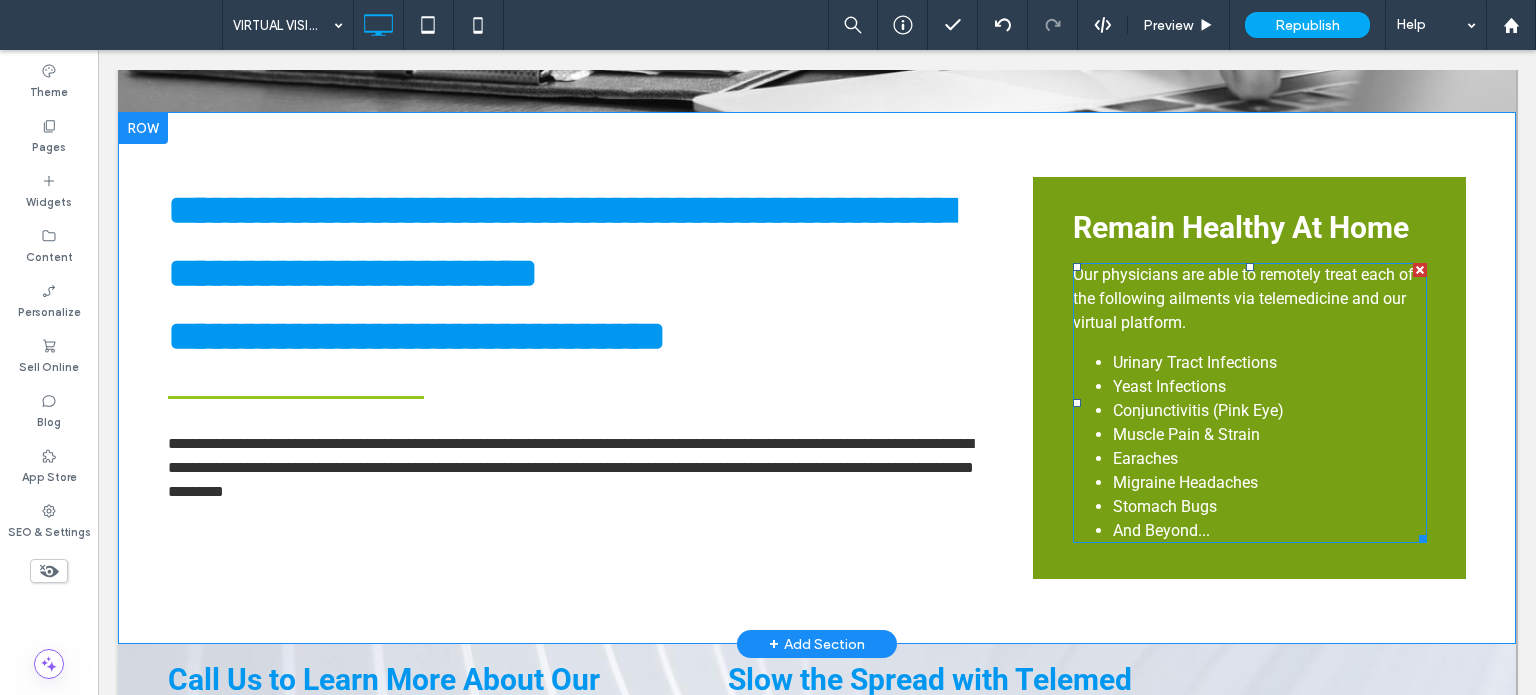 click on "Earaches" at bounding box center (1270, 459) 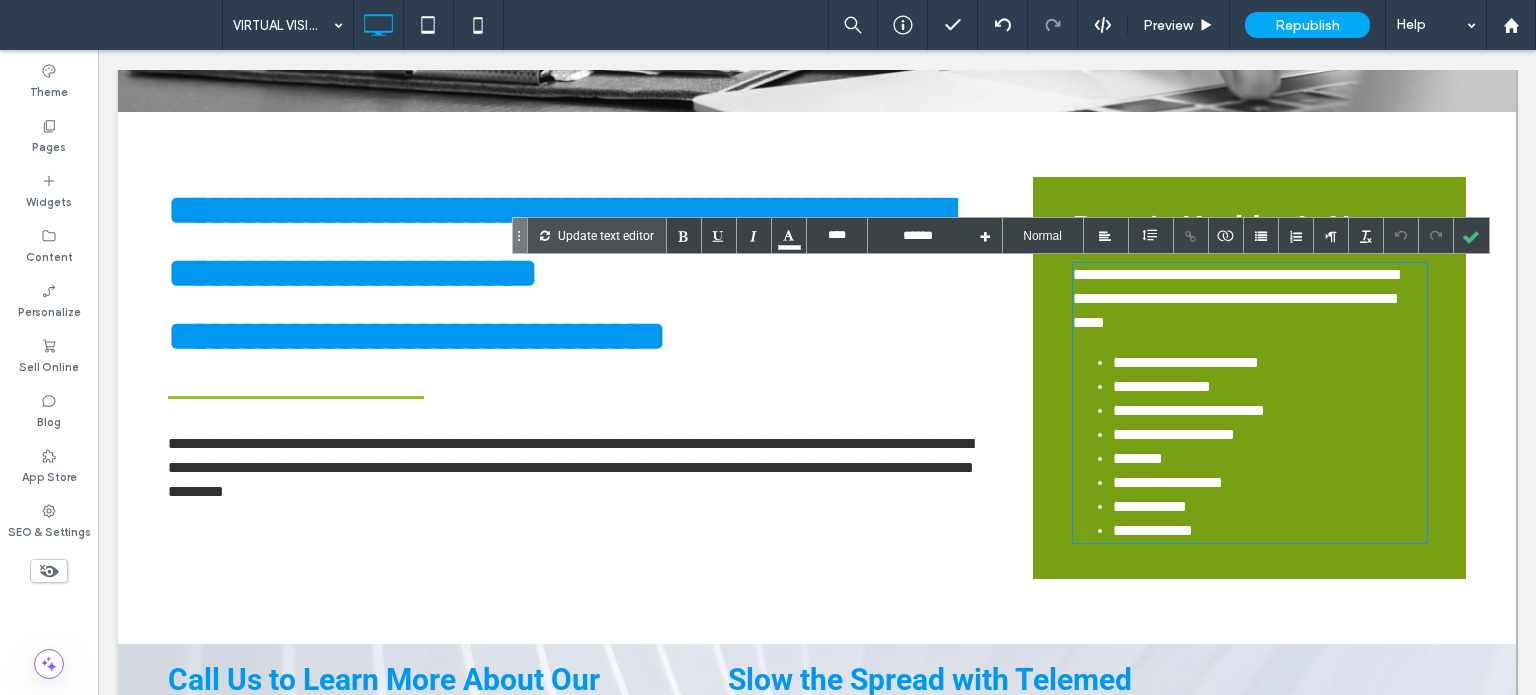 click on "********" at bounding box center (1270, 459) 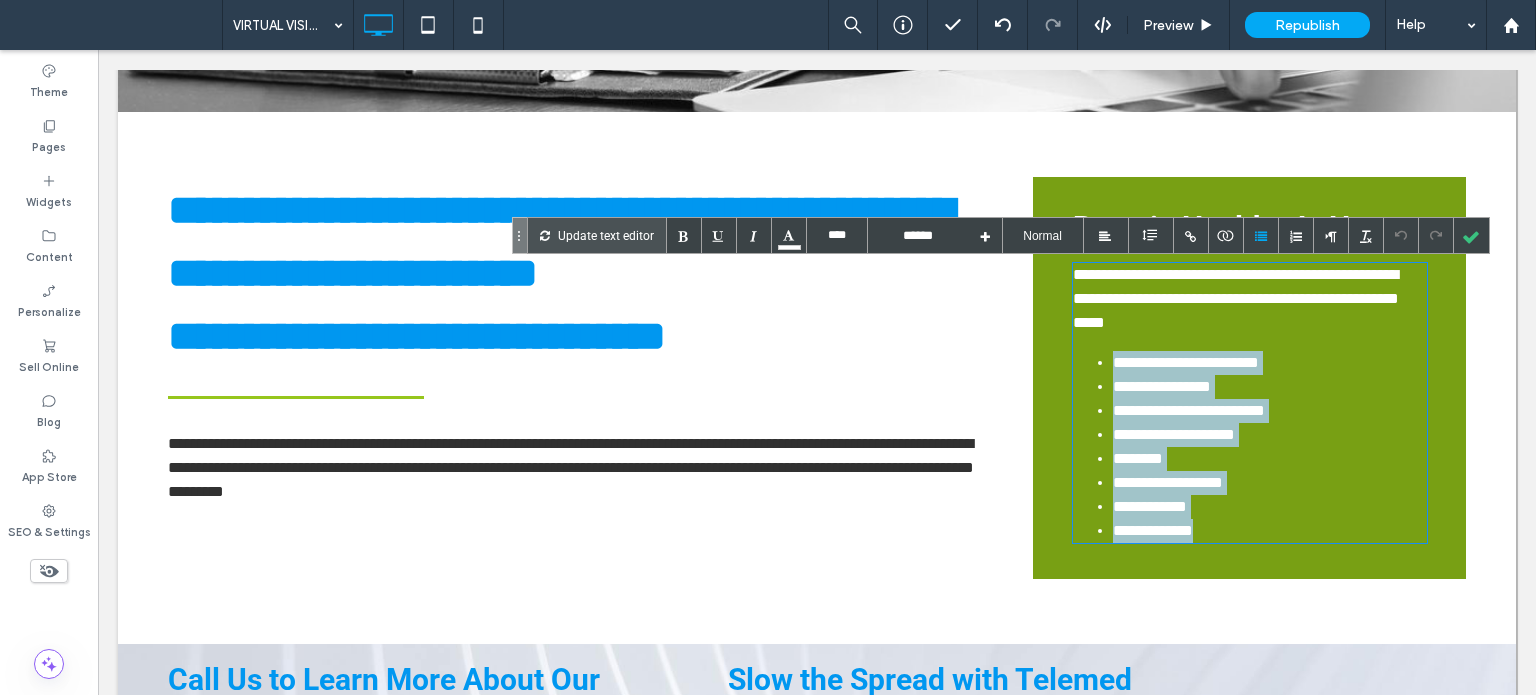 drag, startPoint x: 1212, startPoint y: 531, endPoint x: 1095, endPoint y: 372, distance: 197.4082 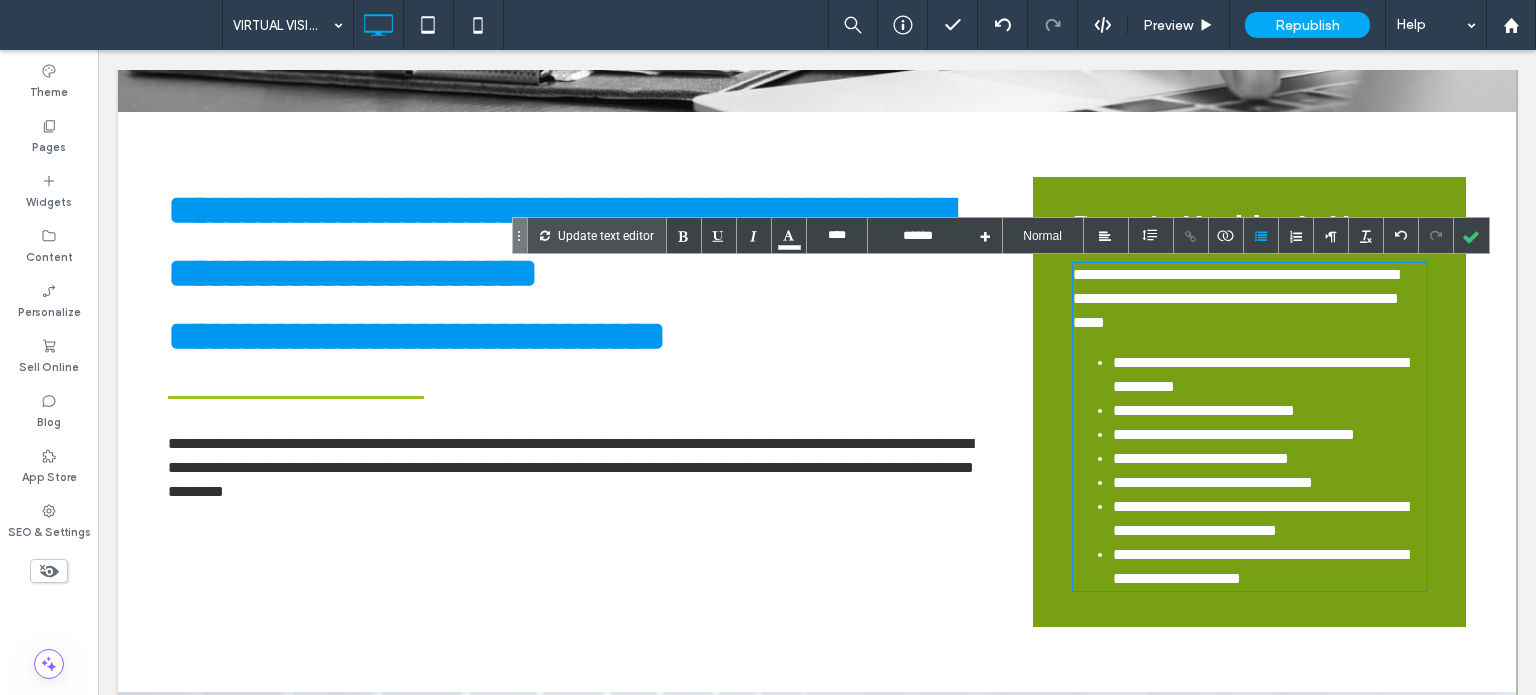 click on "**********" at bounding box center [1270, 567] 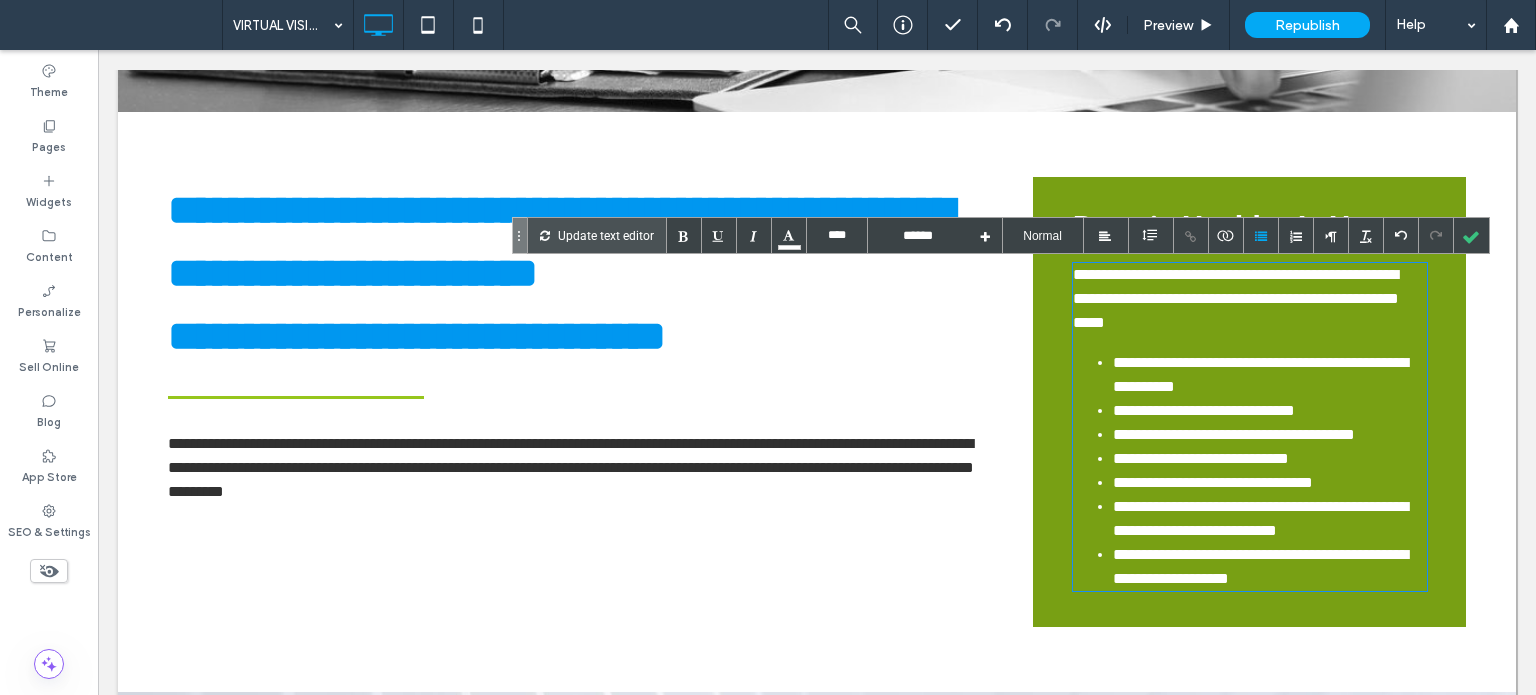 click on "**********" at bounding box center [1270, 519] 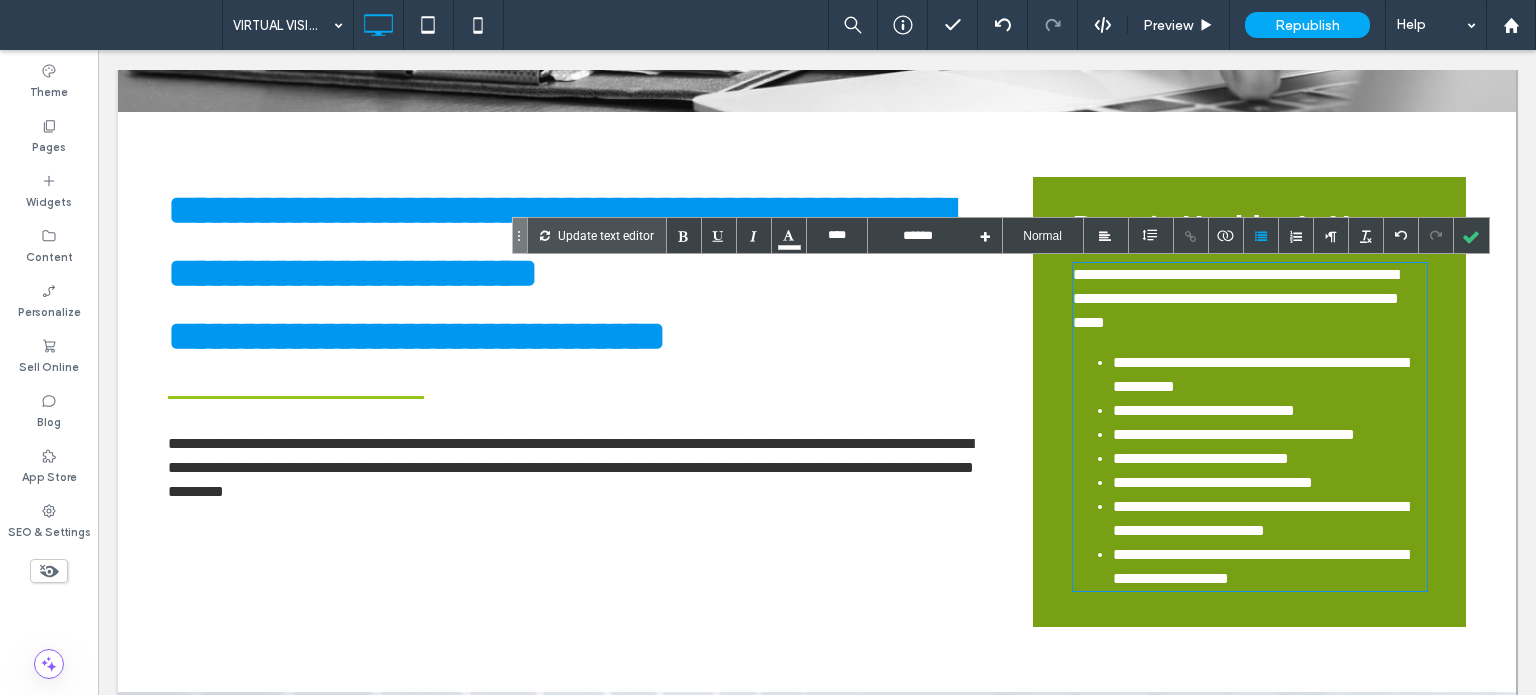 click on "**********" at bounding box center [1270, 483] 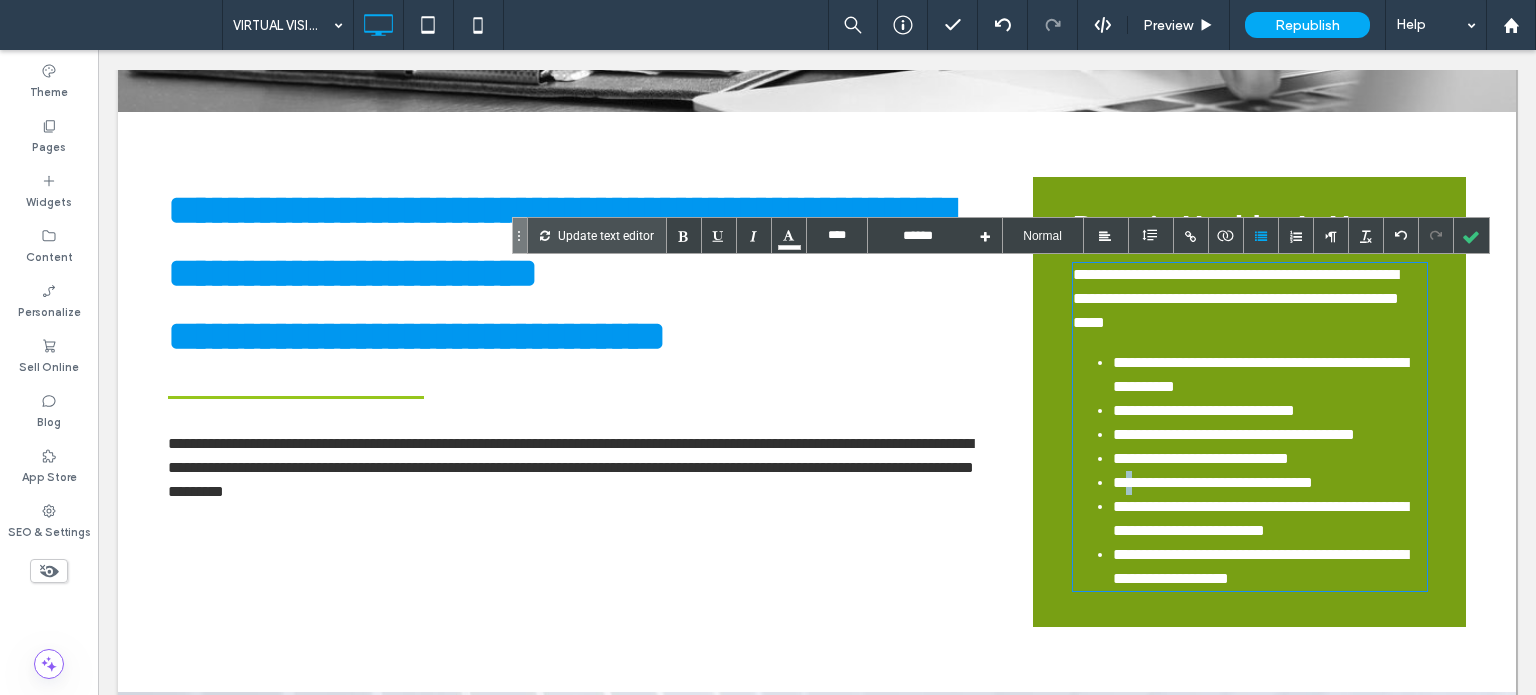 click on "**********" at bounding box center (1270, 483) 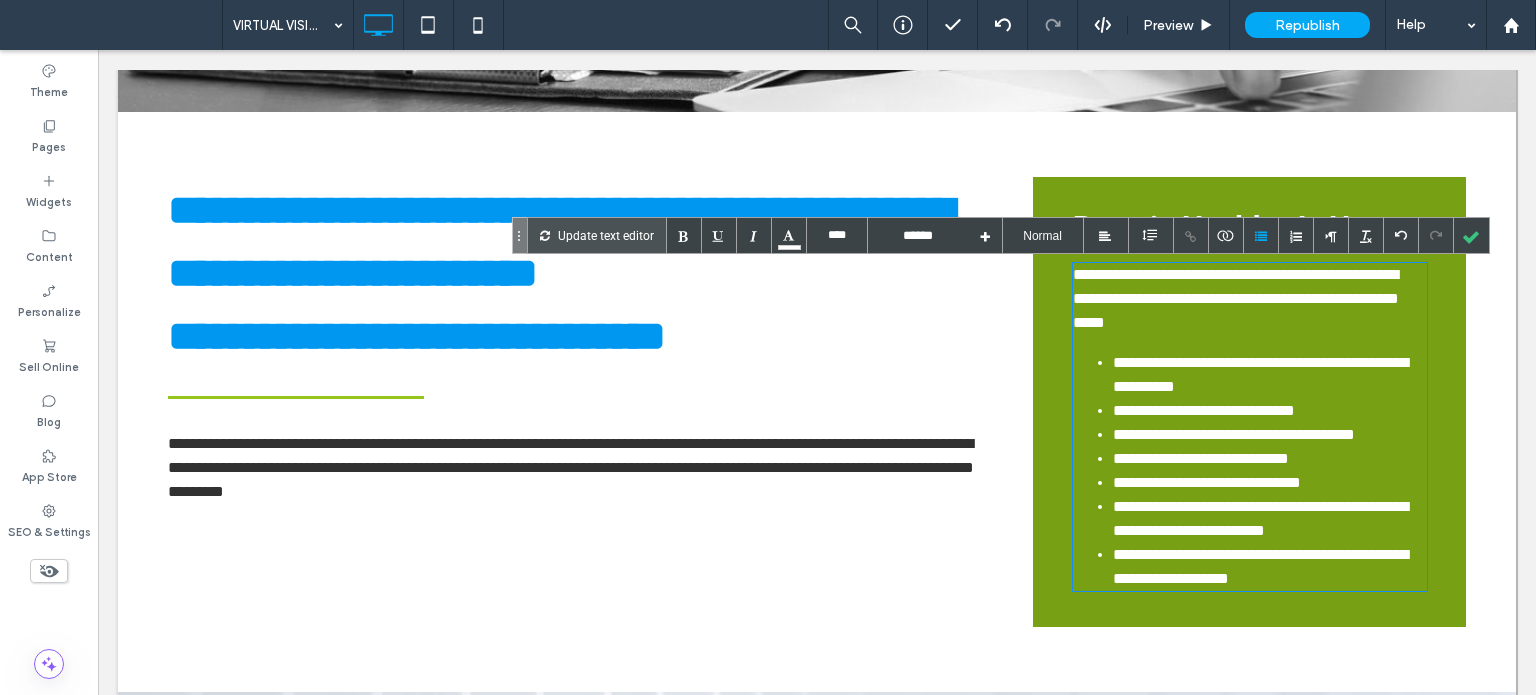 click on "**********" at bounding box center (1270, 459) 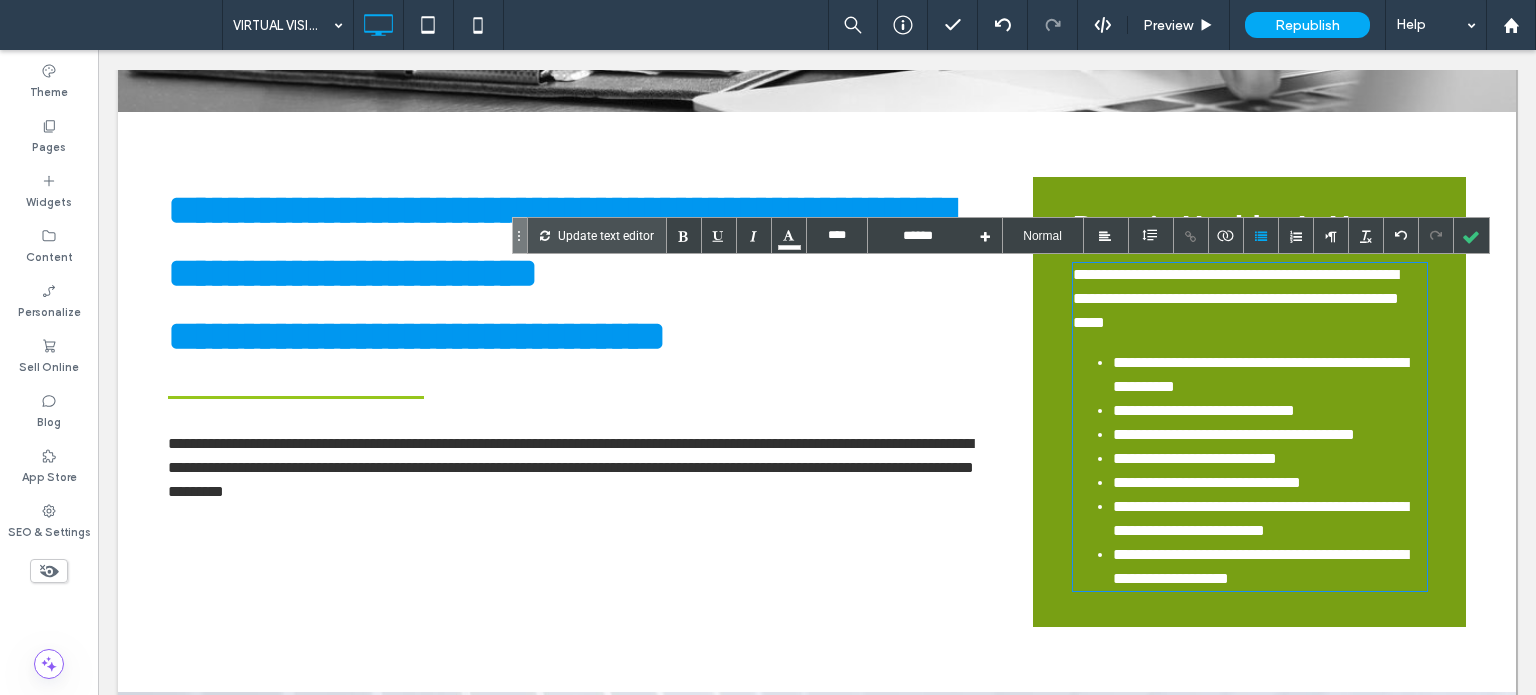 click on "**********" at bounding box center [1270, 435] 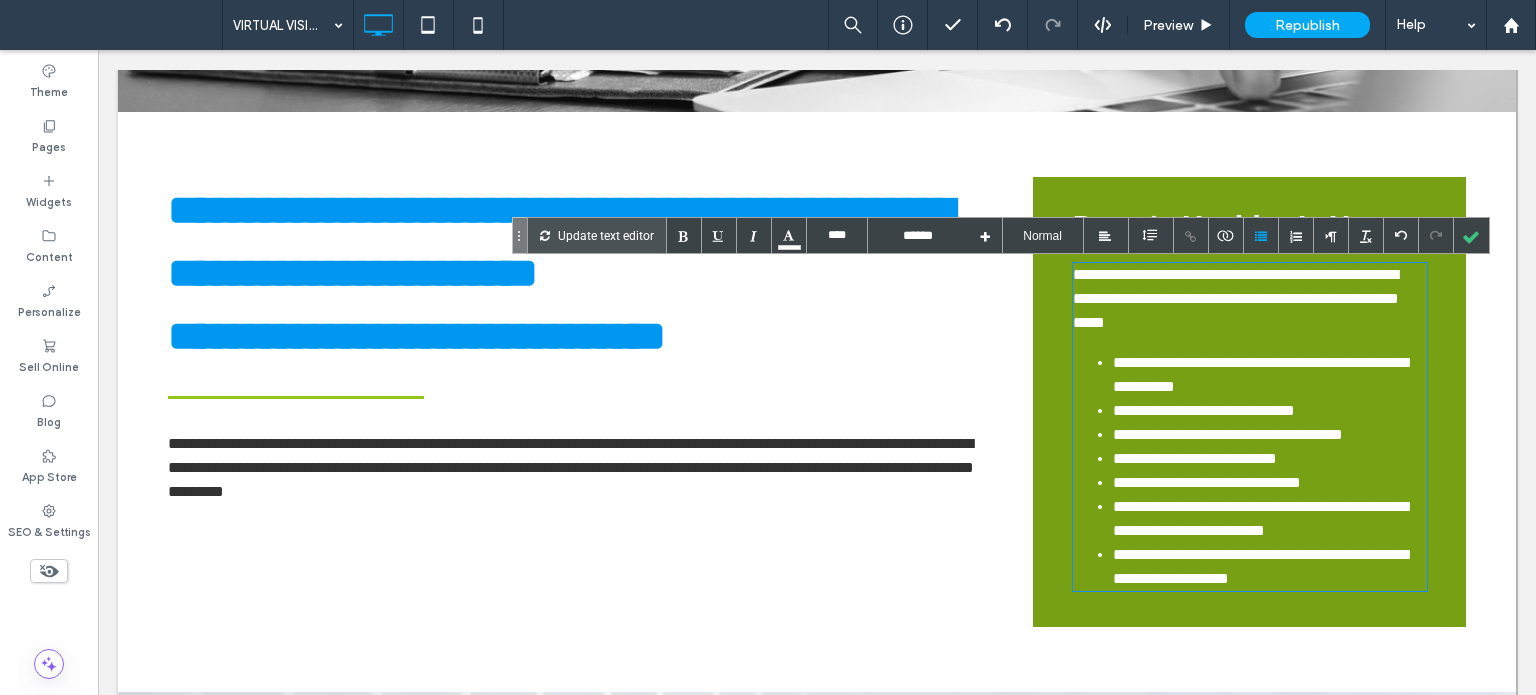 click on "**********" at bounding box center [1270, 411] 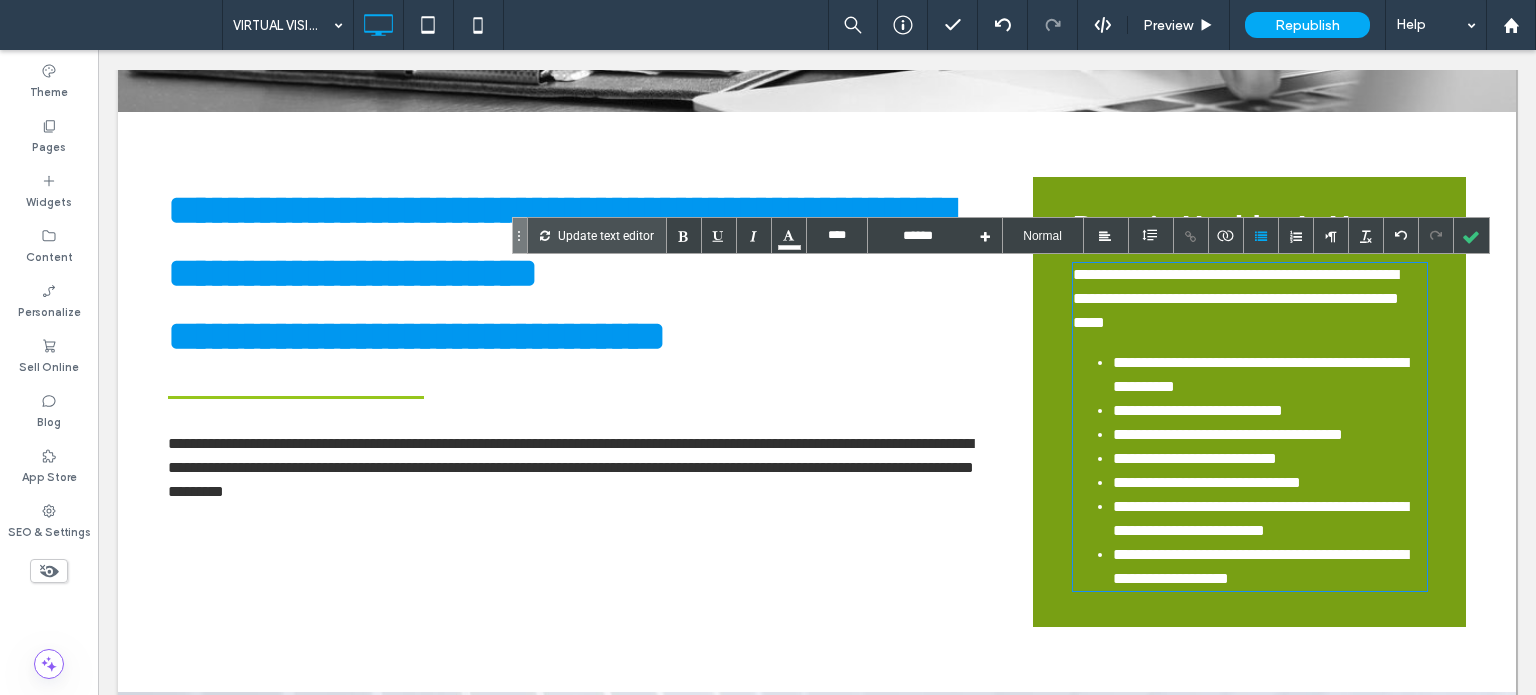 click on "**********" at bounding box center (1270, 375) 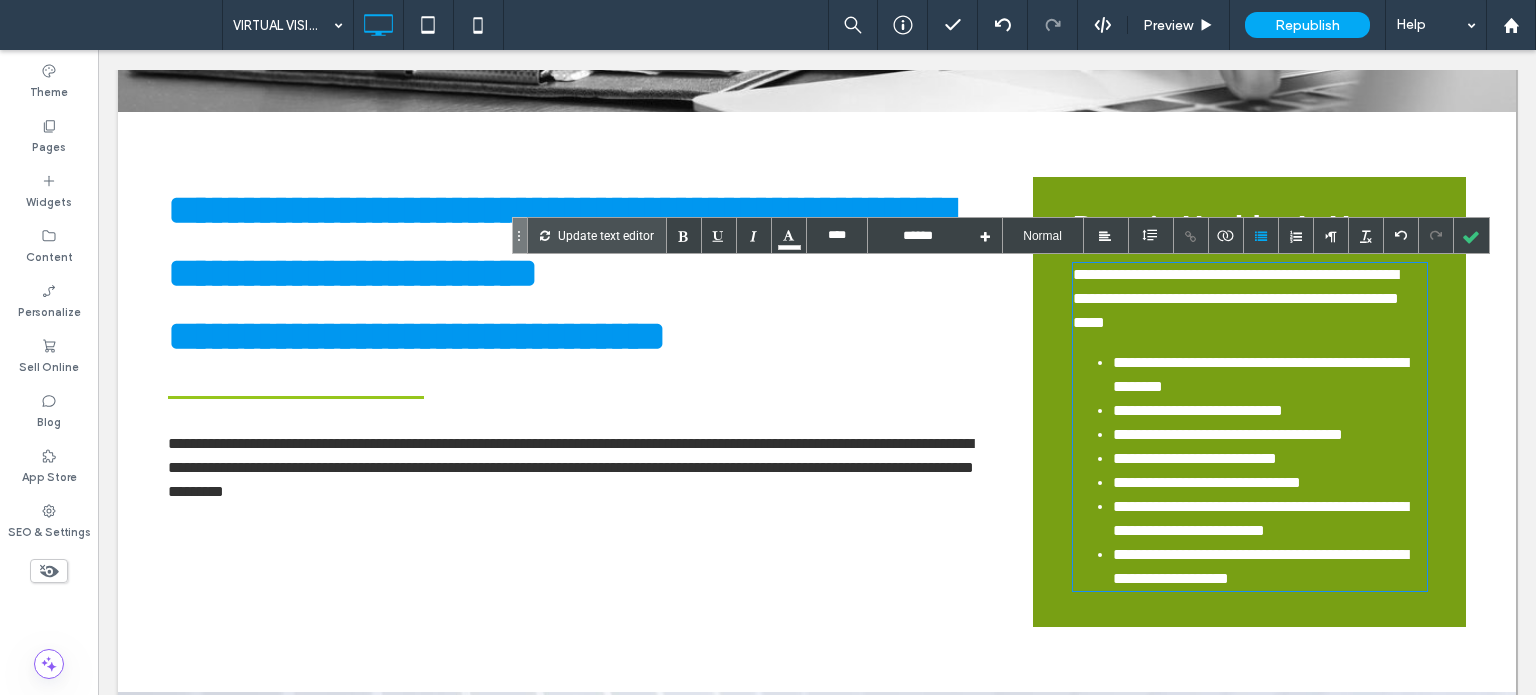 click on "**********" at bounding box center (1270, 411) 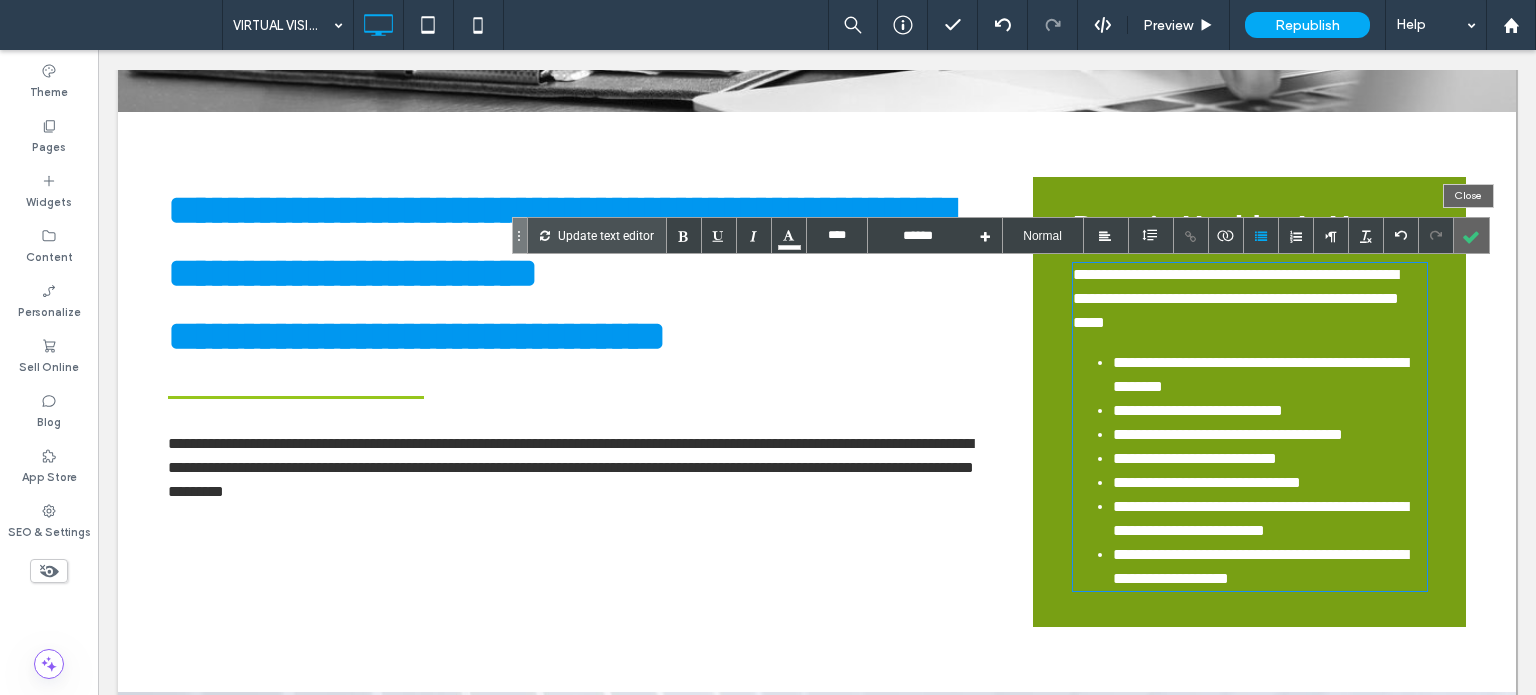 click at bounding box center (1471, 235) 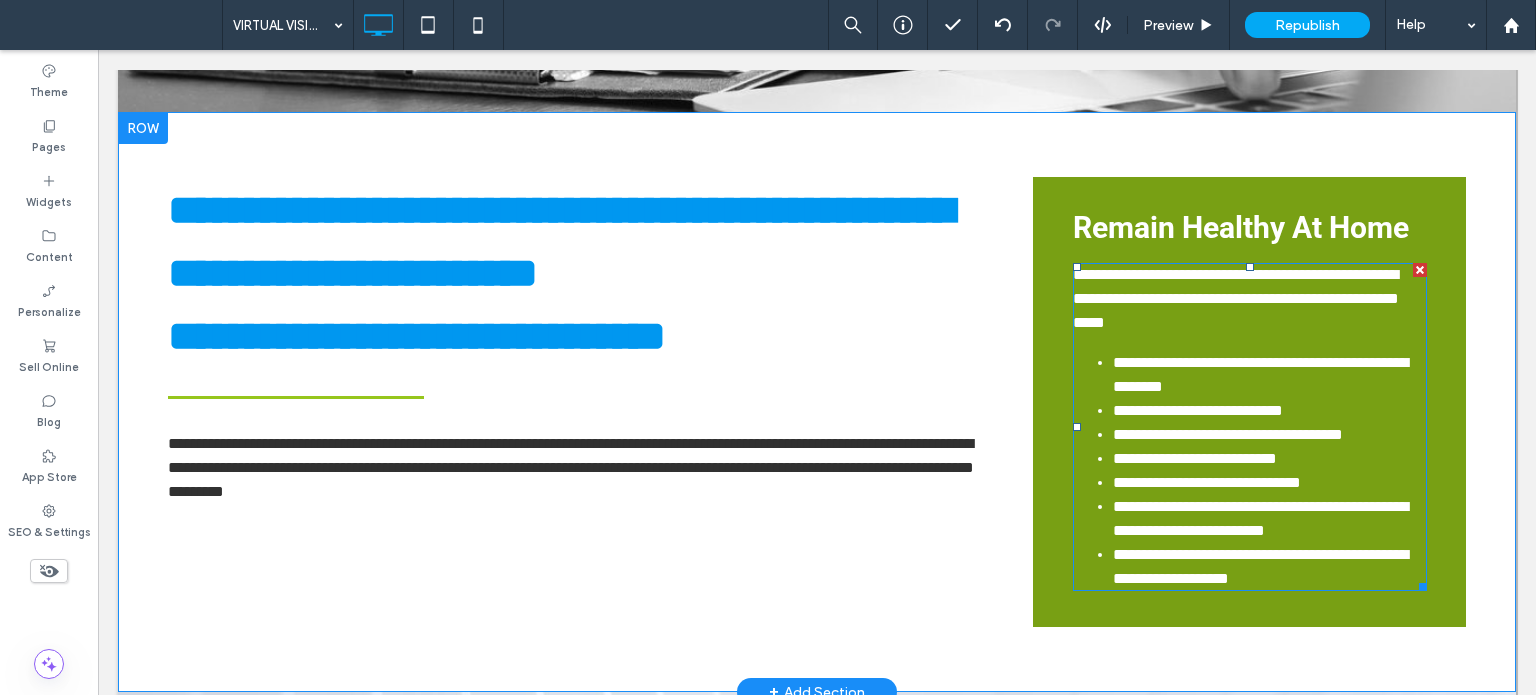 click on "**********" at bounding box center (1236, 298) 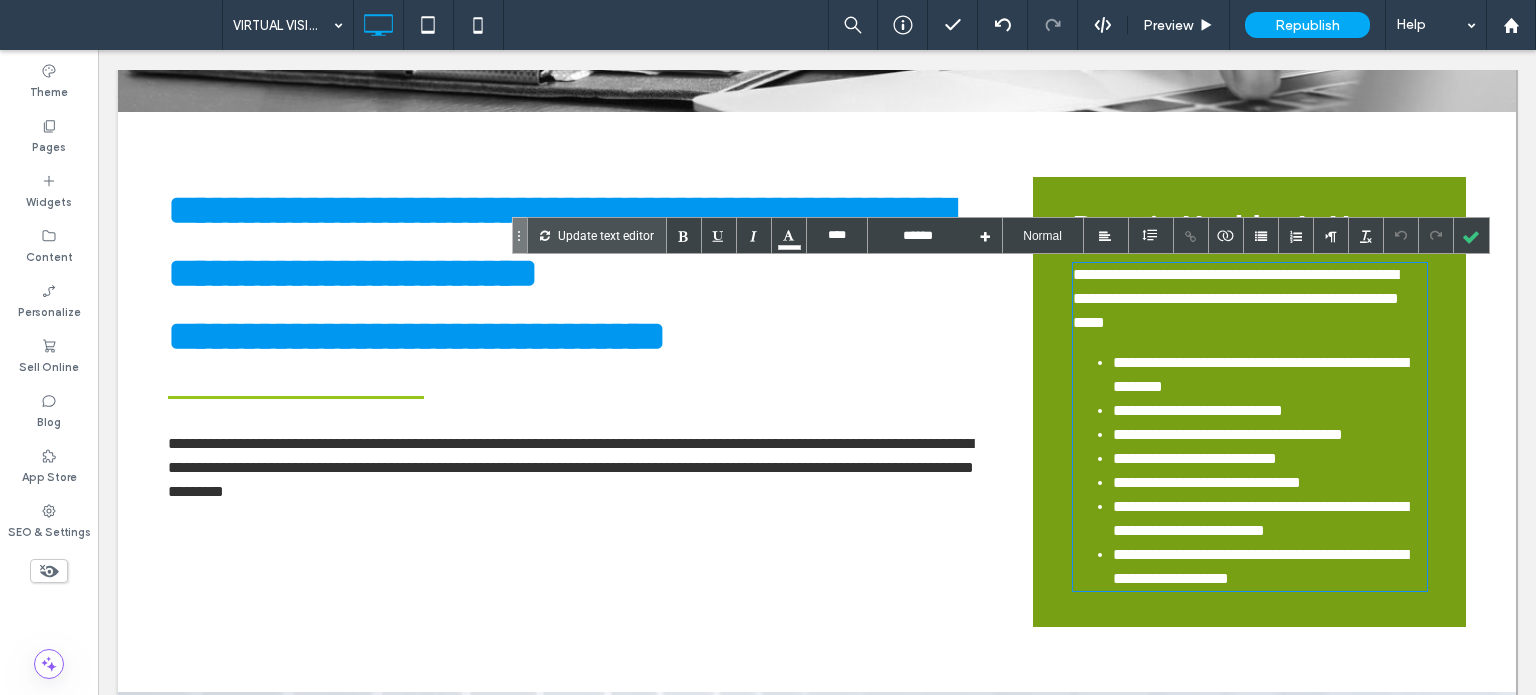 click on "**********" at bounding box center (1250, 427) 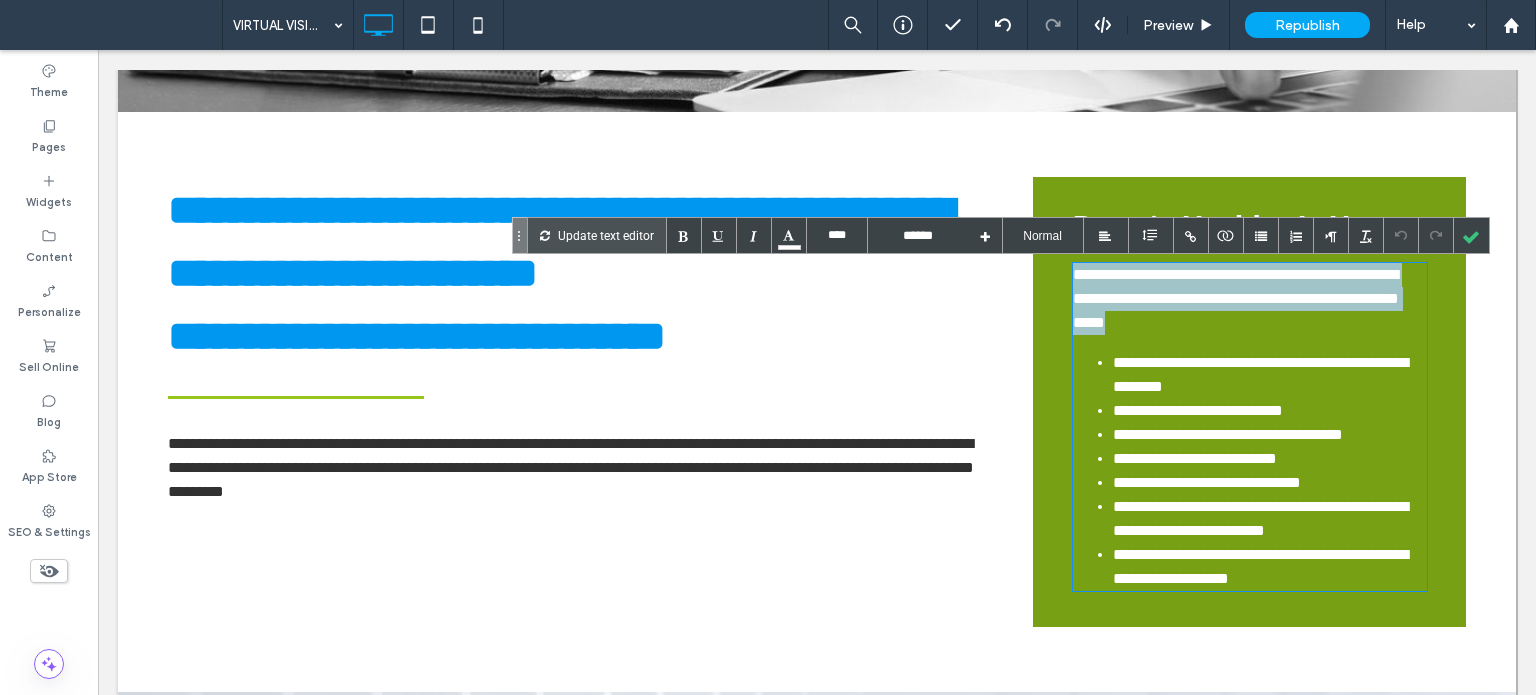drag, startPoint x: 1202, startPoint y: 326, endPoint x: 1013, endPoint y: 269, distance: 197.4082 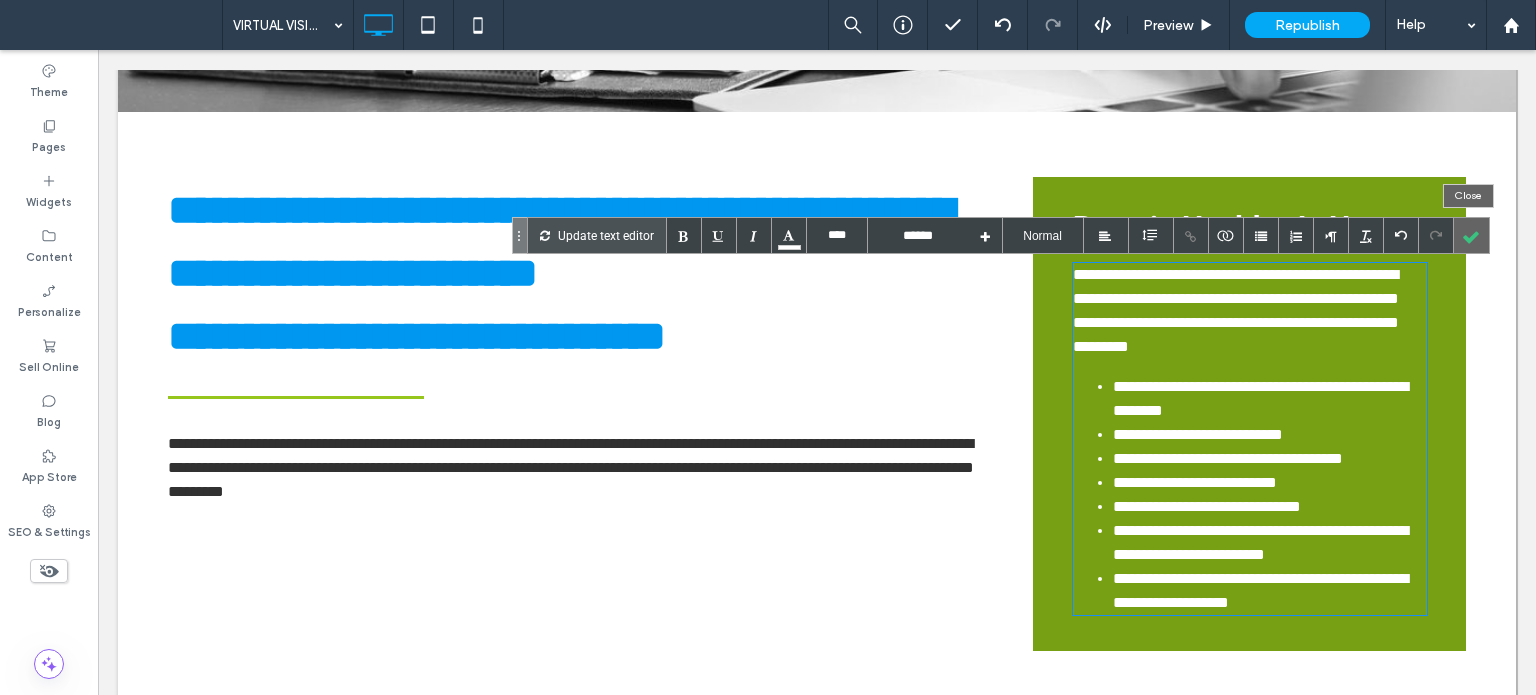 click at bounding box center [1471, 235] 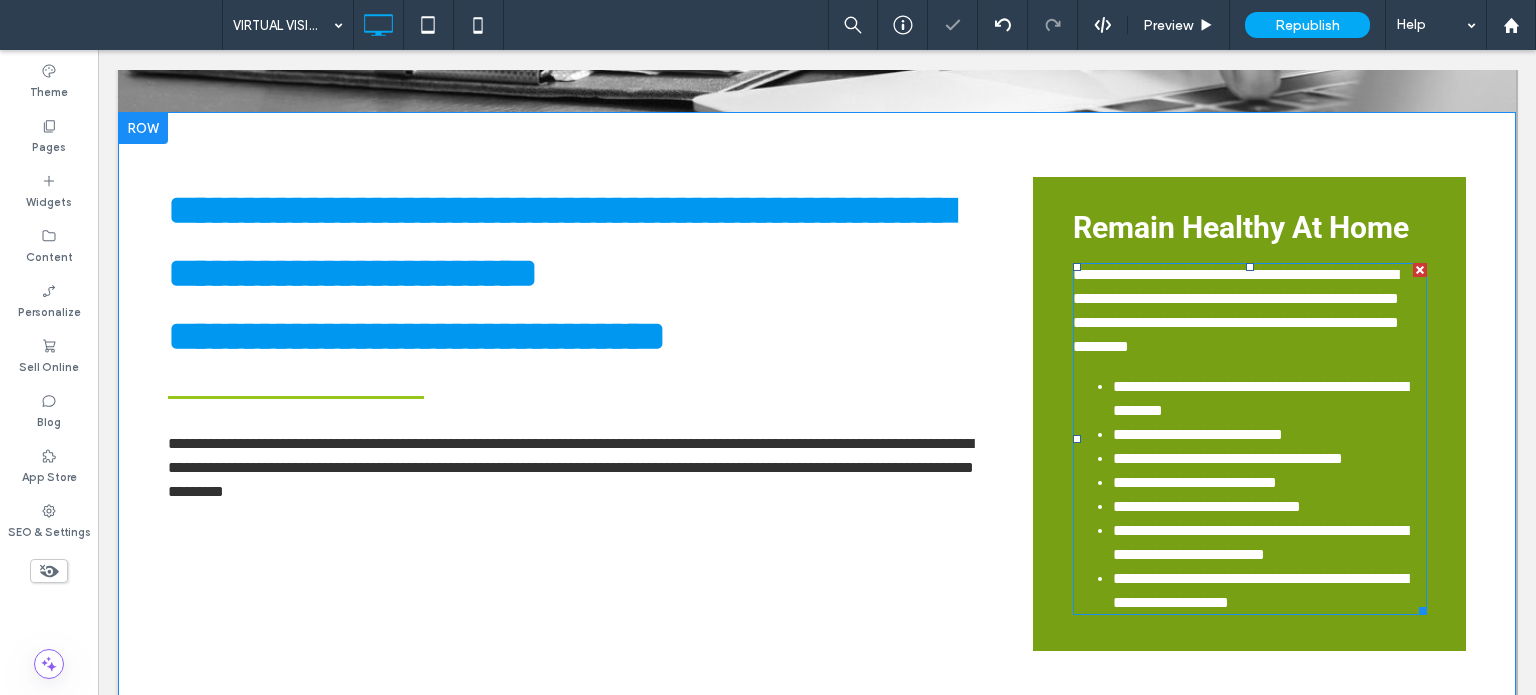 click on "**********" at bounding box center (1236, 310) 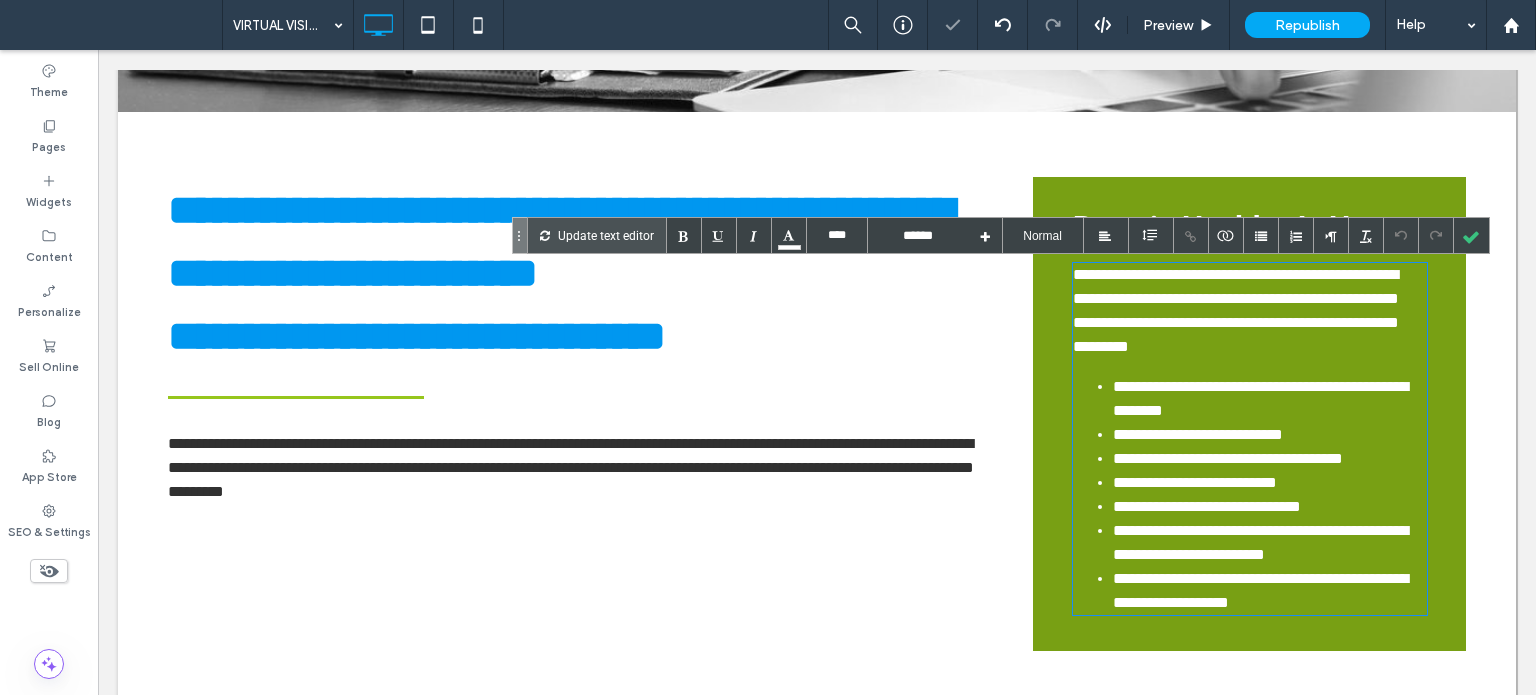 click on "**********" at bounding box center [1236, 310] 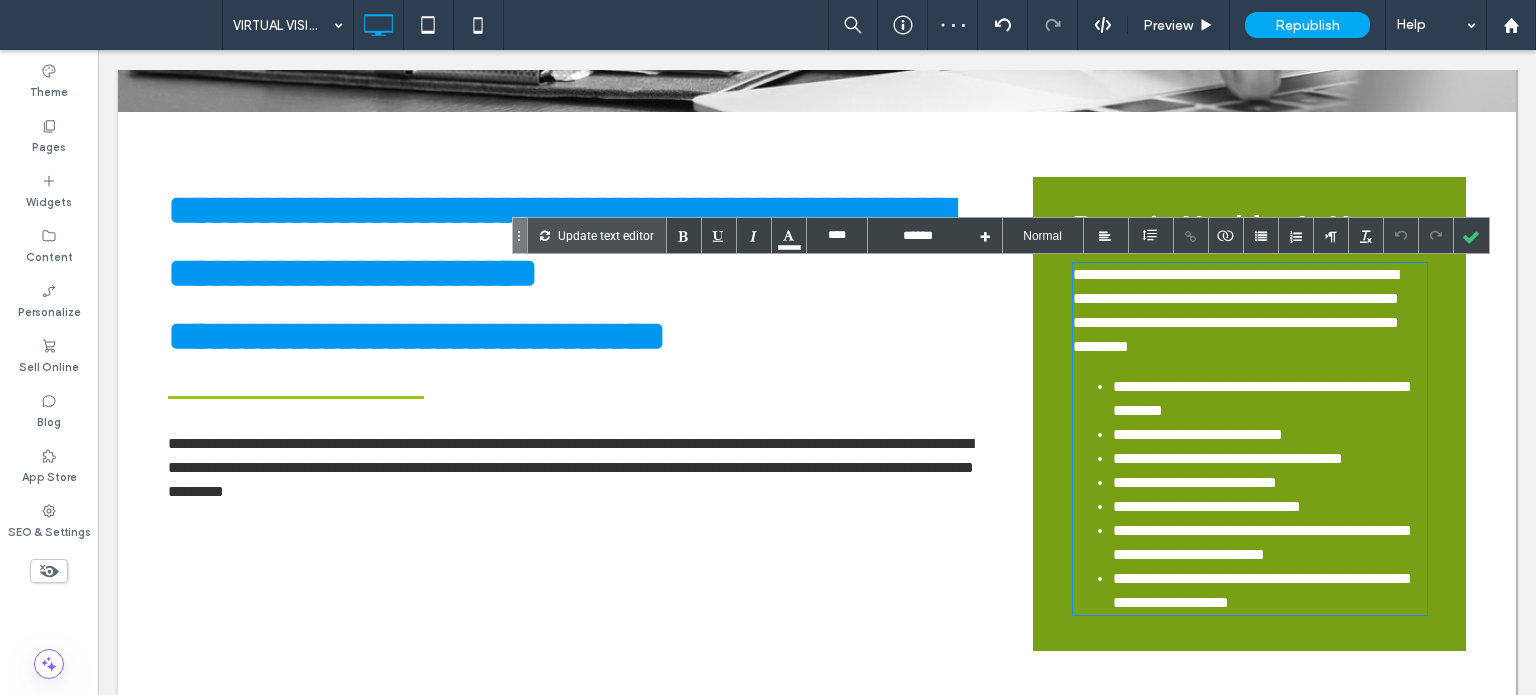 click on "**********" at bounding box center [1236, 310] 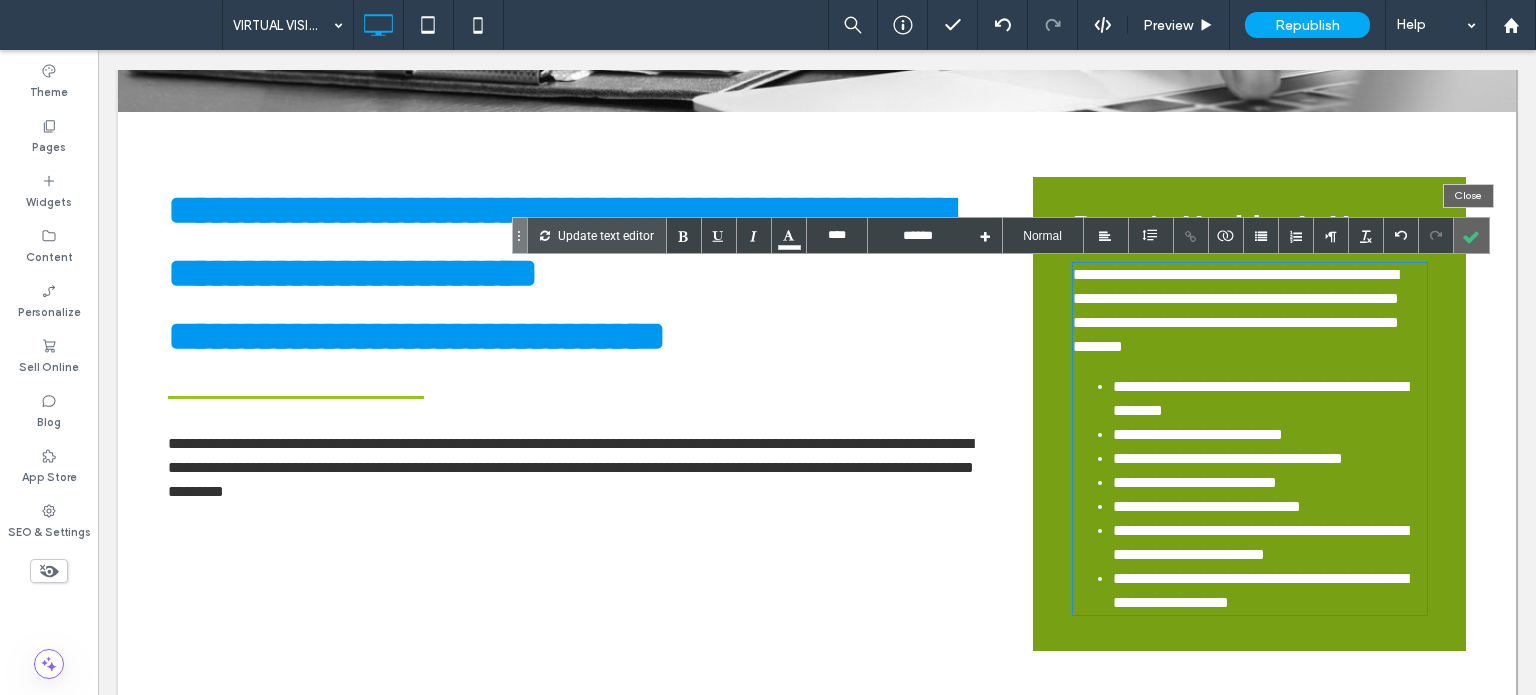 click at bounding box center [1471, 235] 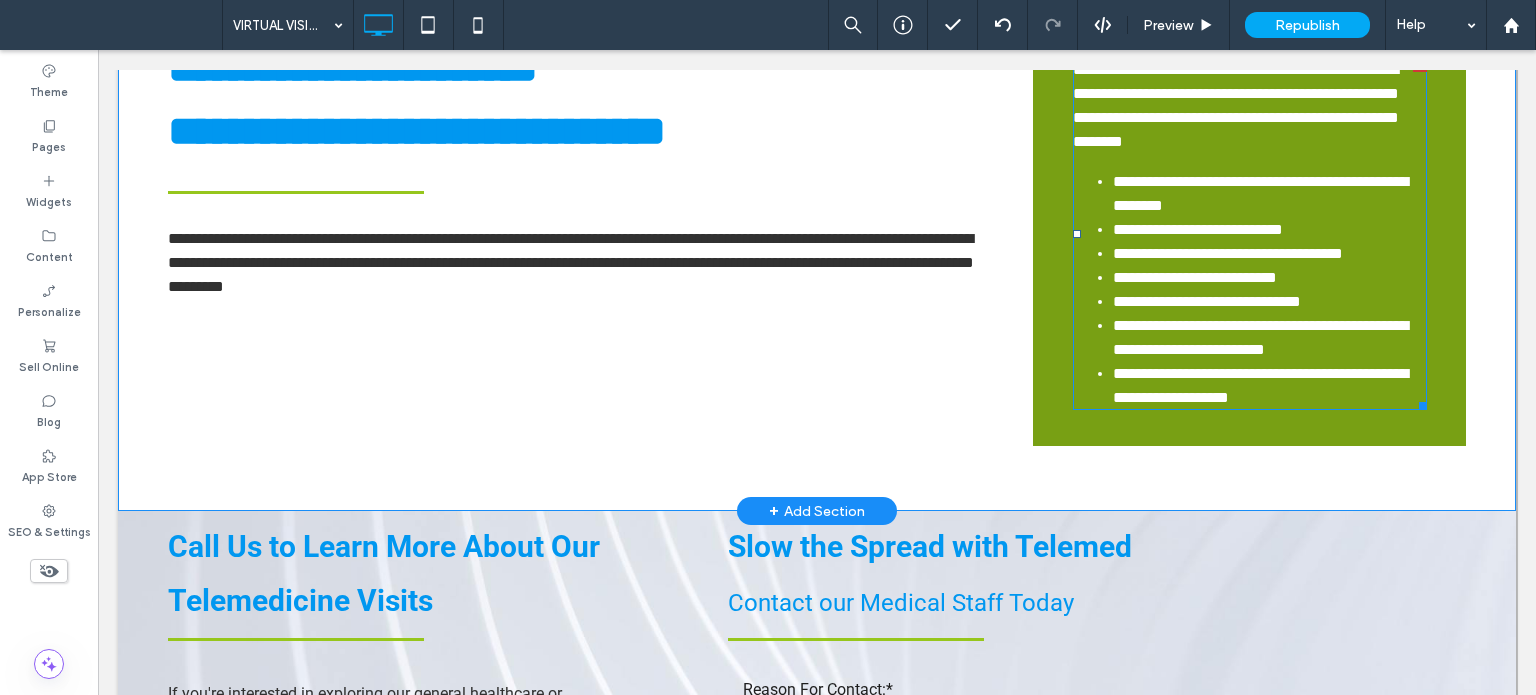 scroll, scrollTop: 1000, scrollLeft: 0, axis: vertical 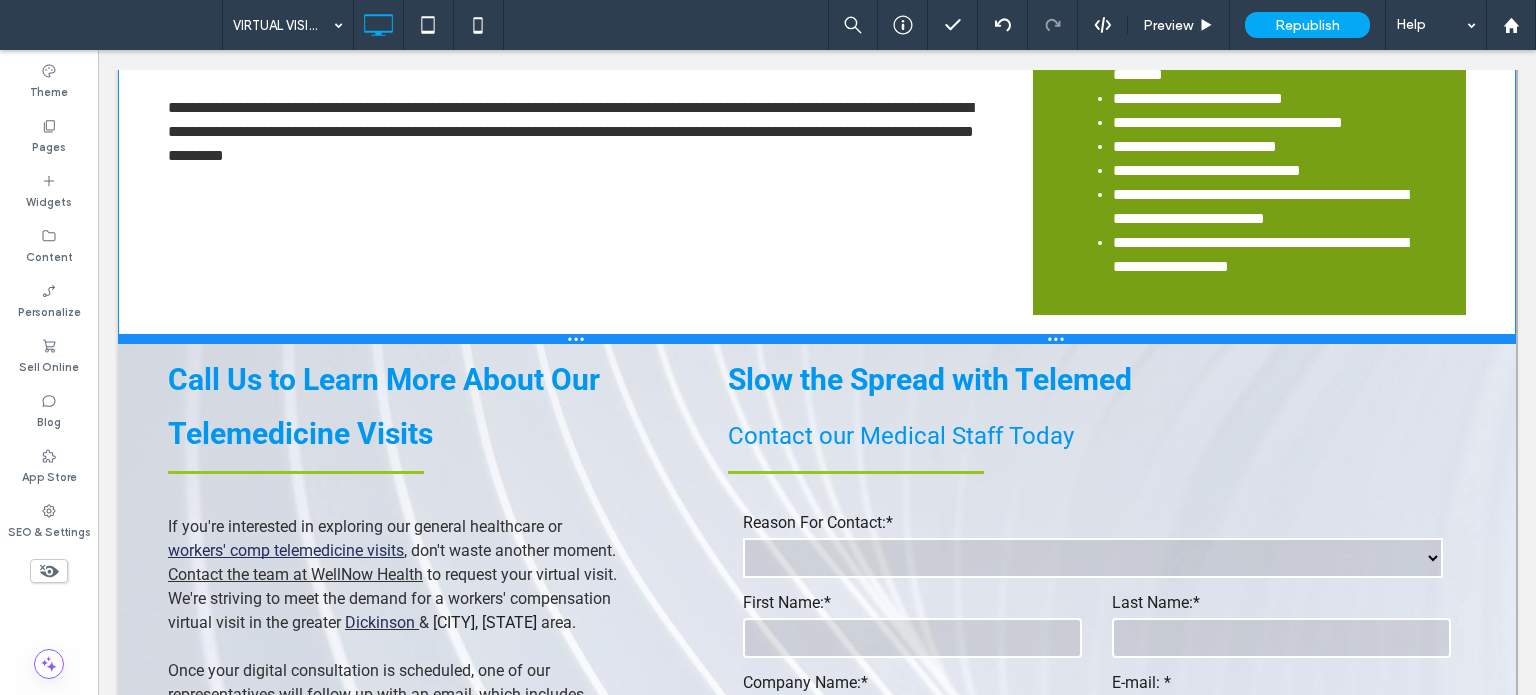drag, startPoint x: 659, startPoint y: 415, endPoint x: 759, endPoint y: 357, distance: 115.60277 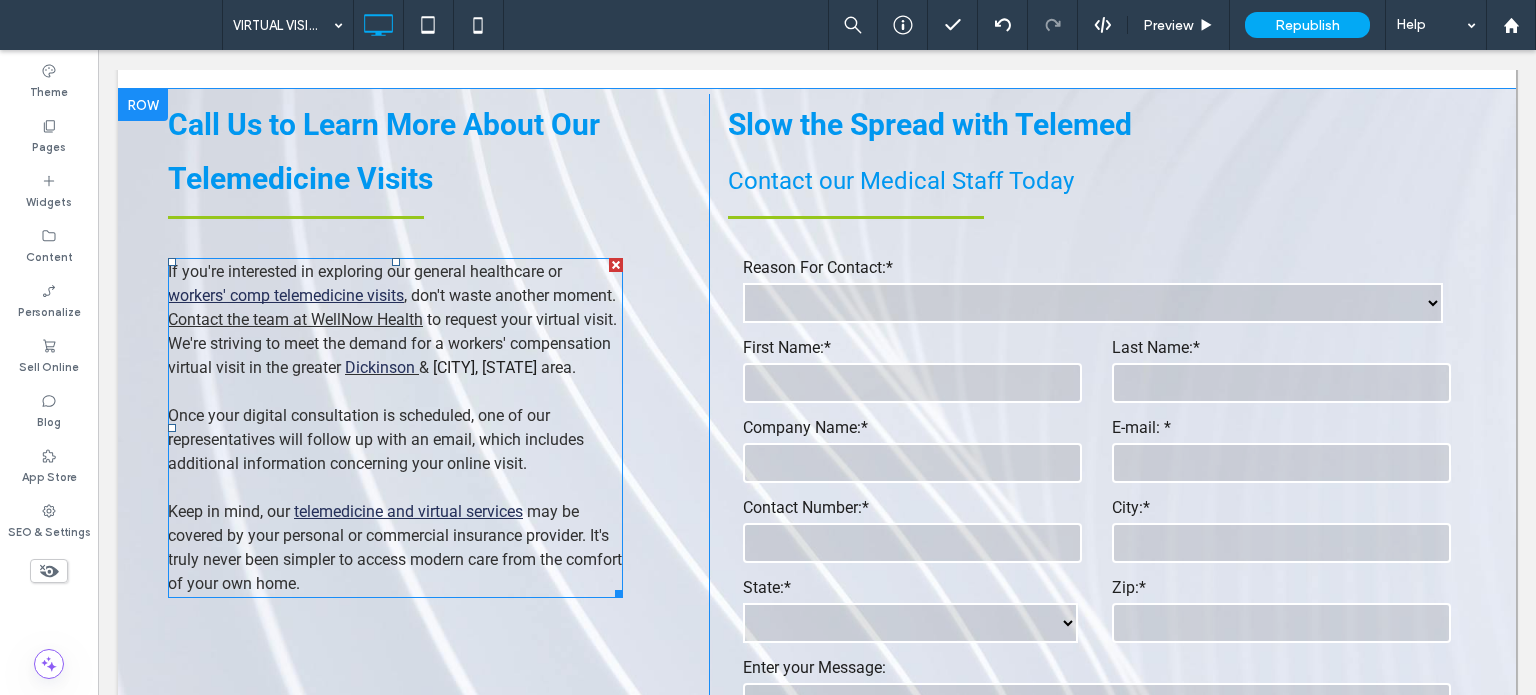 scroll, scrollTop: 1300, scrollLeft: 0, axis: vertical 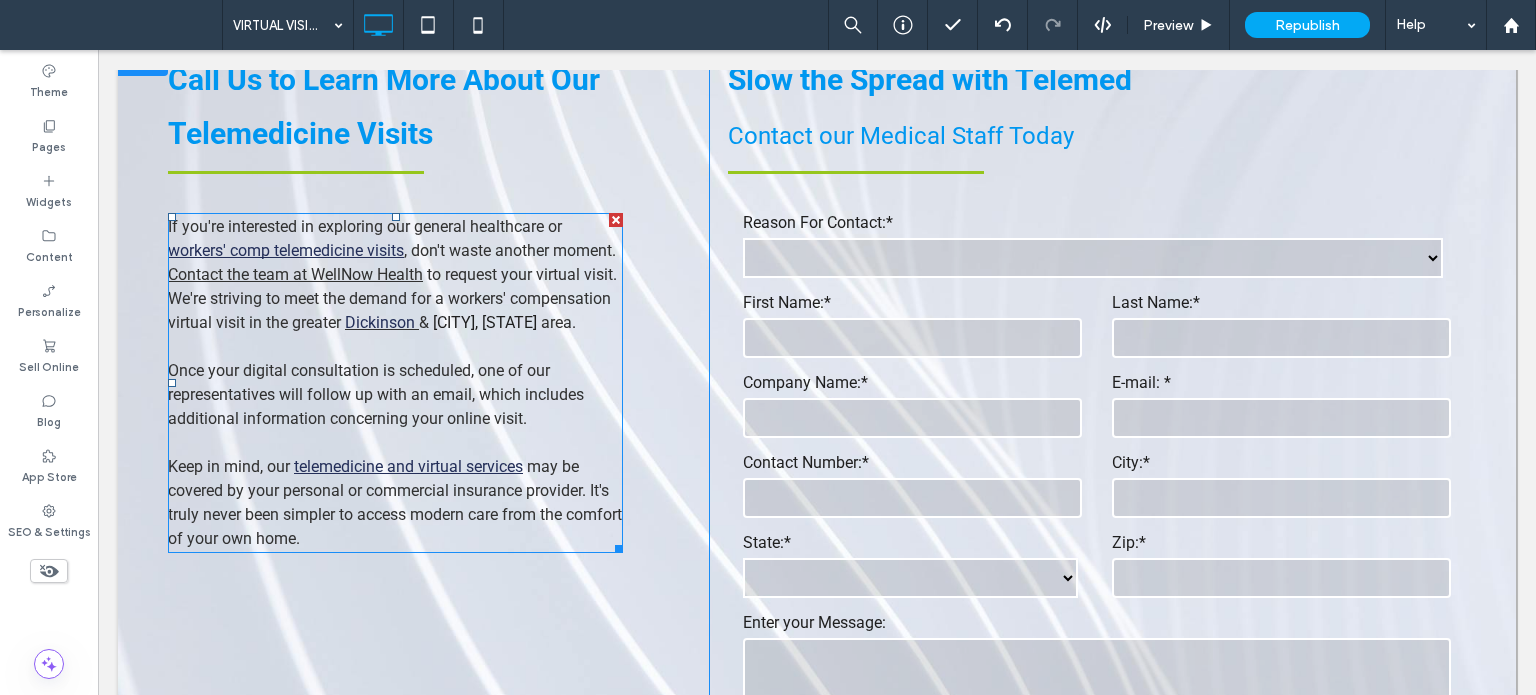 click on "Once your digital consultation is scheduled, one of our representatives will follow up with an email, which includes additional information concerning your online visit." at bounding box center [395, 395] 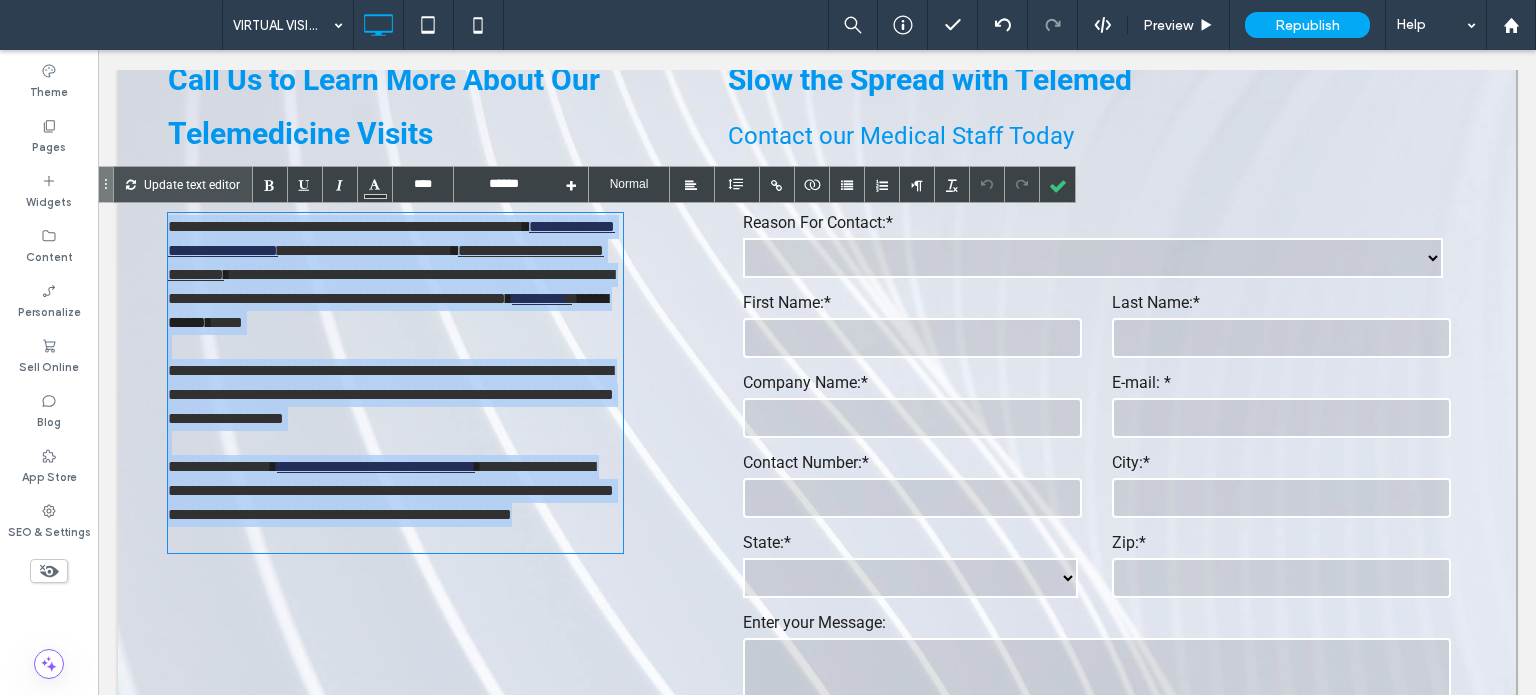 drag, startPoint x: 378, startPoint y: 545, endPoint x: 84, endPoint y: 167, distance: 478.8737 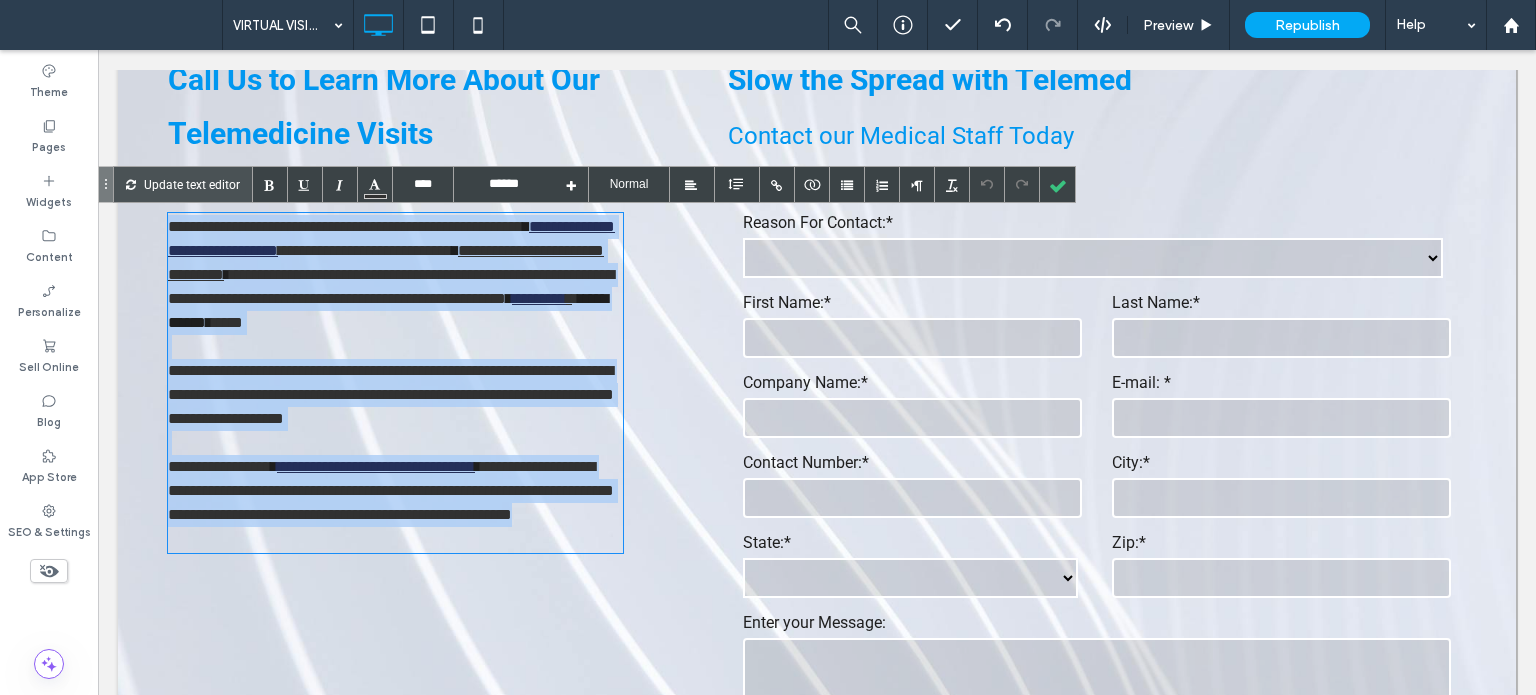 click on "ON-SITE COMPANY FLU SHOTS
Click To Paste
Se Habla Español
Click To Paste
EMPLOYER LOGIN
Click To Paste
Click To Paste
ABOUT
VIRTUAL VISITS
SERVICES
WORKERS’ COMPENSATION MANAGEMENT
OCCUPATIONAL TESTING
DOT PHYSICALS
PHYSICAL THERAPY
SEASONAL FLU CENTER
POPULATION BASED MEDICINE
TRAVEL MEDICINE
OCCUPATIONAL HEALTH & WELLNESS
SCHOOL PHYSICALS
OEUK PHYSICALS
URGENT CARE
CARRIERS & NETWORKS
PATIENT FORMS
LOCATION
DICKINSON, TX
BLOG
ABOUT" at bounding box center (817, -24) 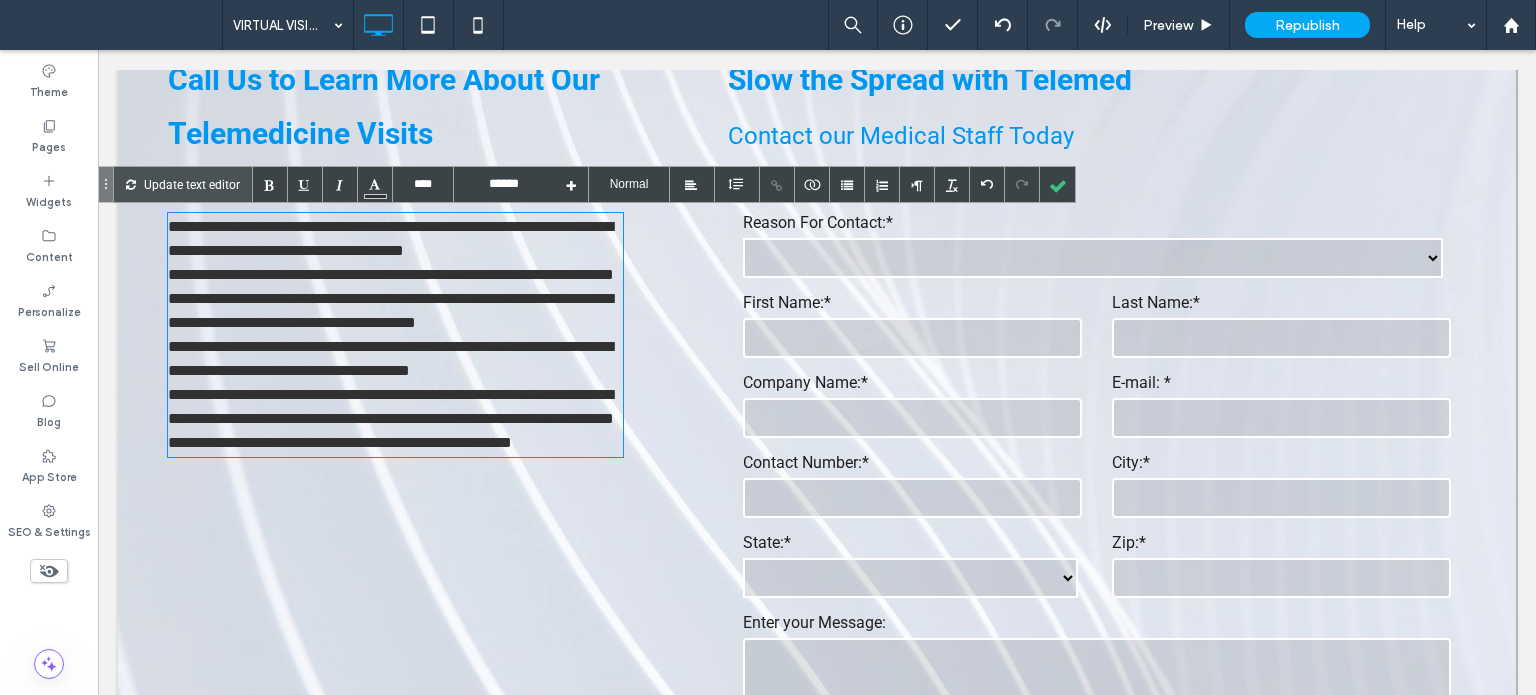 click on "**********" at bounding box center [391, 418] 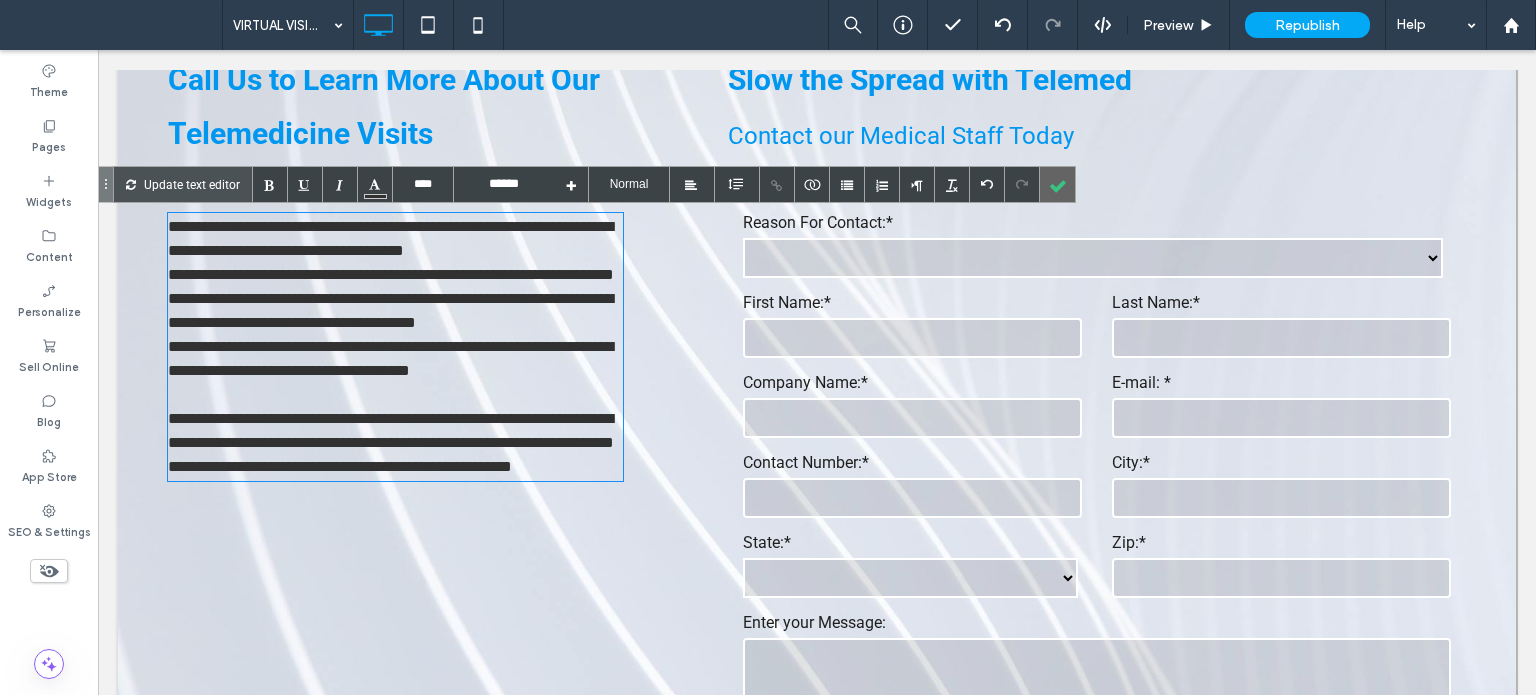 click at bounding box center (1057, 184) 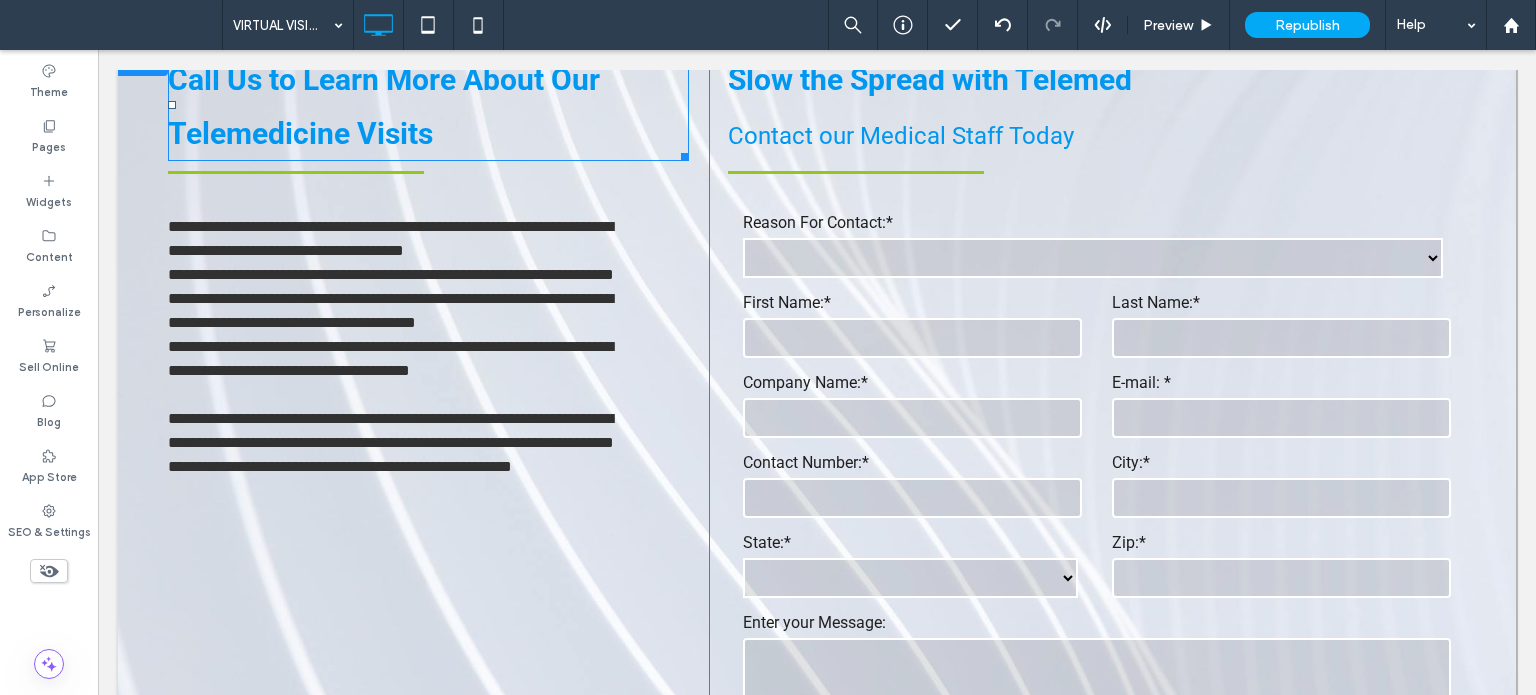 click on "Call Us to Learn More About Our Telemedicine Visits" at bounding box center (384, 106) 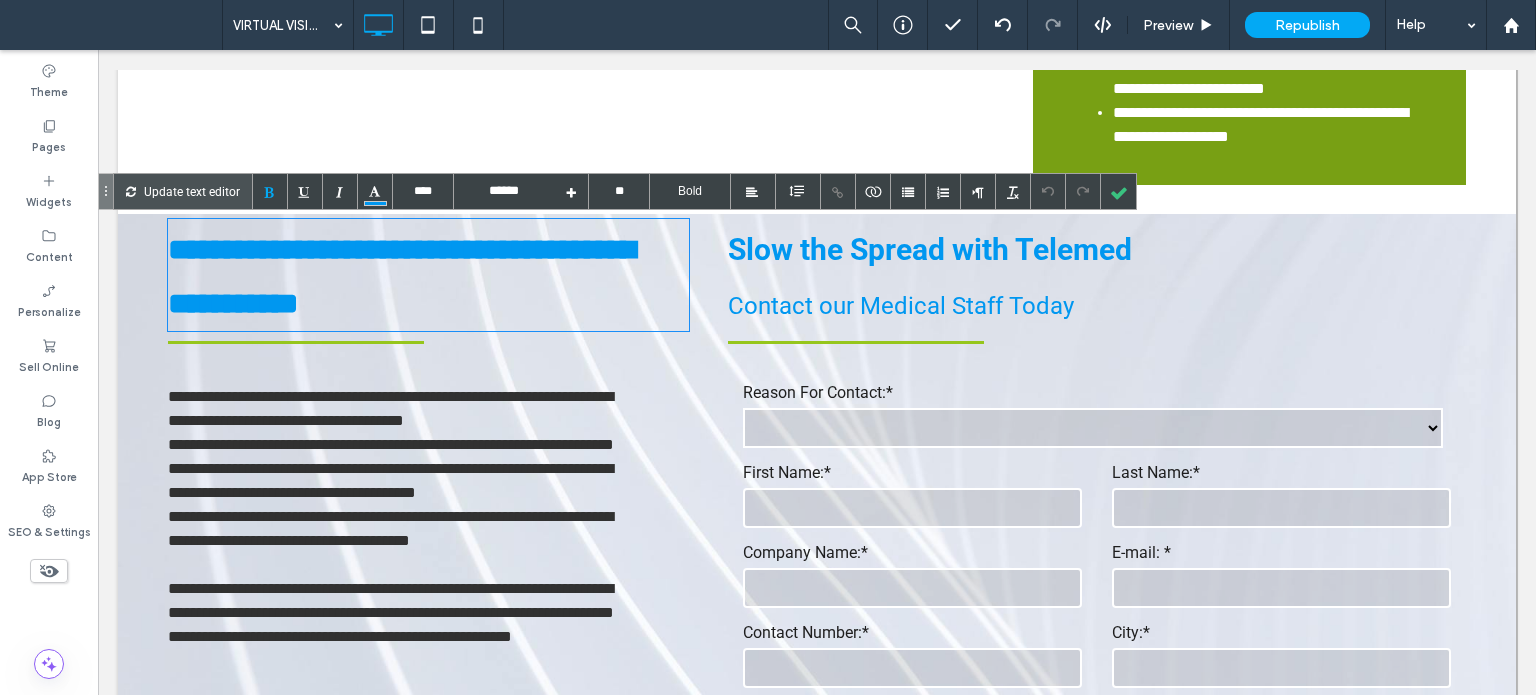 scroll, scrollTop: 1100, scrollLeft: 0, axis: vertical 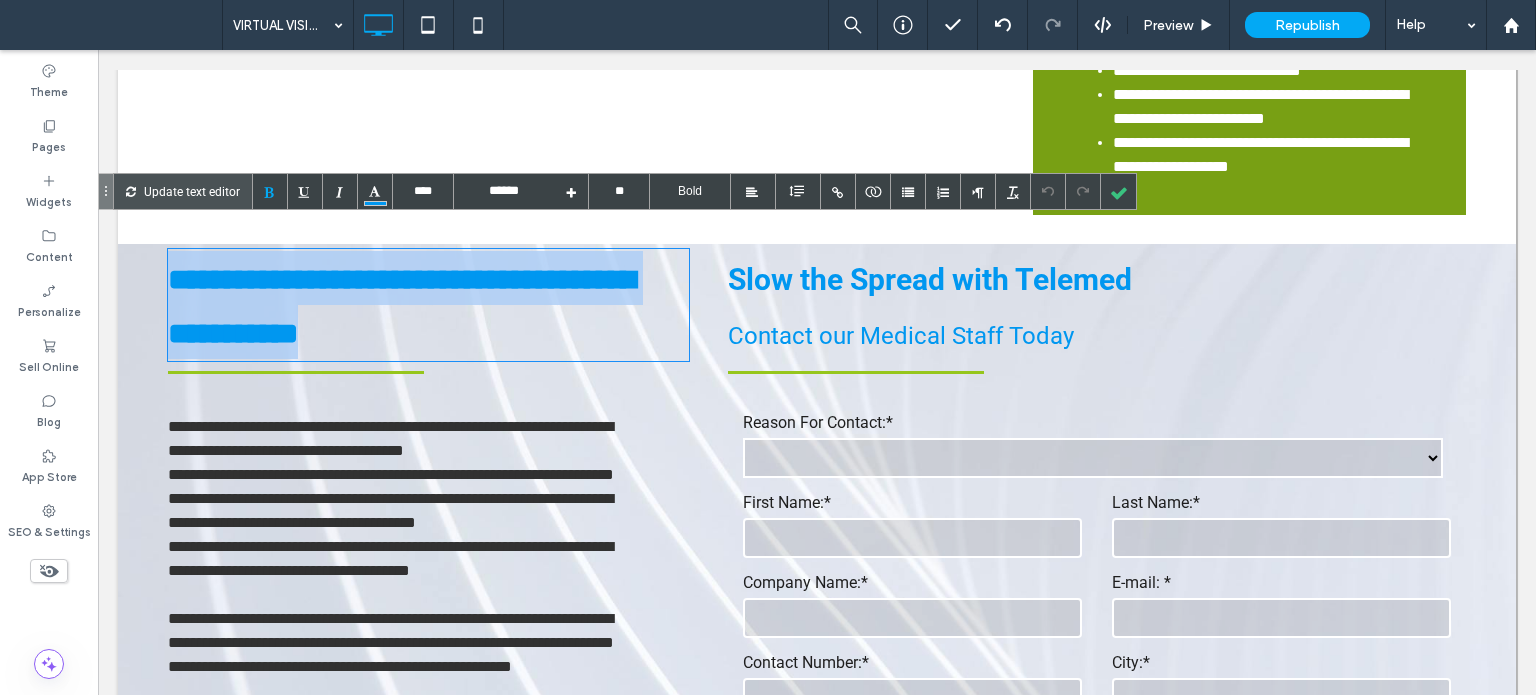 drag, startPoint x: 432, startPoint y: 336, endPoint x: 175, endPoint y: 302, distance: 259.23926 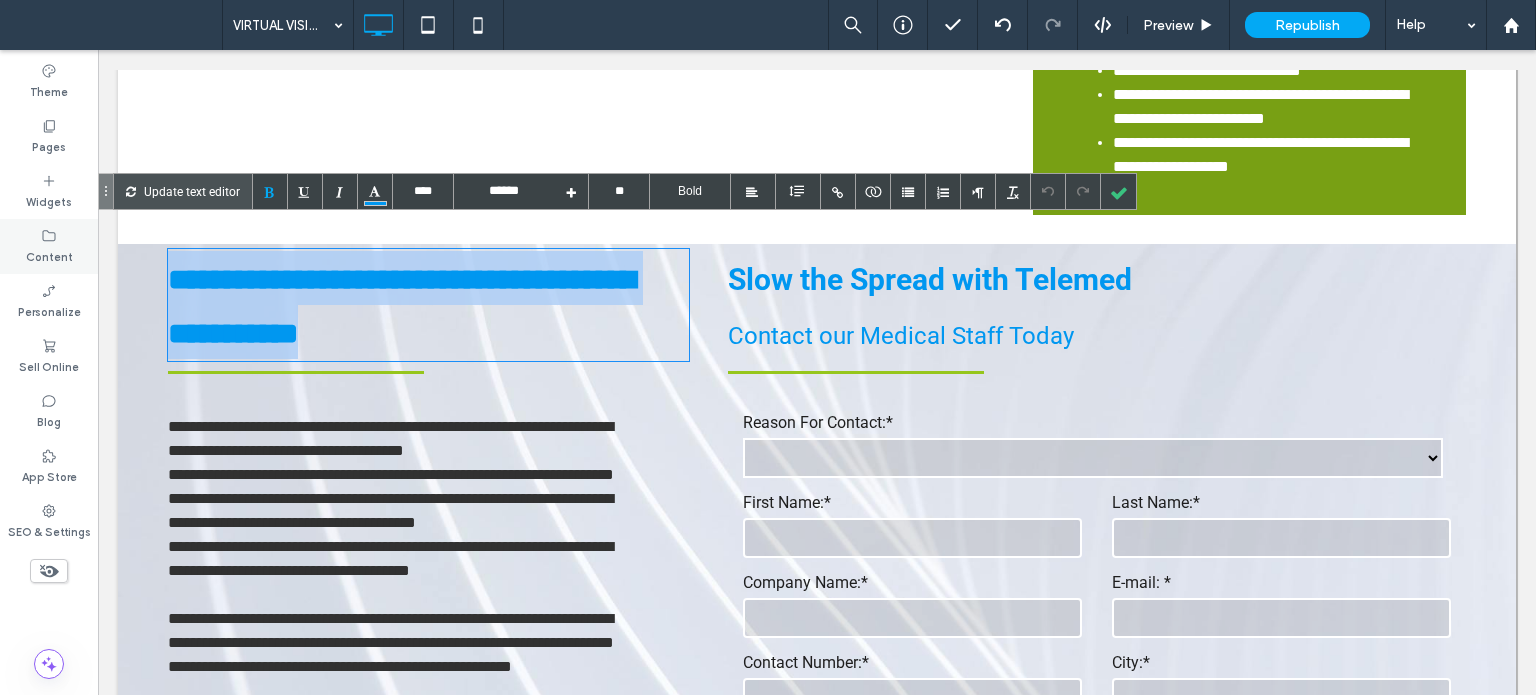 type 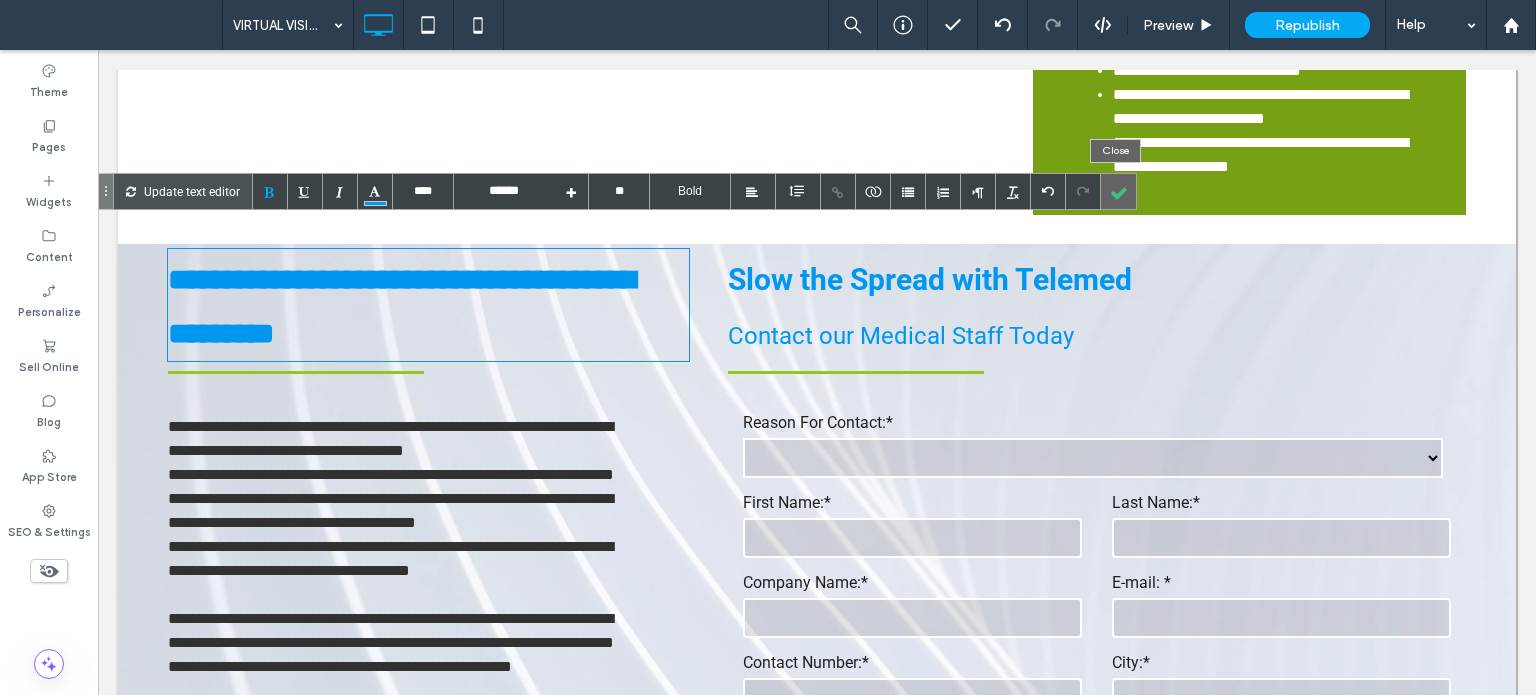 click at bounding box center (1118, 191) 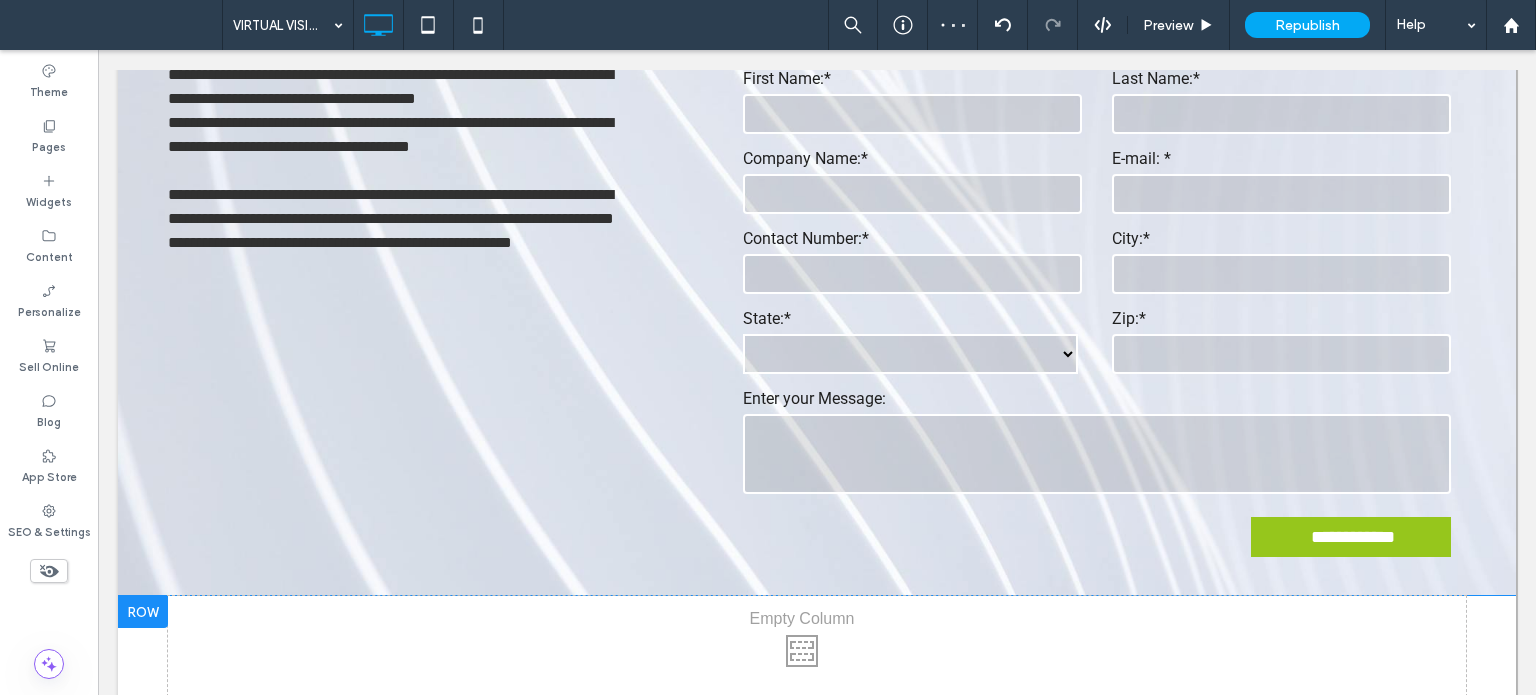 scroll, scrollTop: 1700, scrollLeft: 0, axis: vertical 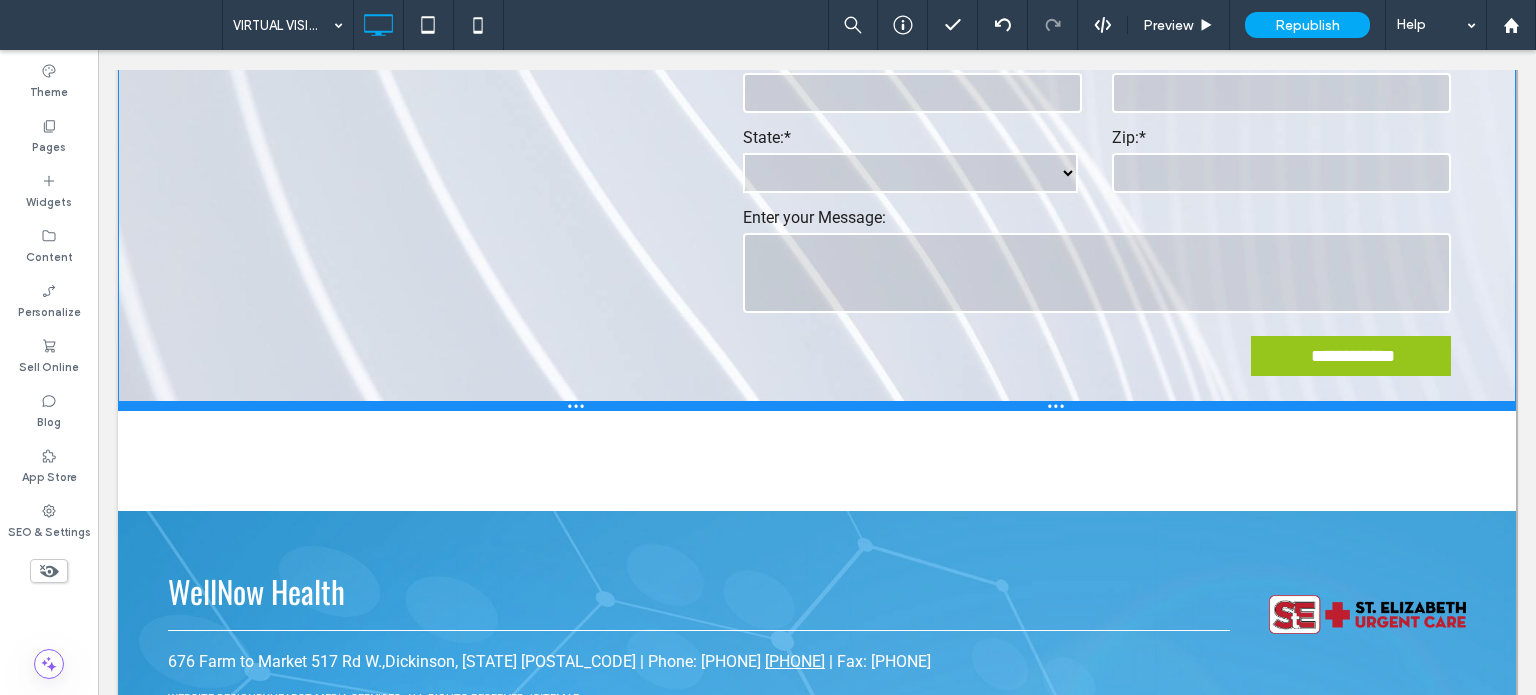 drag, startPoint x: 548, startPoint y: 420, endPoint x: 551, endPoint y: 366, distance: 54.08327 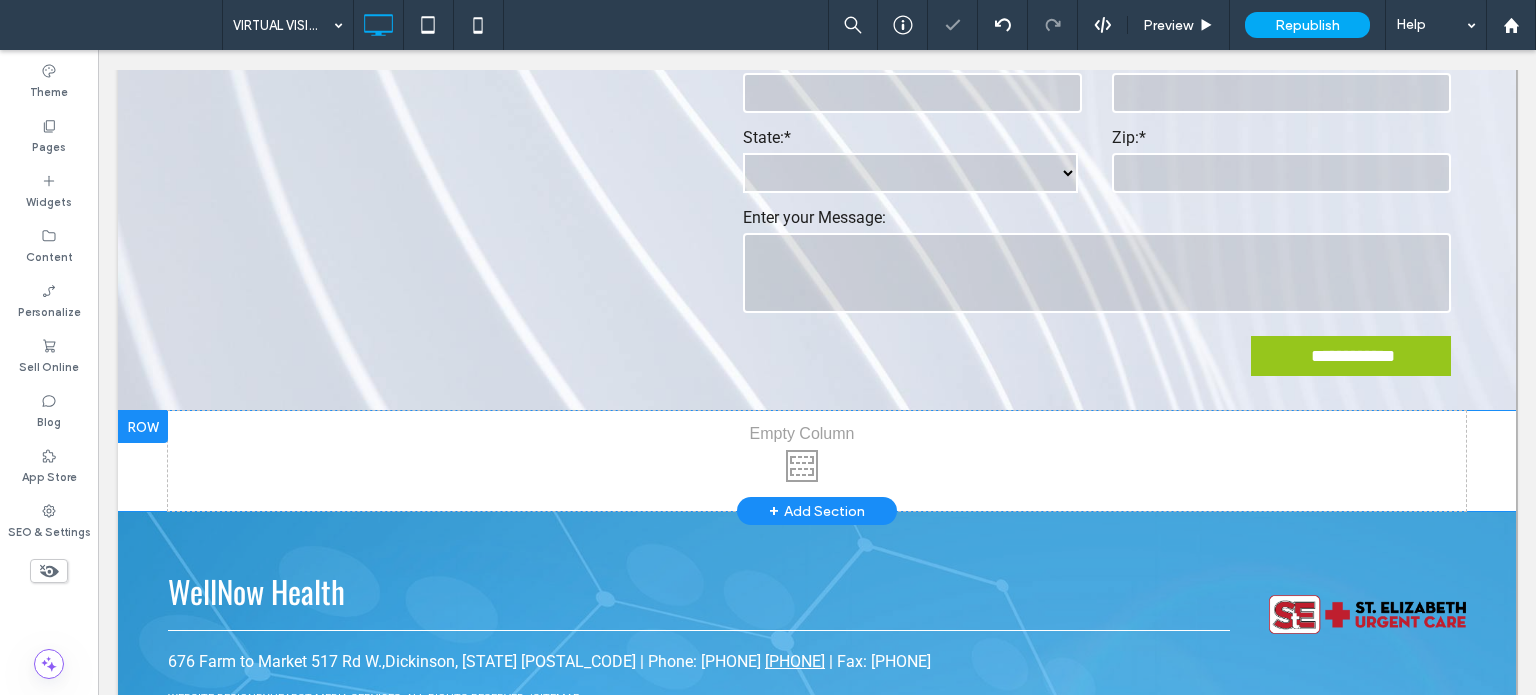 click at bounding box center [143, 427] 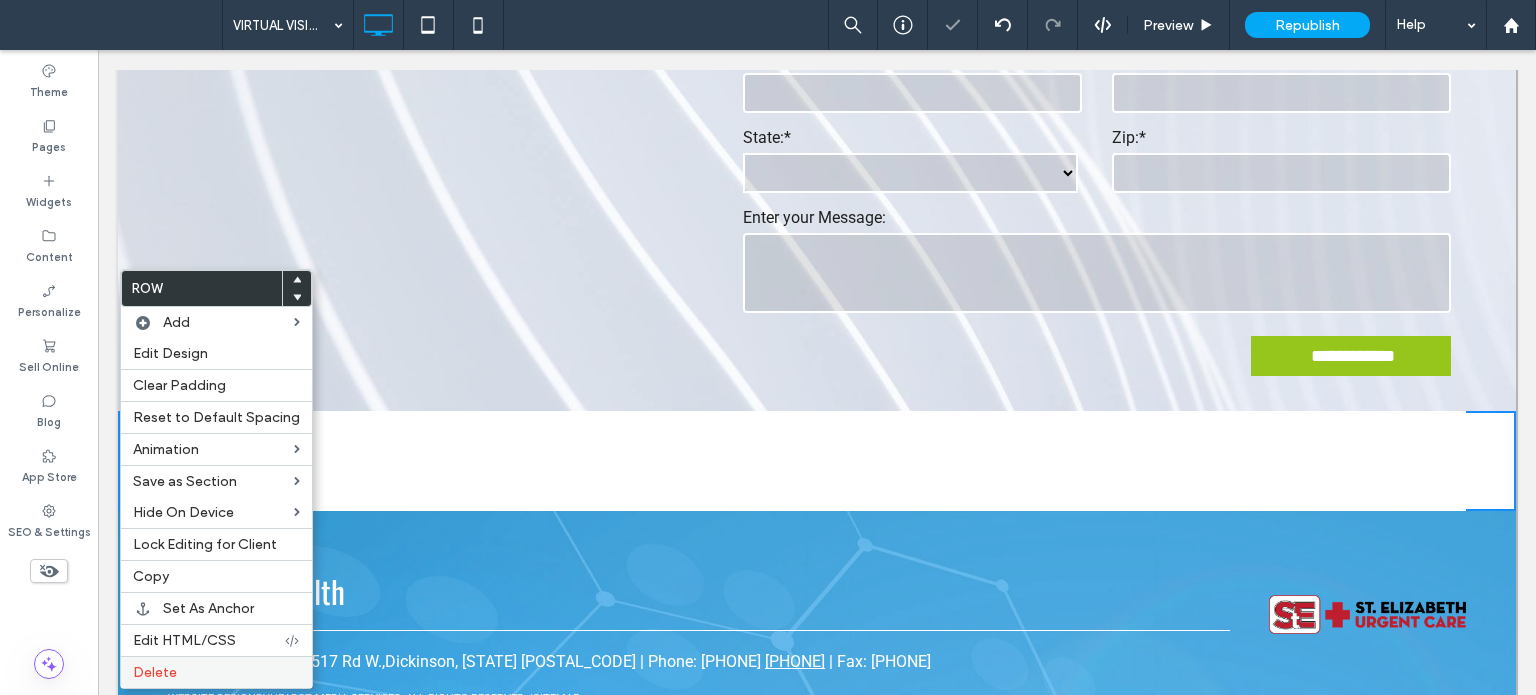 click on "Delete" at bounding box center (216, 672) 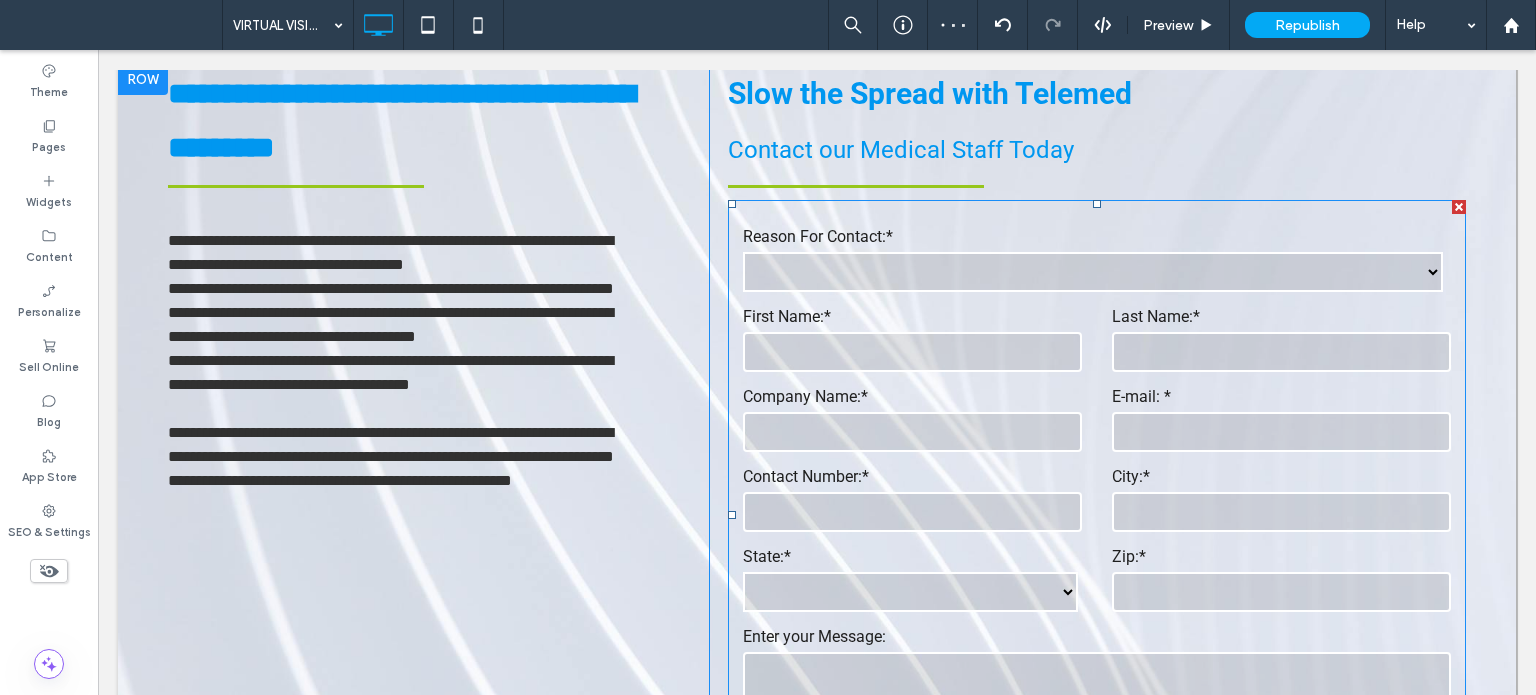scroll, scrollTop: 1300, scrollLeft: 0, axis: vertical 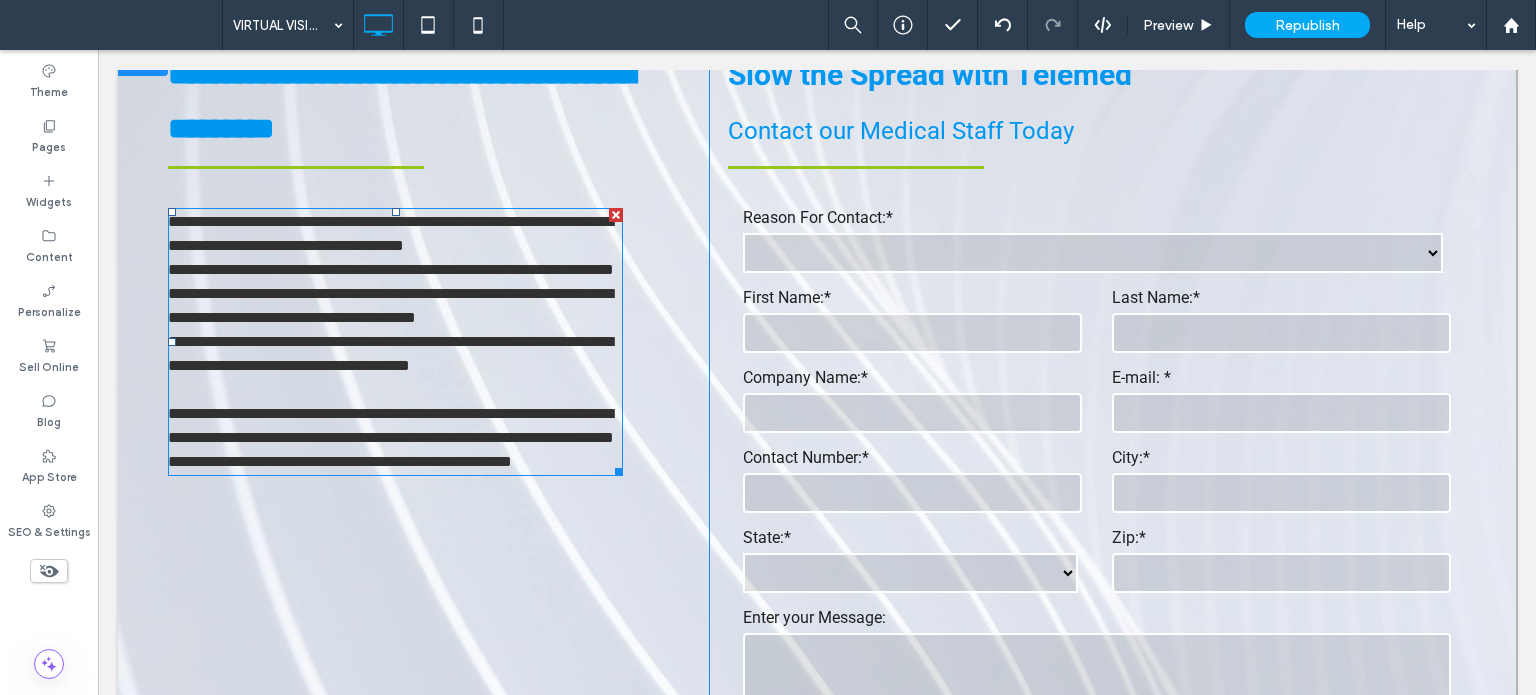 click at bounding box center [395, 390] 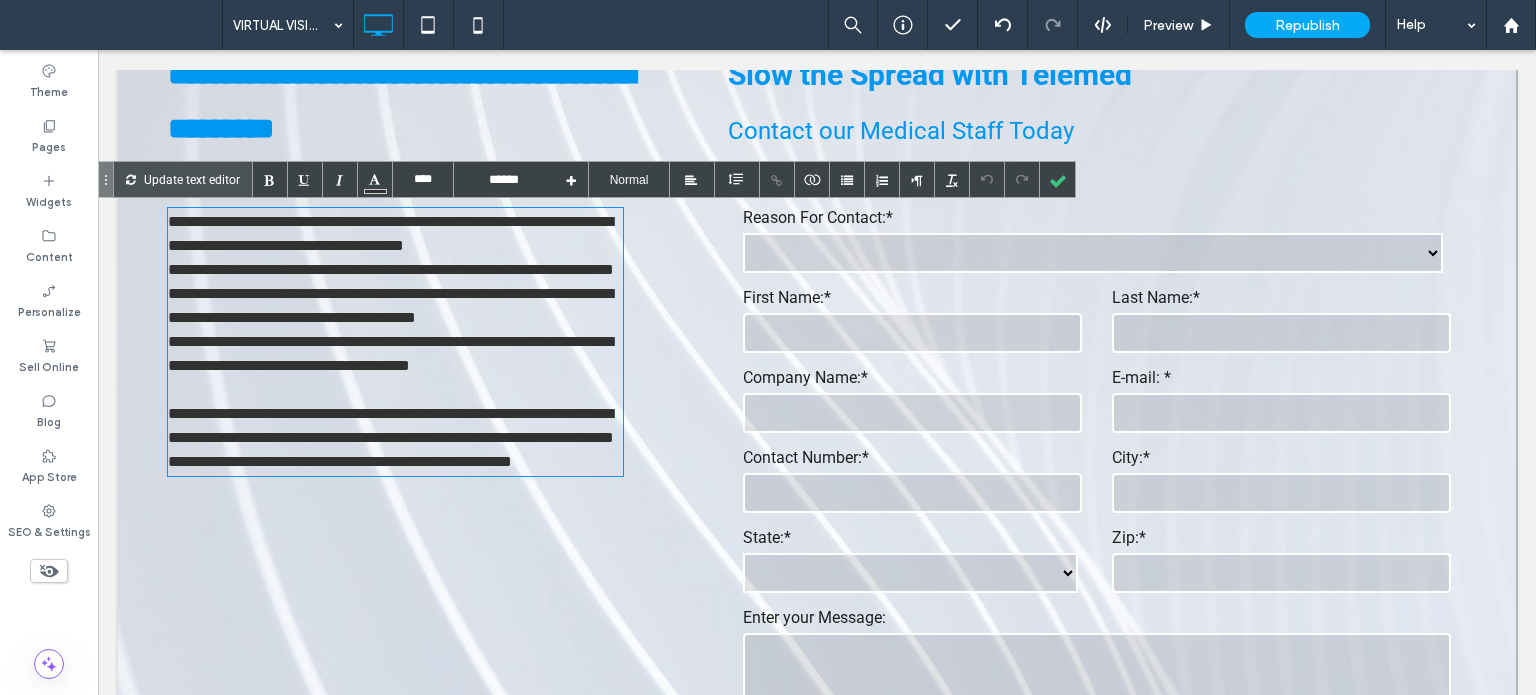 click on "**********" at bounding box center [390, 305] 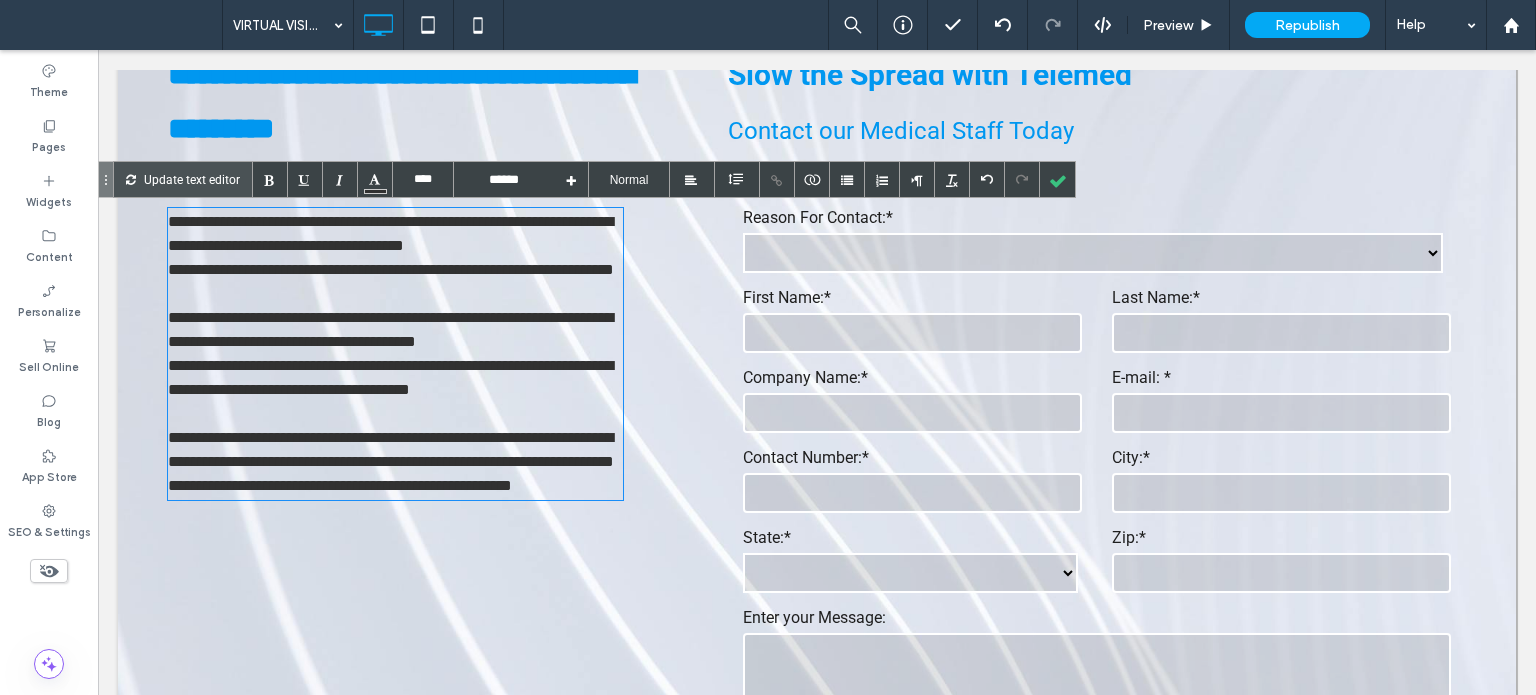 click on "**********" at bounding box center (395, 330) 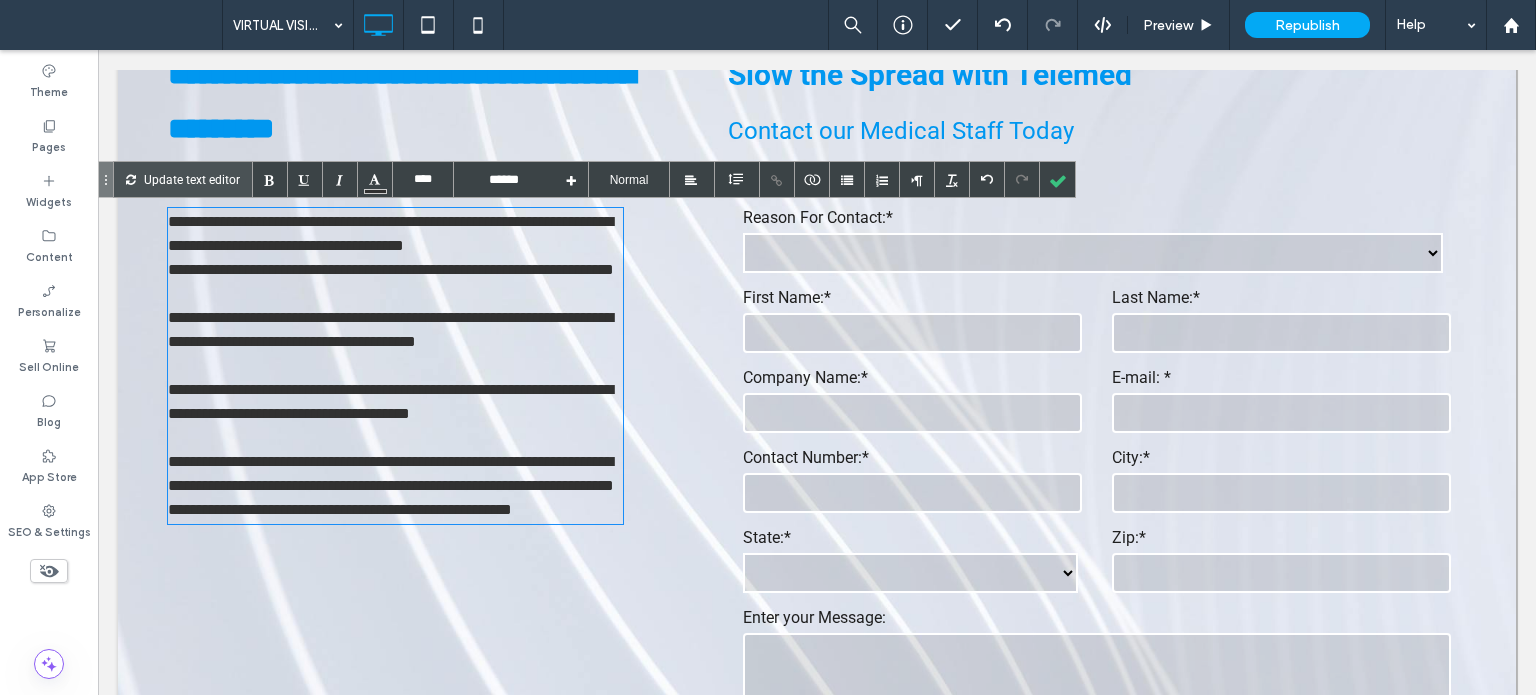 click on "**********" at bounding box center [395, 366] 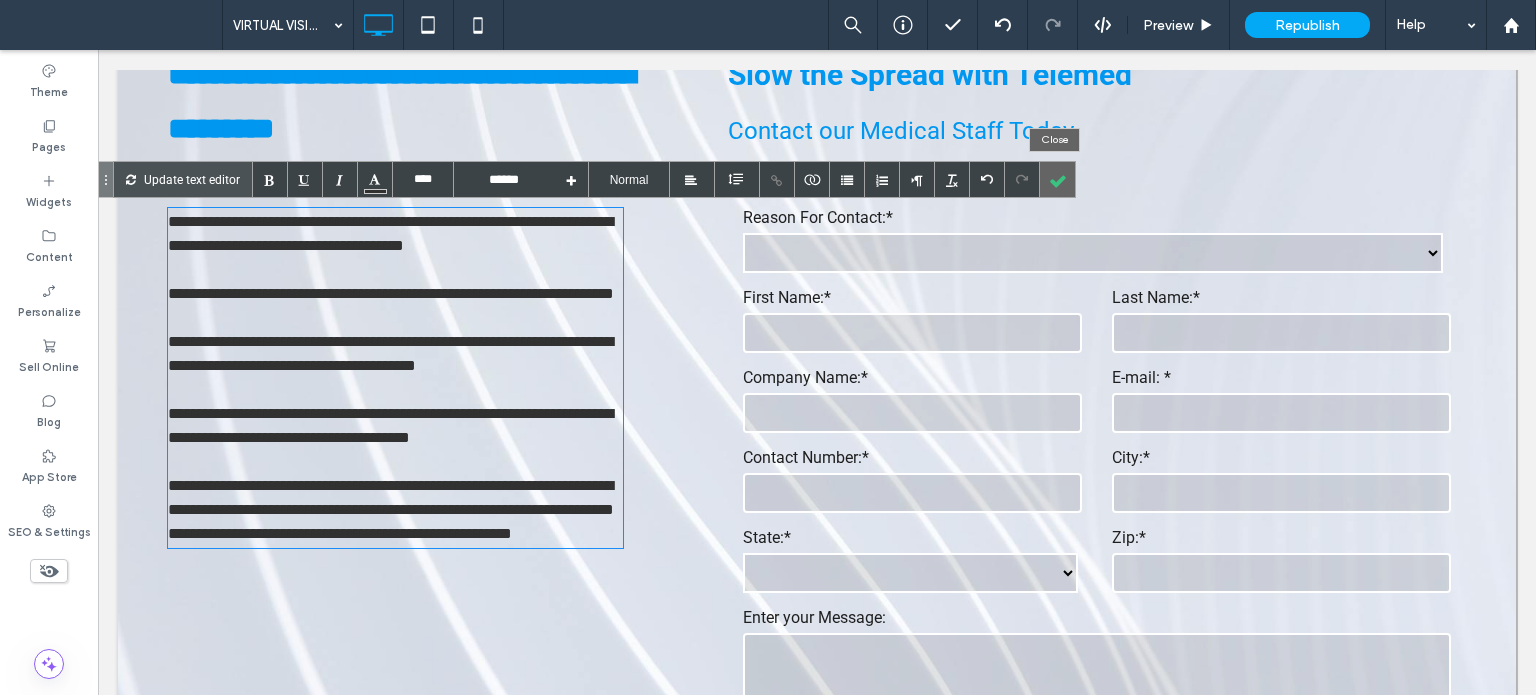 click at bounding box center (1057, 179) 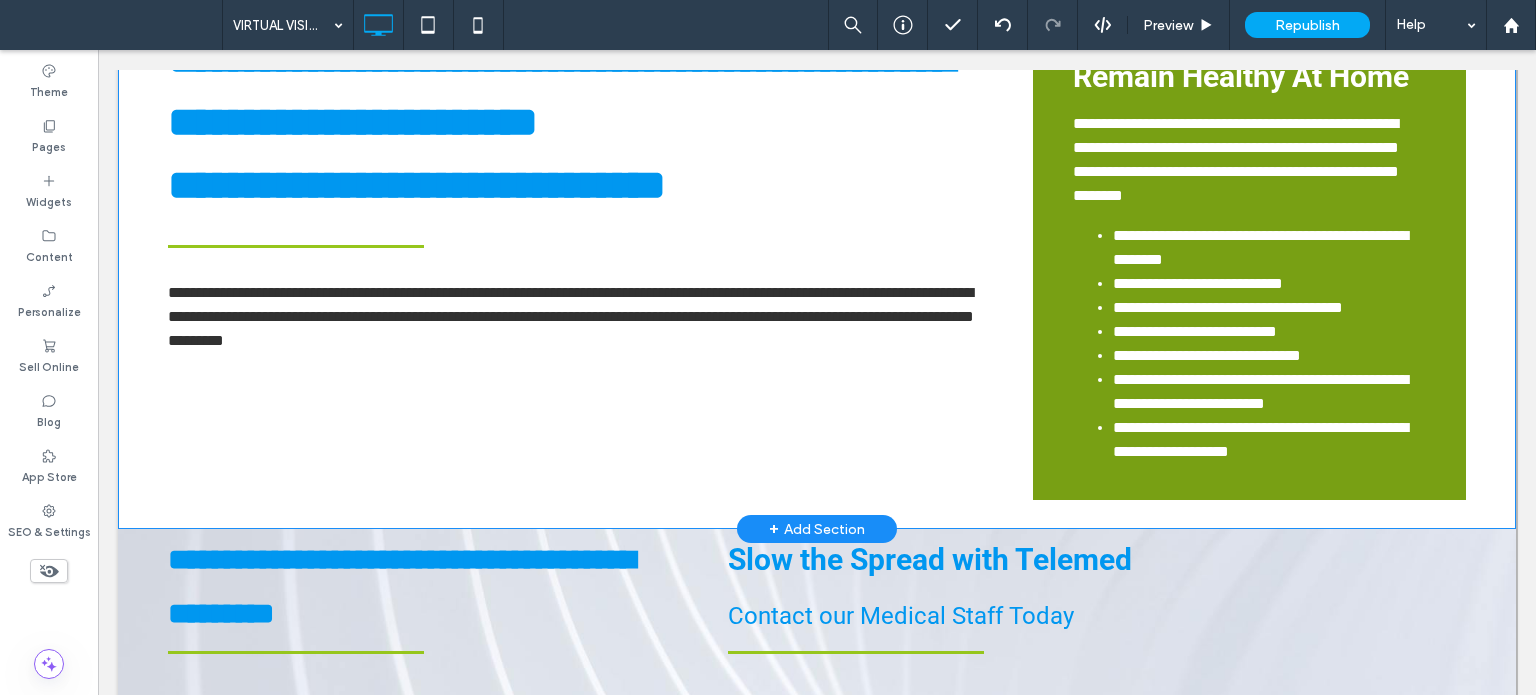 scroll, scrollTop: 900, scrollLeft: 0, axis: vertical 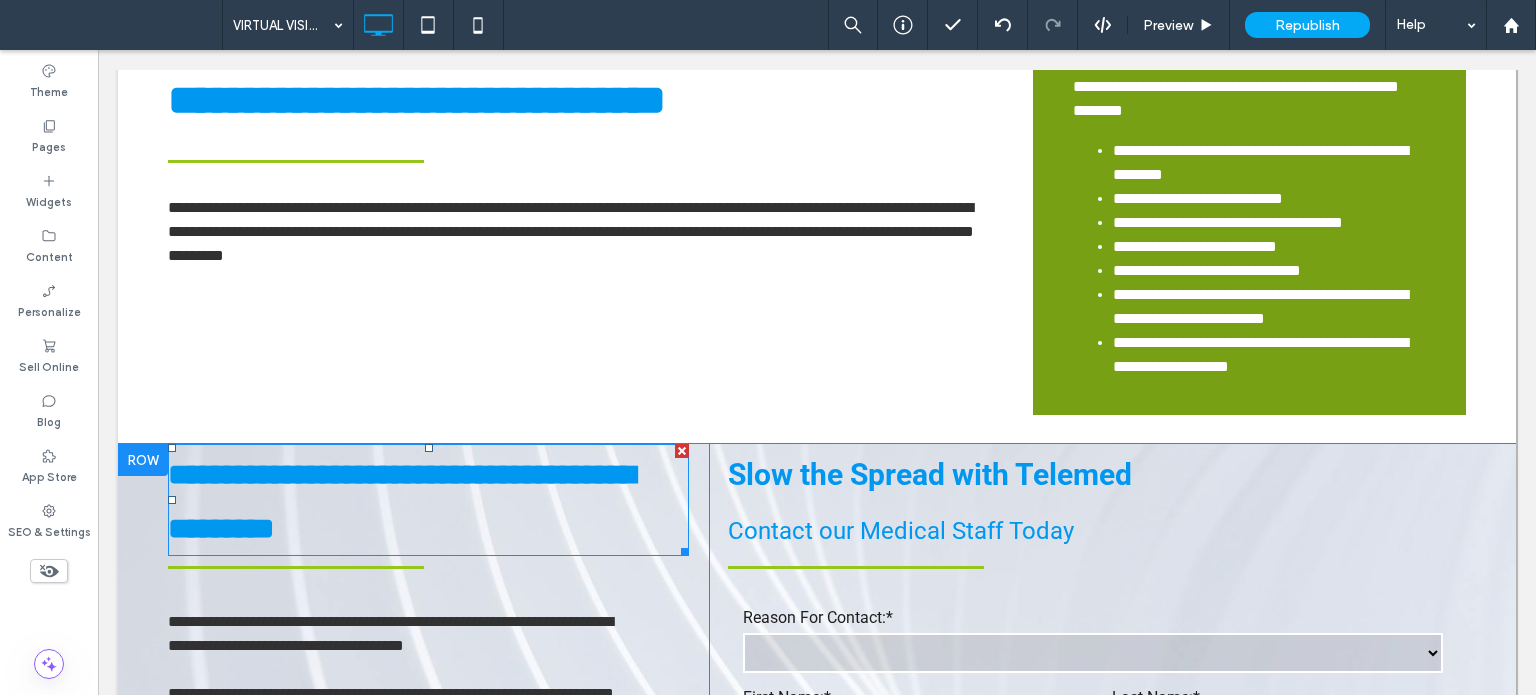 click on "**********" at bounding box center (428, 500) 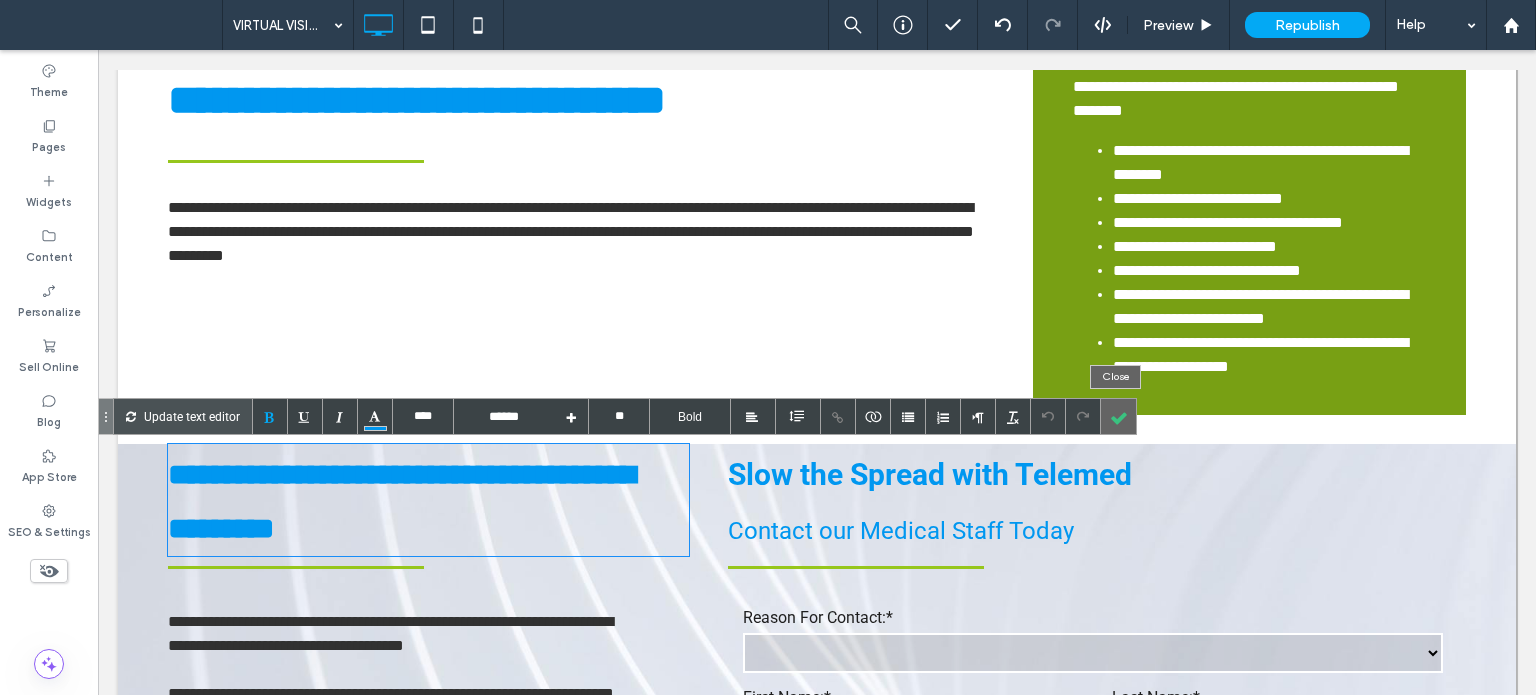 click at bounding box center (1118, 416) 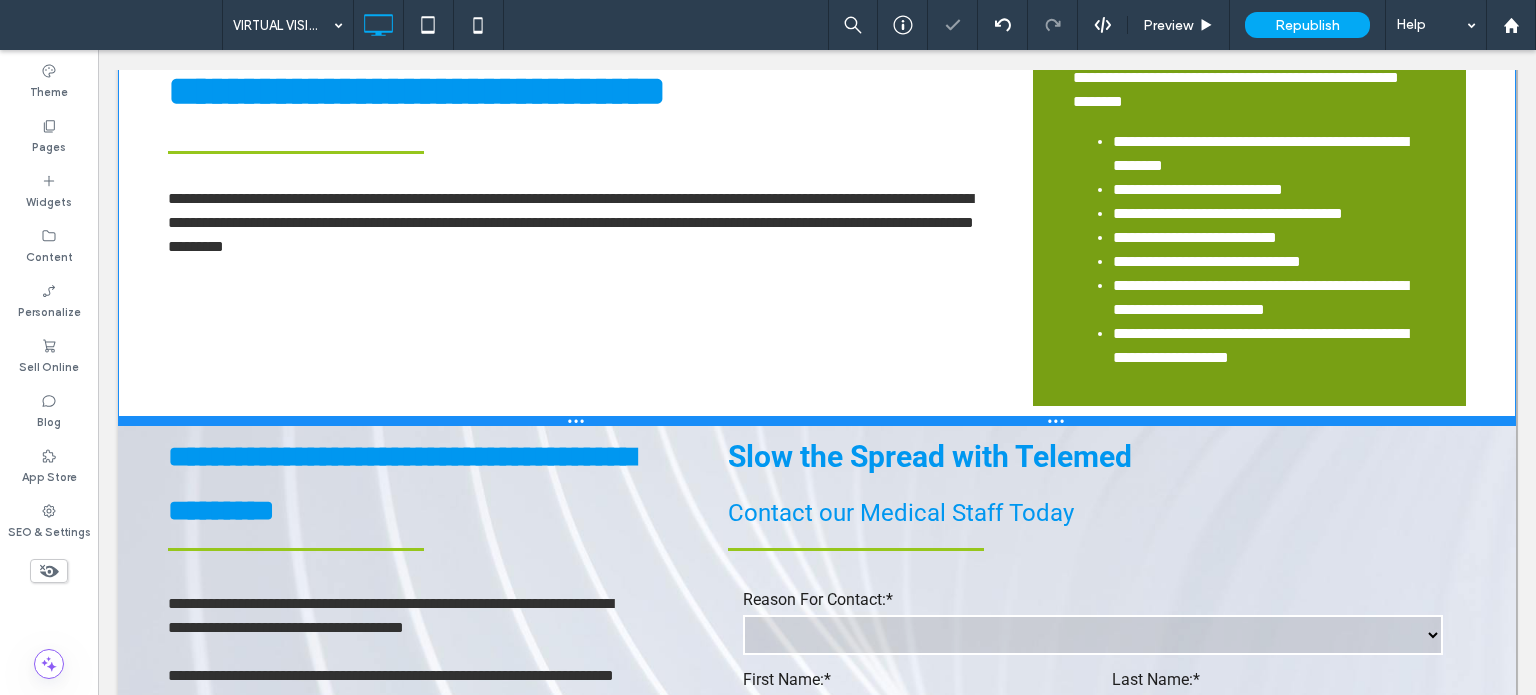 drag, startPoint x: 636, startPoint y: 441, endPoint x: 743, endPoint y: 470, distance: 110.860275 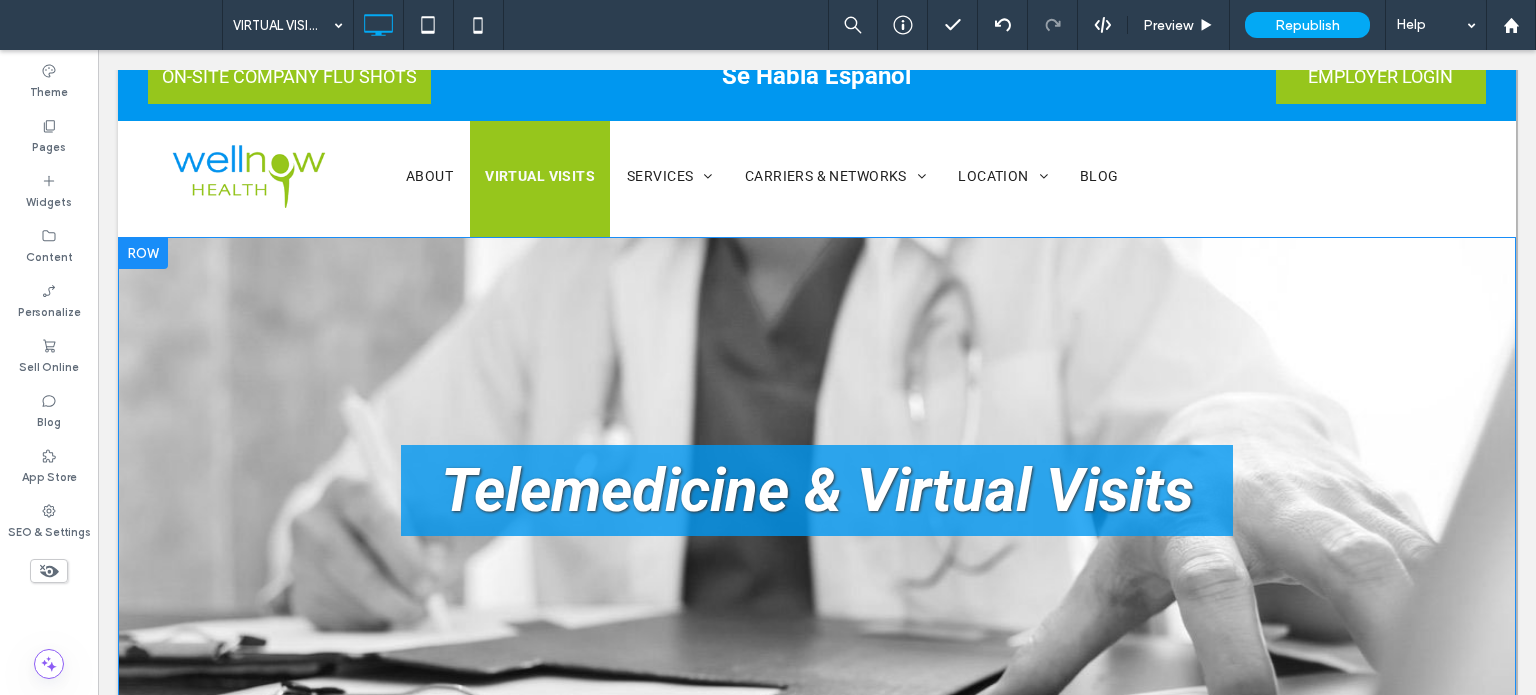 scroll, scrollTop: 0, scrollLeft: 0, axis: both 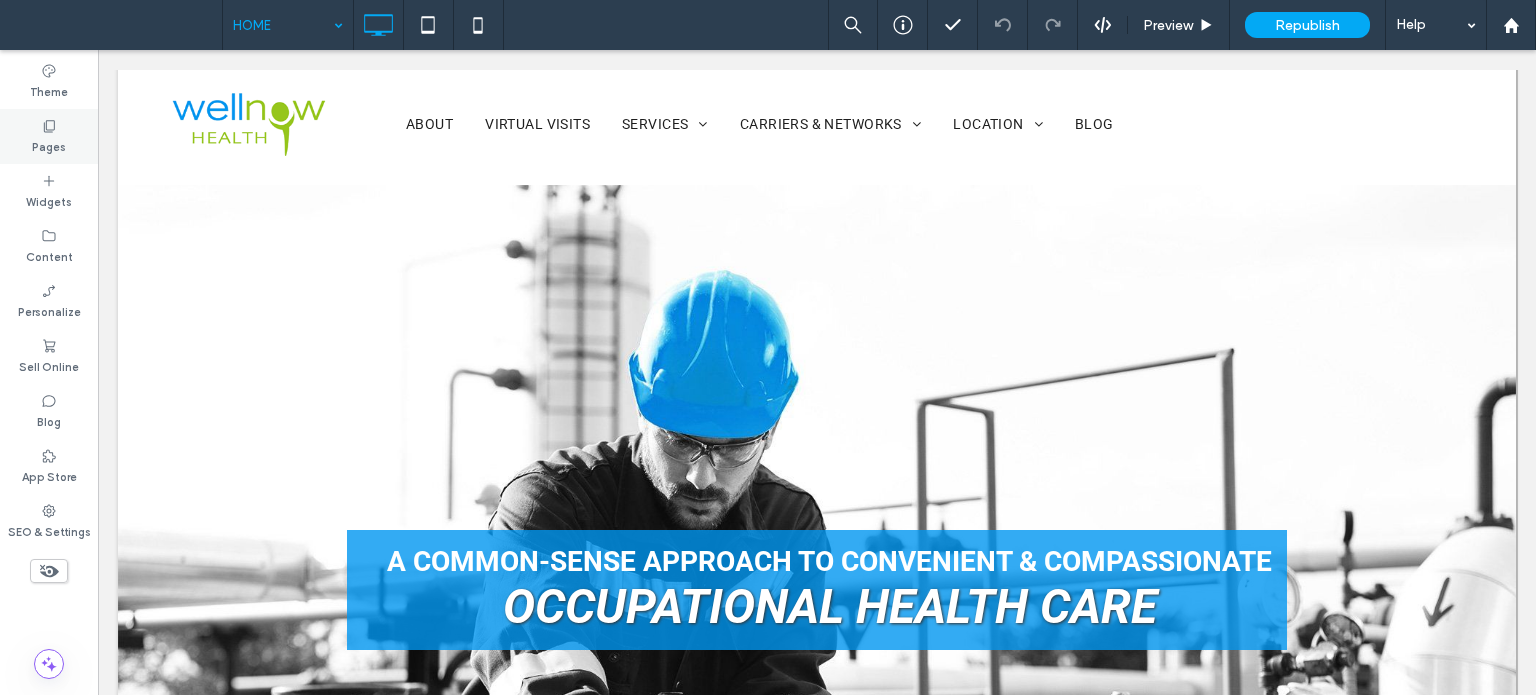 click on "Pages" at bounding box center (49, 145) 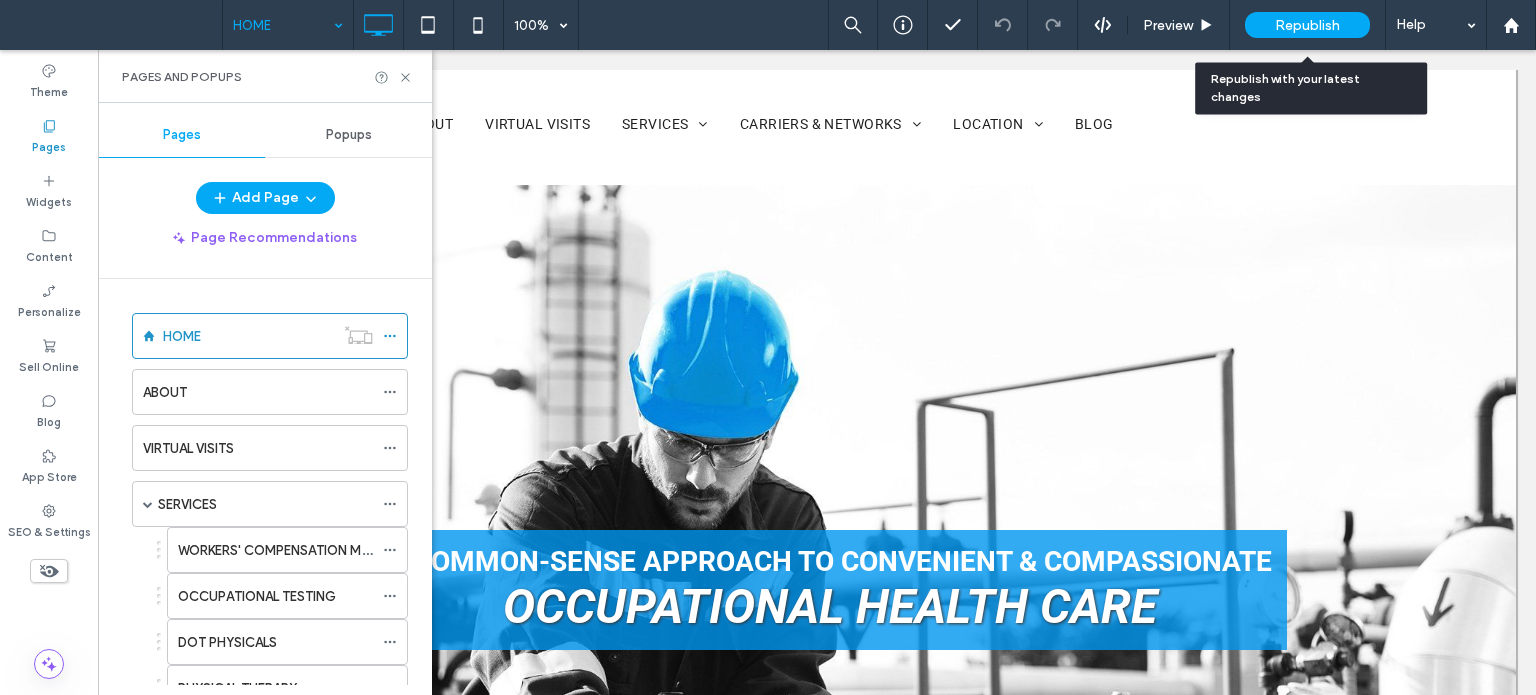 click on "Republish" at bounding box center (1307, 25) 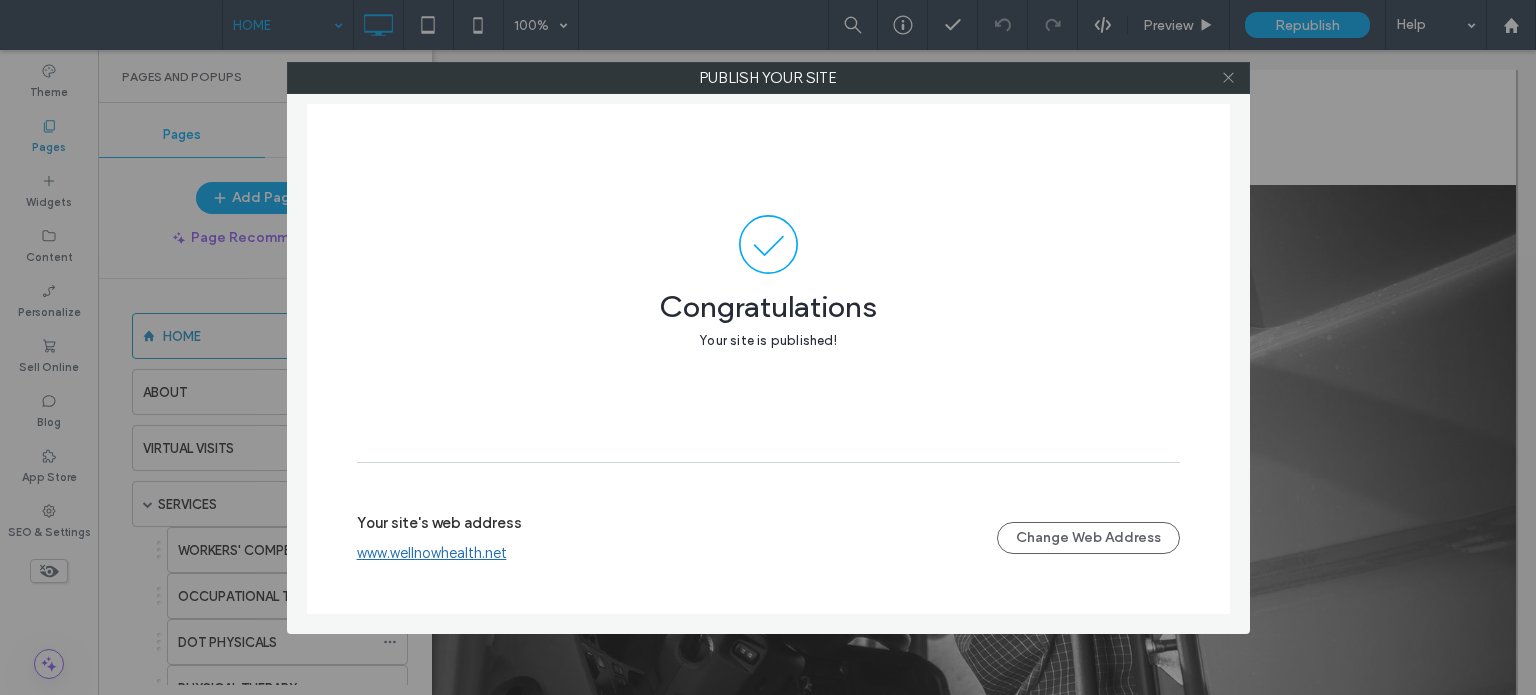 click 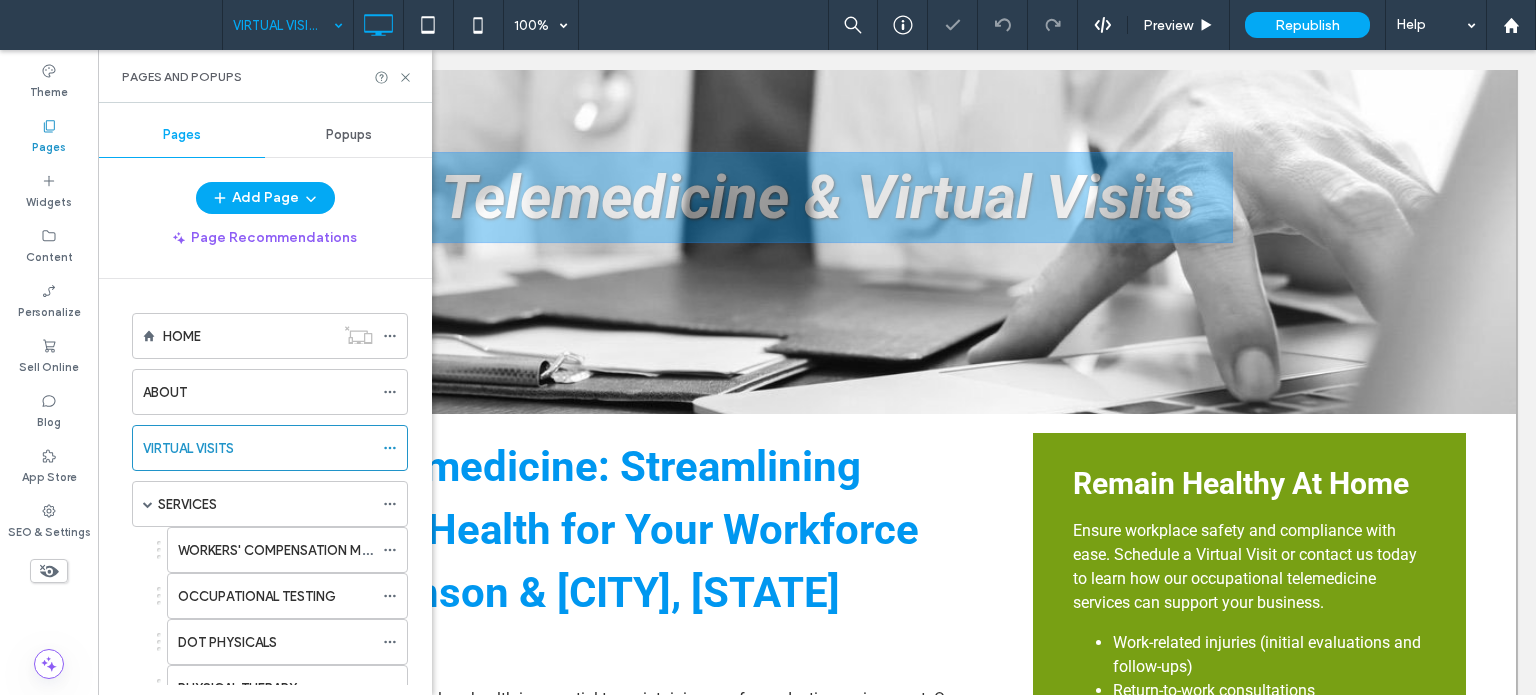 scroll, scrollTop: 500, scrollLeft: 0, axis: vertical 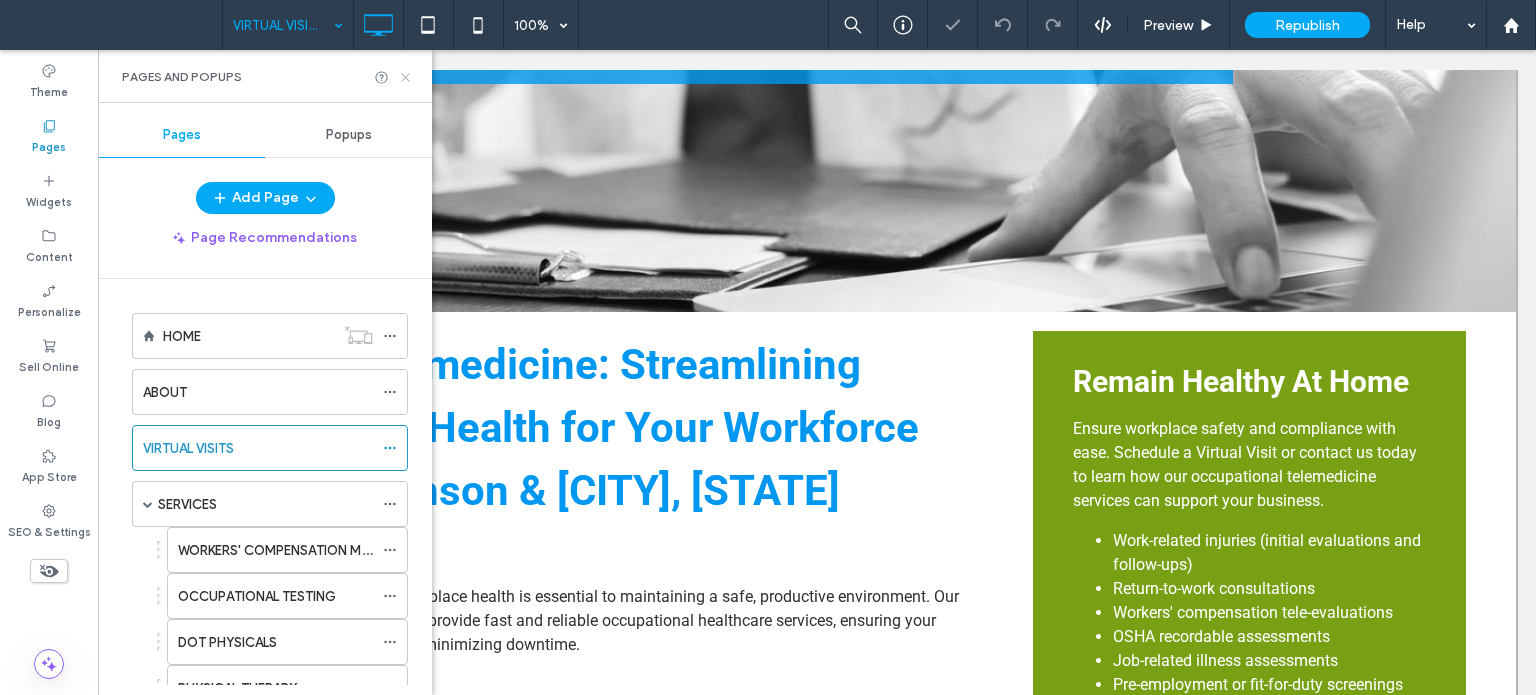 click 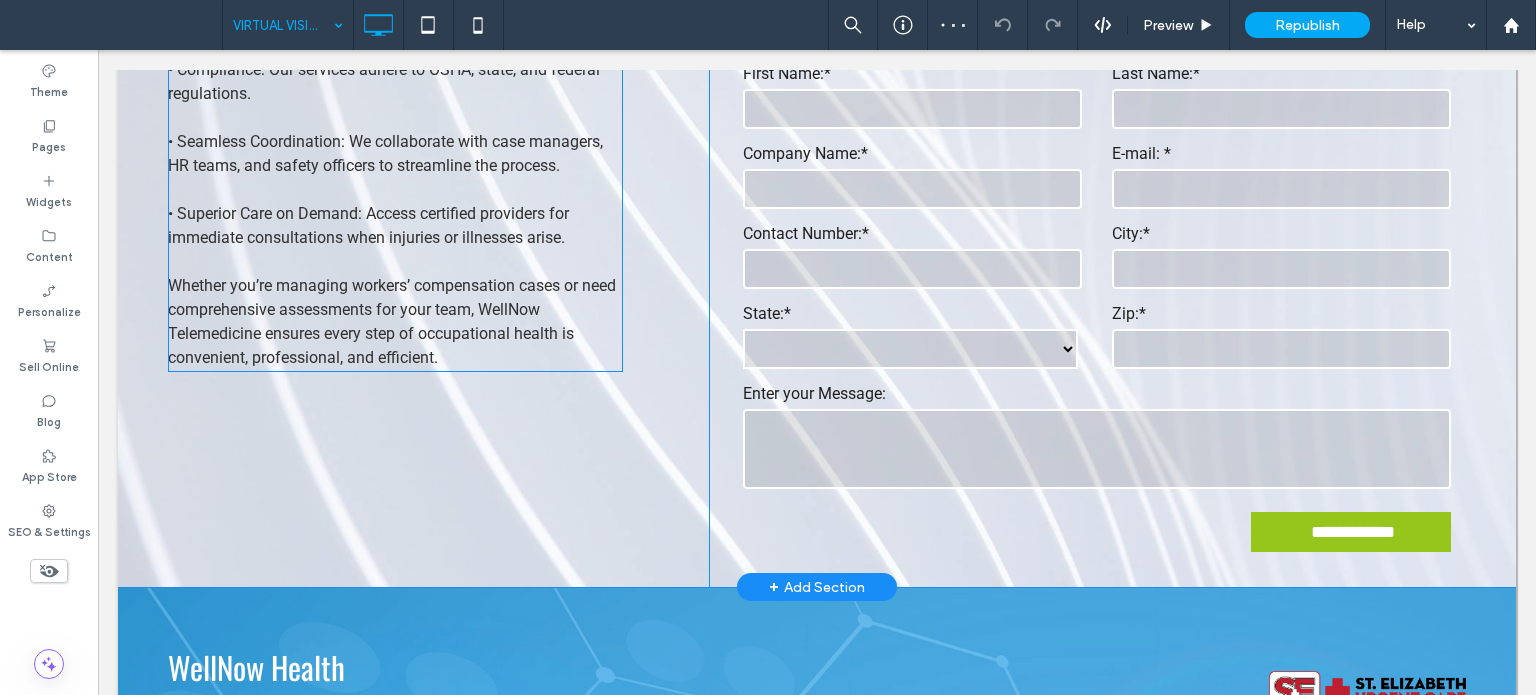 scroll, scrollTop: 1600, scrollLeft: 0, axis: vertical 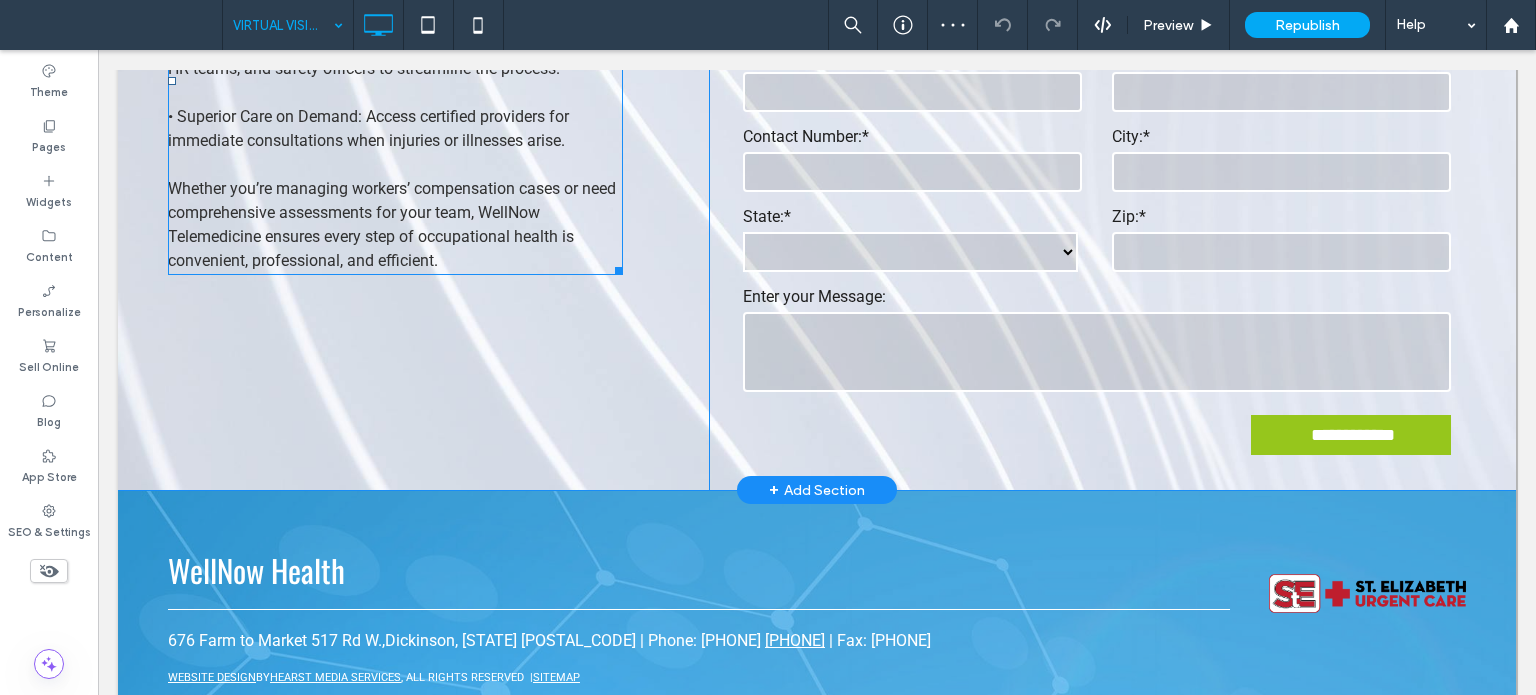 click on "Whether you’re managing workers’ compensation cases or need comprehensive assessments for your team, WellNow Telemedicine ensures every step of occupational health is convenient, professional, and efficient." at bounding box center [395, 225] 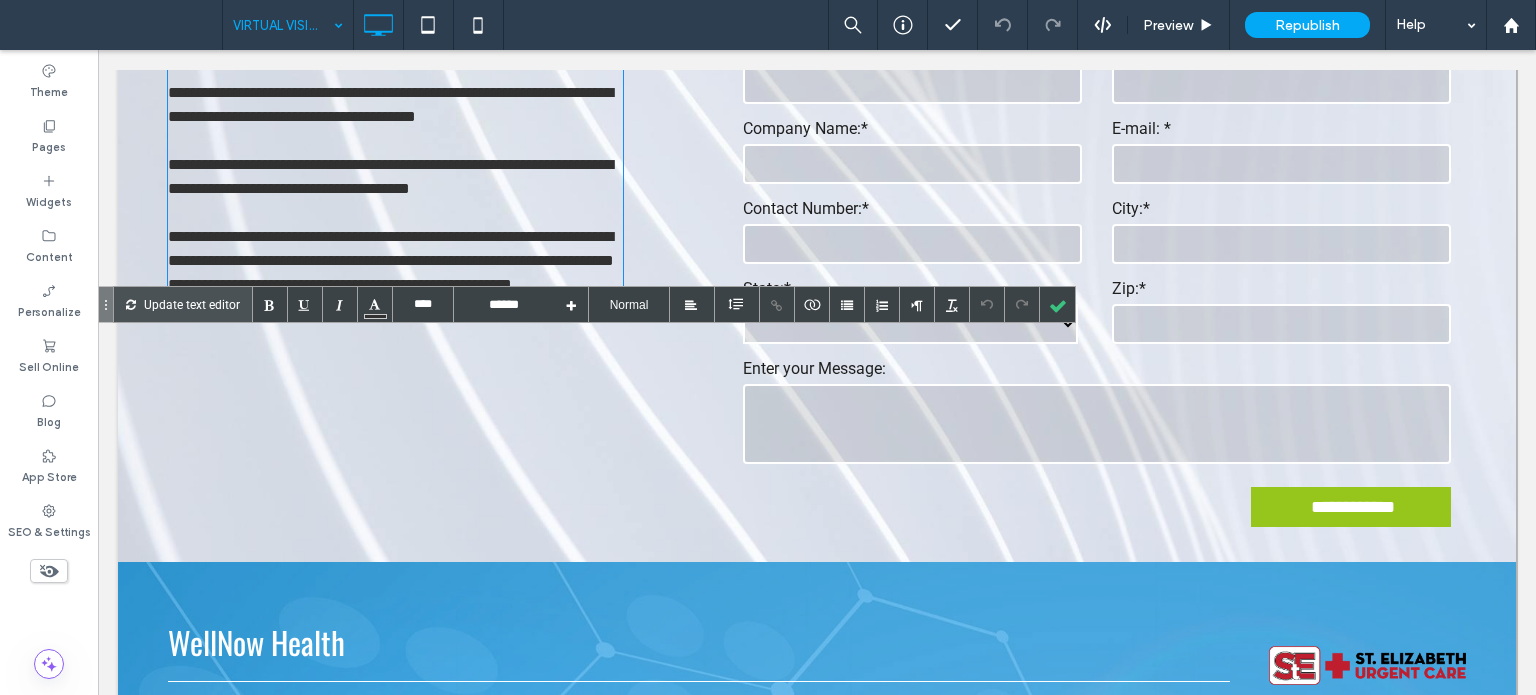scroll, scrollTop: 1428, scrollLeft: 0, axis: vertical 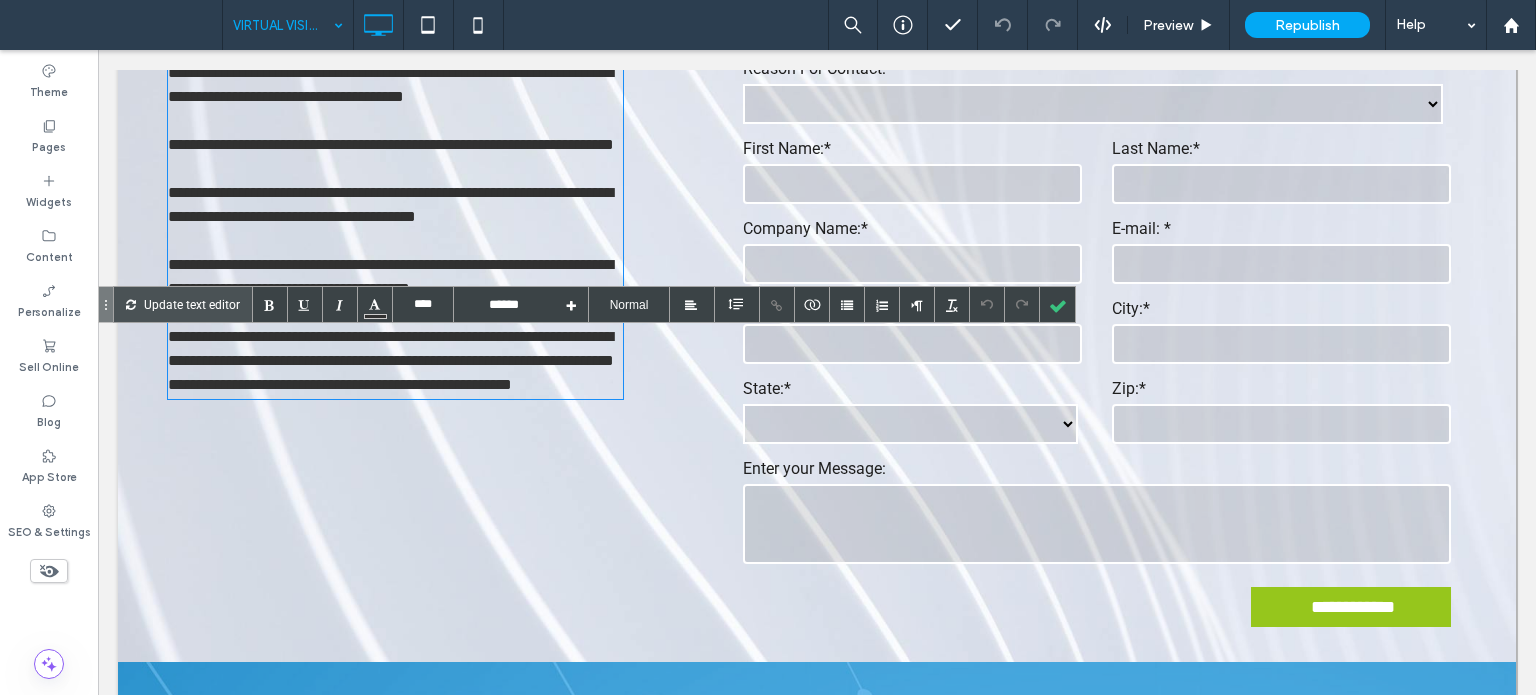 click on "**********" at bounding box center [395, 361] 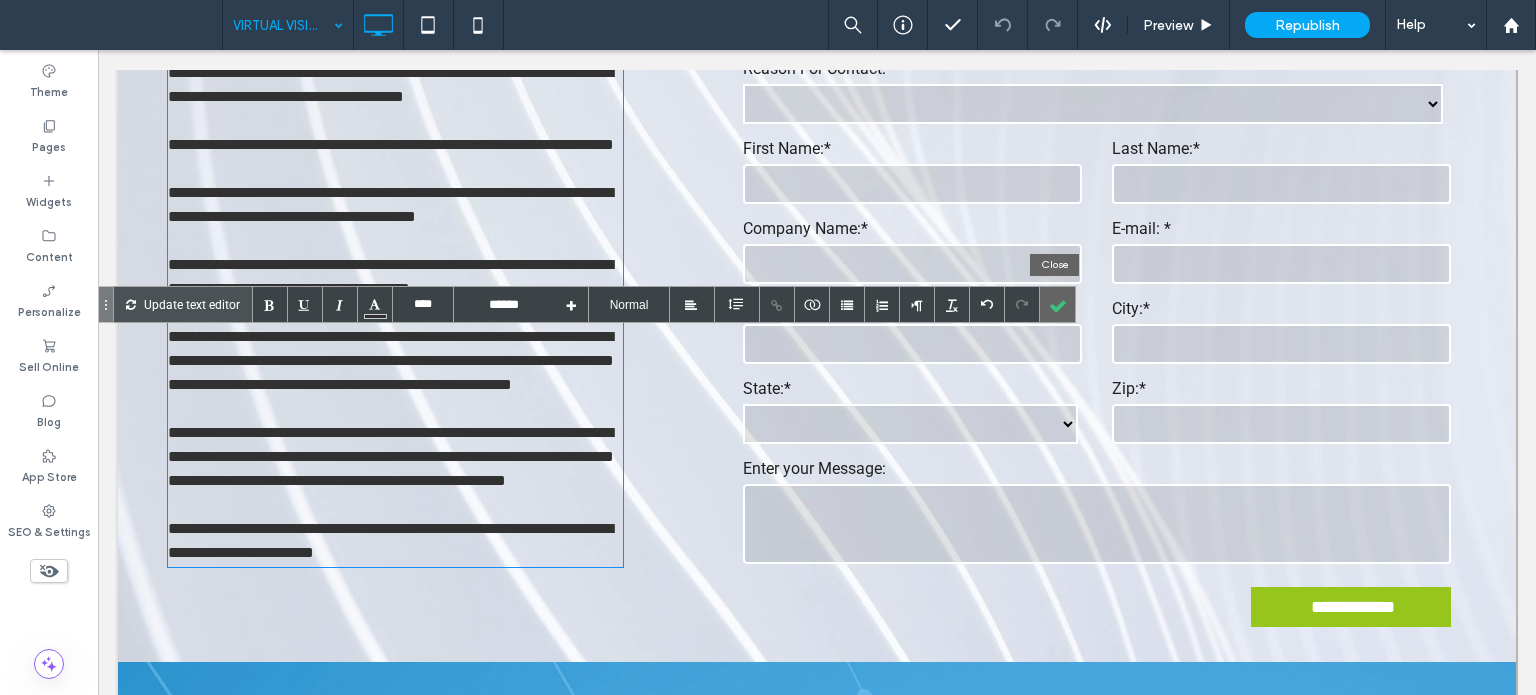 click at bounding box center (1057, 304) 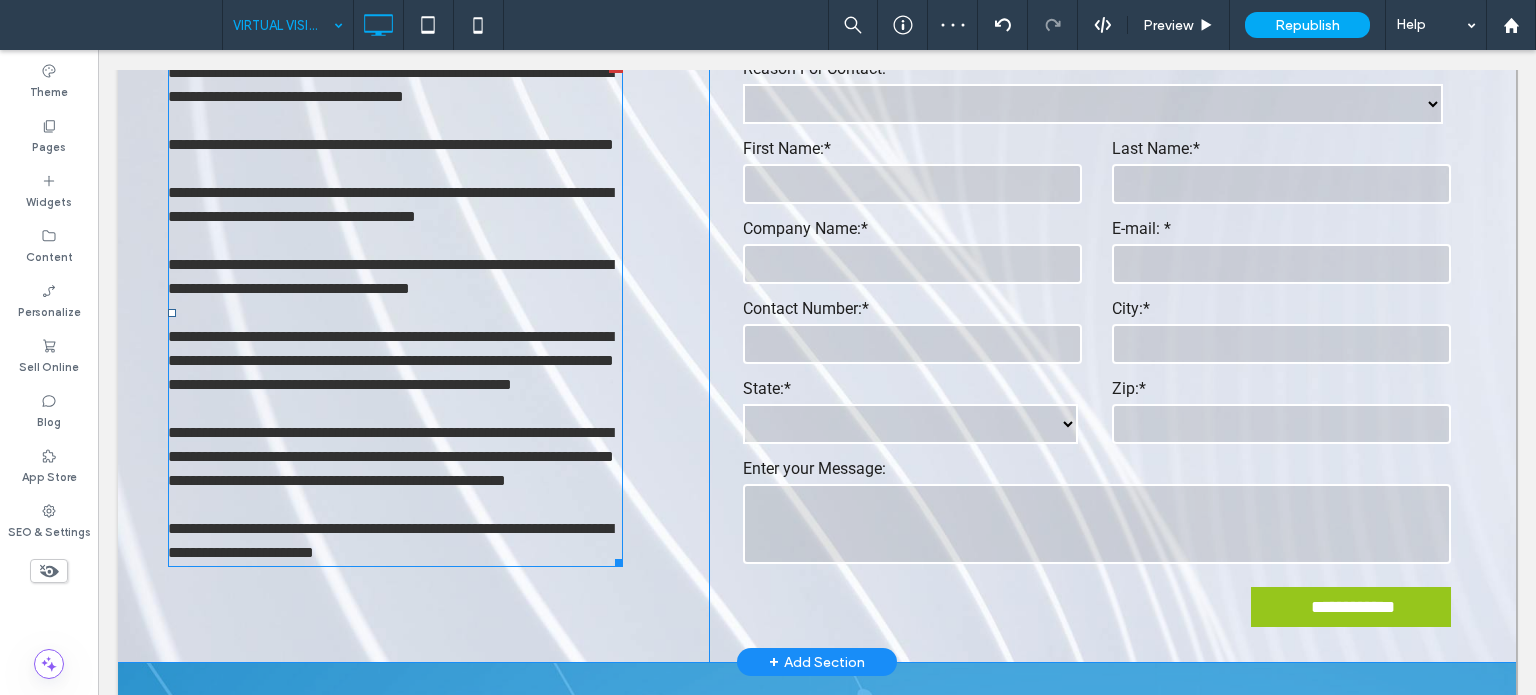 click on "**********" at bounding box center [395, 541] 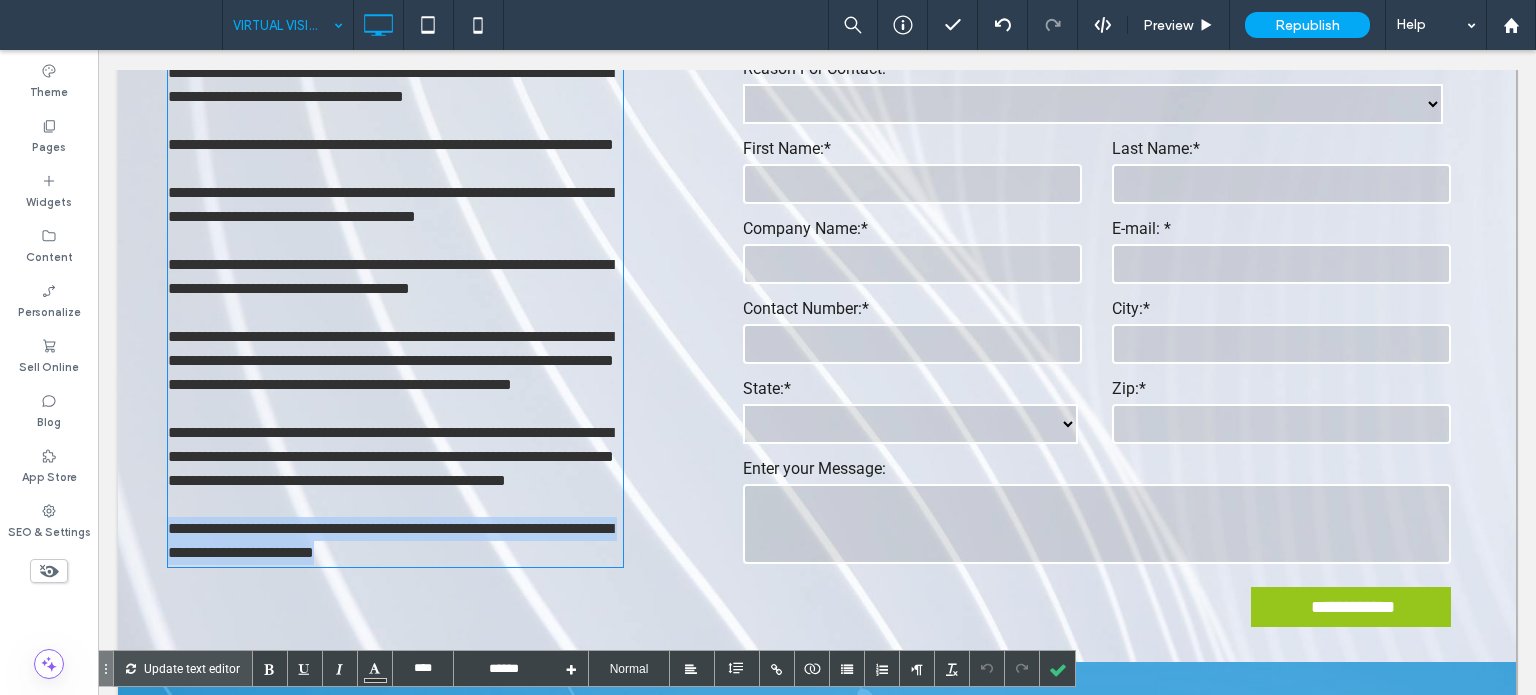 drag, startPoint x: 437, startPoint y: 623, endPoint x: 151, endPoint y: 600, distance: 286.92334 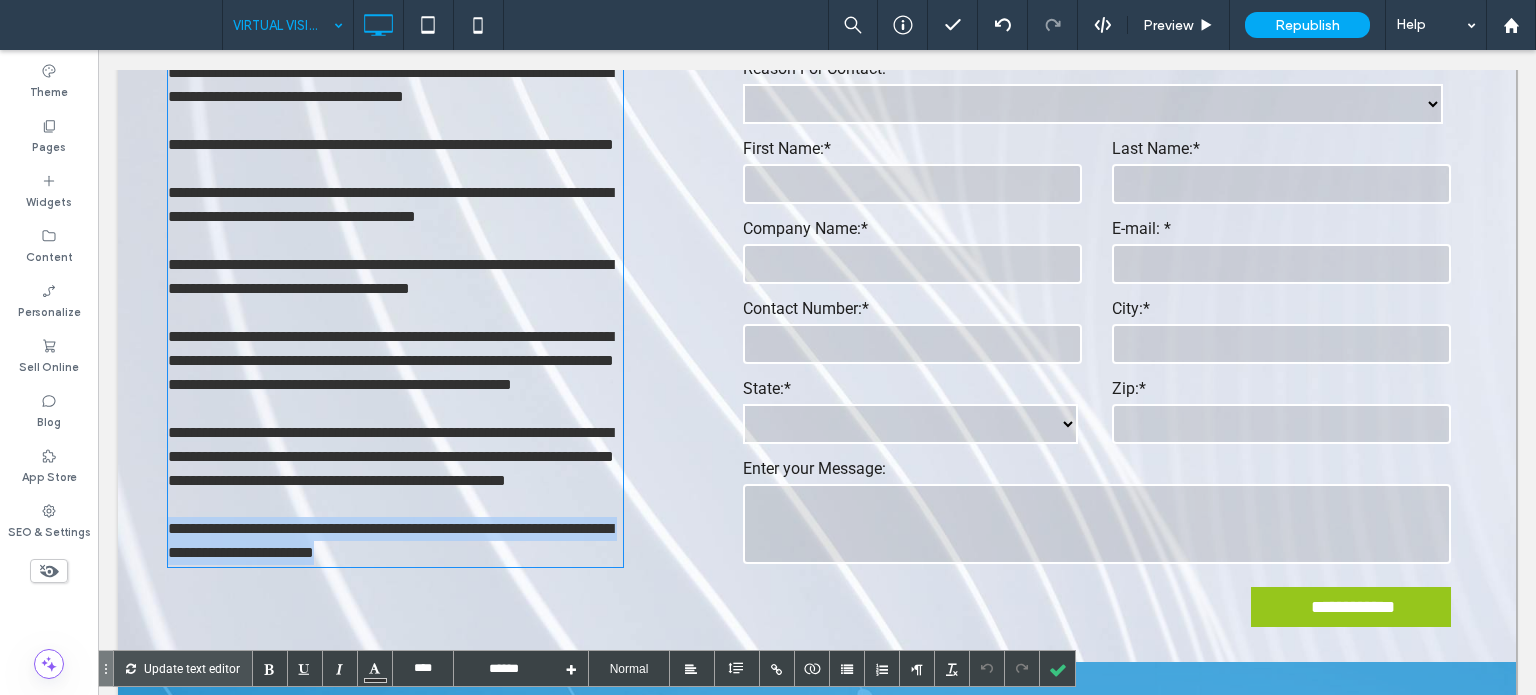 click on "**********" at bounding box center [817, 278] 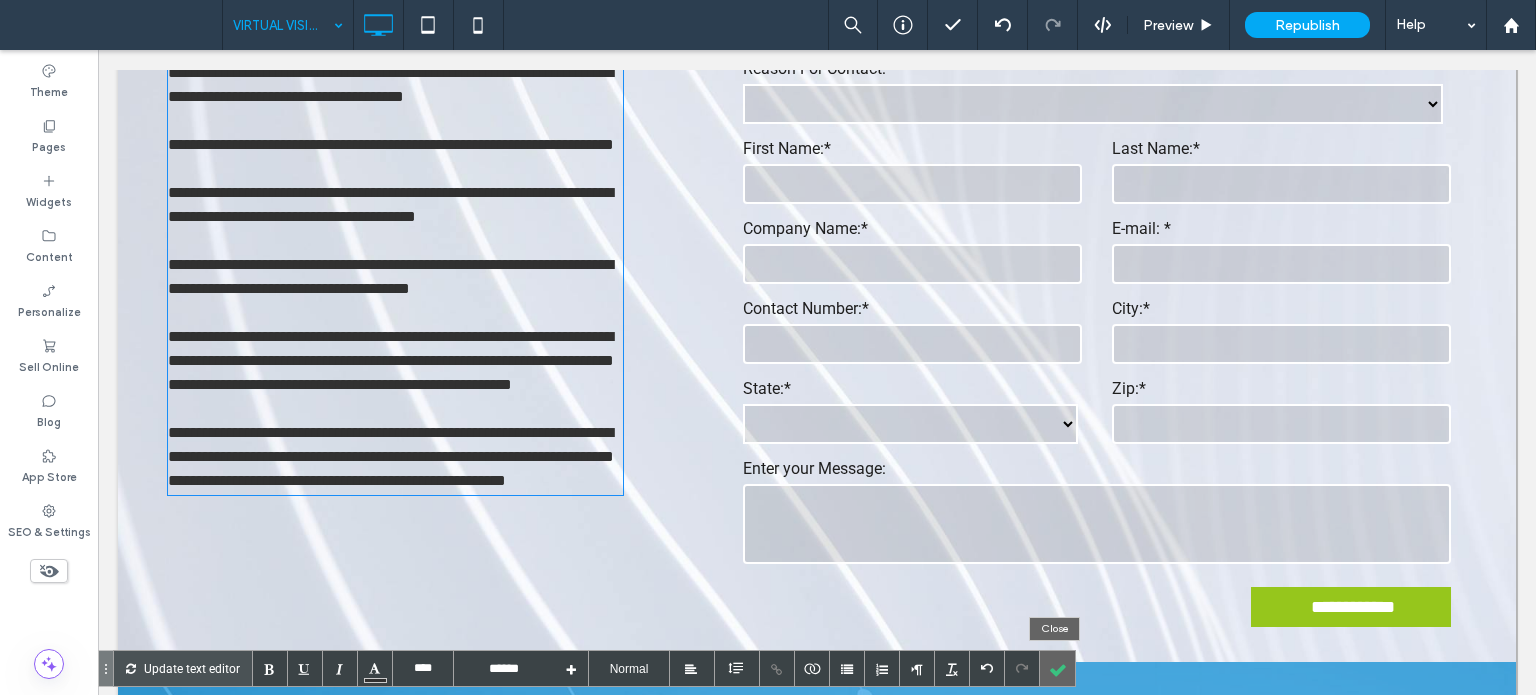 click at bounding box center (1057, 668) 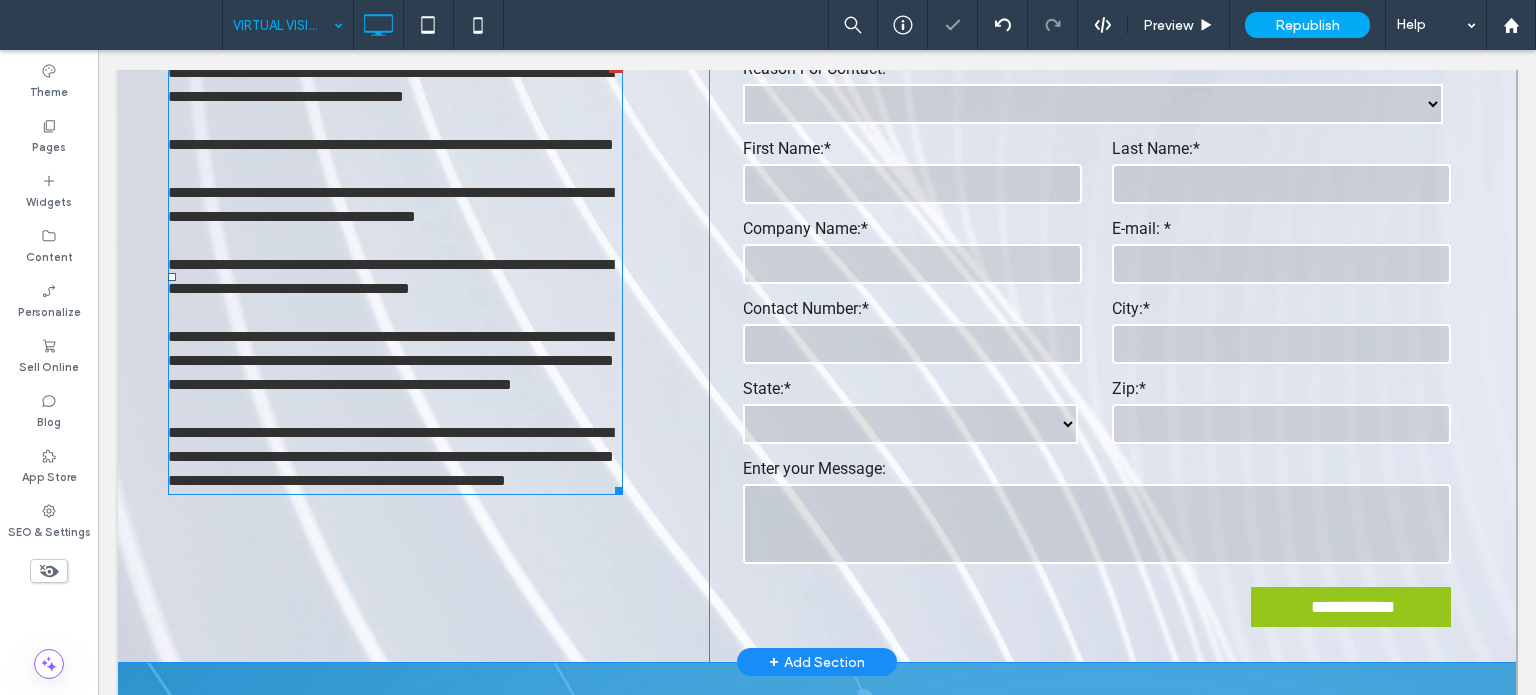 scroll, scrollTop: 1528, scrollLeft: 0, axis: vertical 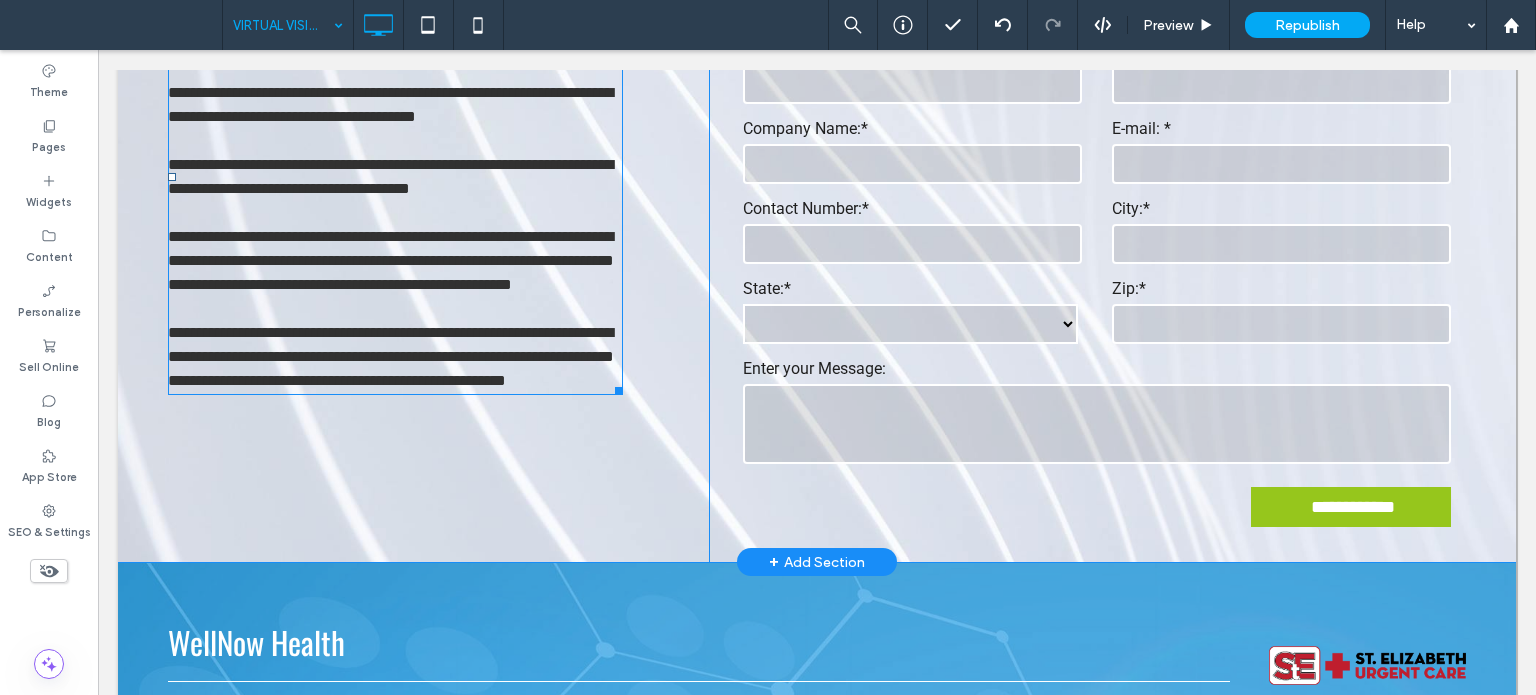 click on "**********" at bounding box center (395, 357) 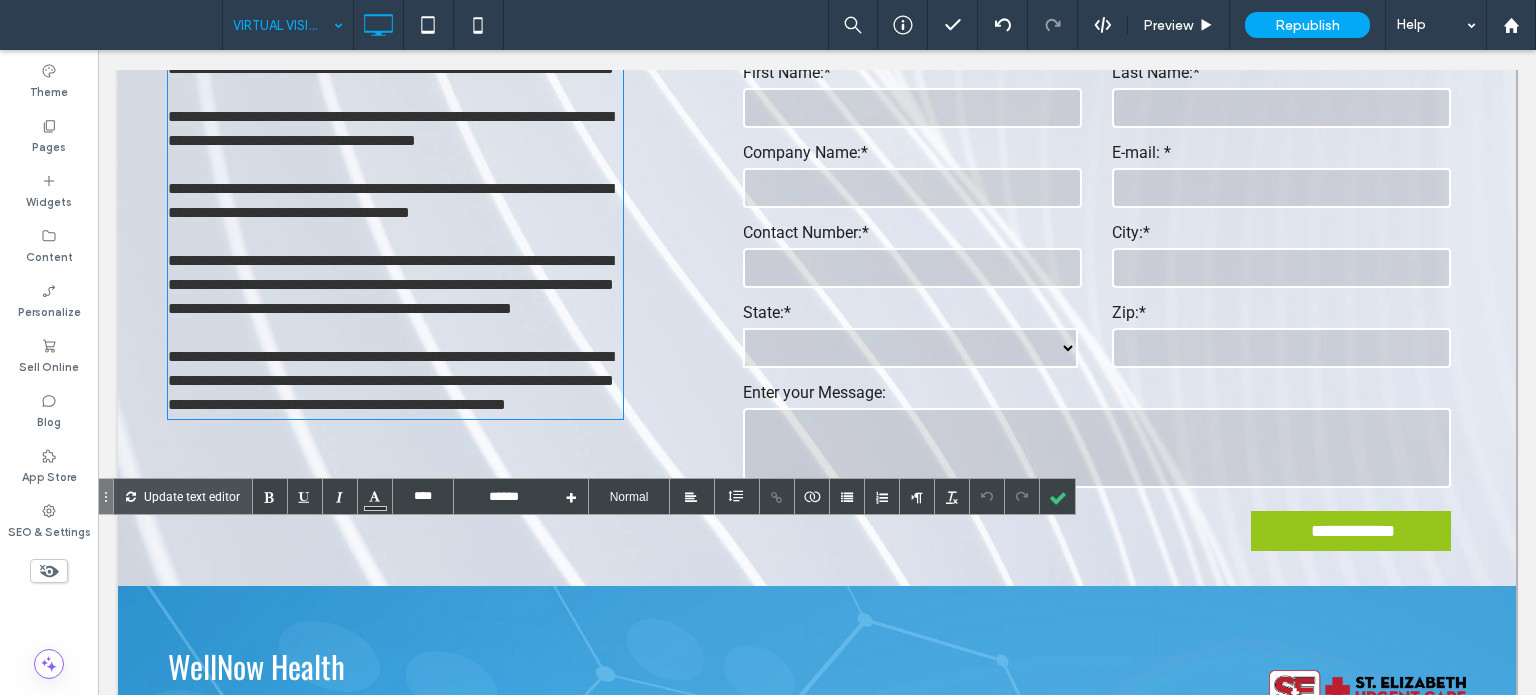 scroll, scrollTop: 1628, scrollLeft: 0, axis: vertical 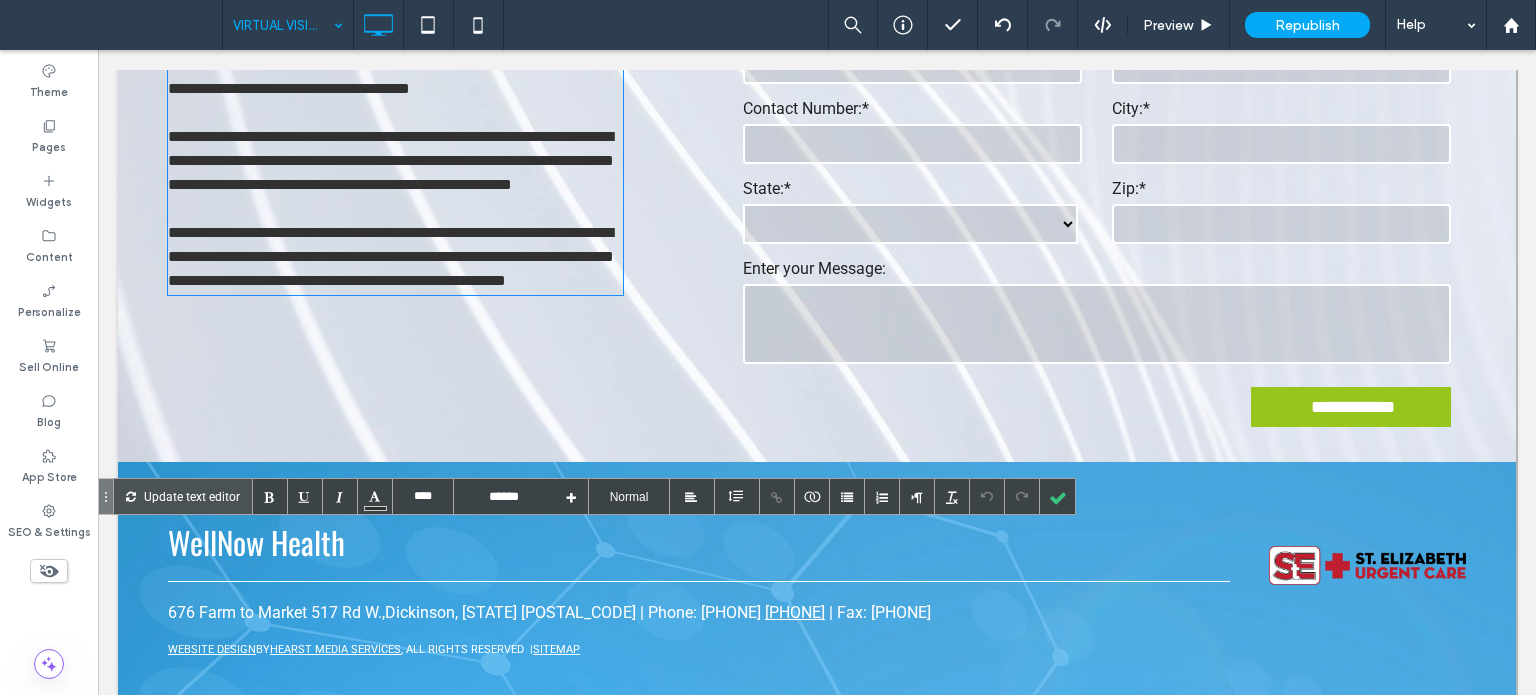 click on "**********" at bounding box center (395, 257) 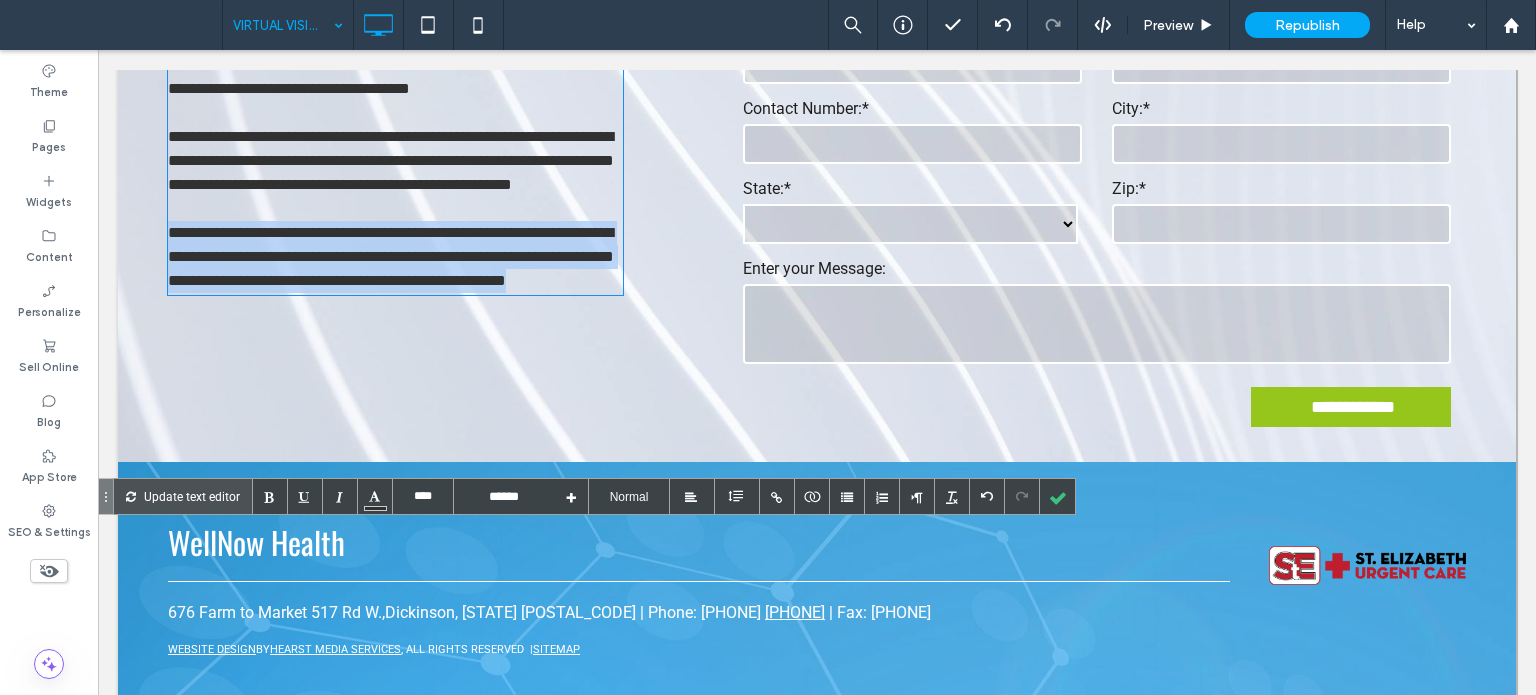 drag, startPoint x: 397, startPoint y: 351, endPoint x: 136, endPoint y: 287, distance: 268.7322 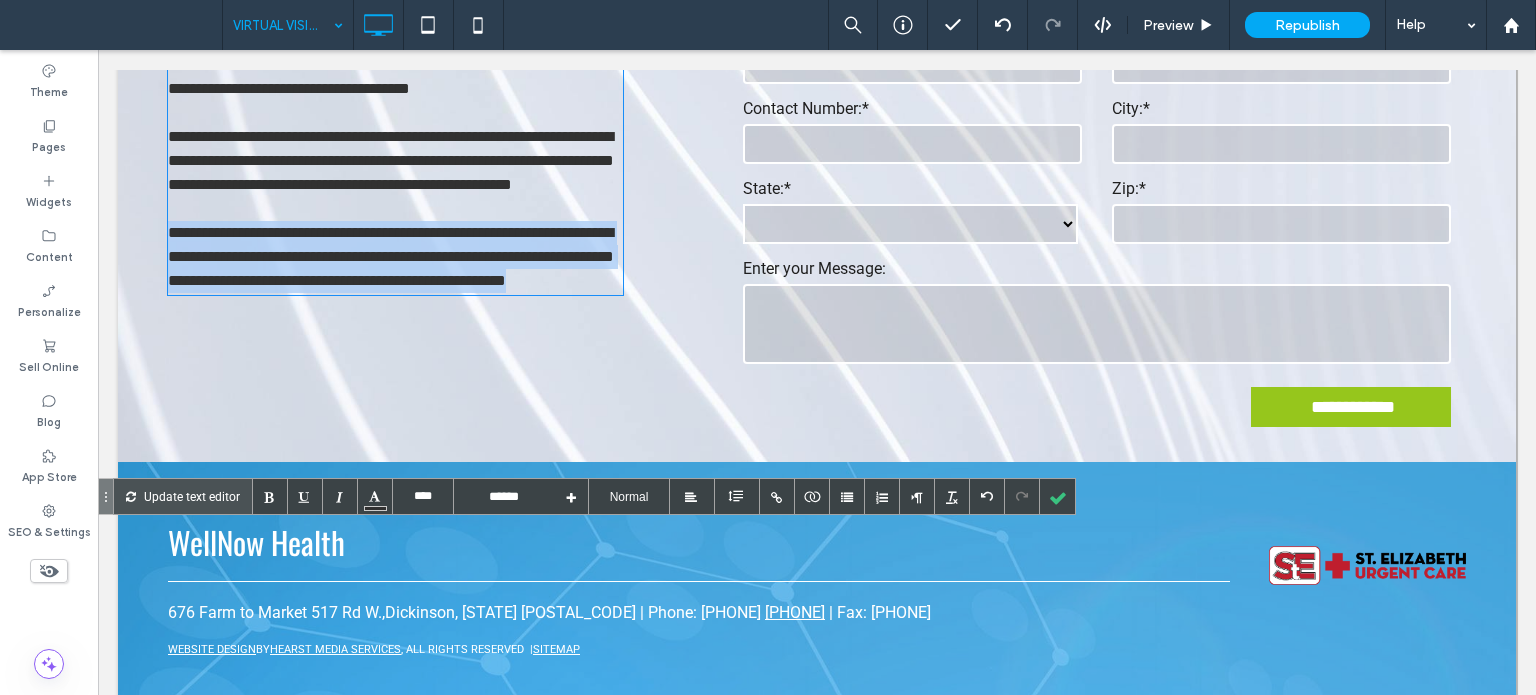 click on "**********" at bounding box center [817, 78] 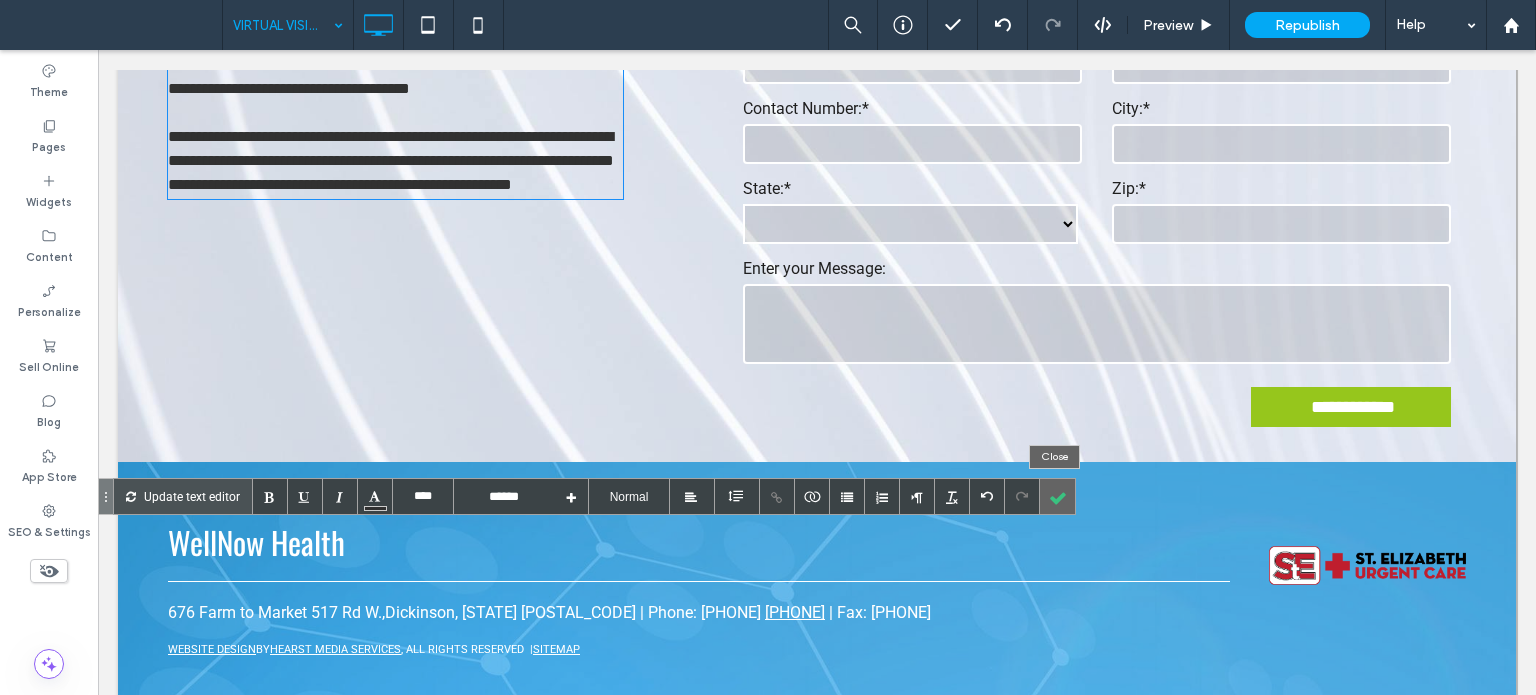 click at bounding box center [1057, 496] 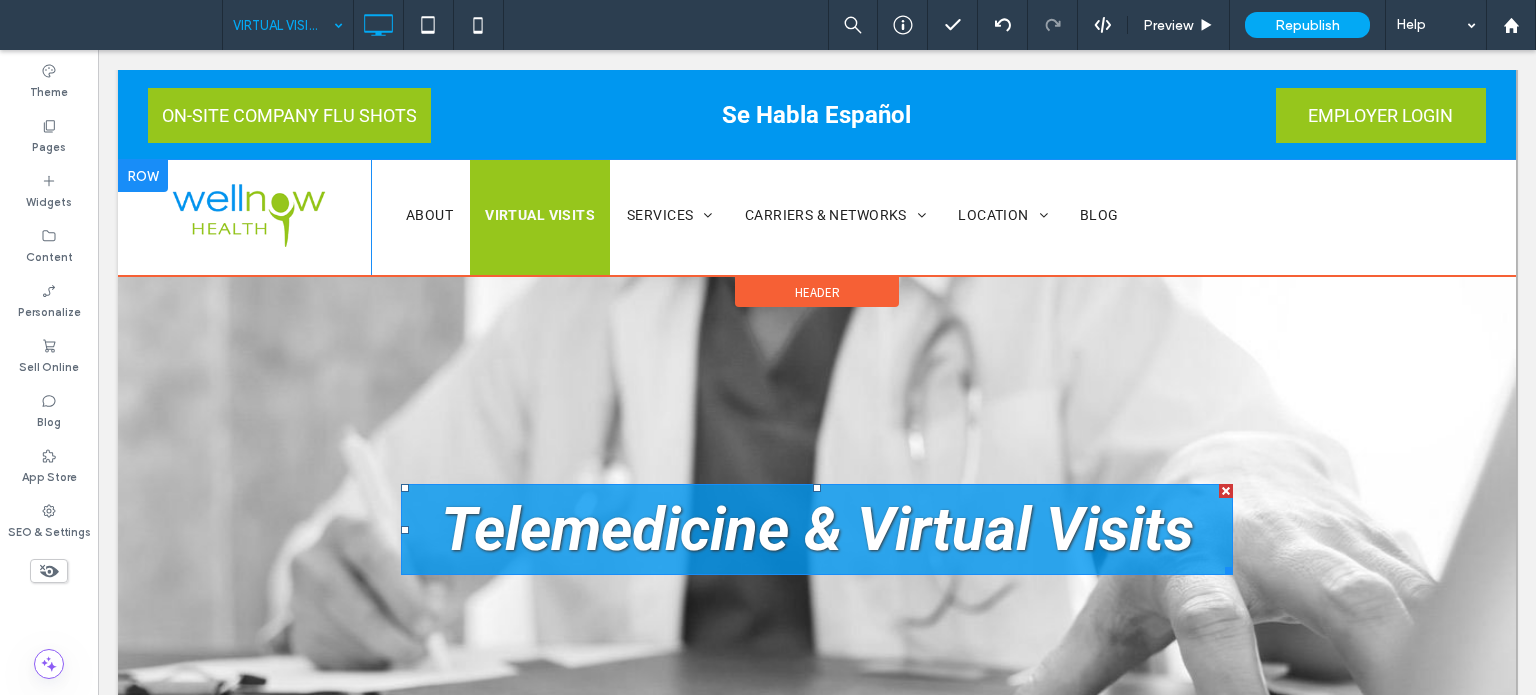 scroll, scrollTop: 0, scrollLeft: 0, axis: both 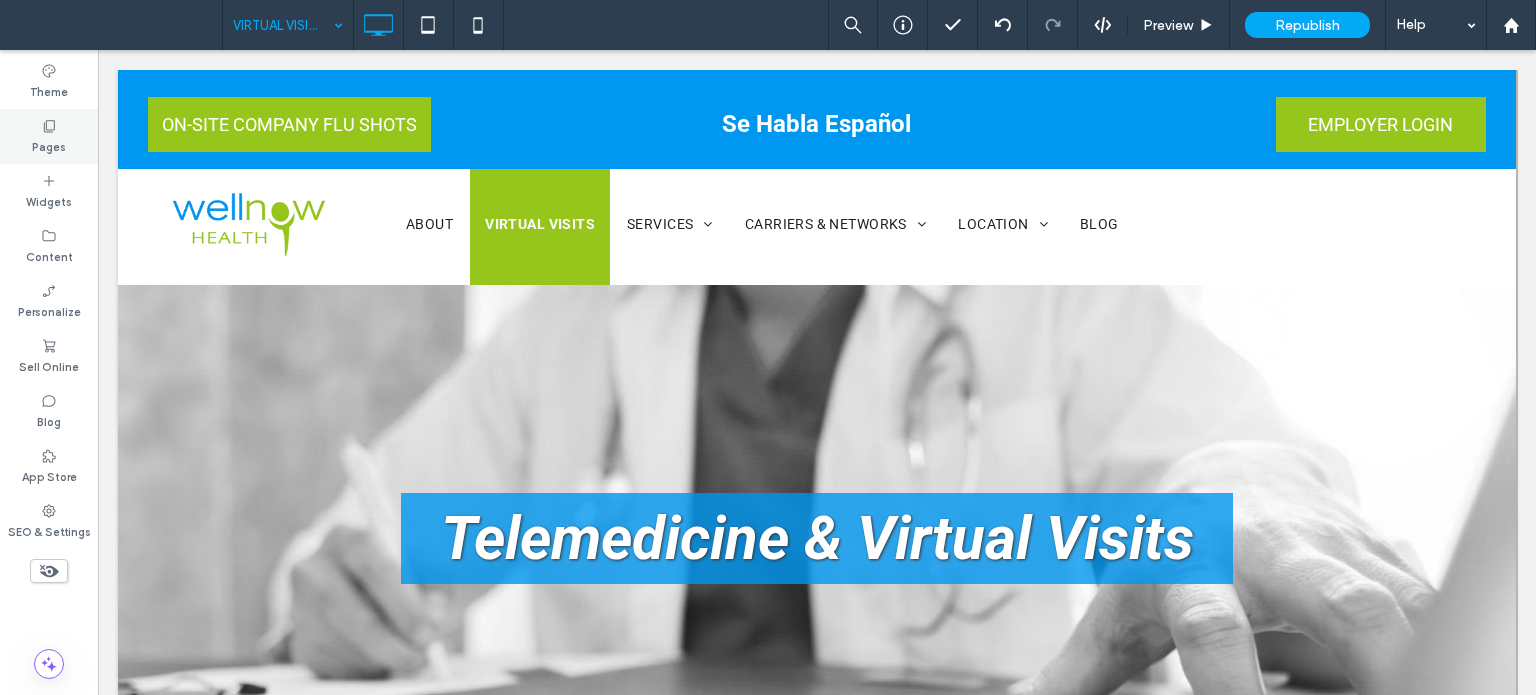 click on "Pages" at bounding box center [49, 145] 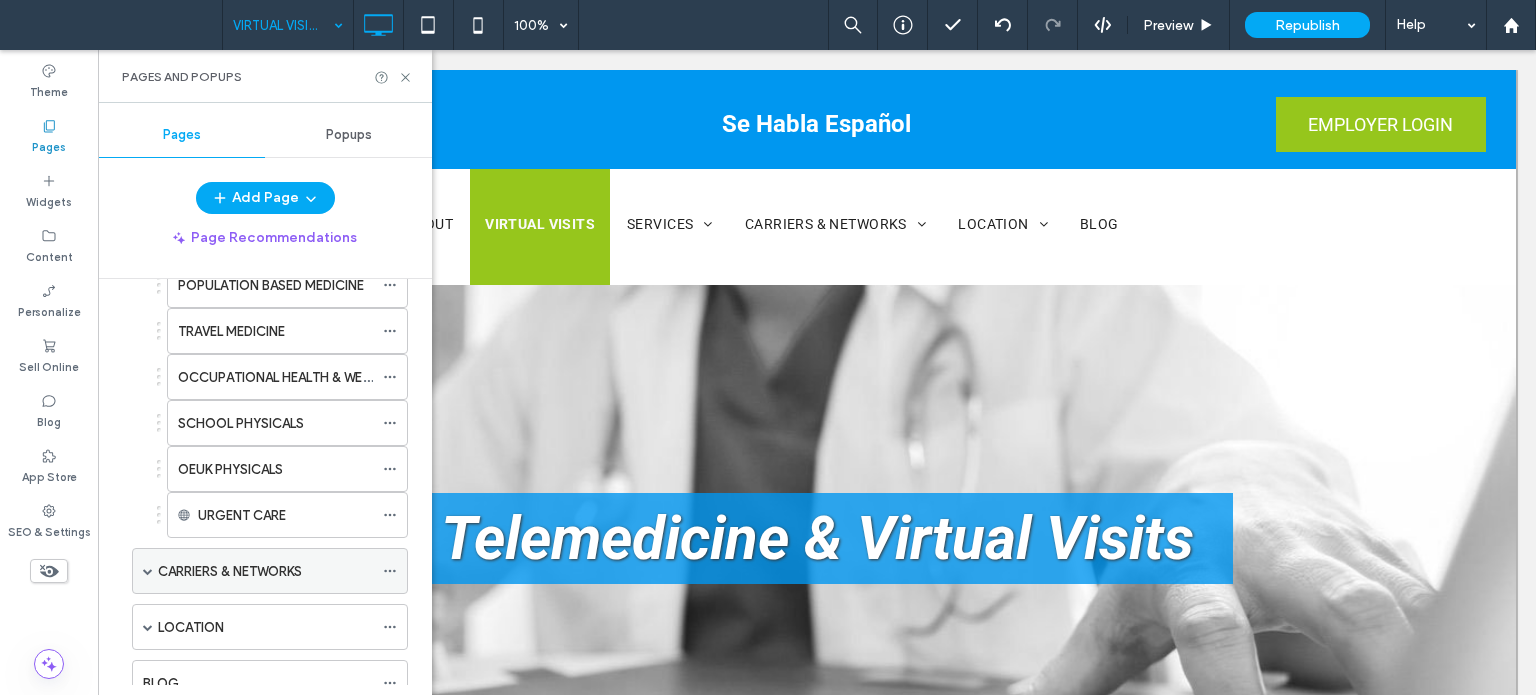 scroll, scrollTop: 500, scrollLeft: 0, axis: vertical 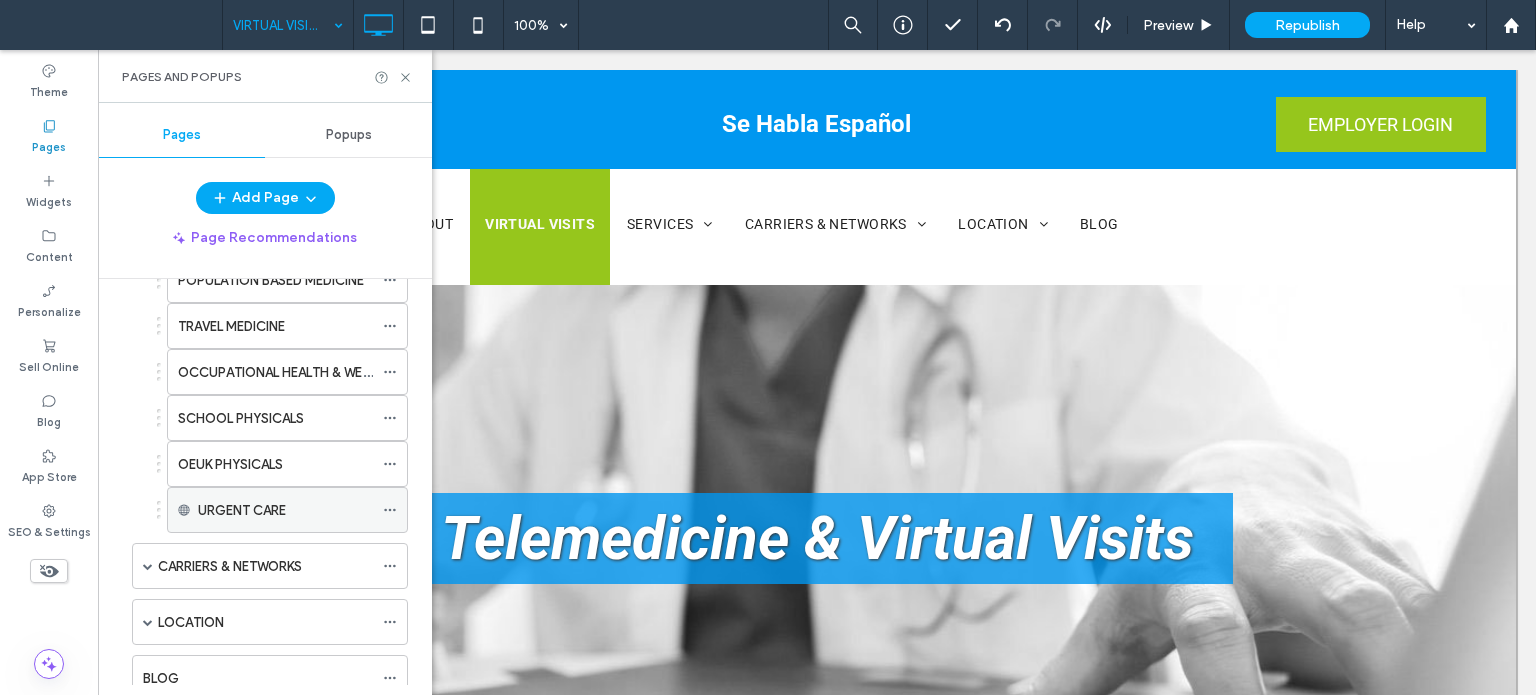 click on "URGENT CARE" at bounding box center [242, 510] 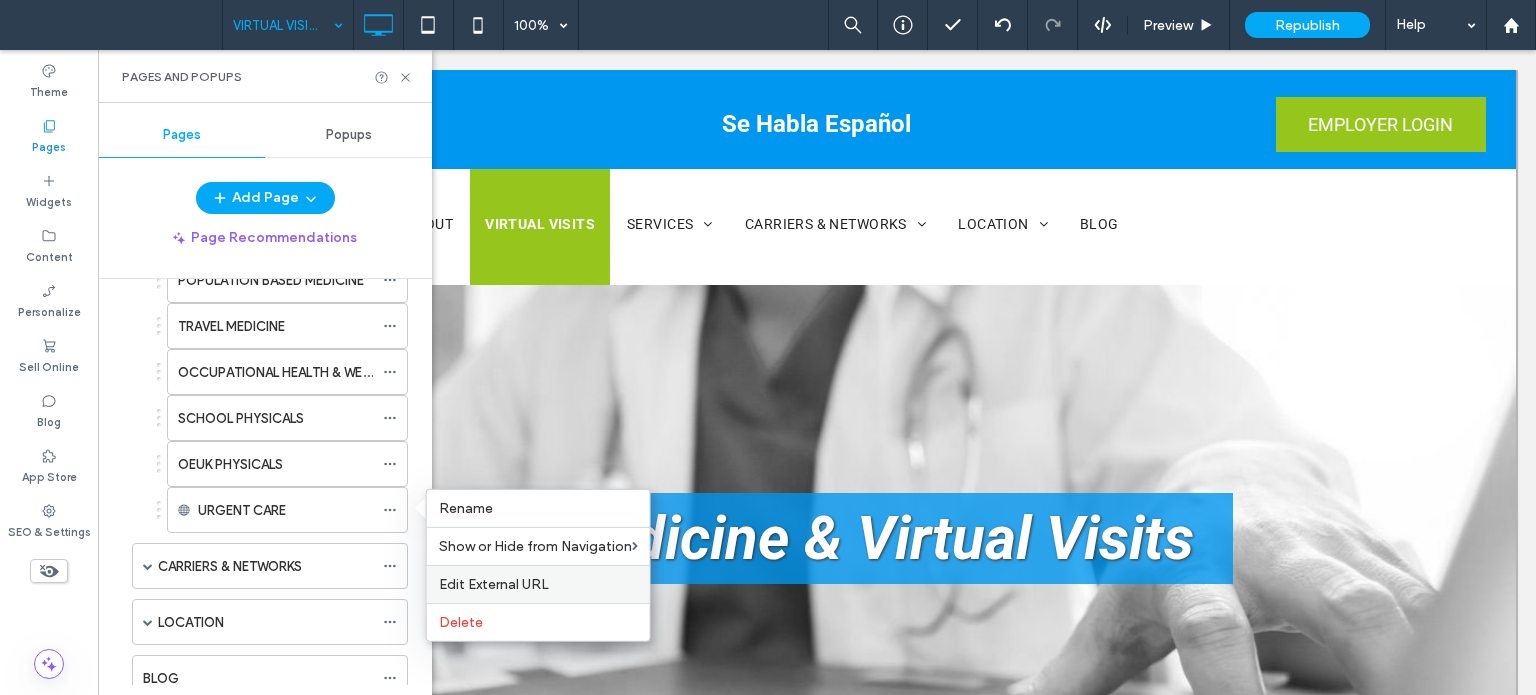 click on "Edit External URL" at bounding box center (494, 584) 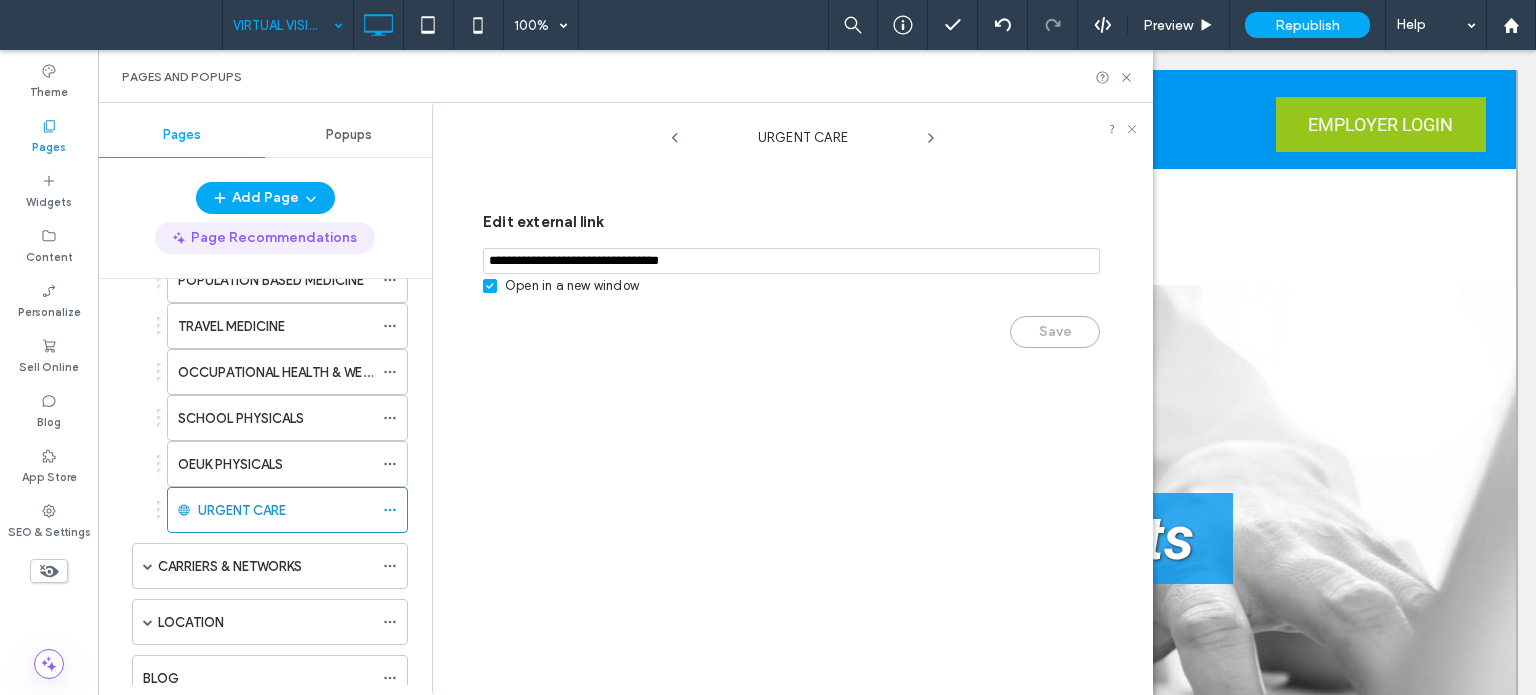 drag, startPoint x: 755, startPoint y: 266, endPoint x: 327, endPoint y: 247, distance: 428.4215 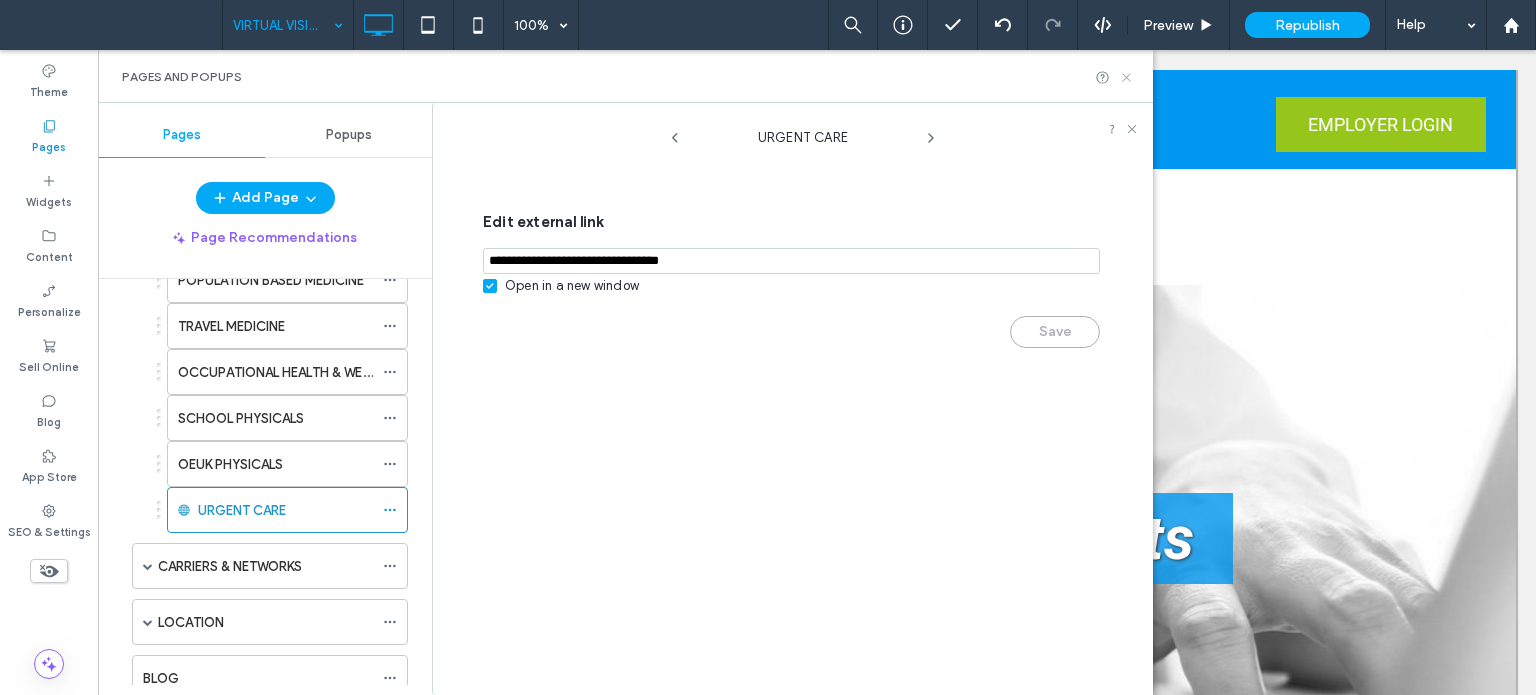 click 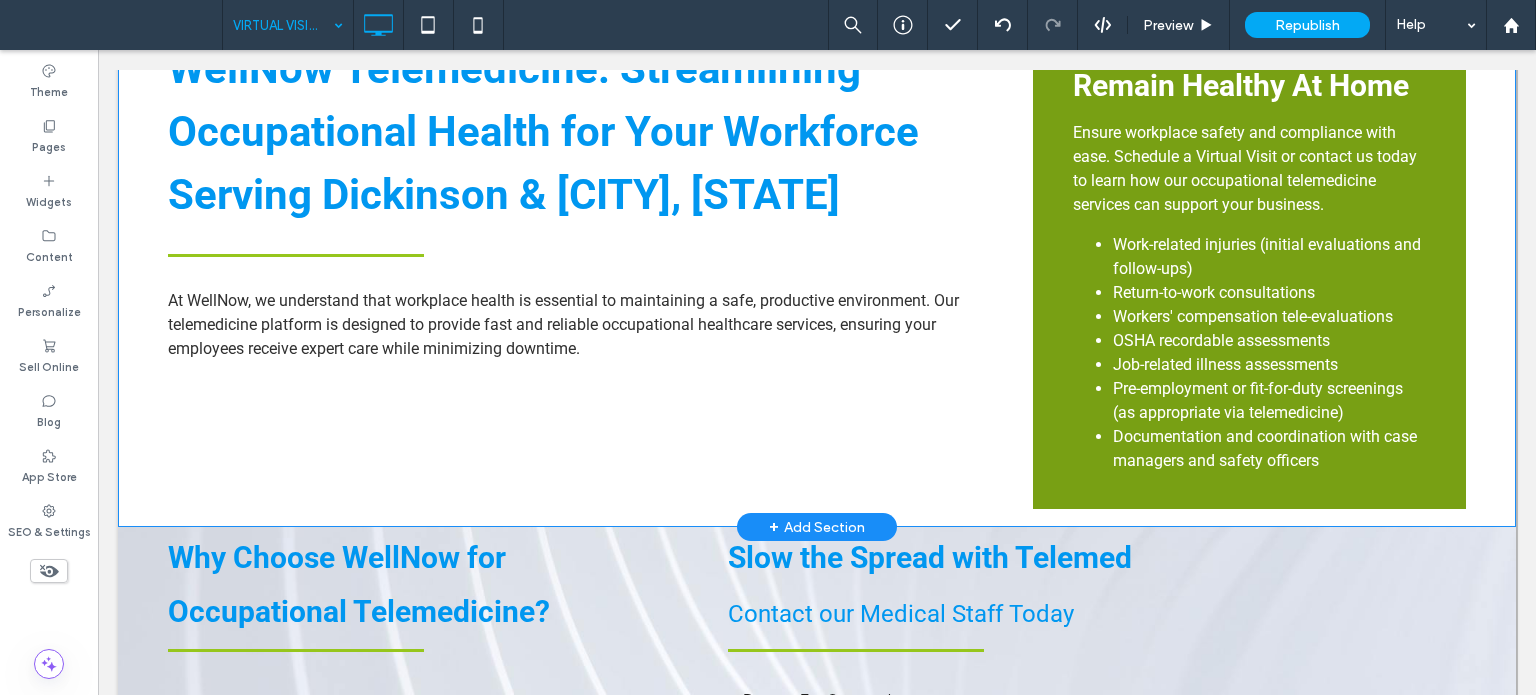 scroll, scrollTop: 900, scrollLeft: 0, axis: vertical 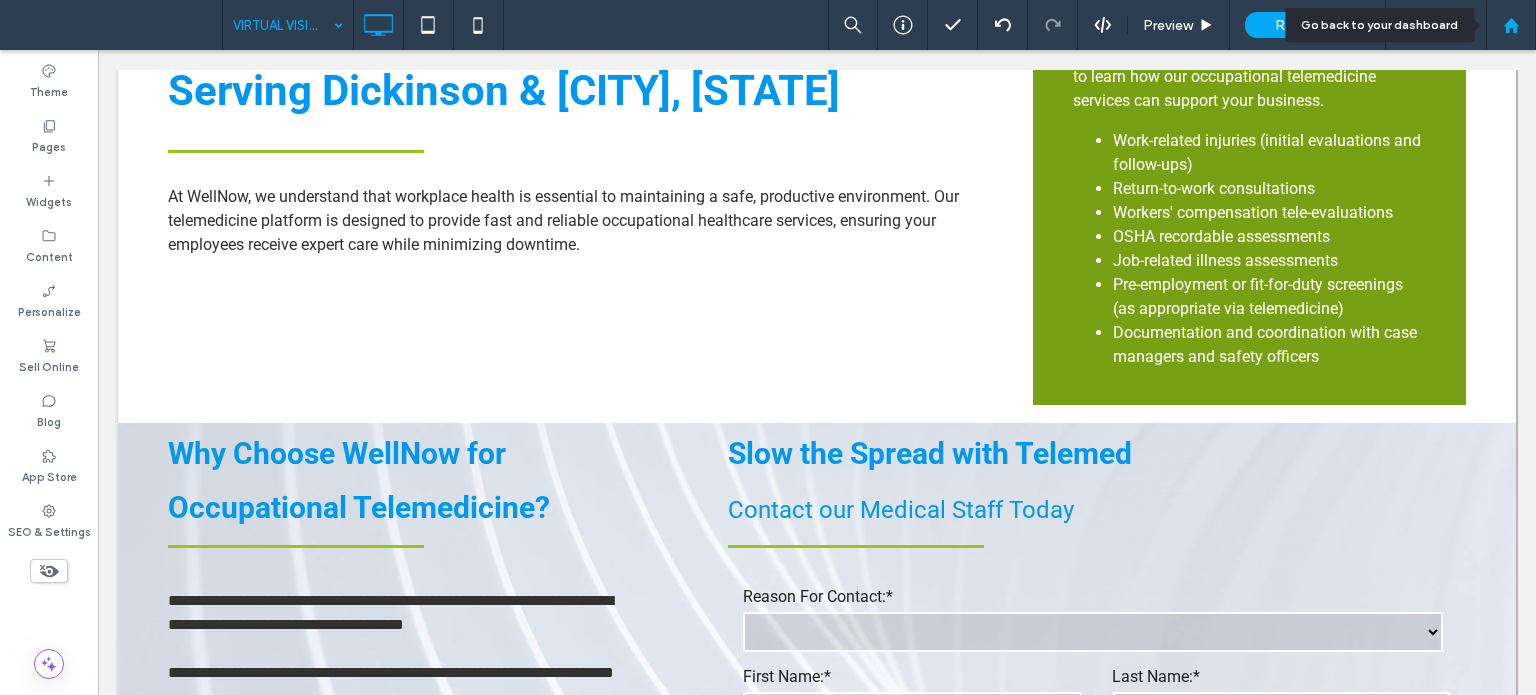 click at bounding box center [1511, 25] 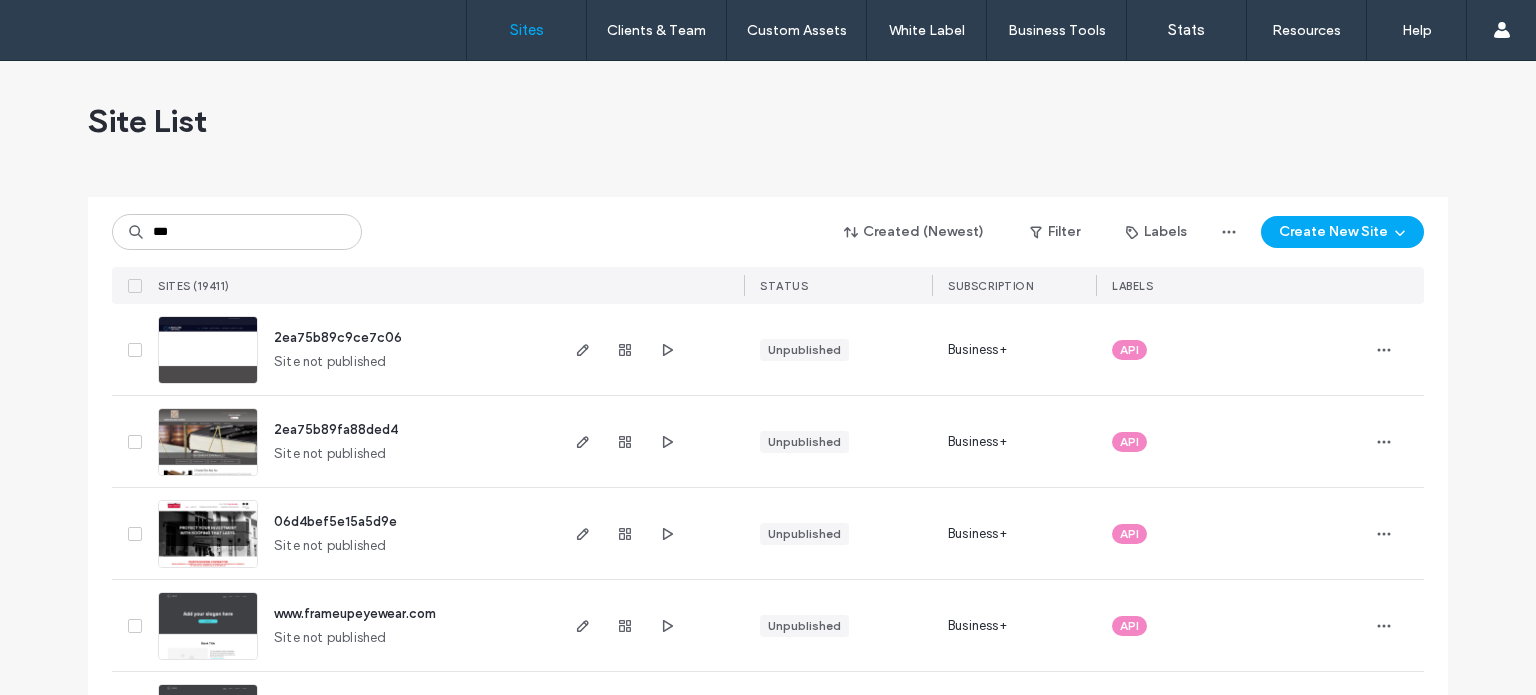 scroll, scrollTop: 0, scrollLeft: 0, axis: both 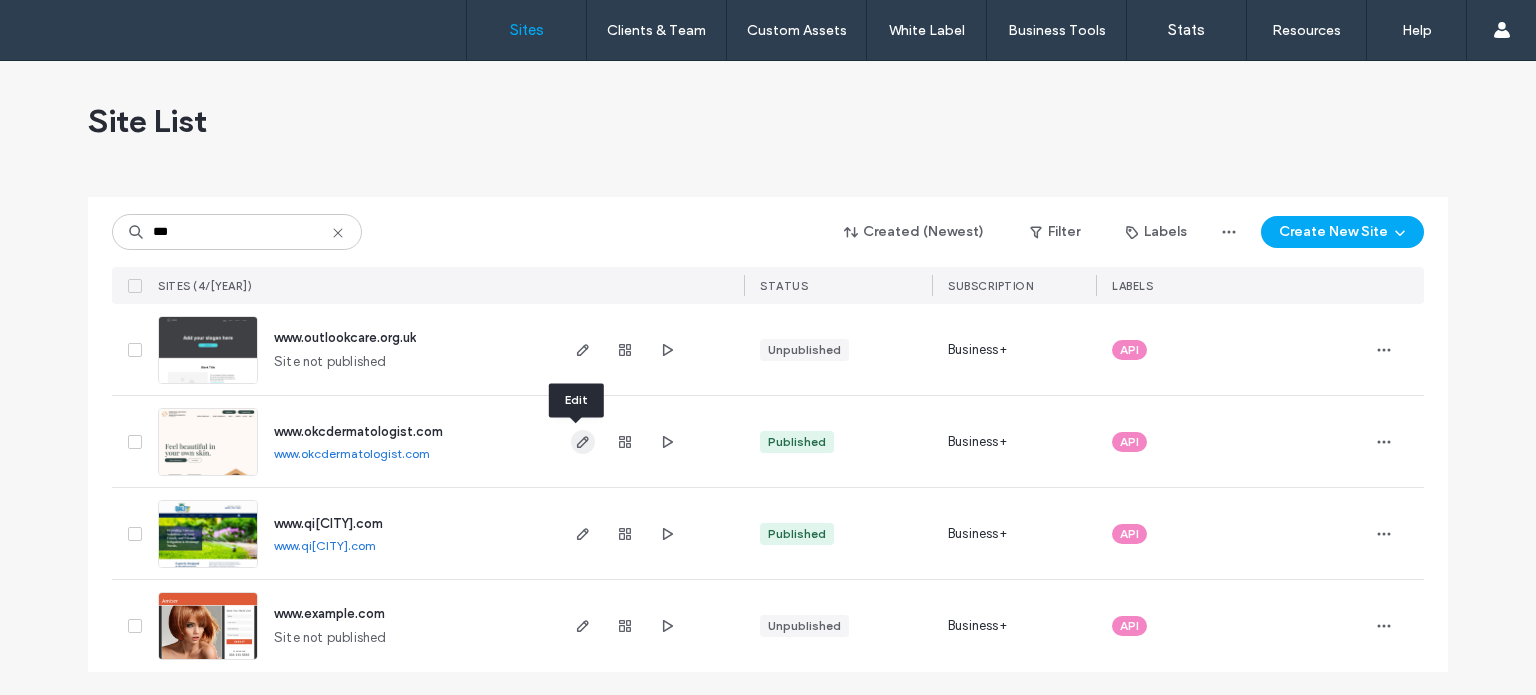 type on "***" 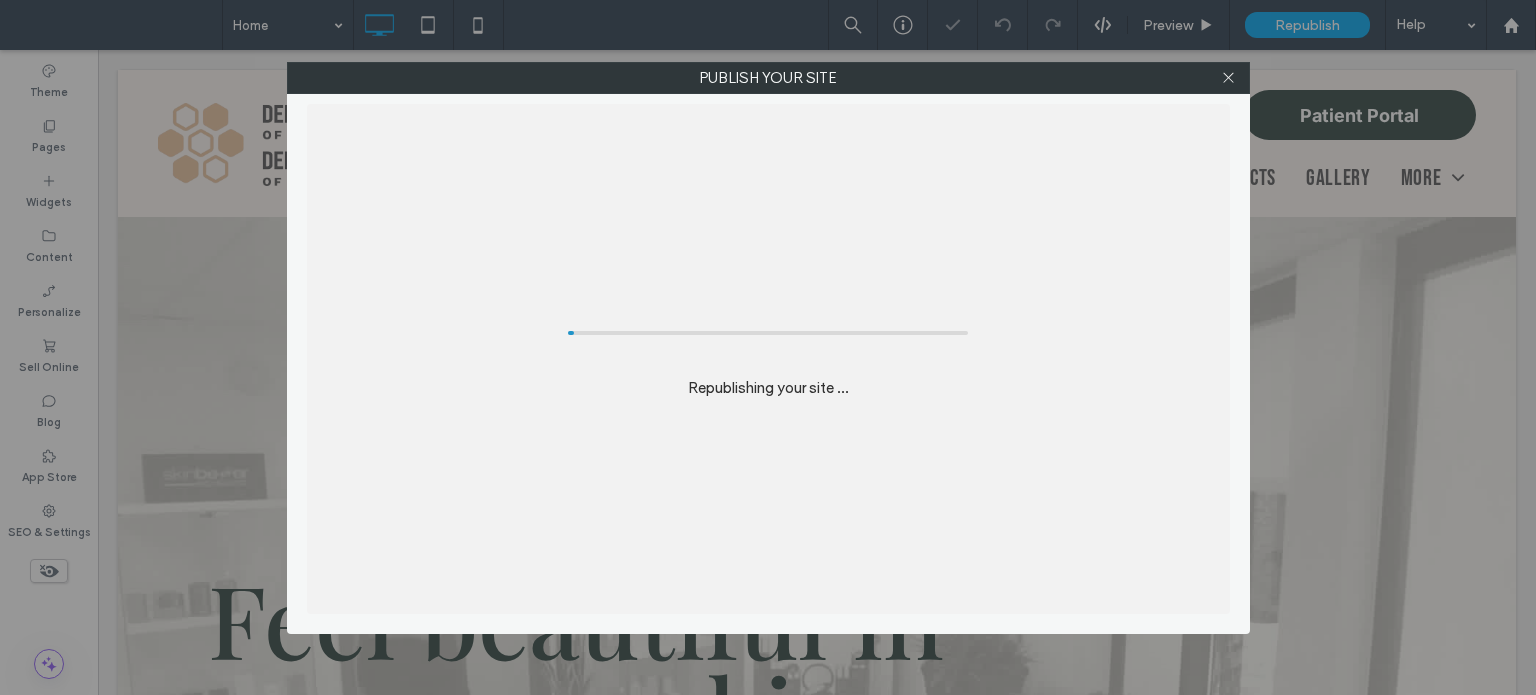scroll, scrollTop: 0, scrollLeft: 0, axis: both 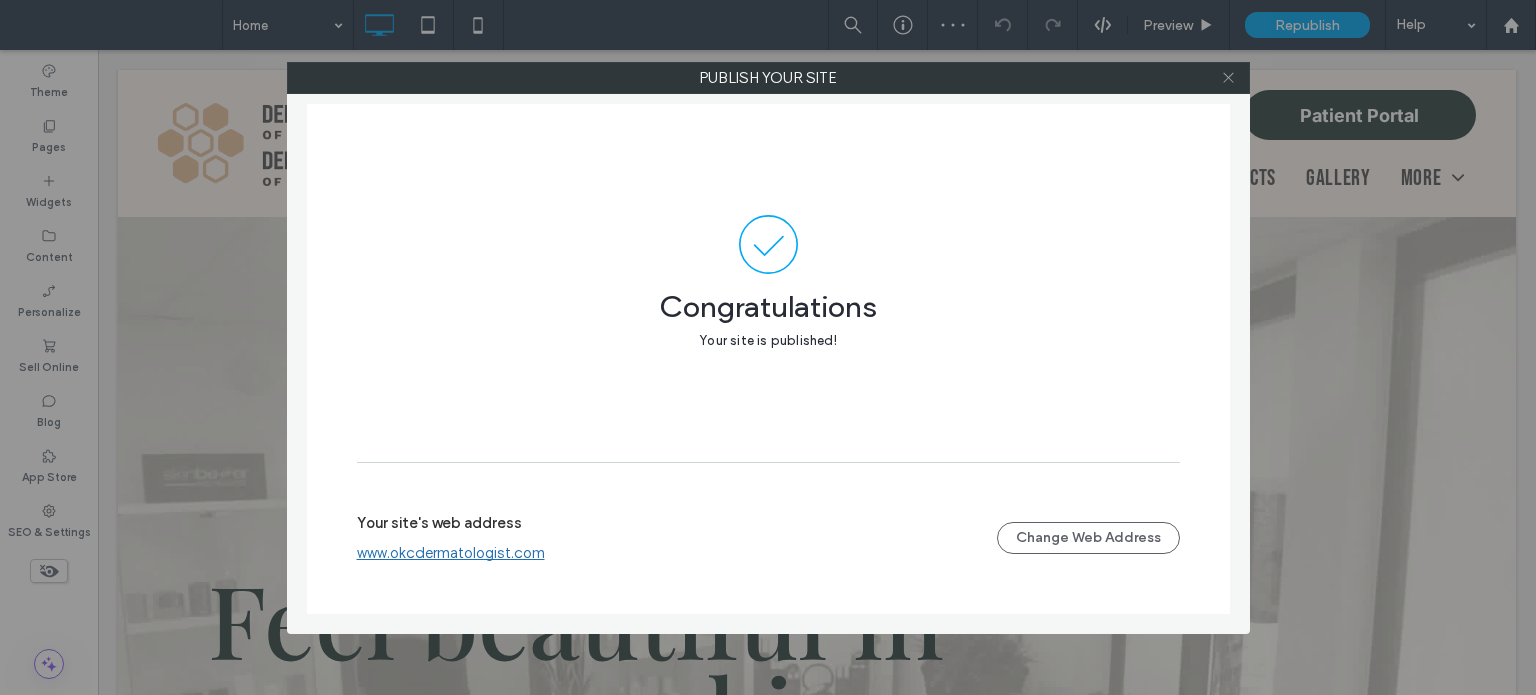 click 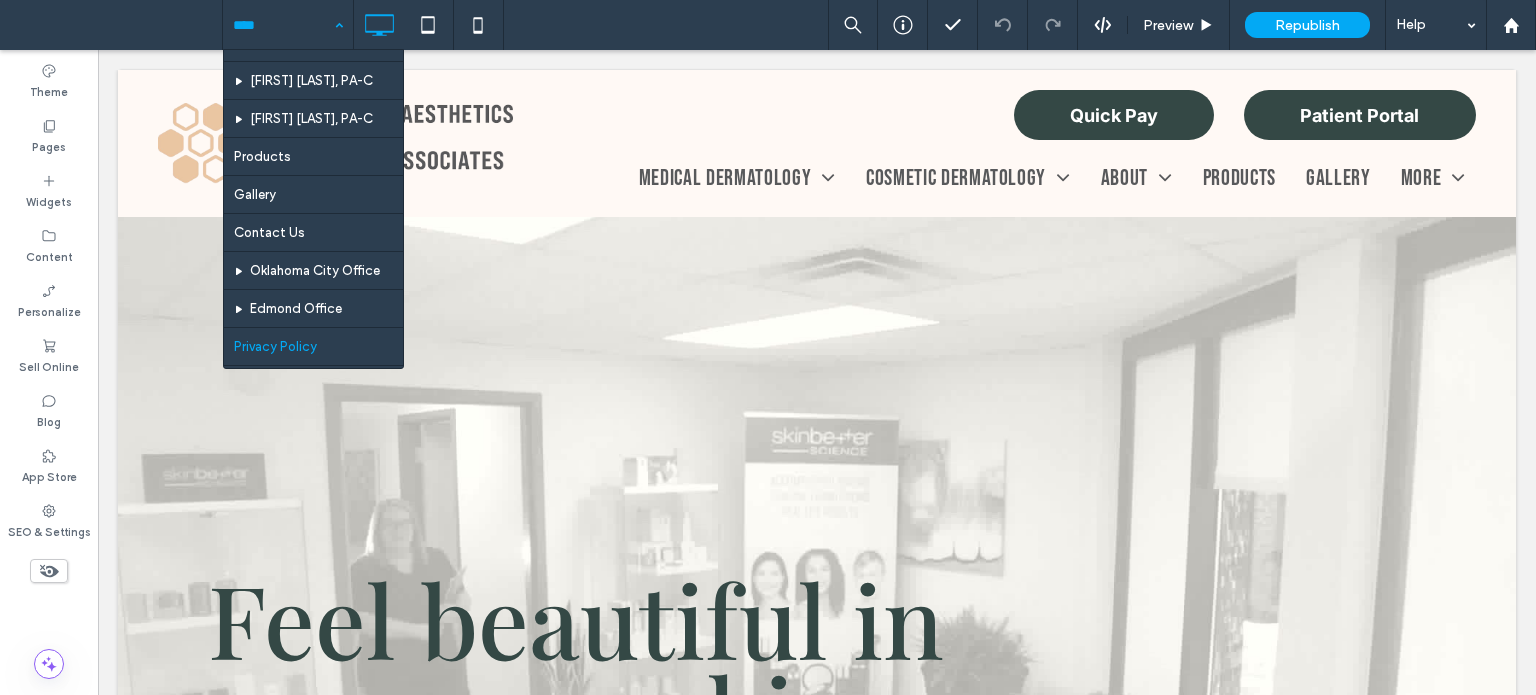 scroll, scrollTop: 727, scrollLeft: 0, axis: vertical 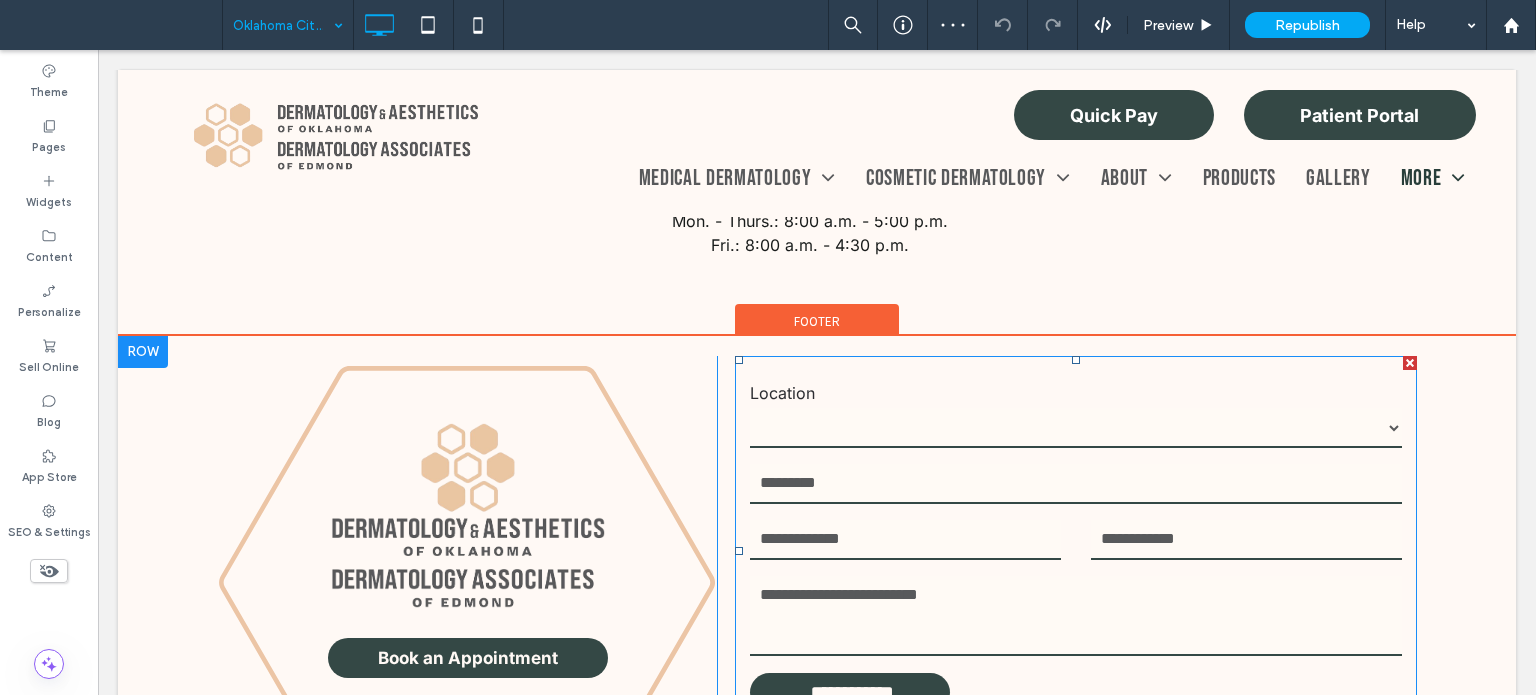 click at bounding box center [905, 540] 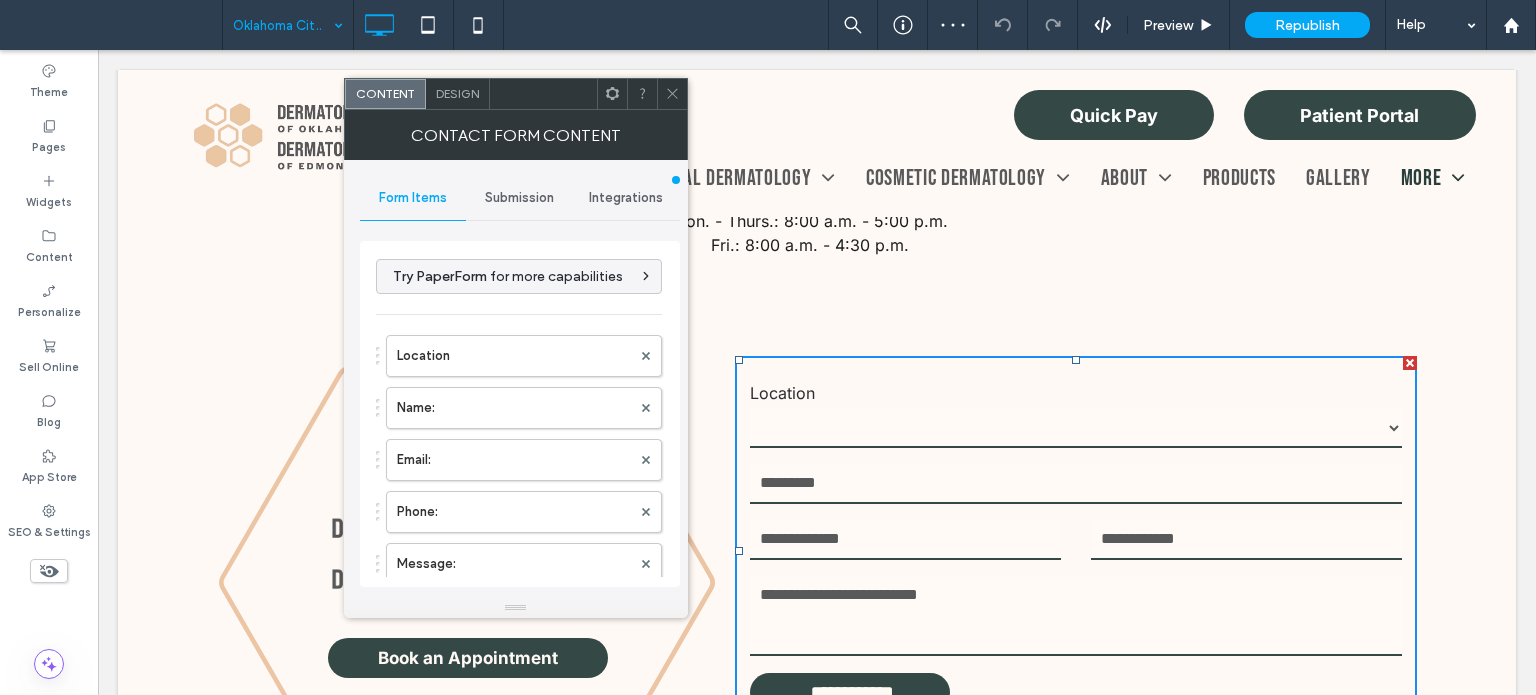 click on "Submission" at bounding box center [519, 198] 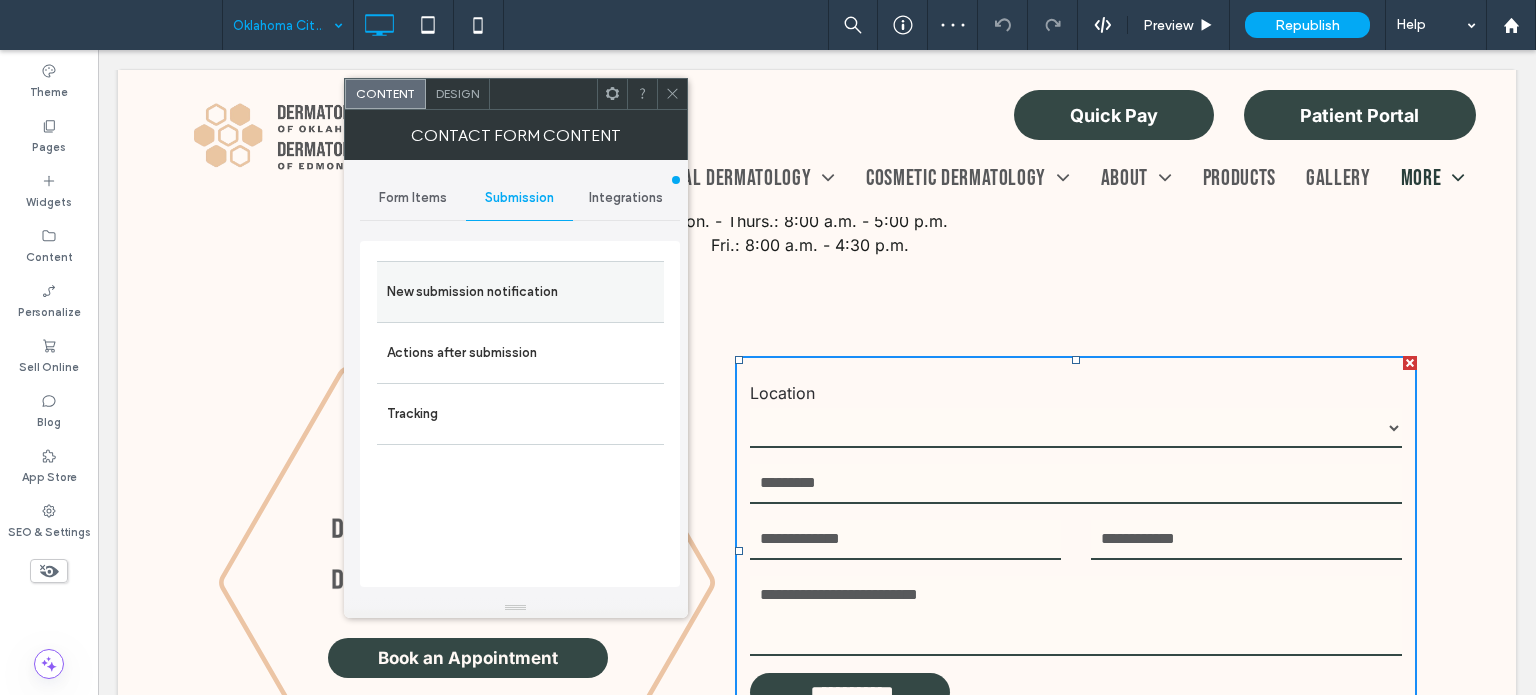 click on "New submission notification" at bounding box center [520, 292] 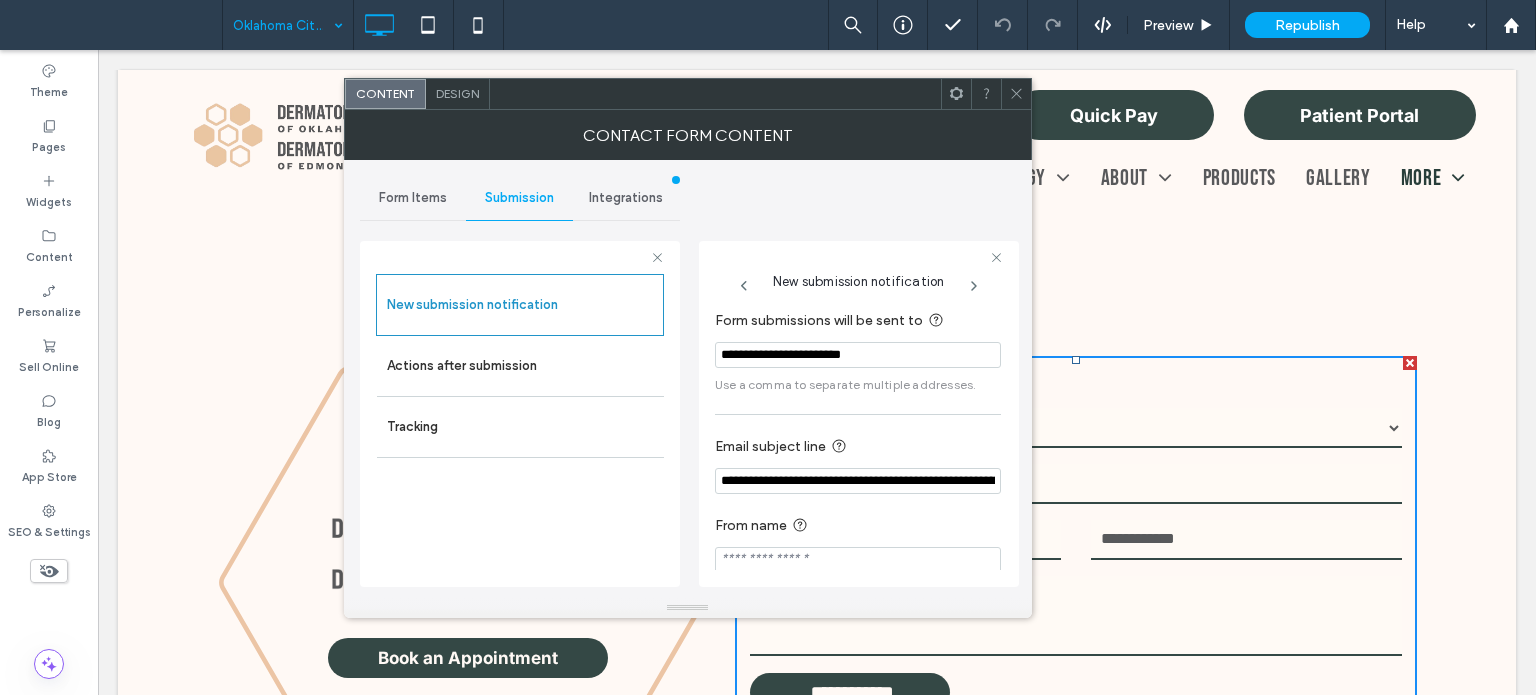 click at bounding box center (1016, 94) 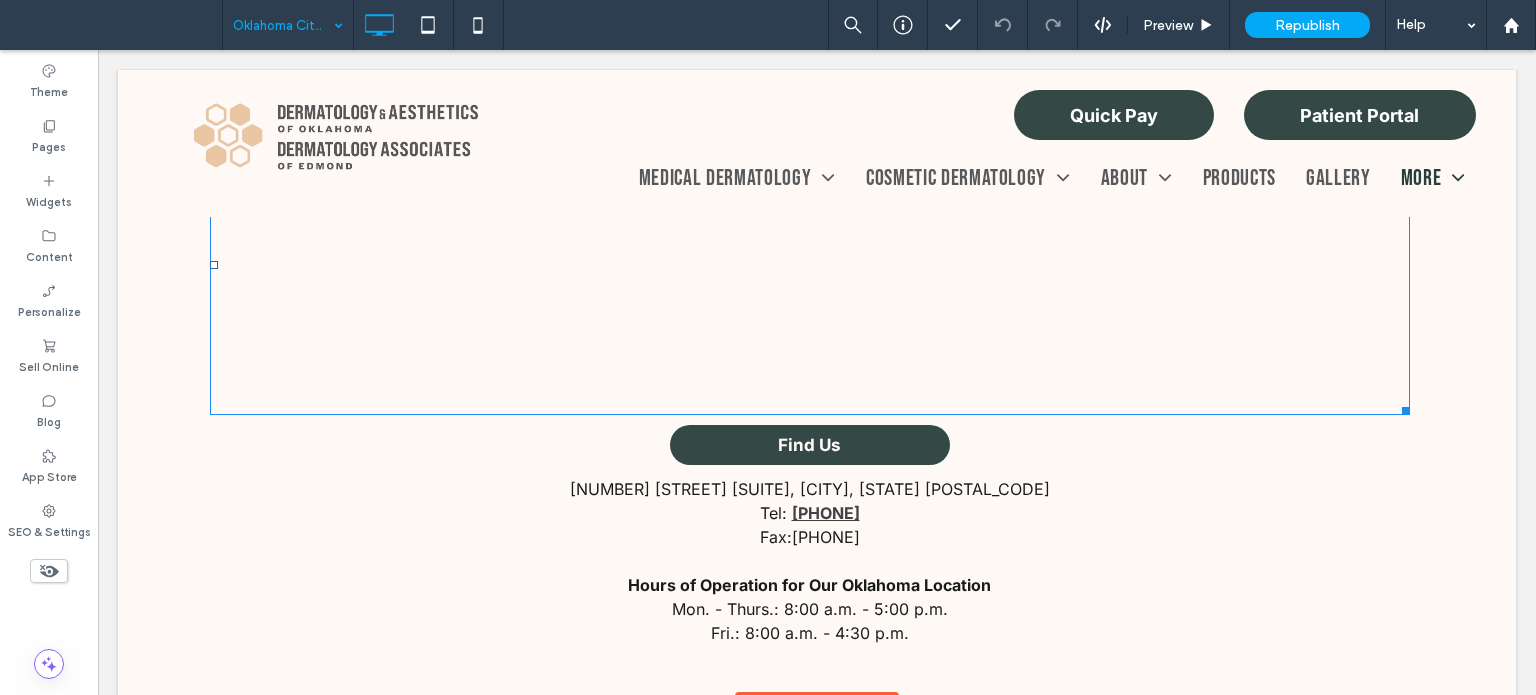 scroll, scrollTop: 1300, scrollLeft: 0, axis: vertical 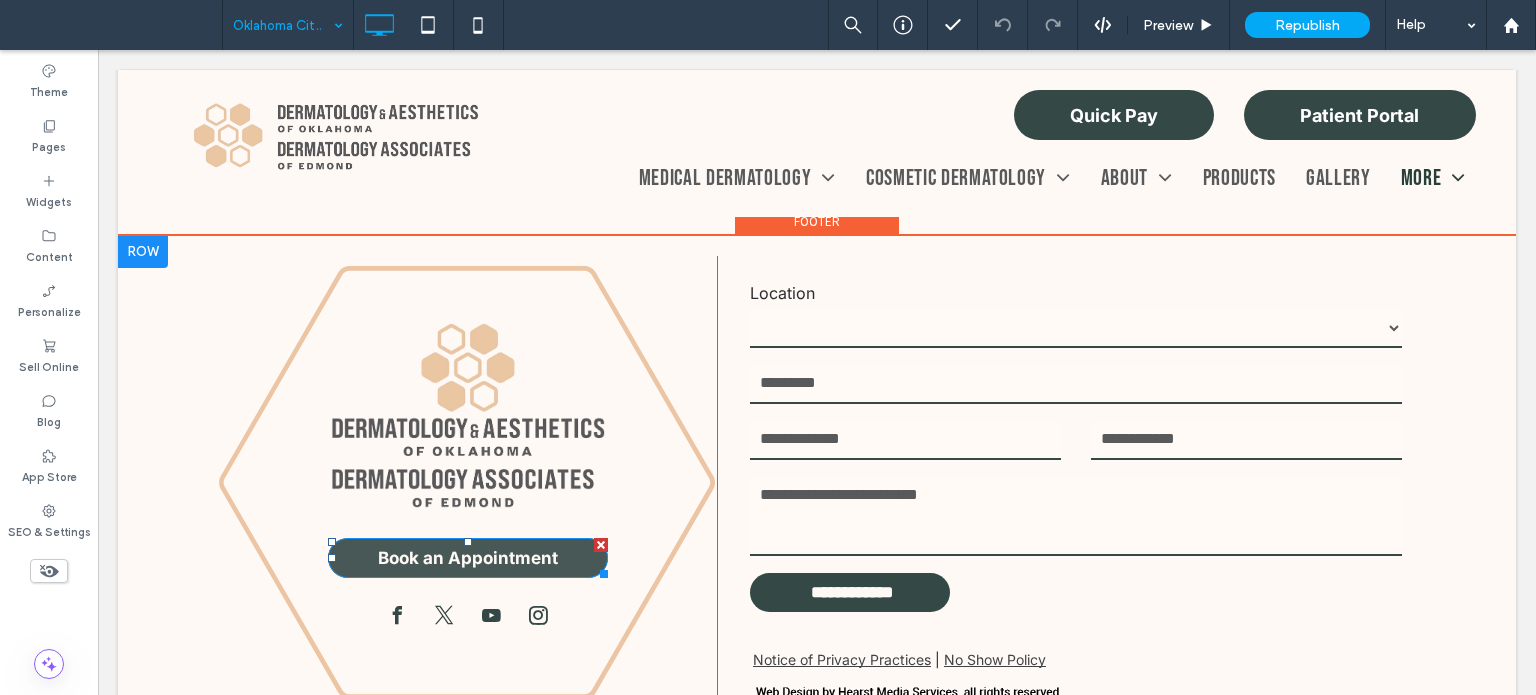 click on "Book an Appointment" at bounding box center (468, 558) 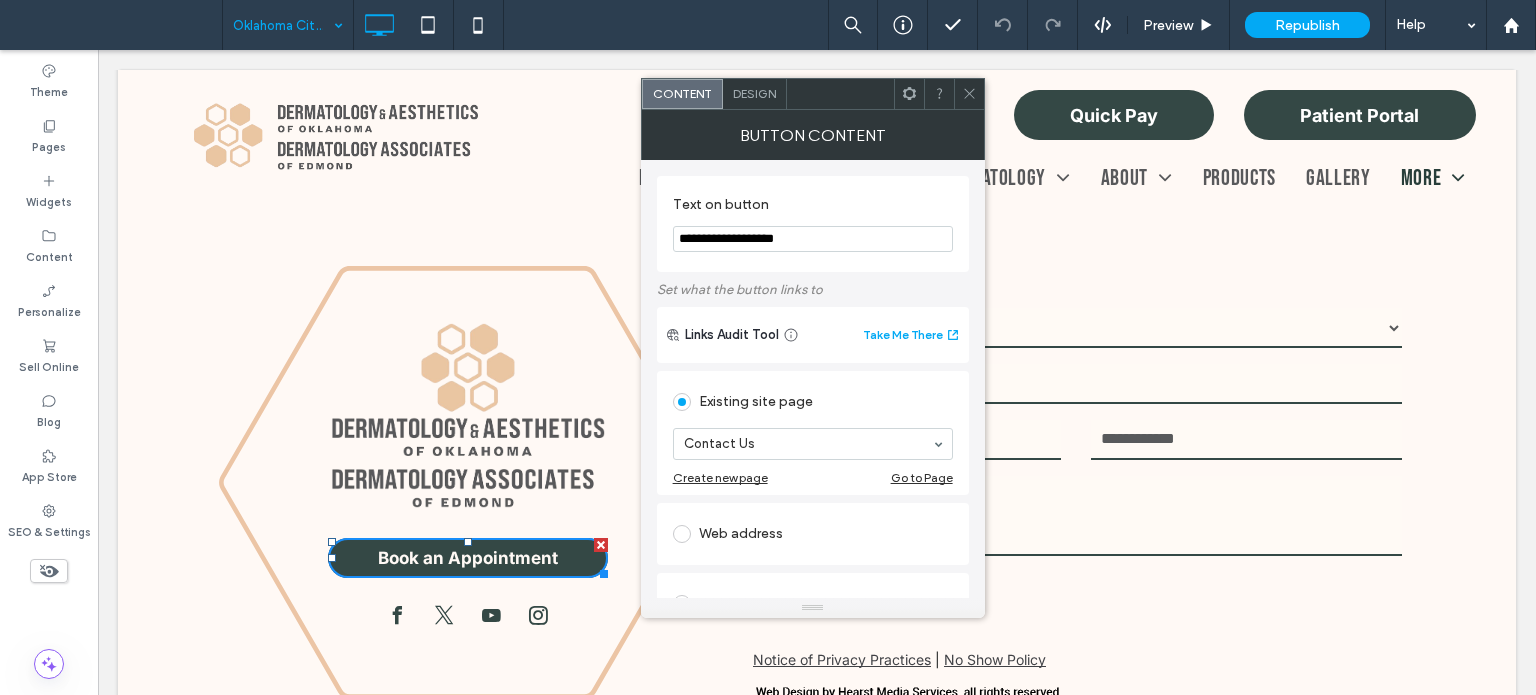 click on "Go to Page" at bounding box center [922, 477] 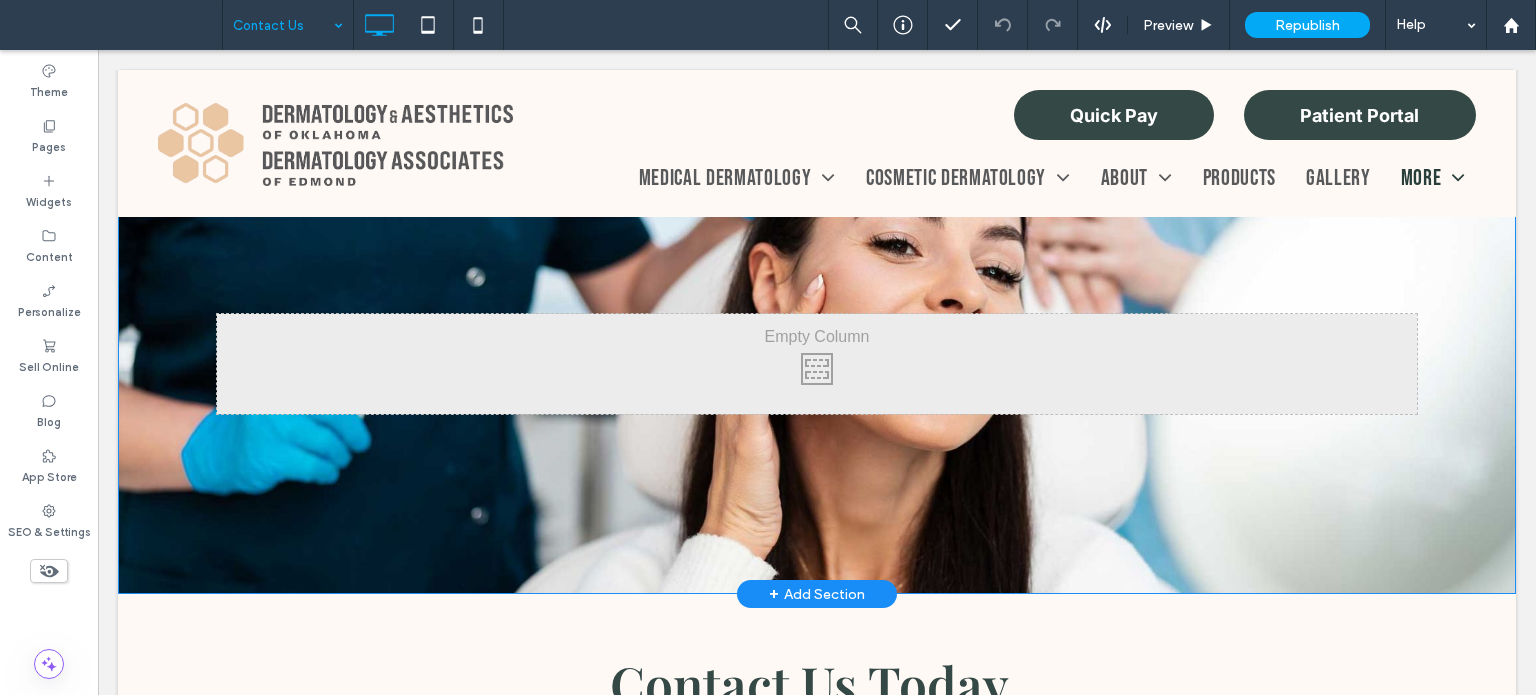 scroll, scrollTop: 0, scrollLeft: 0, axis: both 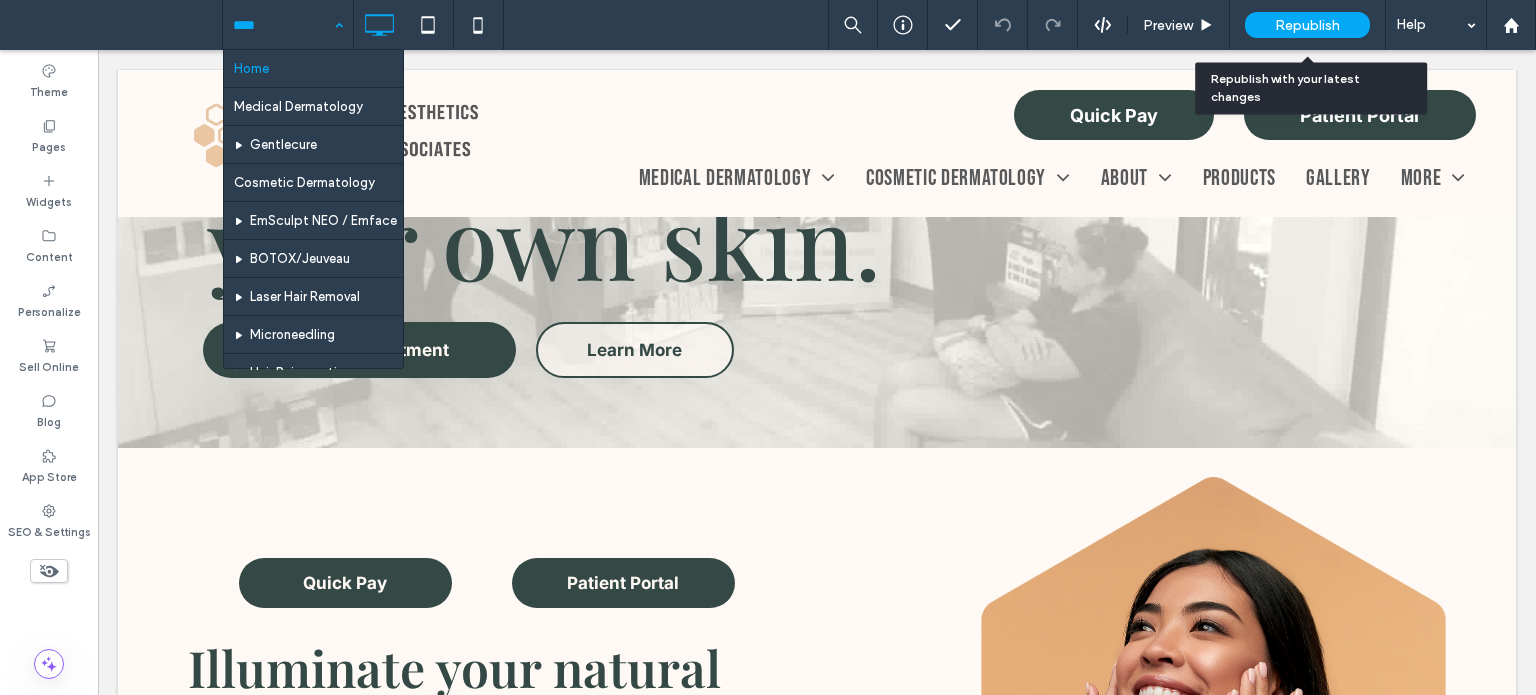 click on "Republish" at bounding box center [1307, 25] 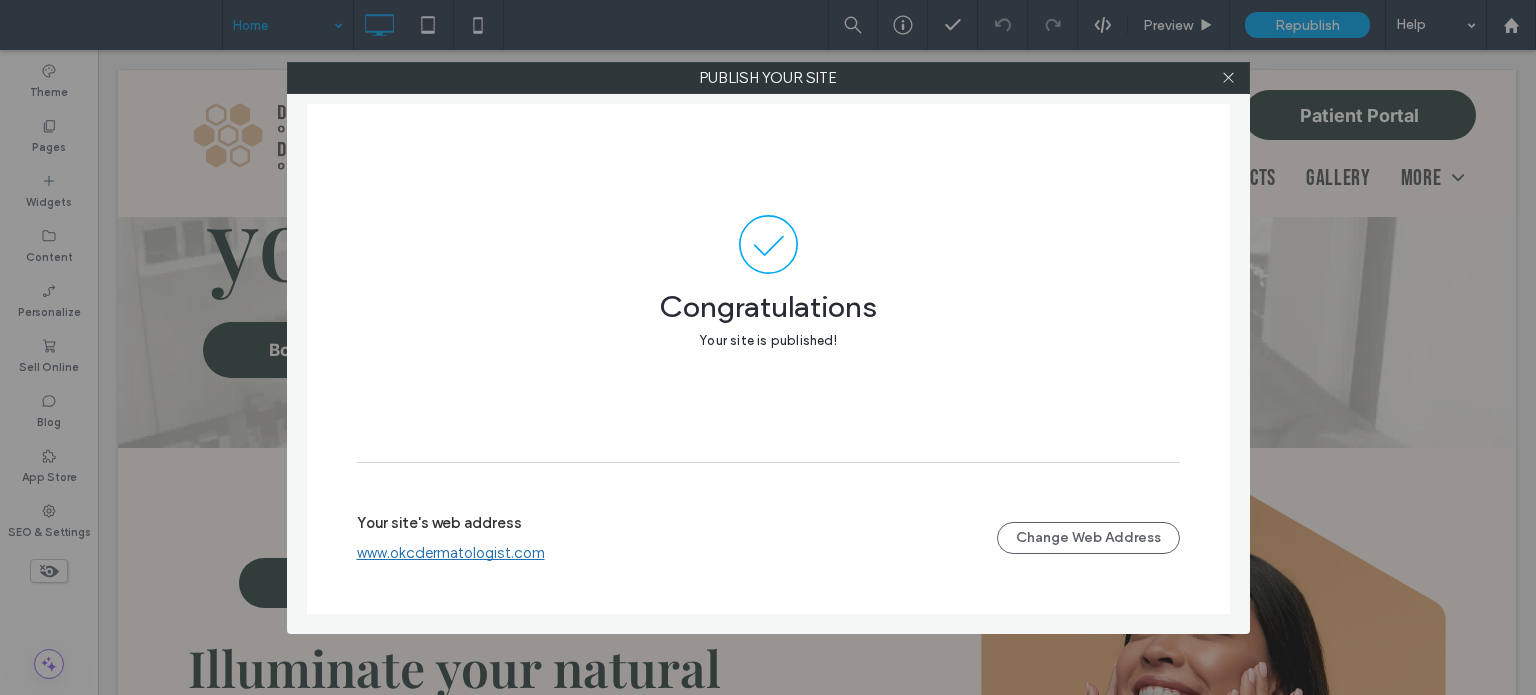 click on "Publish your site Congratulations Your site is published! Your site's web address www.okcdermatologist.com Change Web Address" at bounding box center [768, 347] 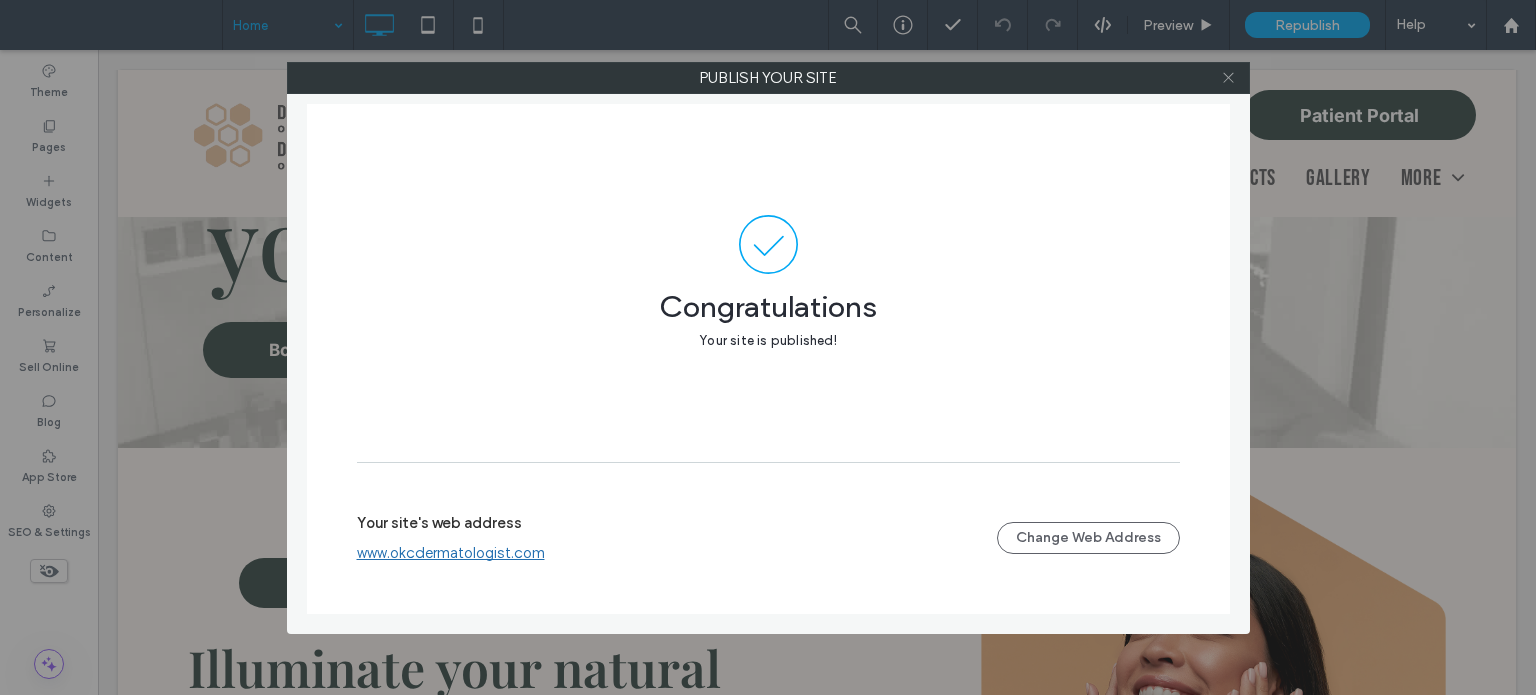 click 